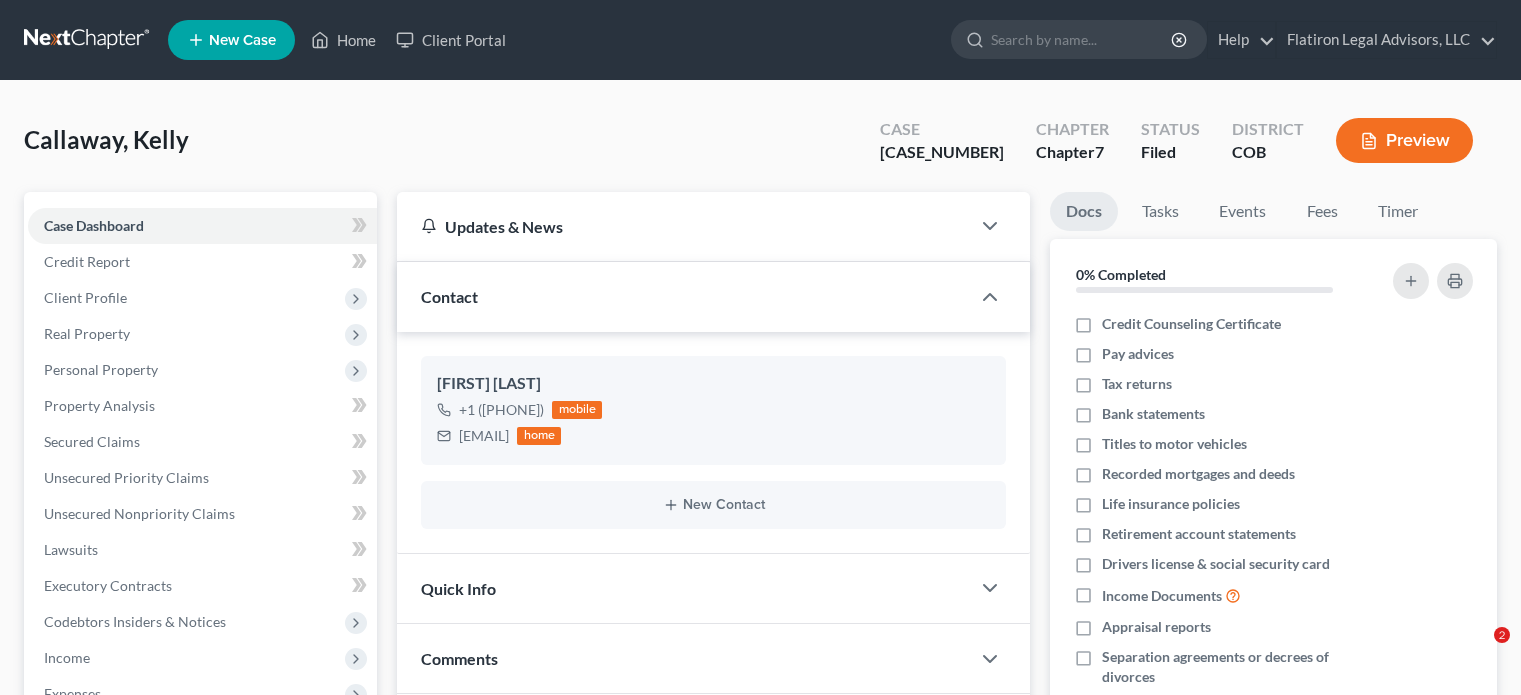 scroll, scrollTop: 0, scrollLeft: 0, axis: both 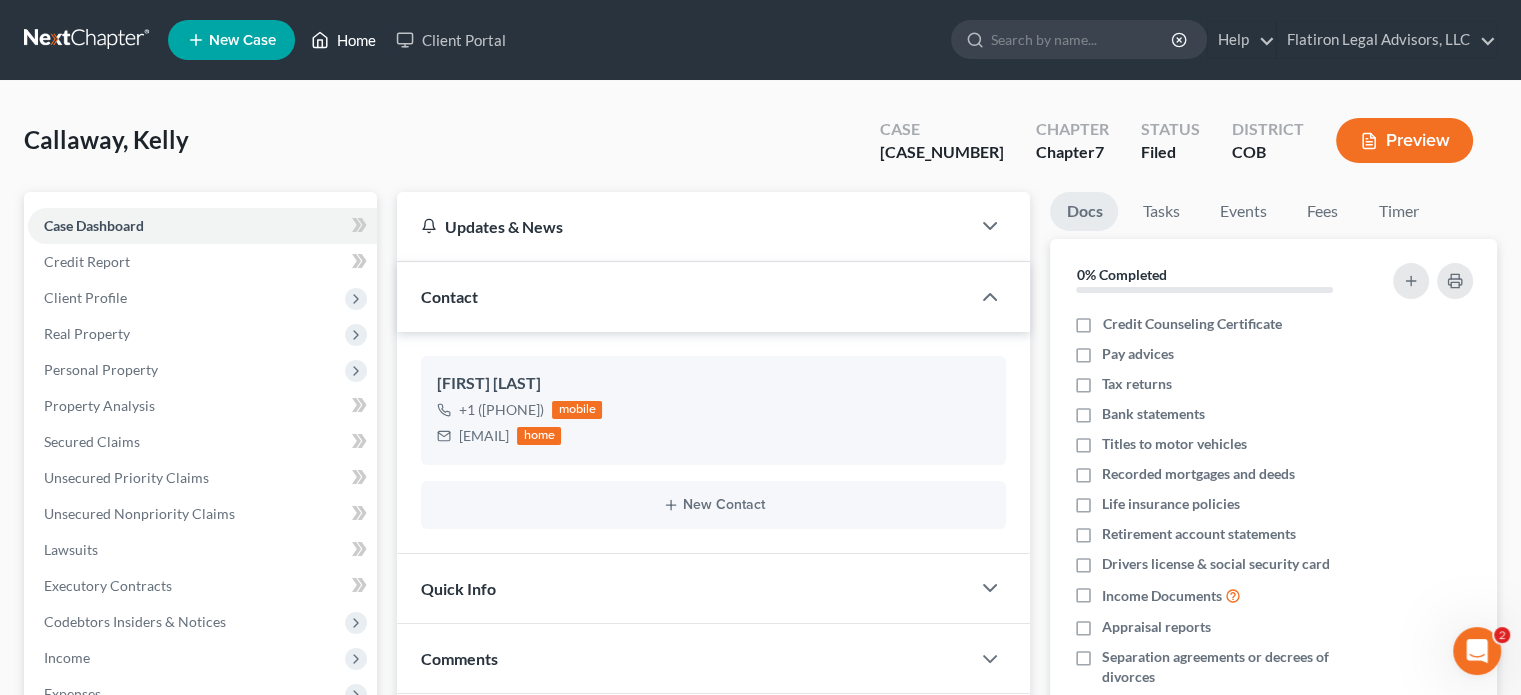 click on "Home" at bounding box center (343, 40) 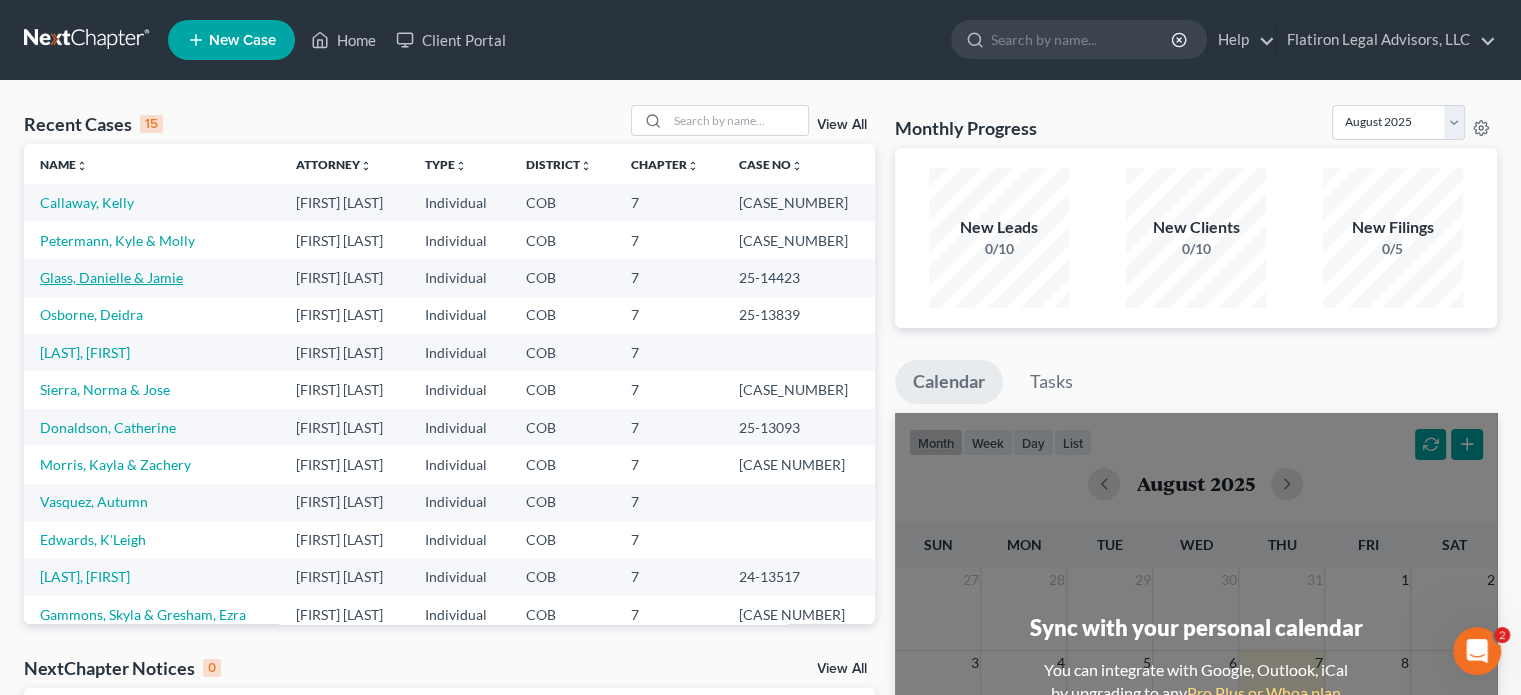 click on "Glass, Danielle & Jamie" at bounding box center (111, 277) 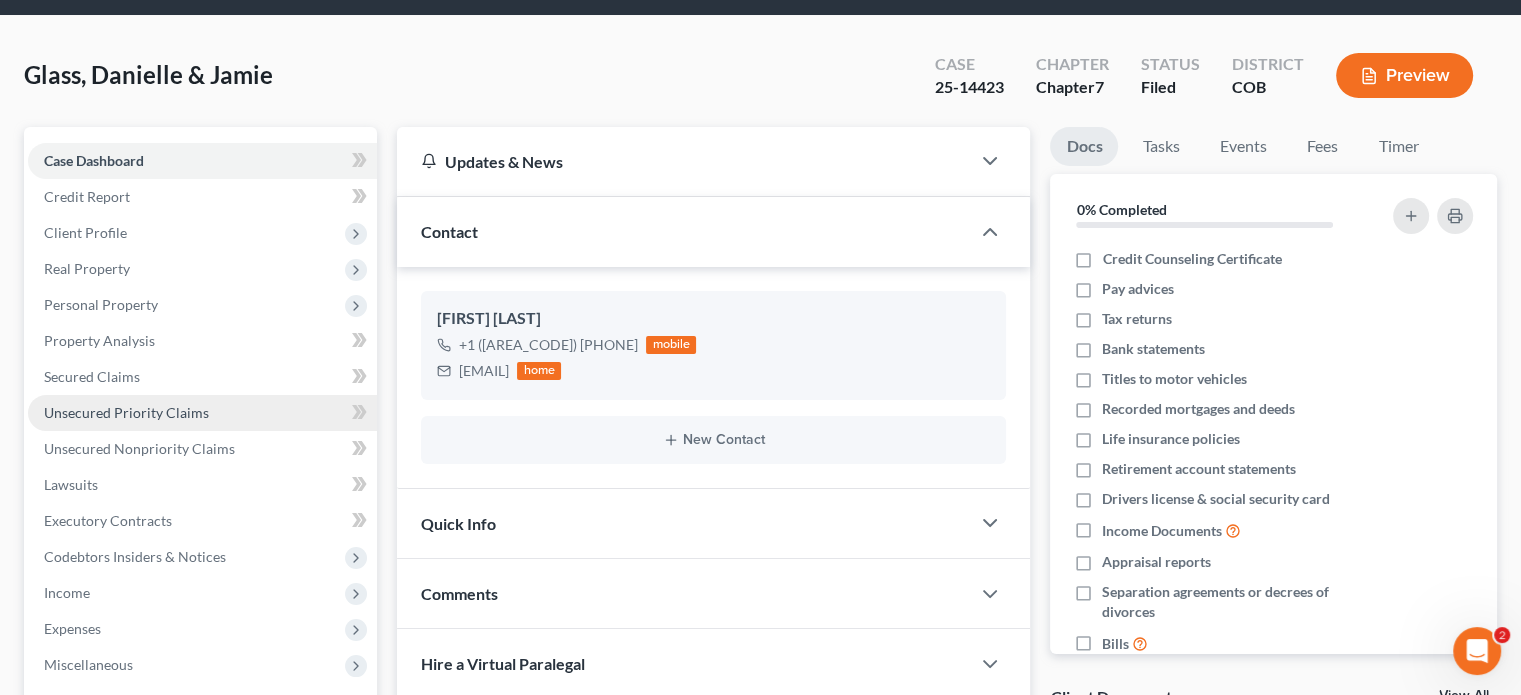 scroll, scrollTop: 100, scrollLeft: 0, axis: vertical 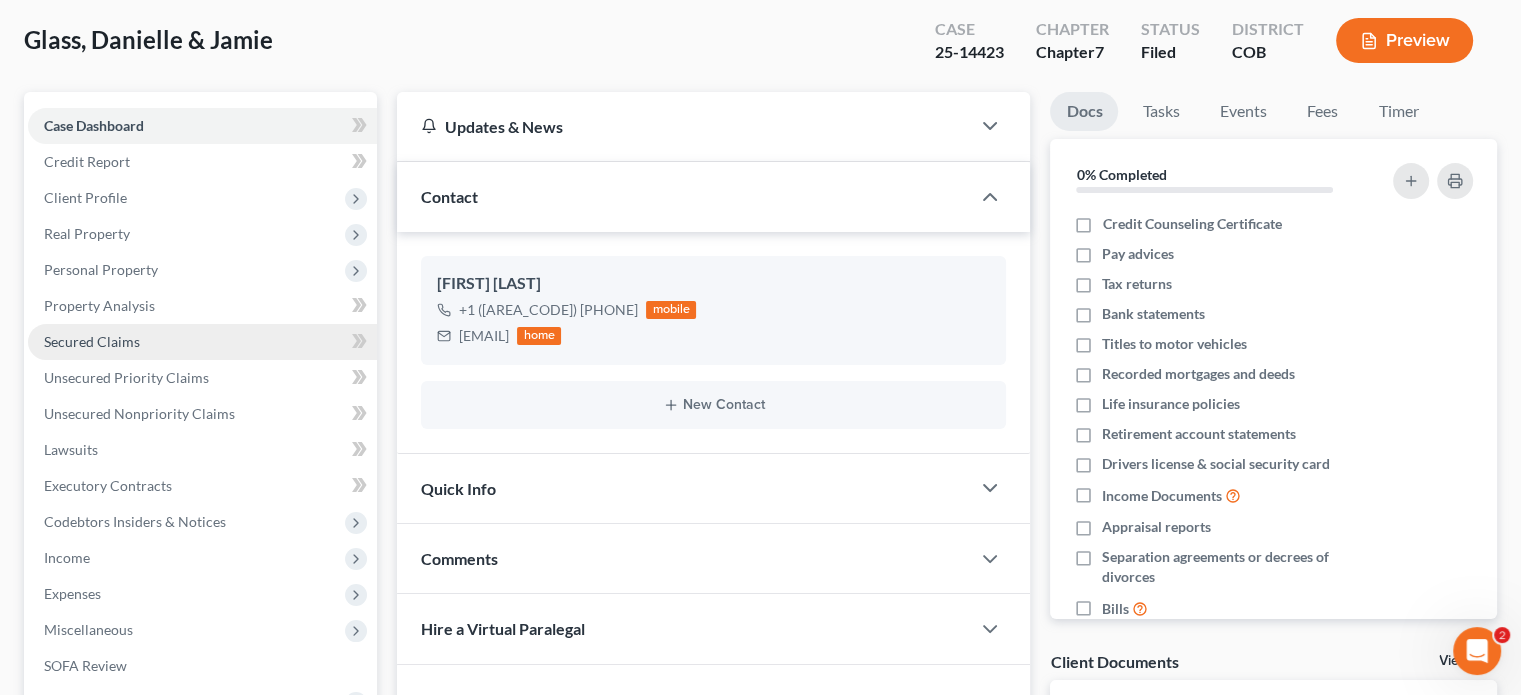 click on "Secured Claims" at bounding box center [202, 342] 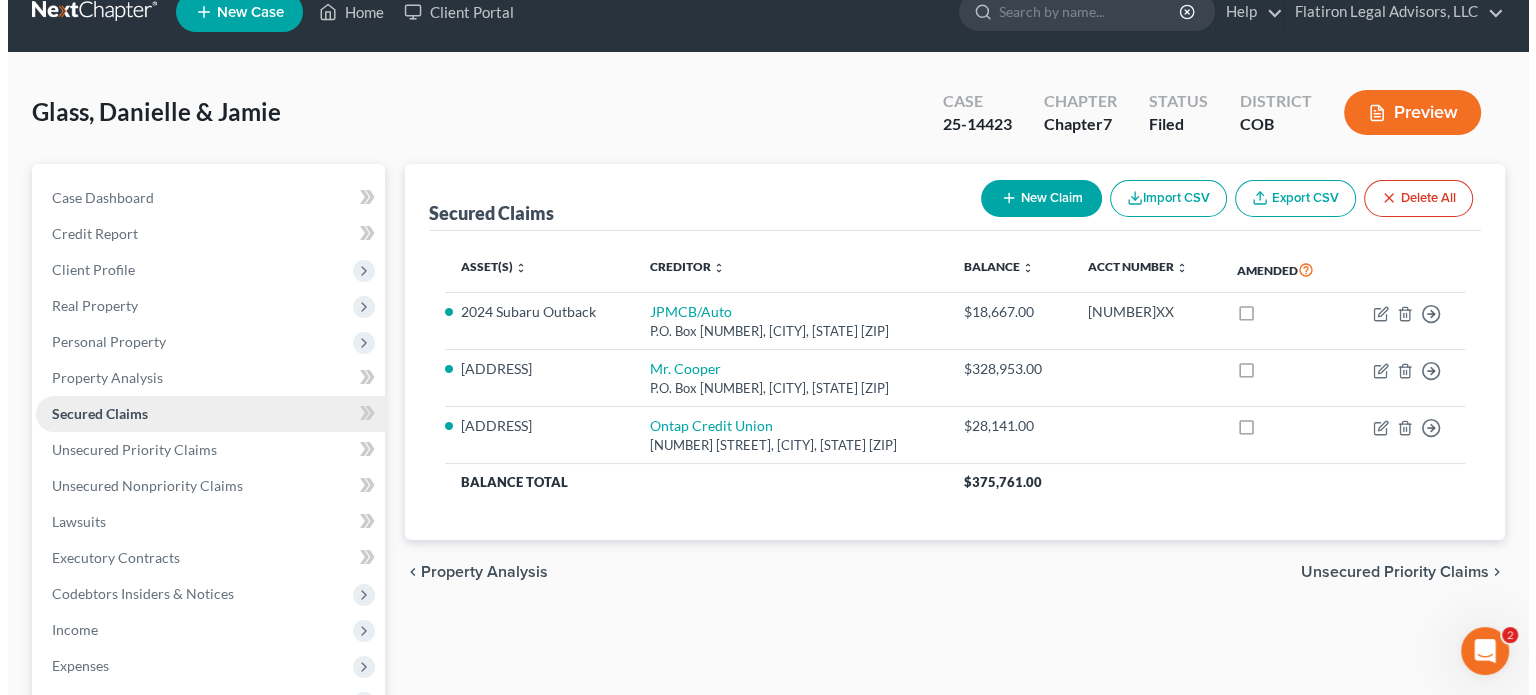 scroll, scrollTop: 0, scrollLeft: 0, axis: both 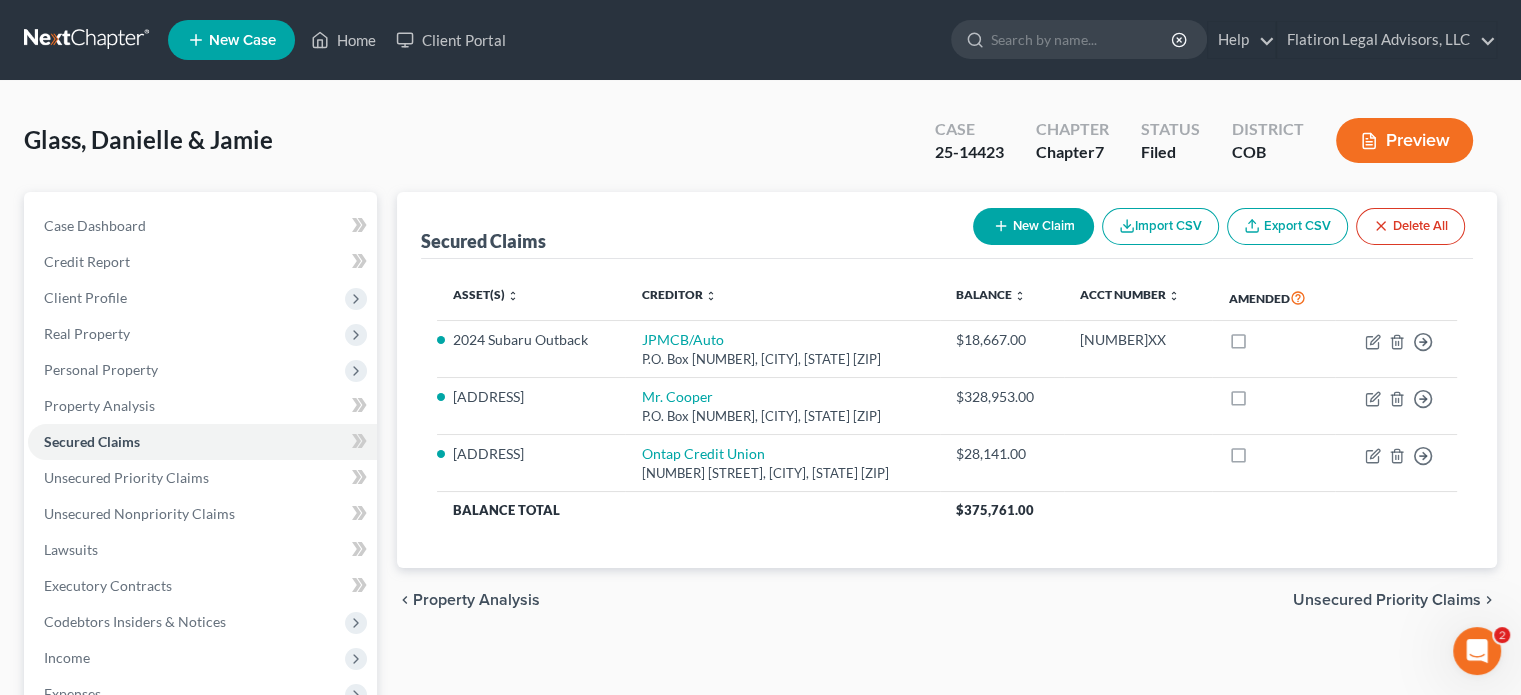 click on "New Claim" at bounding box center (1033, 226) 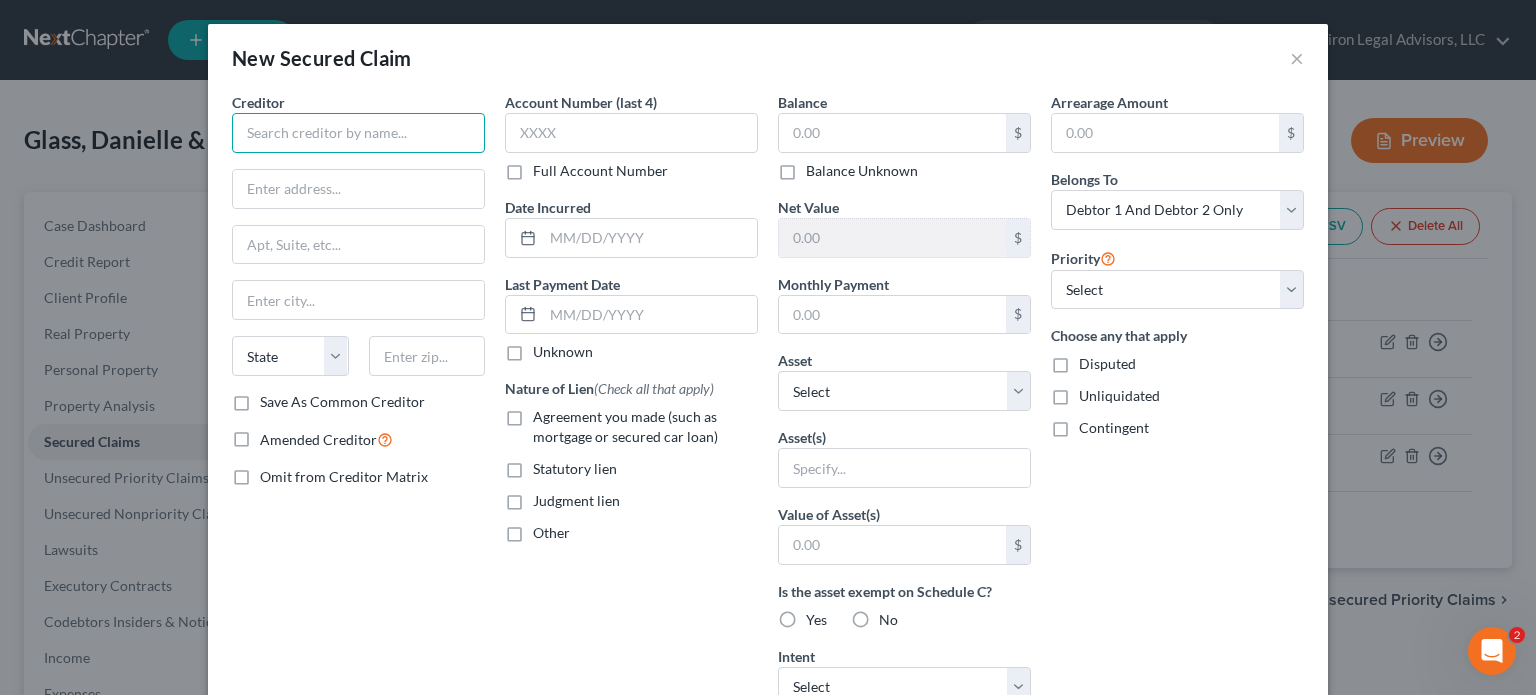 click at bounding box center [358, 133] 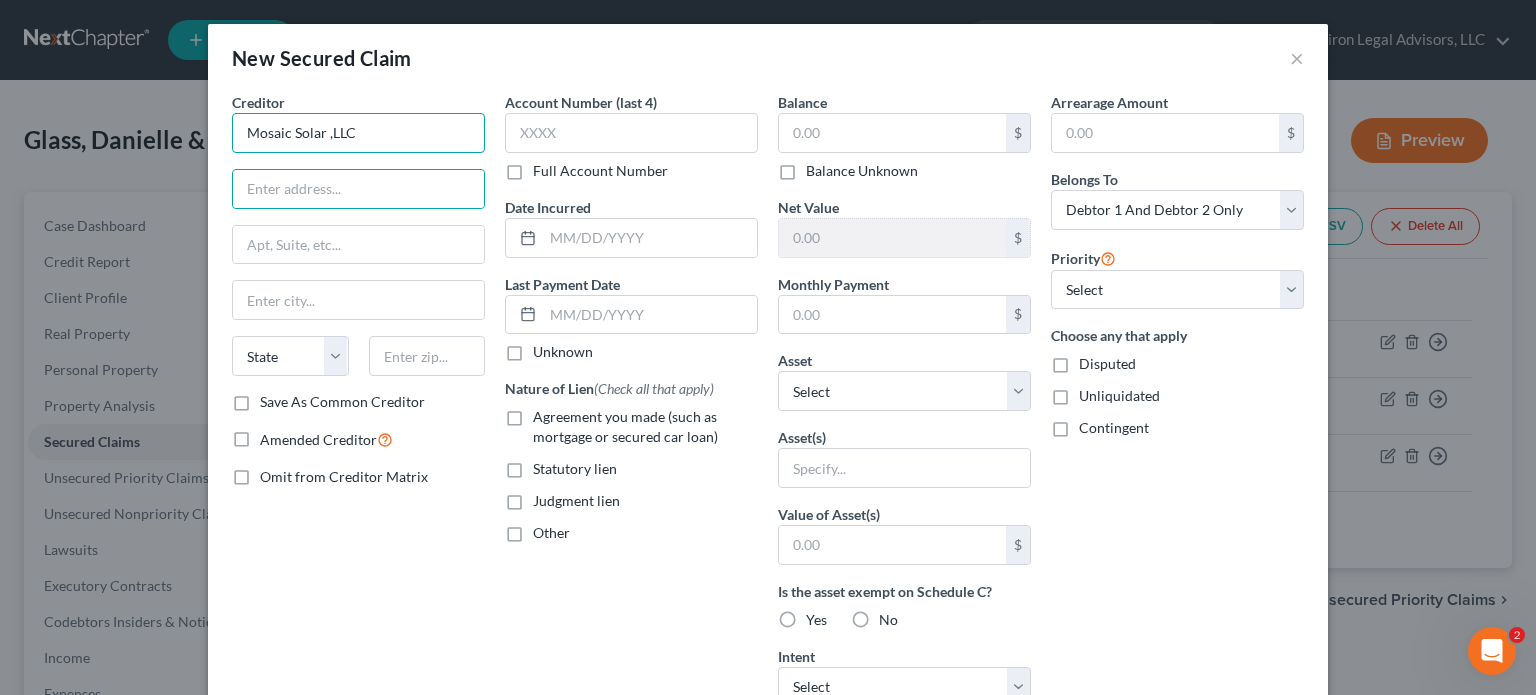 click on "Mosaic Solar ,LLC" at bounding box center [358, 133] 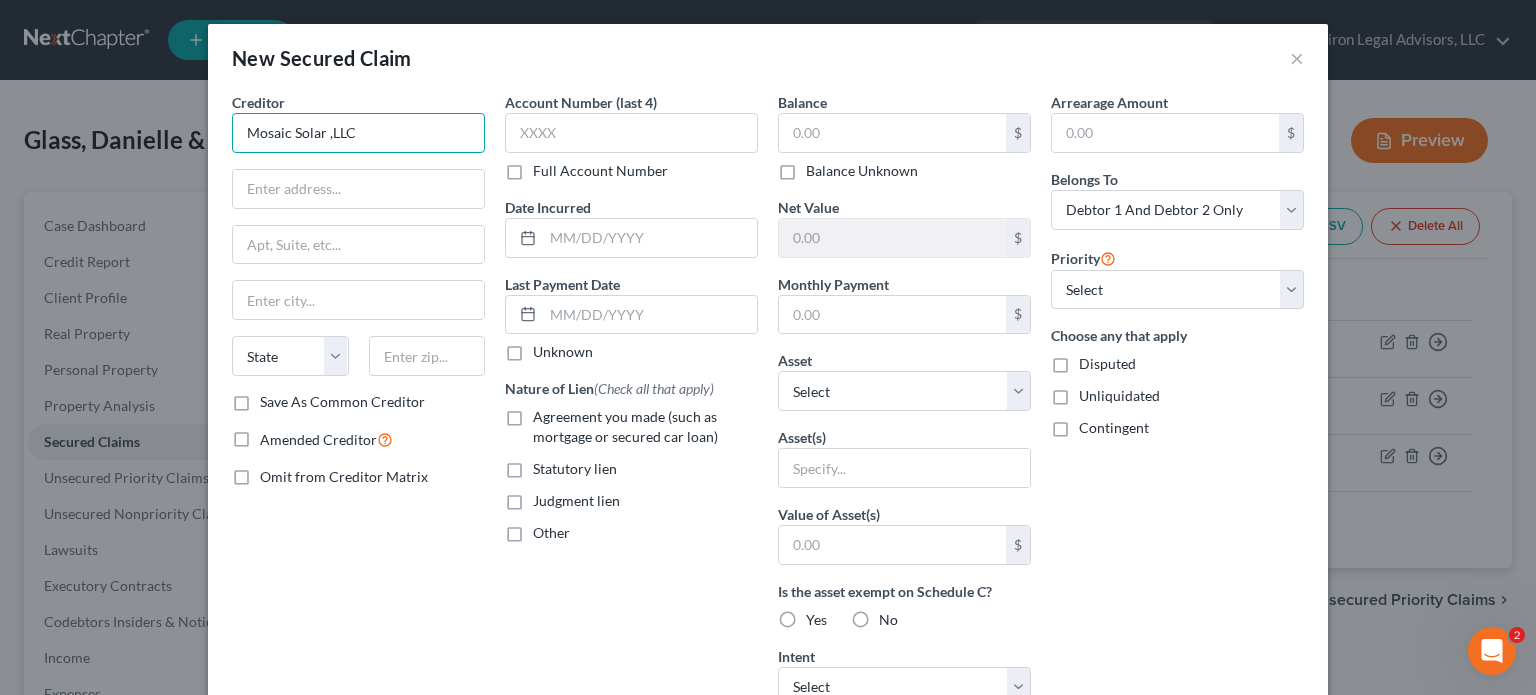 drag, startPoint x: 320, startPoint y: 132, endPoint x: 284, endPoint y: 141, distance: 37.107952 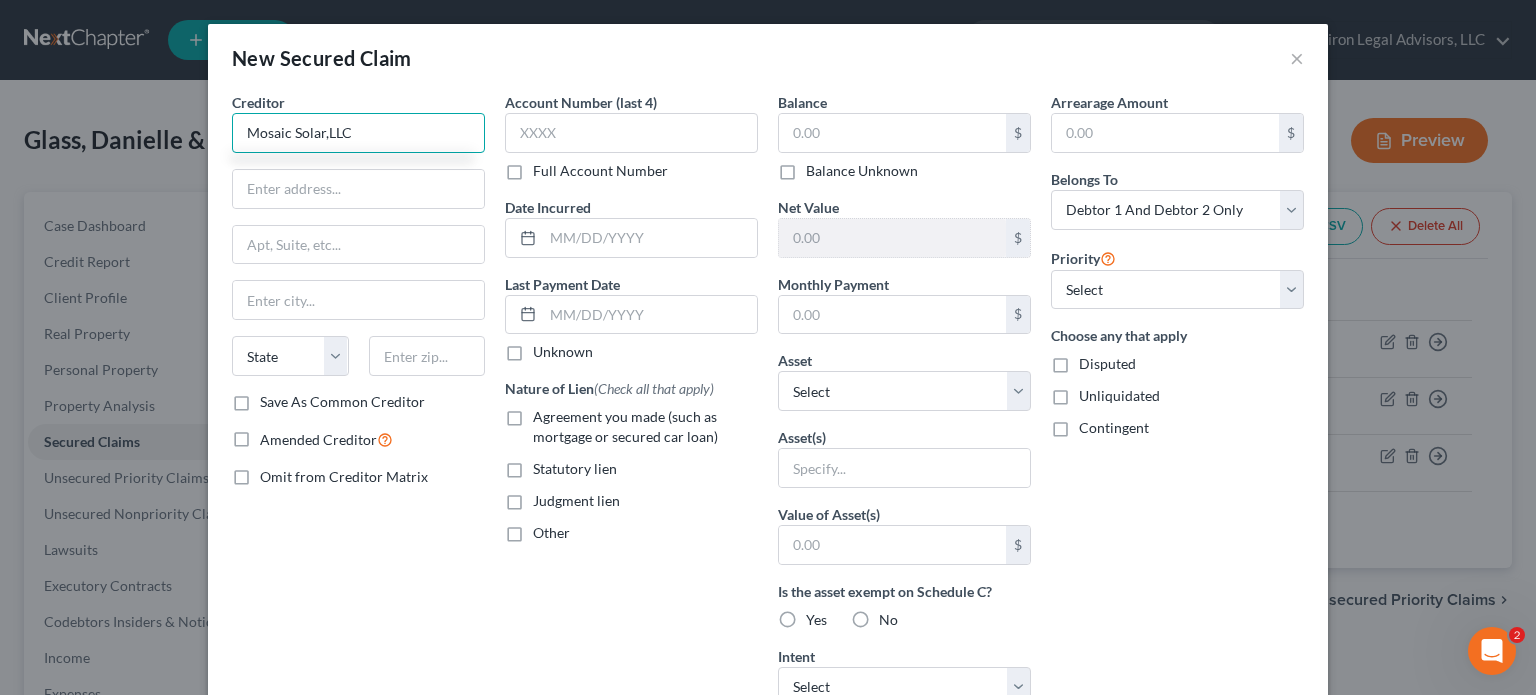 click on "Mosaic Solar,LLC" at bounding box center (358, 133) 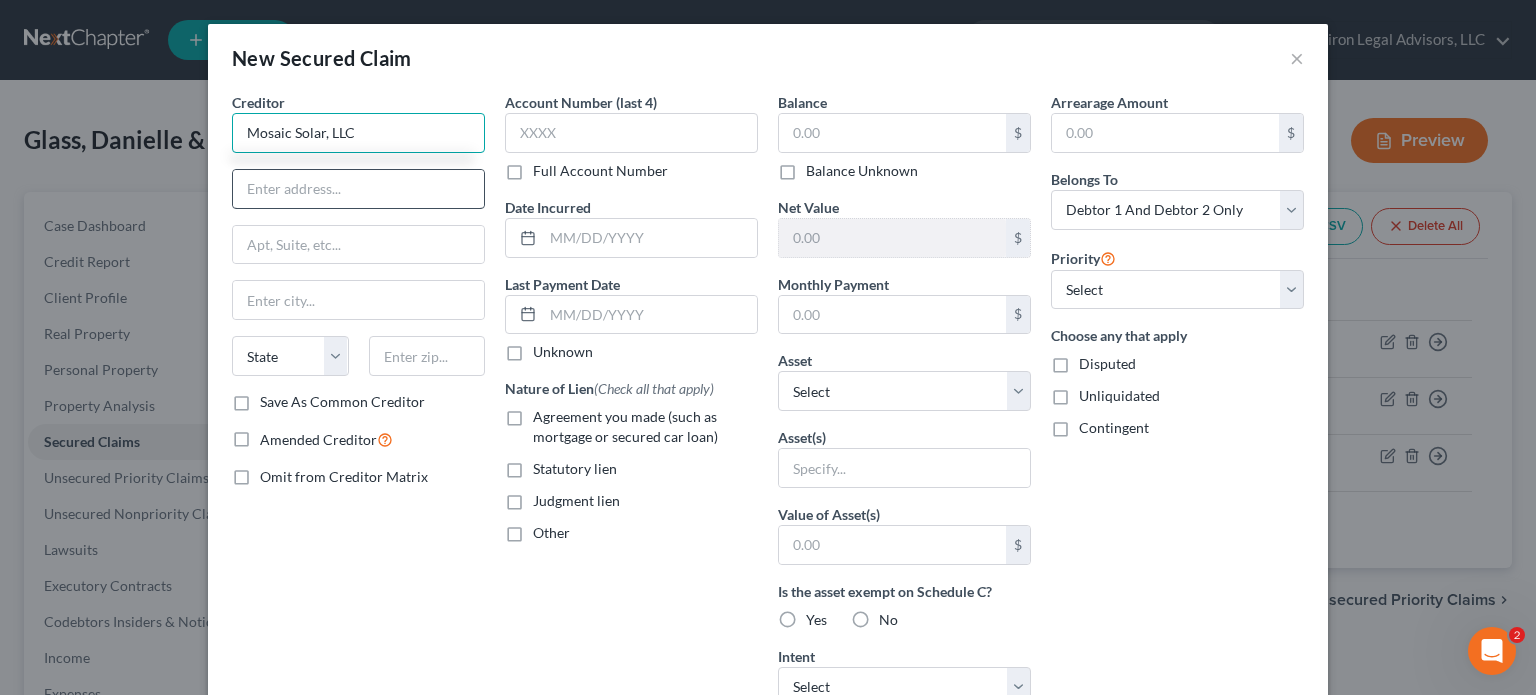 type on "Mosaic Solar, LLC" 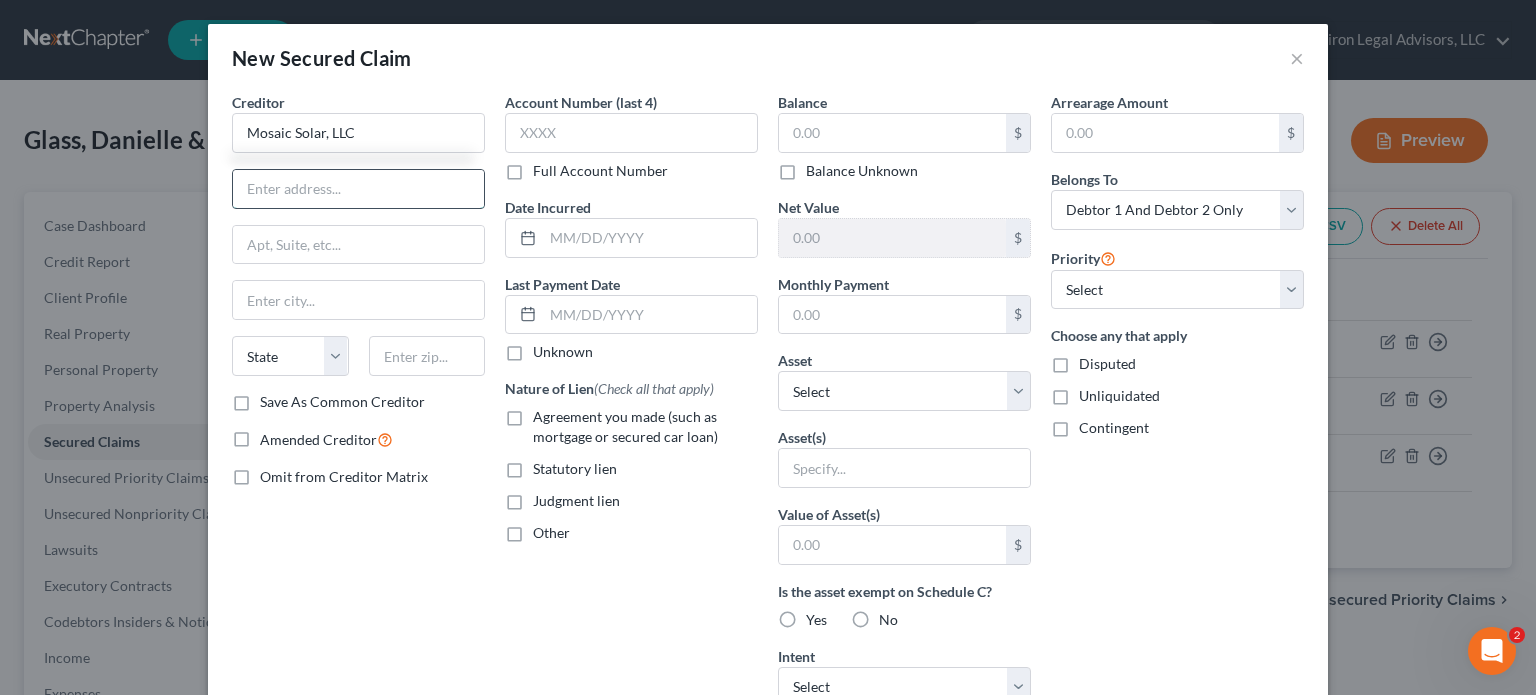 click at bounding box center (358, 189) 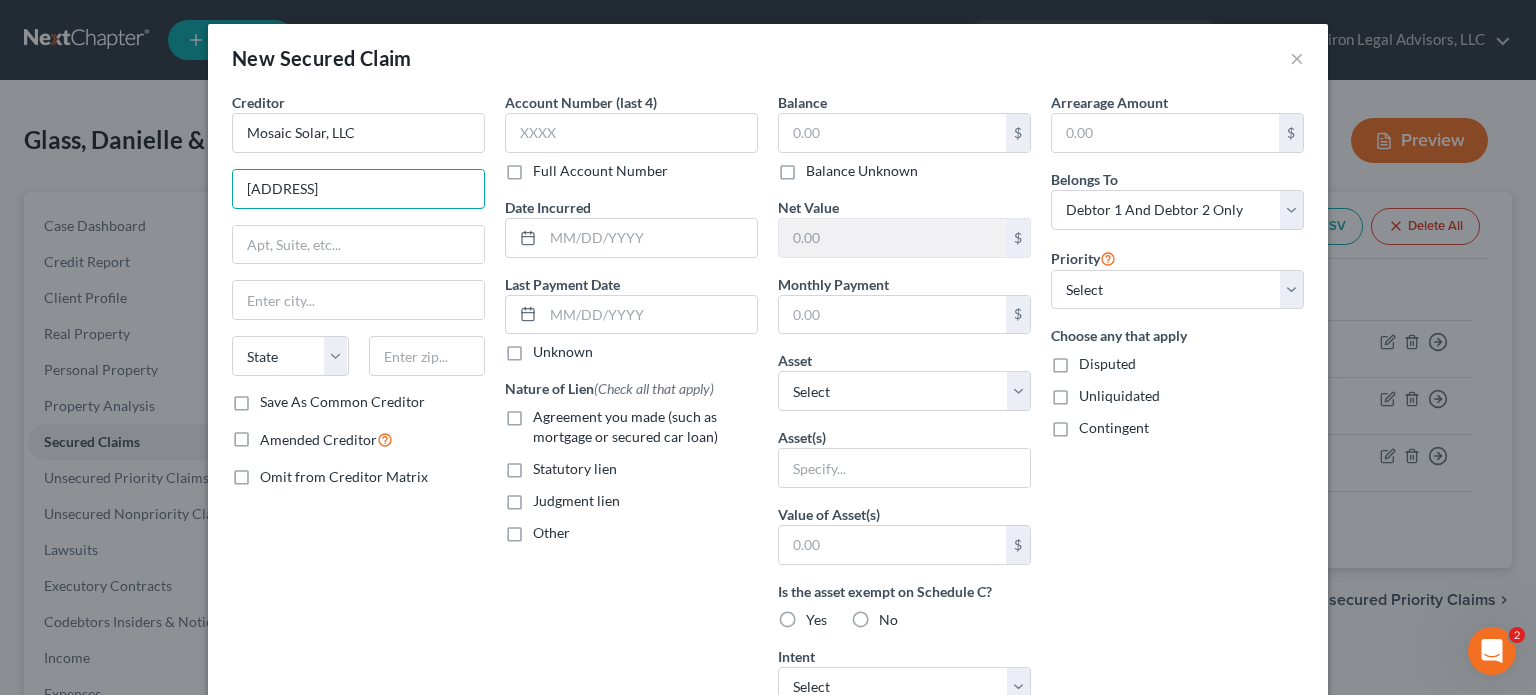 type on "[ADDRESS]" 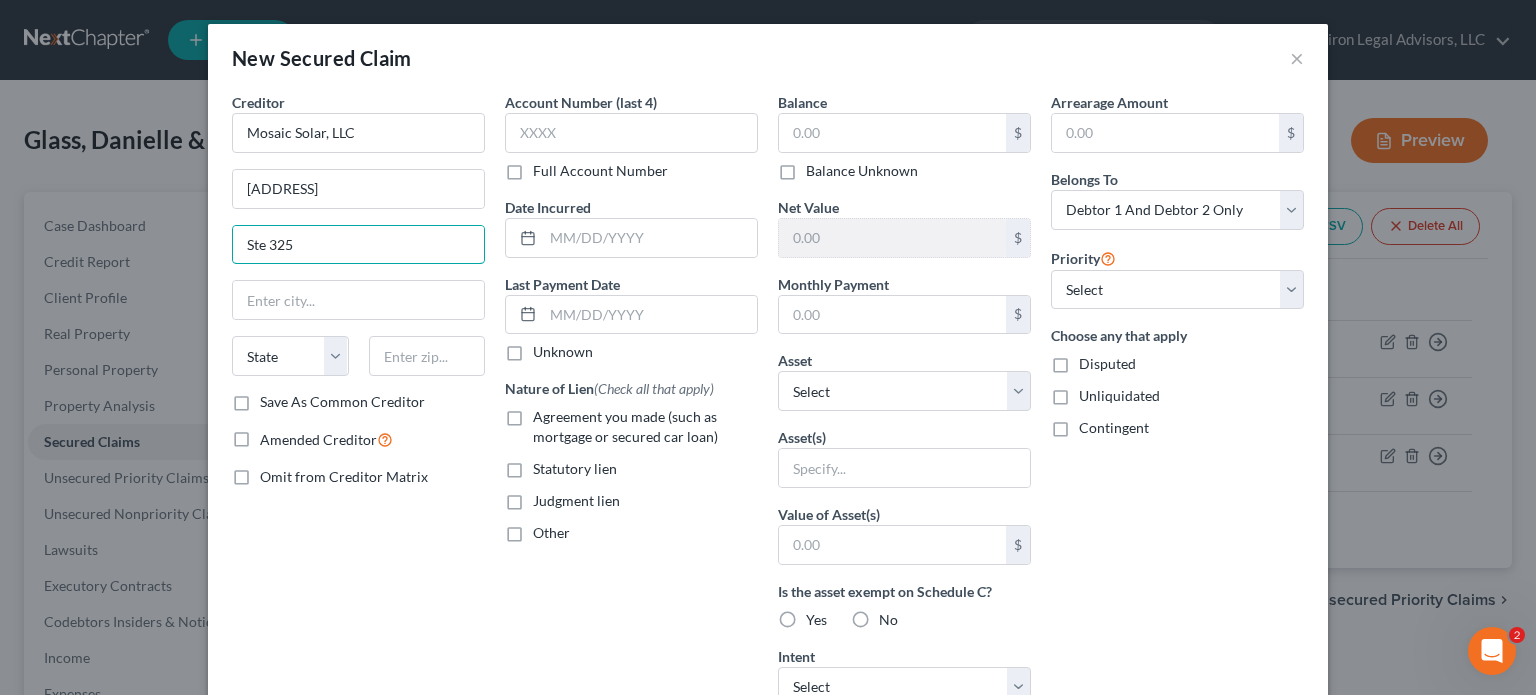 type on "Ste 325" 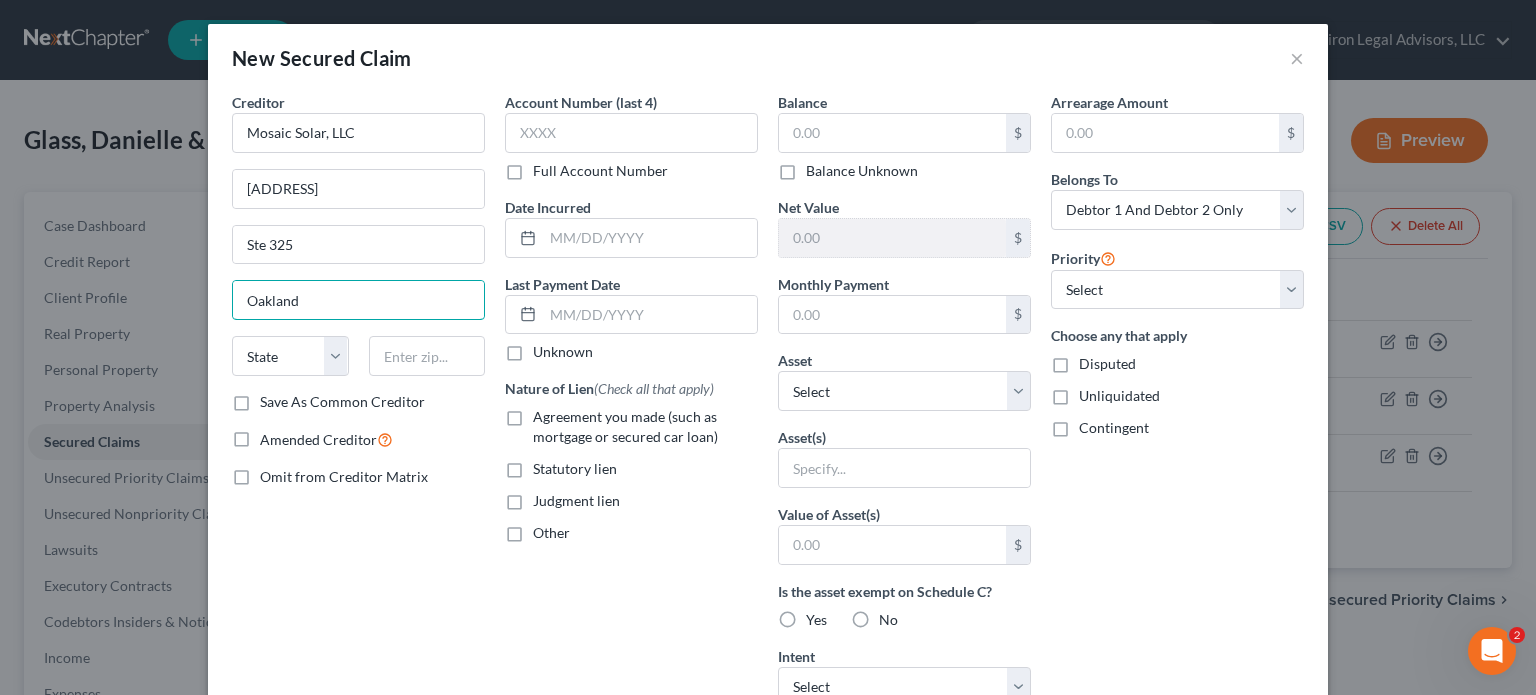 type on "Oakland" 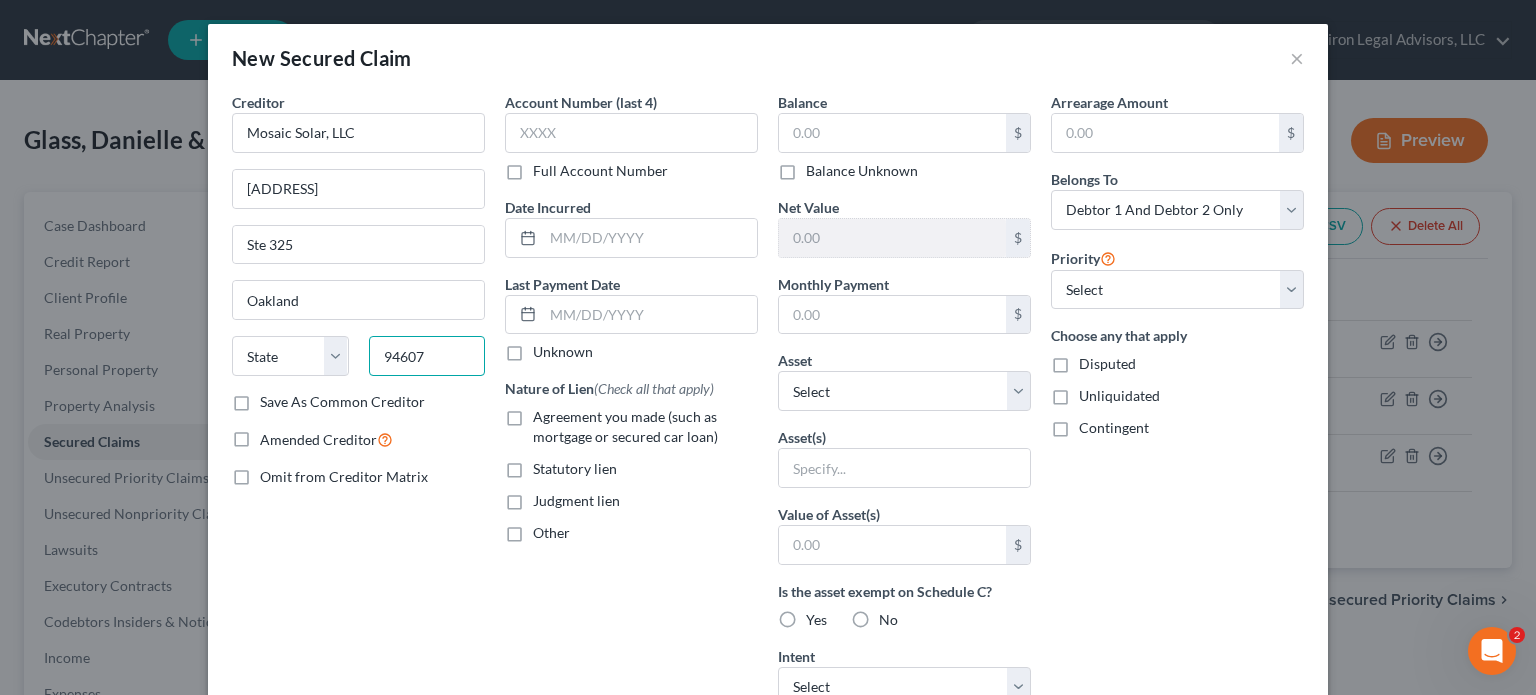 type on "94607" 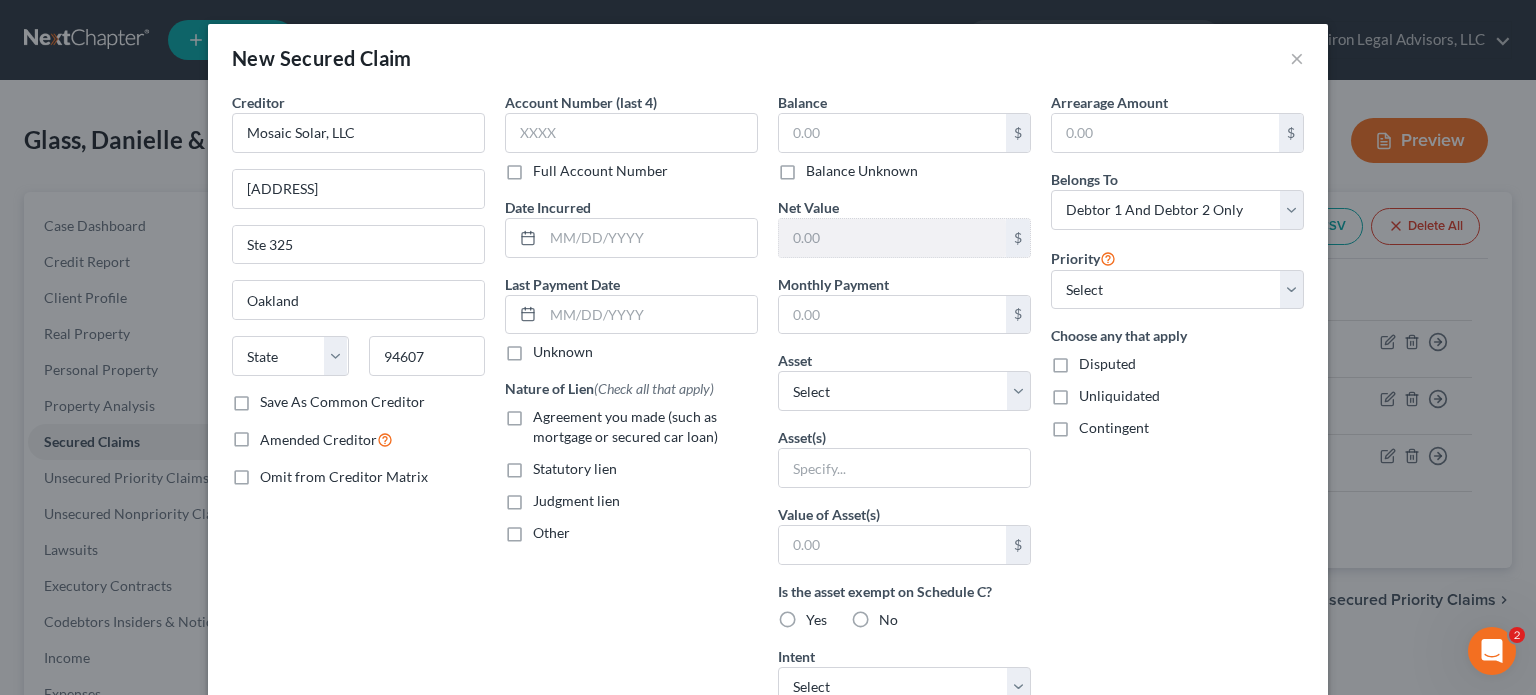 select on "4" 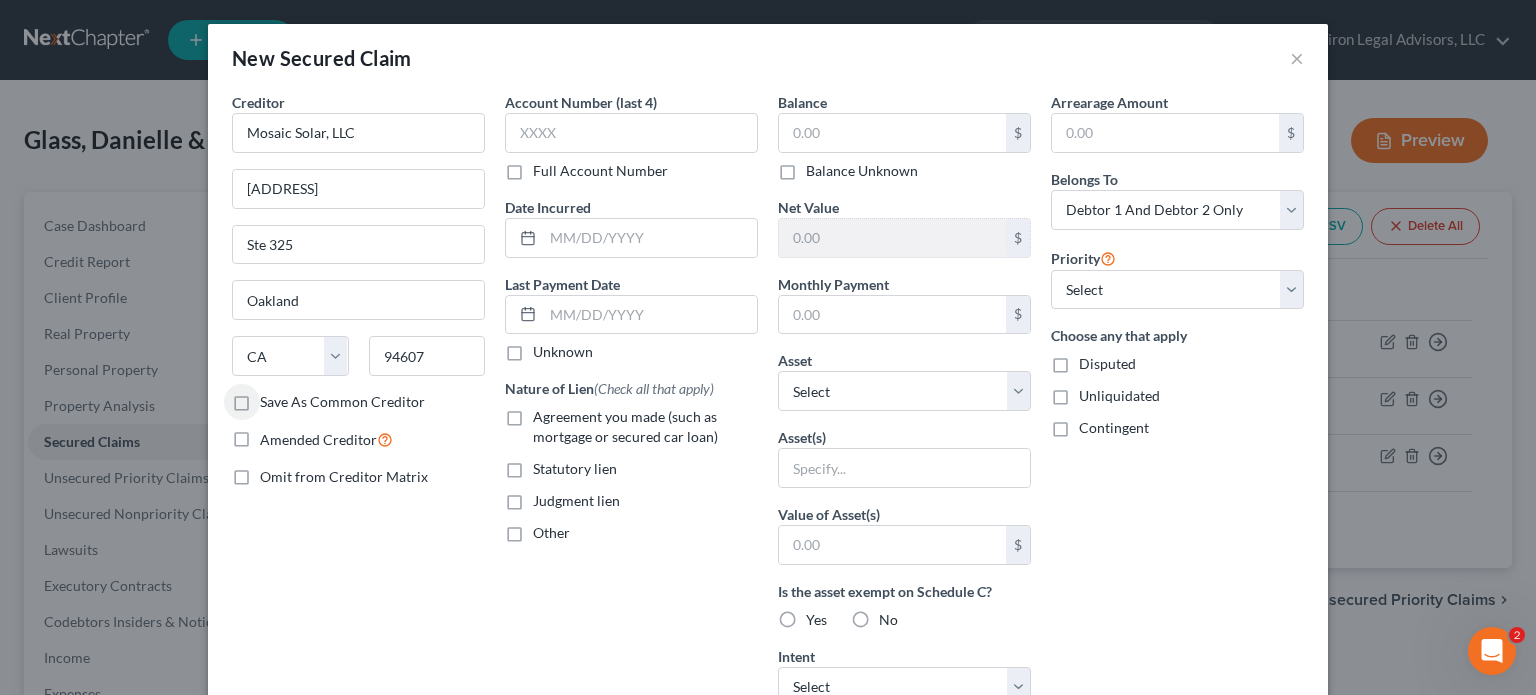 click on "Amended Creditor" at bounding box center (326, 439) 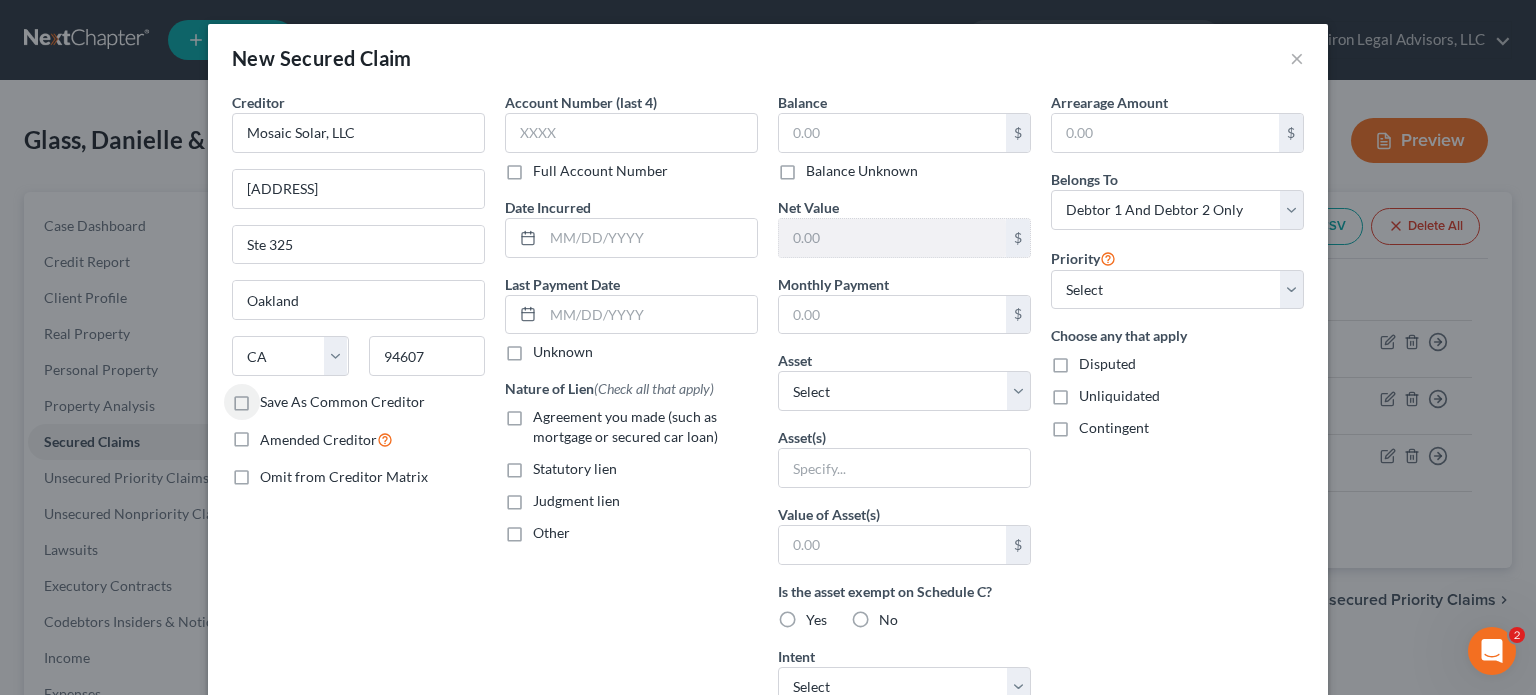 click on "Amended Creditor" at bounding box center (274, 434) 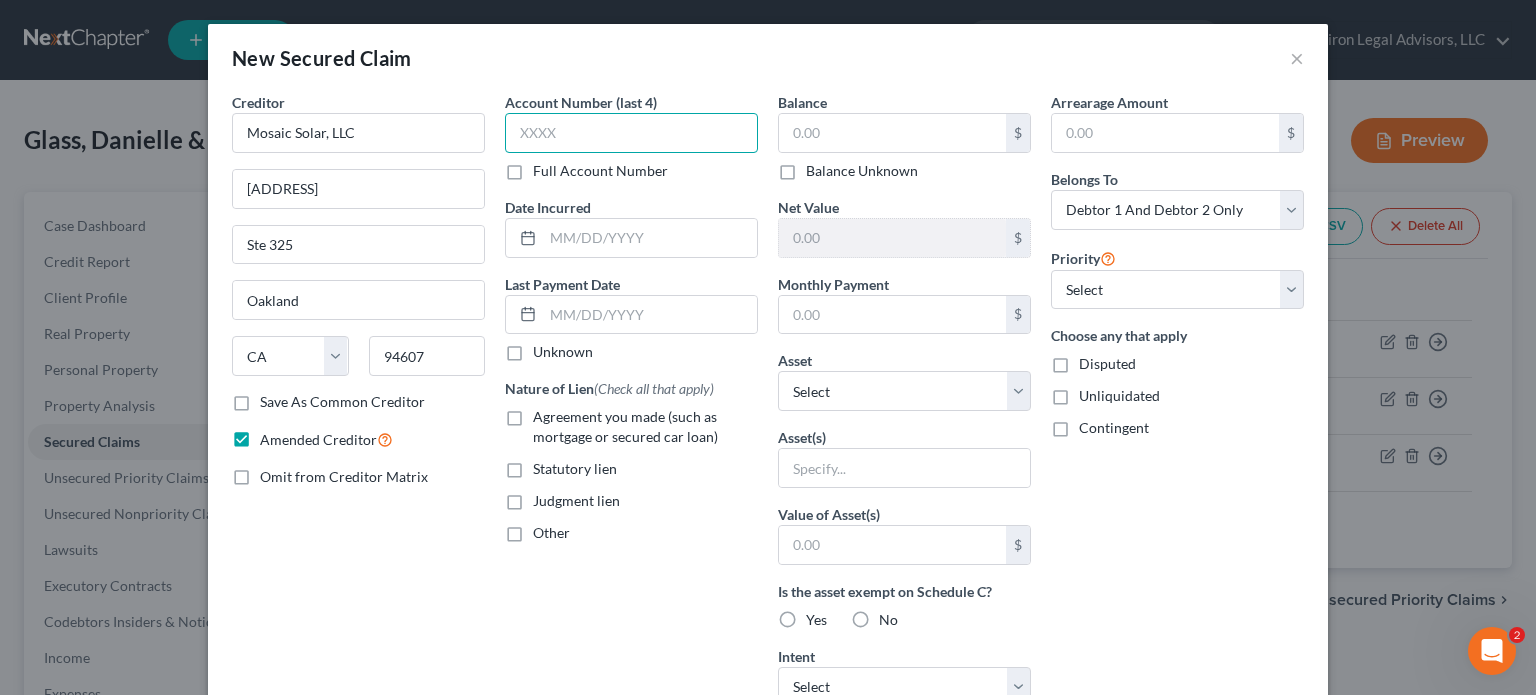 click at bounding box center [631, 133] 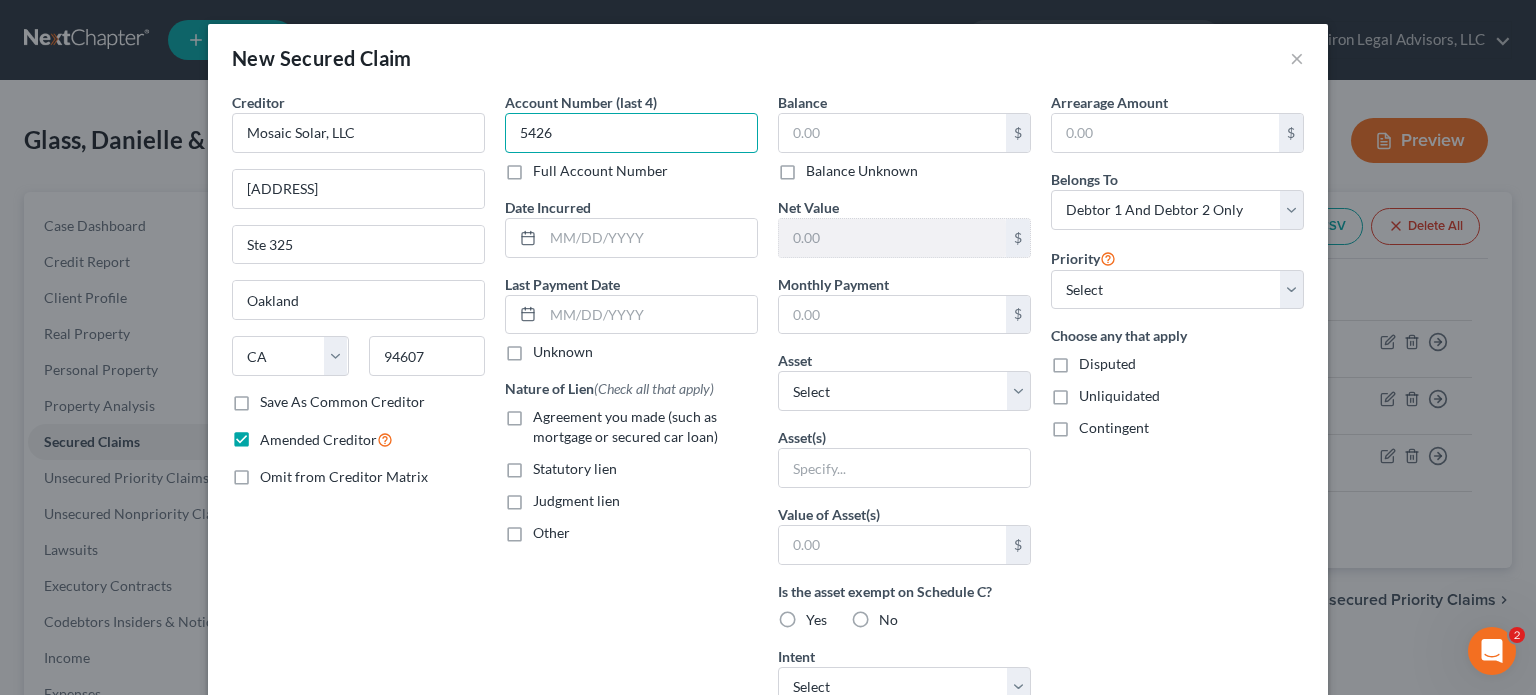 type on "5426" 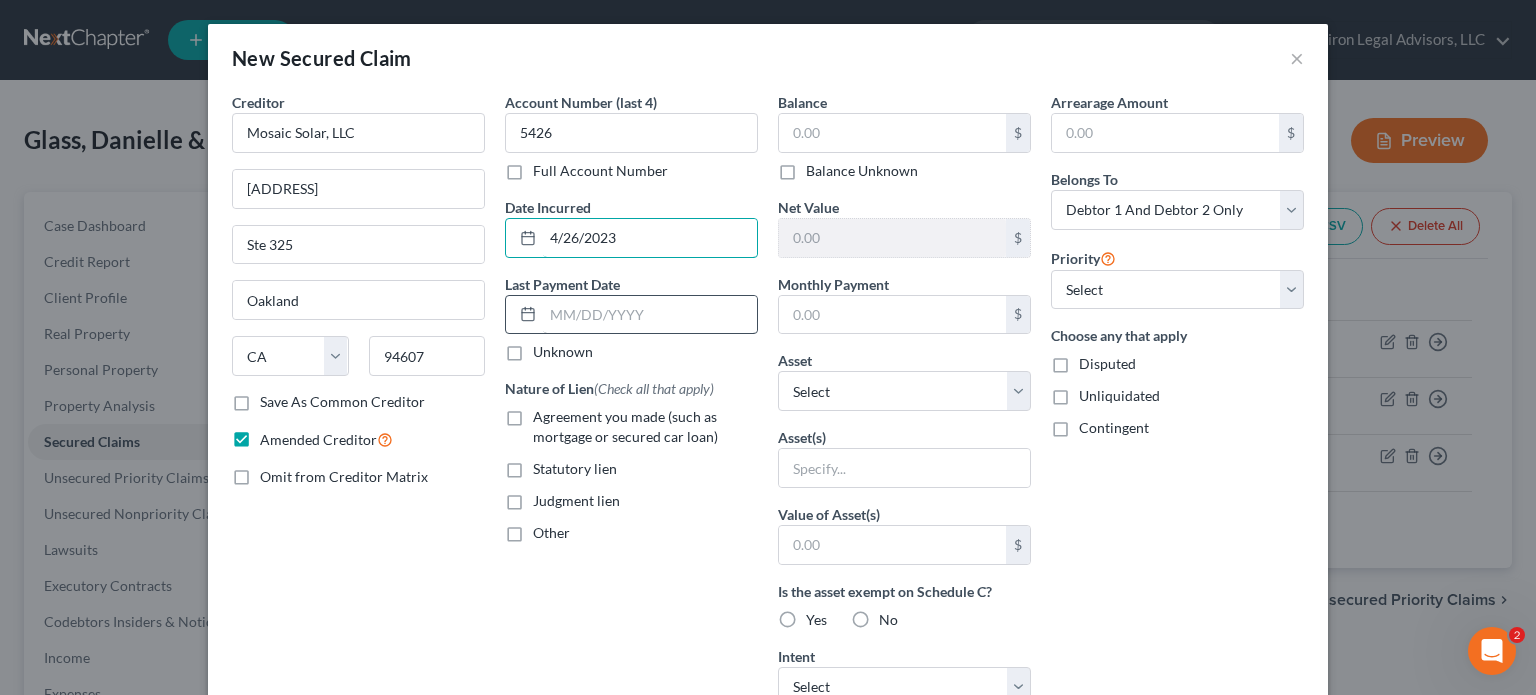 type on "4/26/2023" 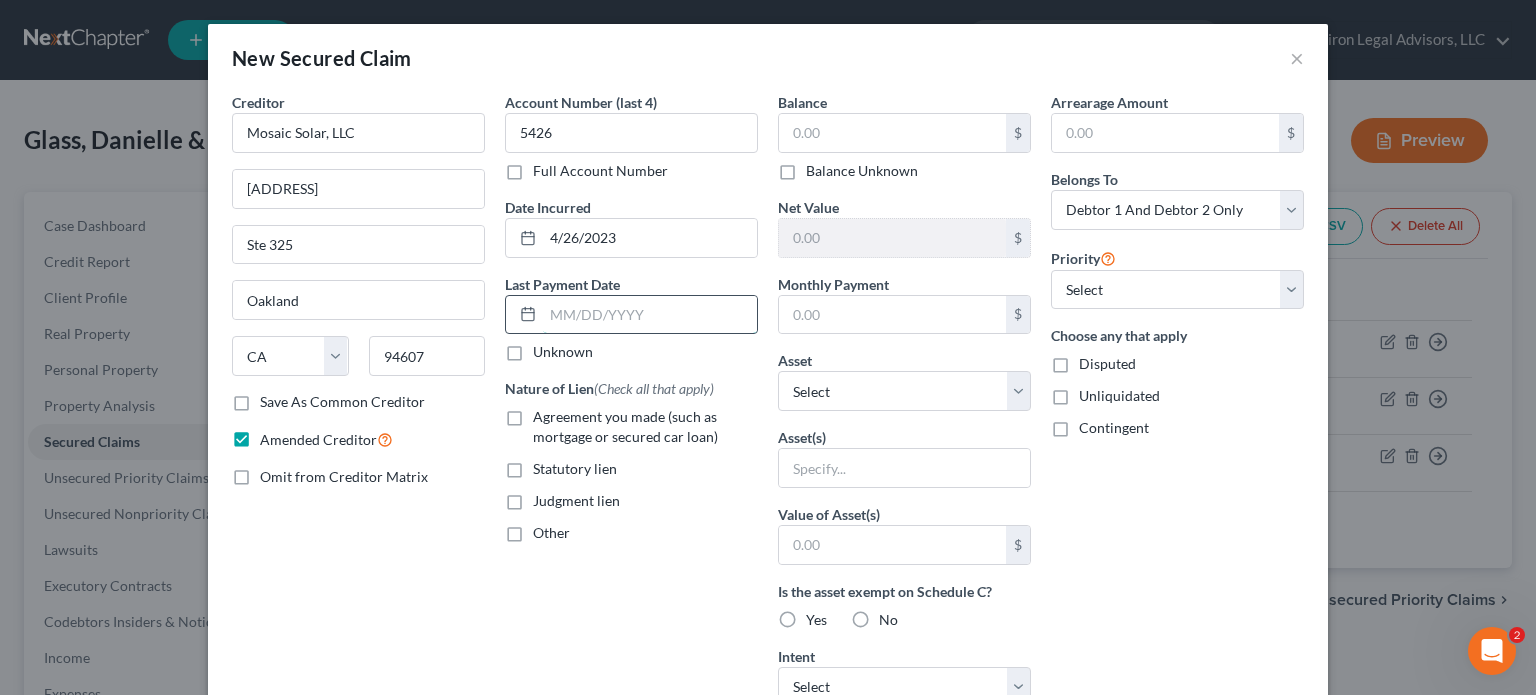 click at bounding box center (650, 315) 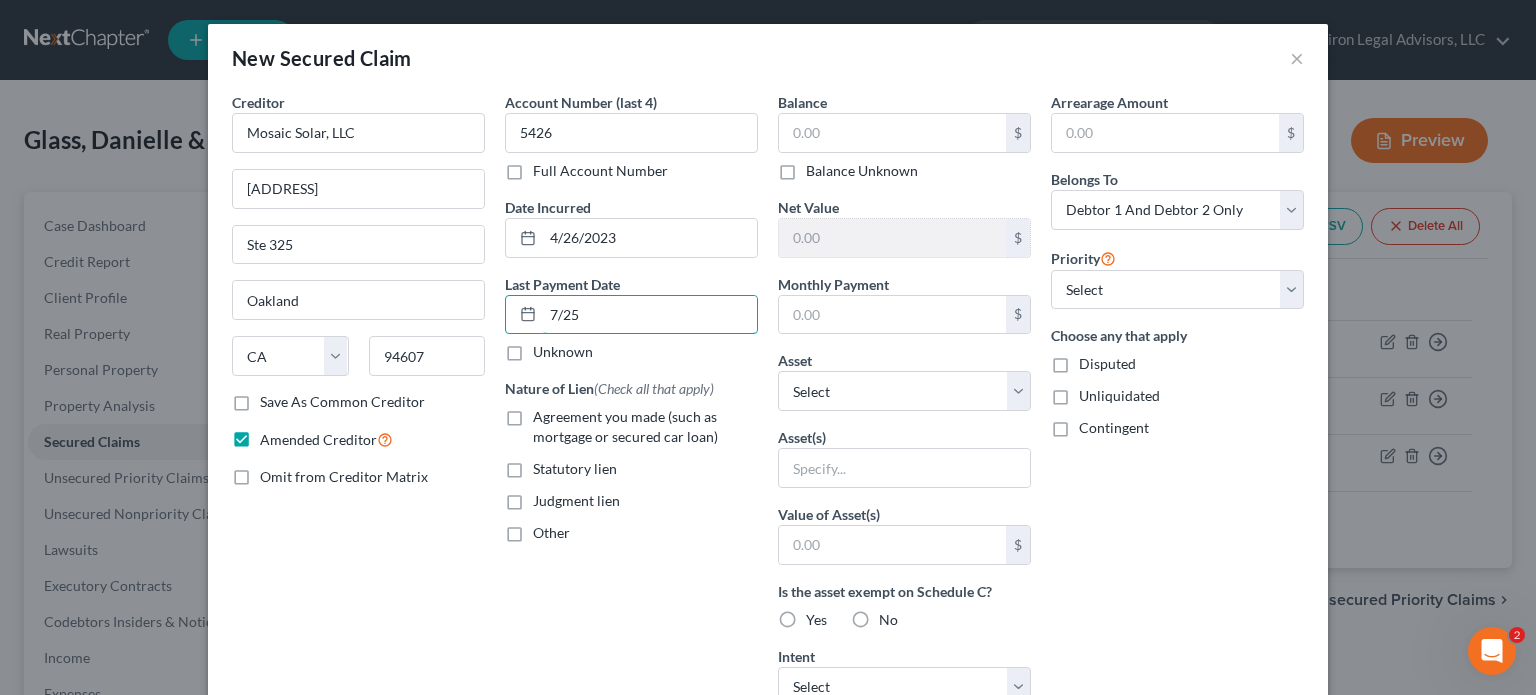type on "7/25" 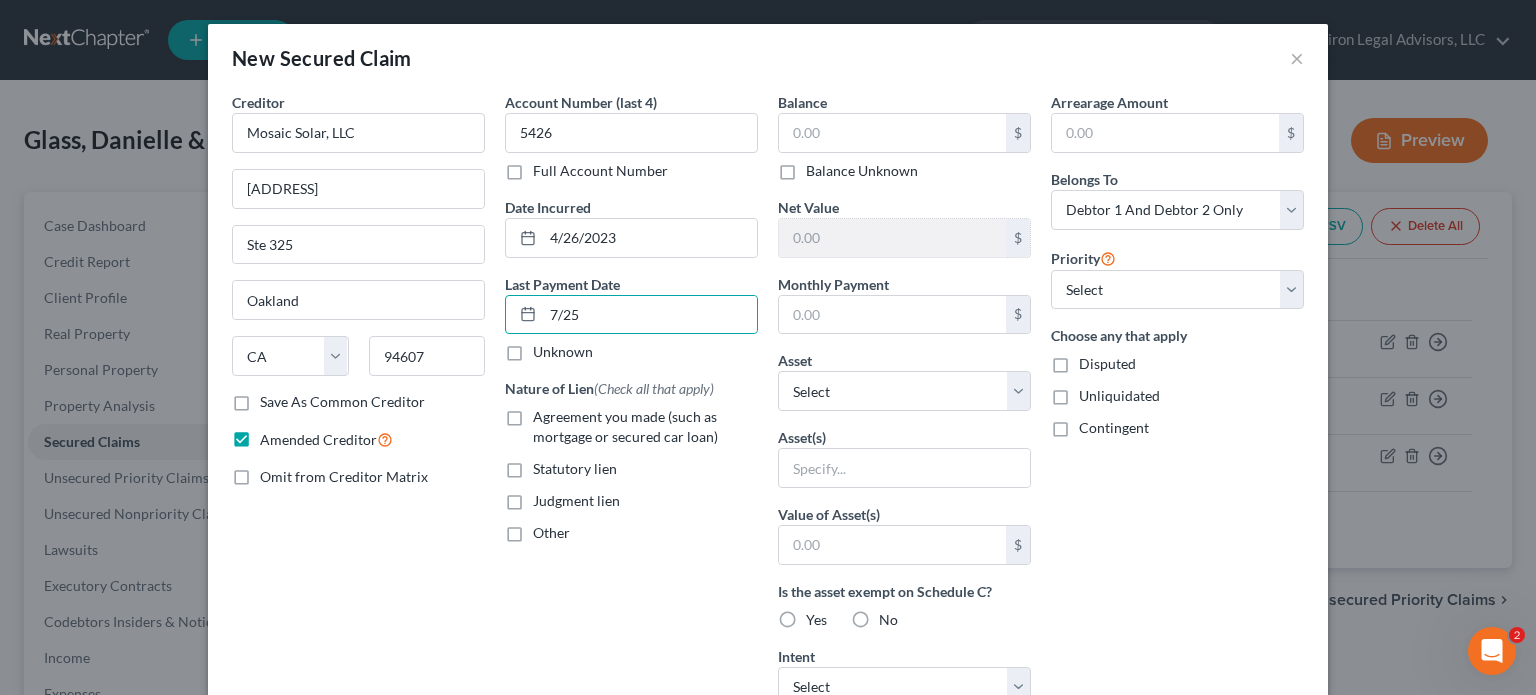 click on "Agreement you made (such as mortgage or secured car loan)" at bounding box center (645, 427) 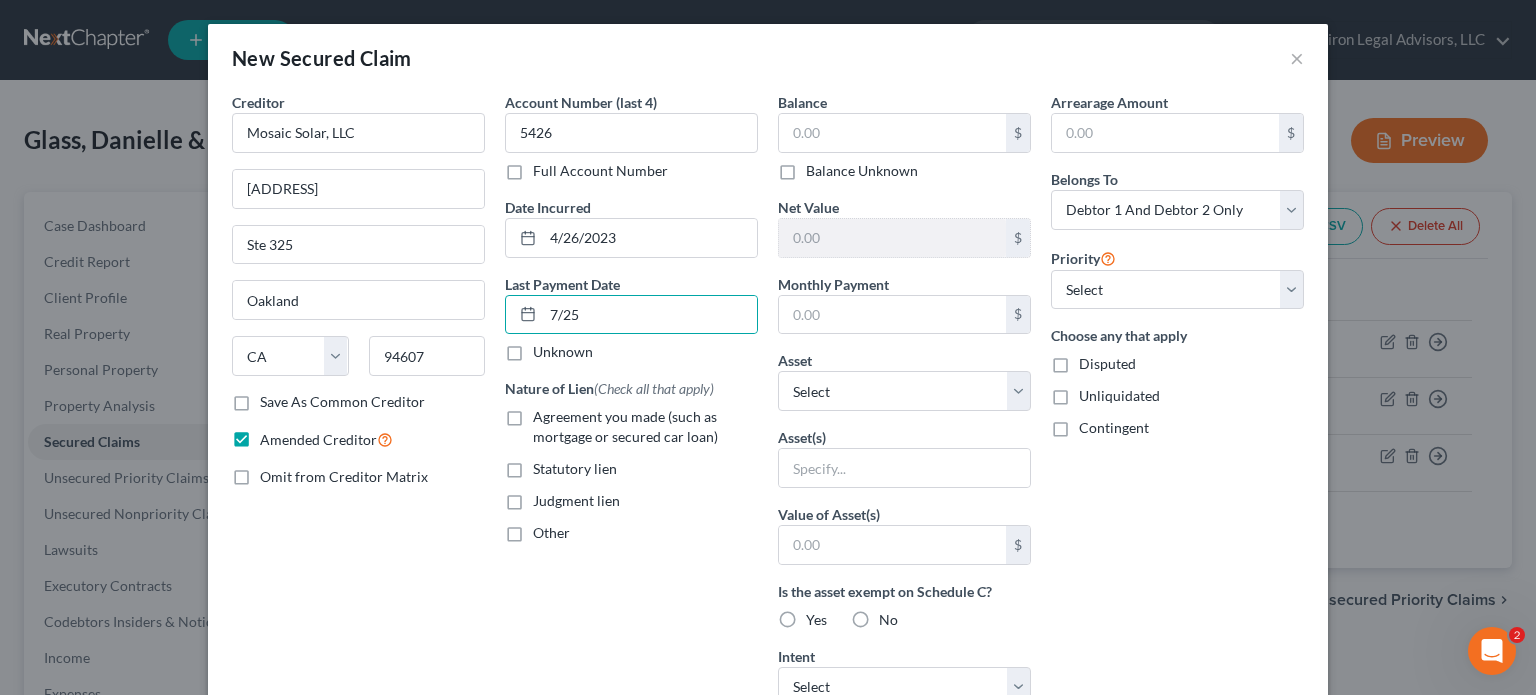 click on "Agreement you made (such as mortgage or secured car loan)" at bounding box center (547, 413) 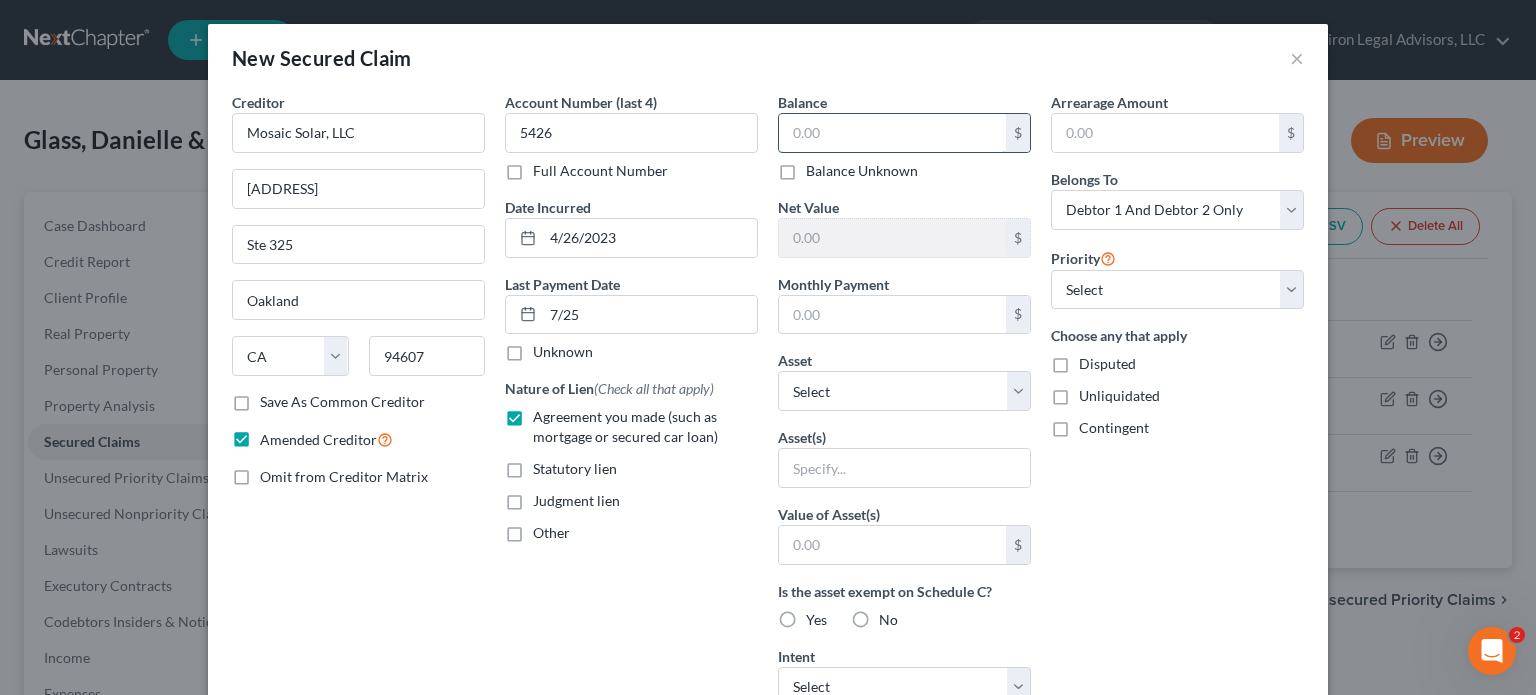 click at bounding box center [892, 133] 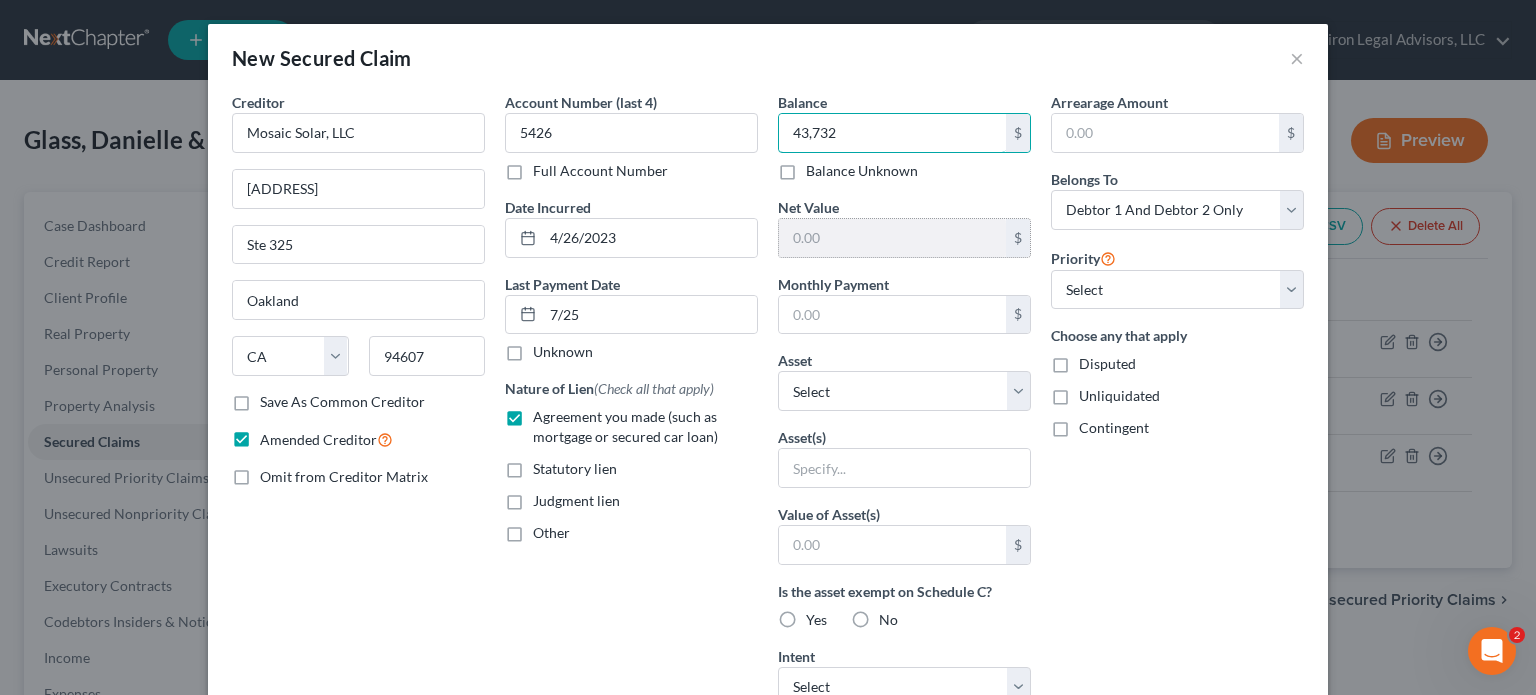 type on "43,732" 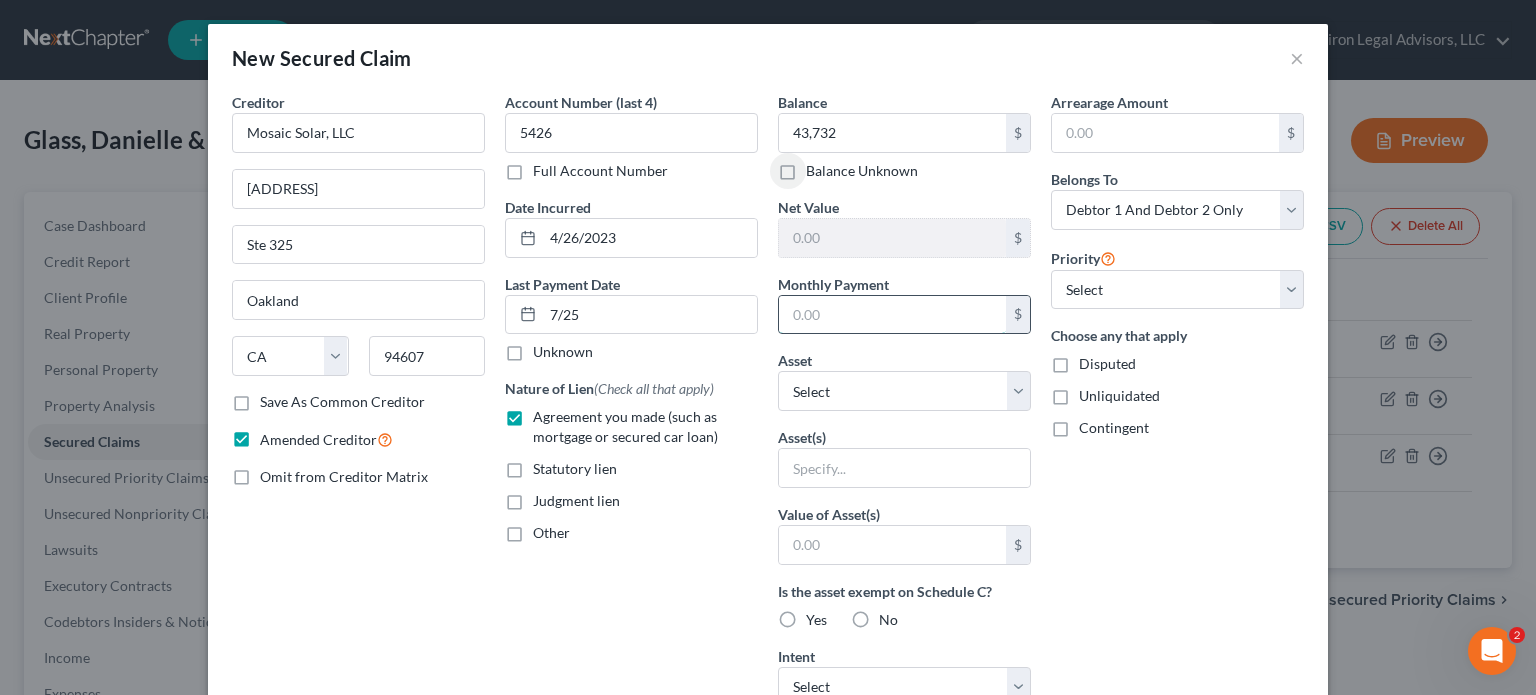 click at bounding box center [892, 315] 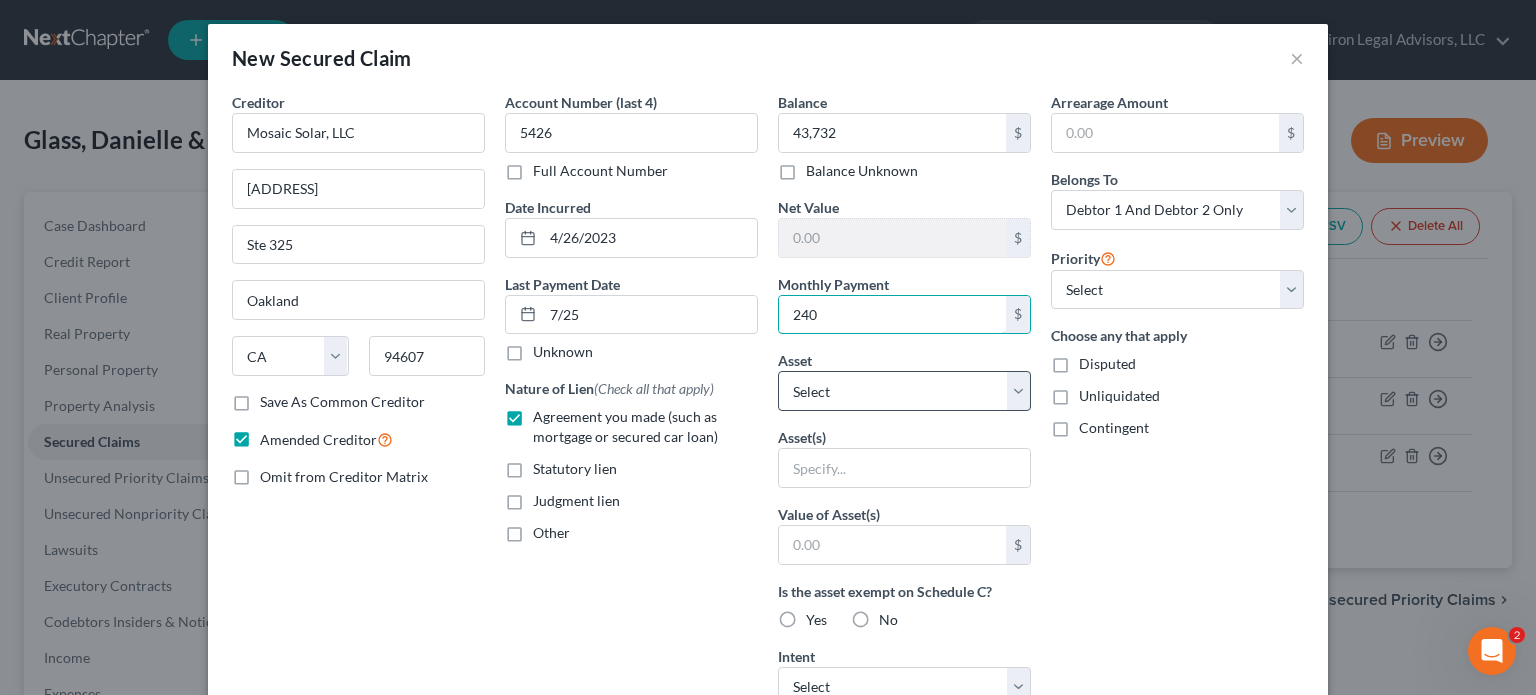 type on "240" 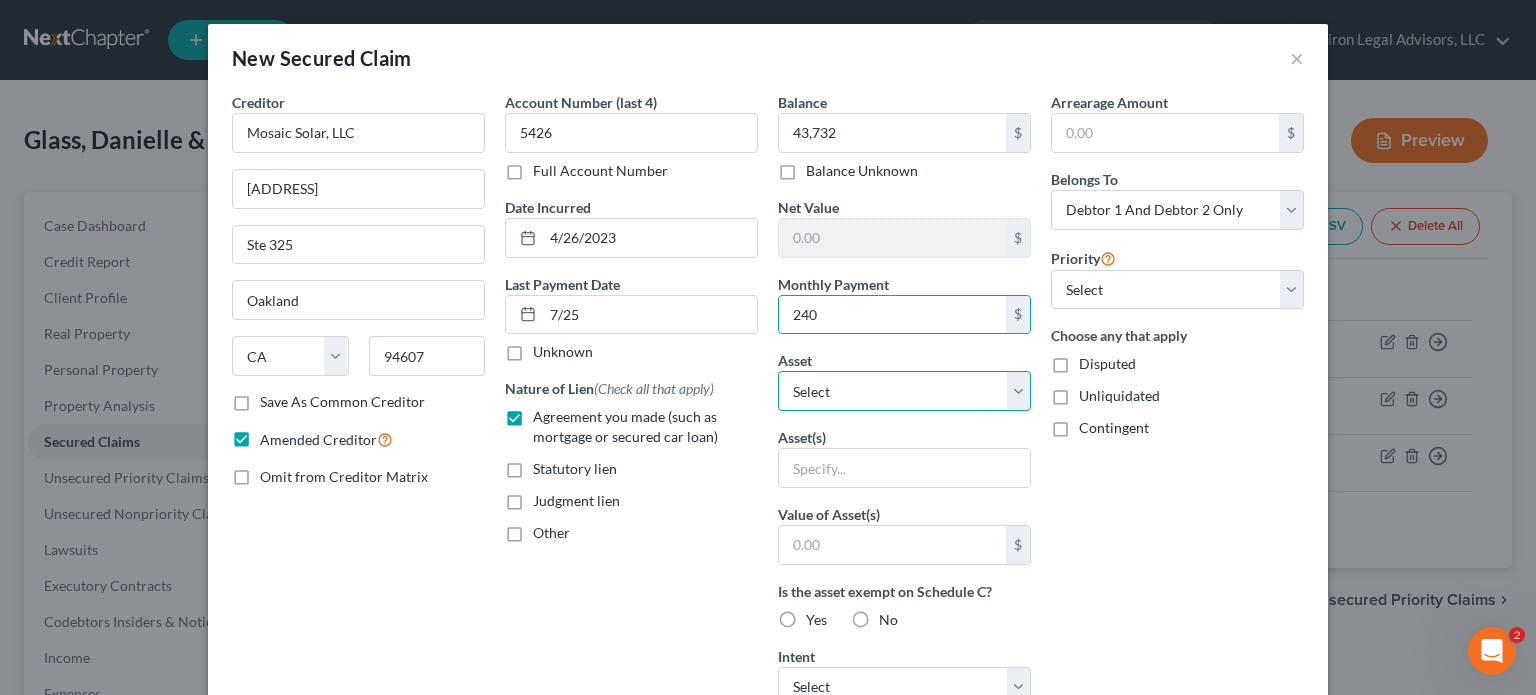 click on "Select Other Multiple Assets Robinhood Account (Brokerage) - $0.0 Self (Transfer) - $8944.0 2024 Subaru Outback - $33812.0 Clothing - Clothing - $500.0 [ADDRESS] - $4500.0 Citibank (Savings Account) - $0.0 Electronics - imac; 2 ipads; 2 iphones; apple watch; mac mini; 2 monitors; stereo receiver; 3 TVs. - $2100.0 Jade Cat Co. - $0.0 Capital One Bank (Savings Account) - $1.0 Jewelry - Wedding bands & ring - $1800.0 HSA Bank- Health Savings Account (Checking Account) - $200.0 Launch Credit Union (Savings Account) - $10.0 2 Company-Term Policies-Lincoln Financial - $0.0 Citibank (Checking Account) - $0.0 PERA - $15600.0 Fidelity 401k - $18000.0 Ontap Credit Union-Jamie (Checking Account) - $50.0 Capital One (Checking Account) - $6.0 Ontap Credit Union- Danielle (Checking Account) - $5.0" at bounding box center [904, 391] 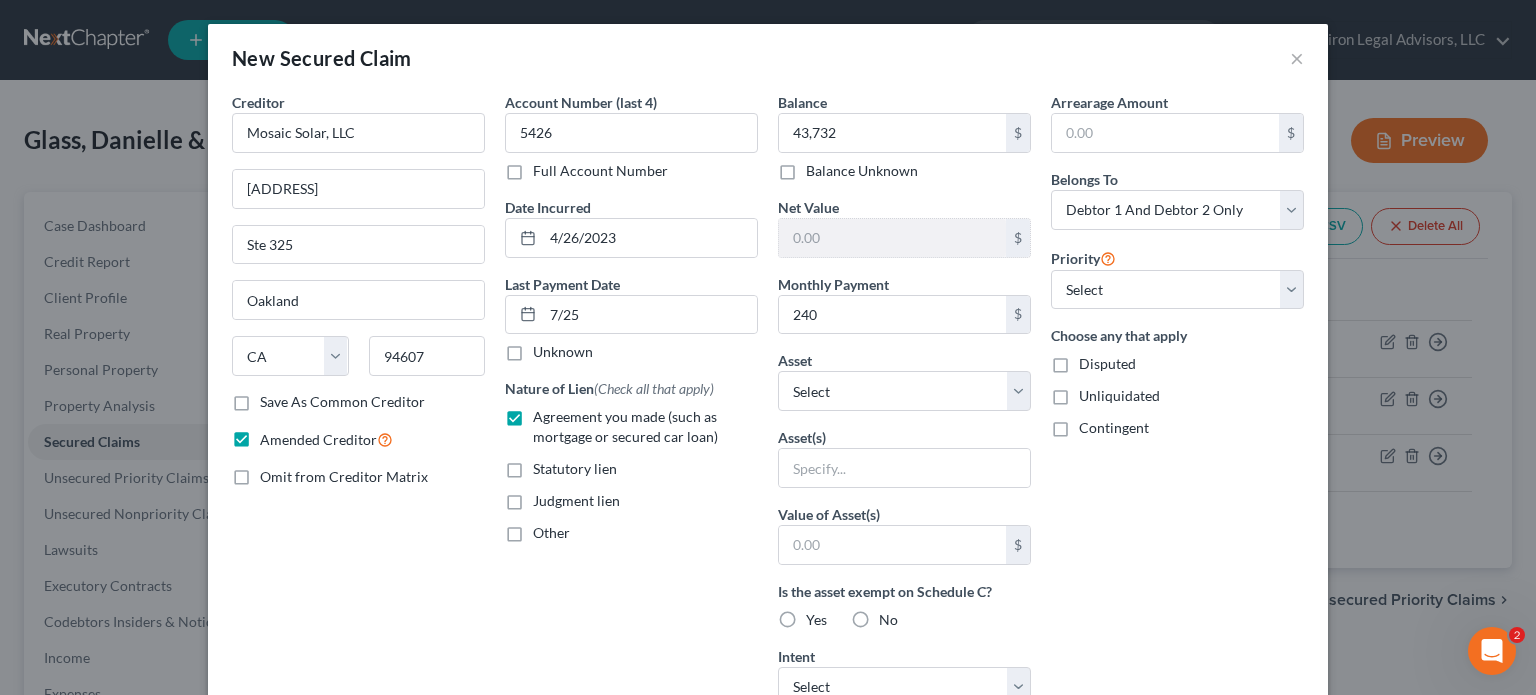 click on "Balance
43,732.00 $
Balance Unknown
Balance Undetermined
43,732 $
Balance Unknown
Net Value $ Monthly Payment 240 $
Asset
*
Select Other Multiple Assets Robinhood Account (Brokerage) - $0.0 Self (Transfer) - $8944.0 2024 Subaru Outback - $33812.0 Clothing - Clothing - $500.0 [ADDRESS] - $541000.0 Chase Bank (Checking Account) - $400.0 Chase Bank-Savings (Savings Account) - $500.0 Launch Credit Union (Checking Account) - $200.0 Household Goods - Furniture, appliances, household goods, 2 bicycles & misc. - $4500.0 Citibank (Savings Account) - $0.0 Electronics - imac; 2 ipads; 2 iphones; apple watch; mac mini; 2 monitors; stereo receiver; 3 TVs. - $2100.0 Jade Cat Co. - $0.0 Capital One Bank (Savings Account) - $1.0 Jewelry - Wedding bands & ring - $1800.0 HSA Bank- Health Savings Account (Checking Account) - $200.0 Launch Credit Union (Savings Account) - $10.0 PERA - $15600.0 $" at bounding box center (904, 538) 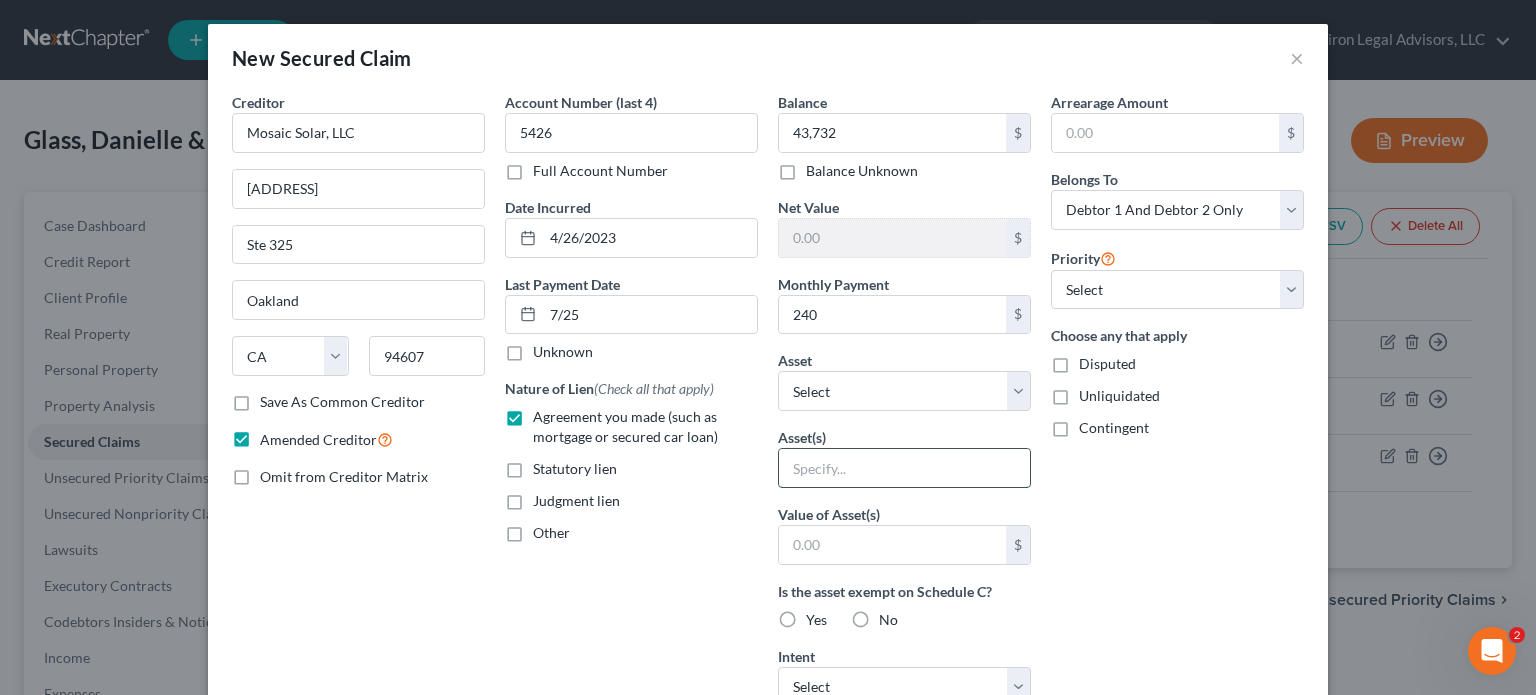 click at bounding box center (904, 468) 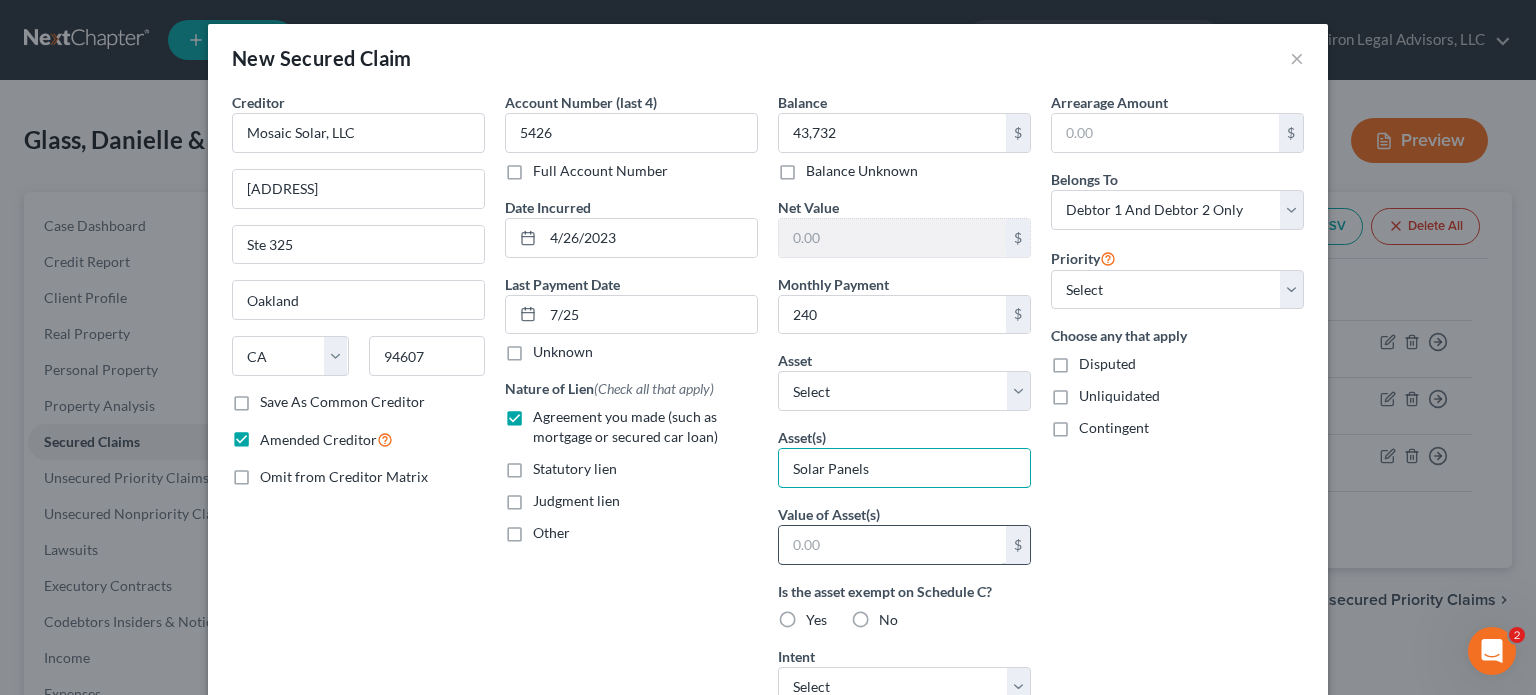 type on "Solar Panels" 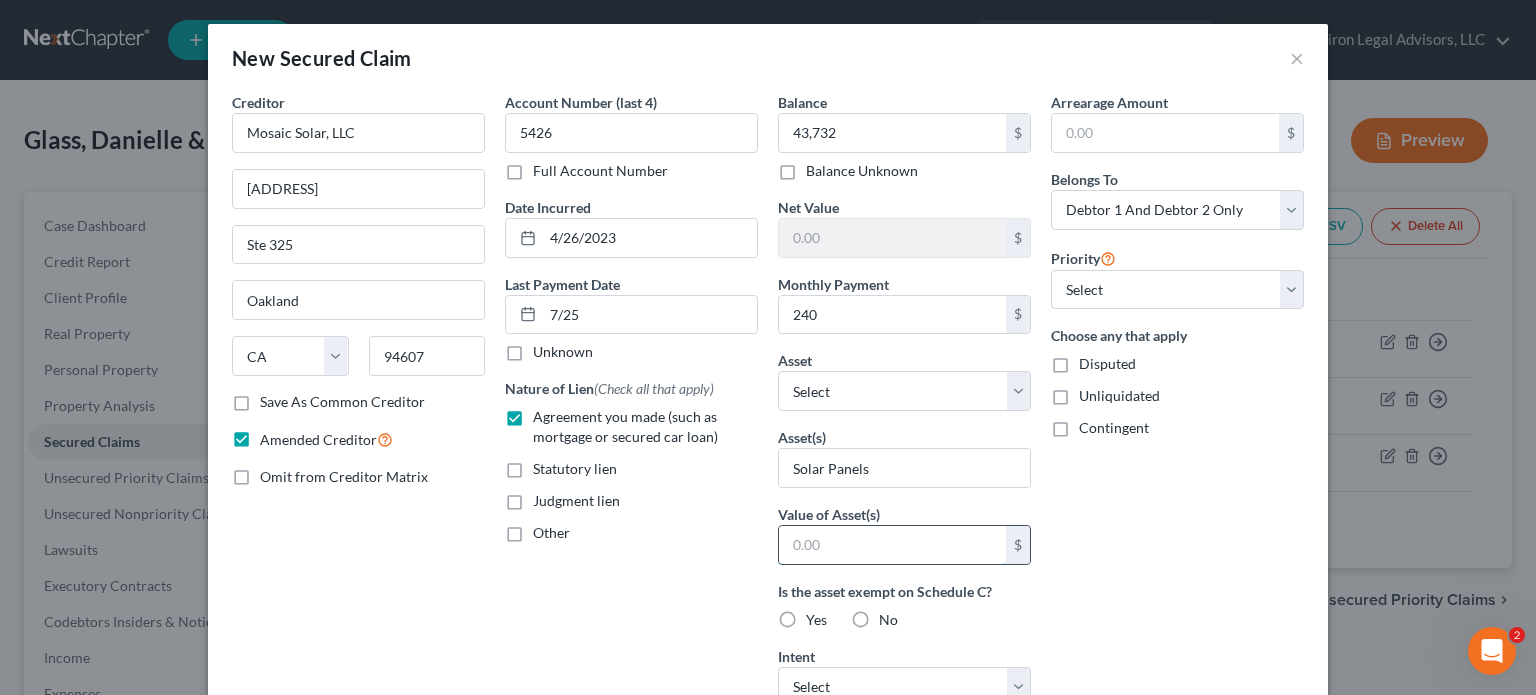 click at bounding box center (892, 545) 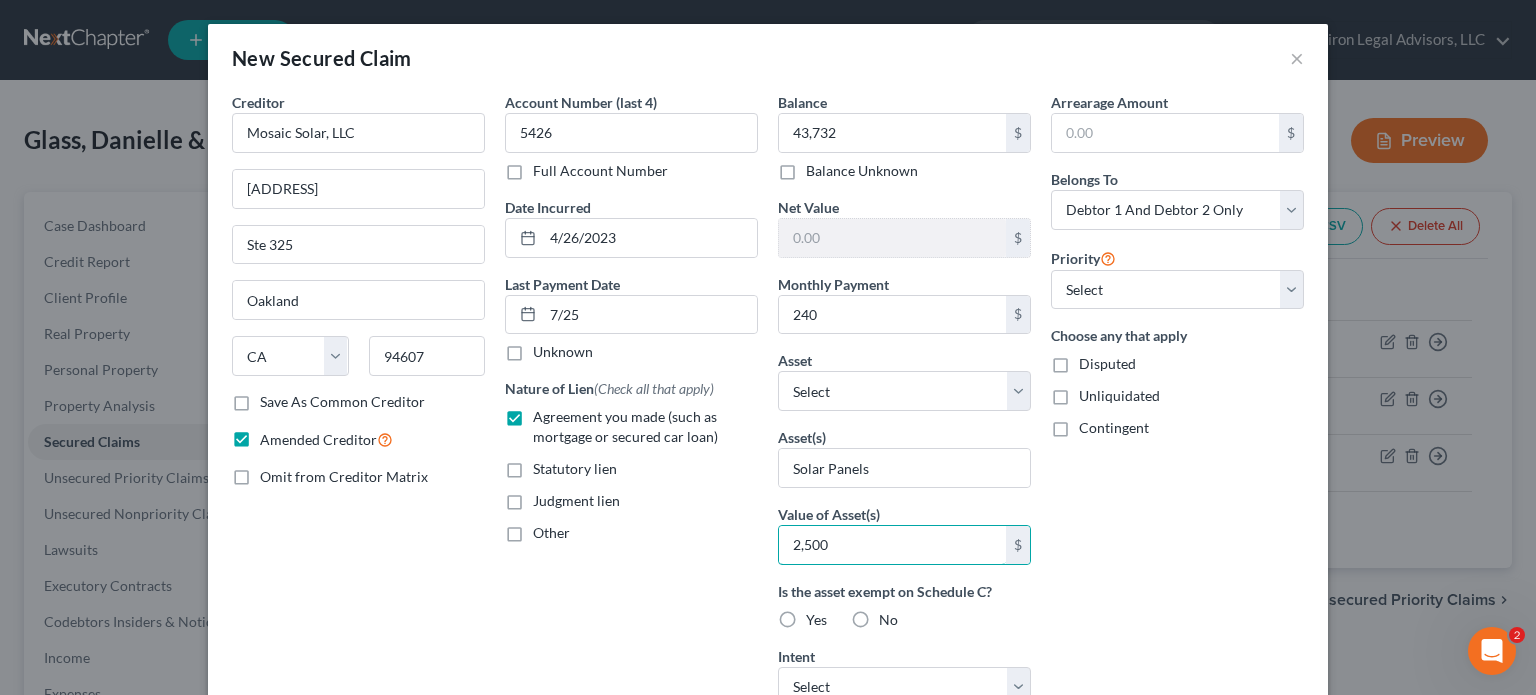 type on "2,500" 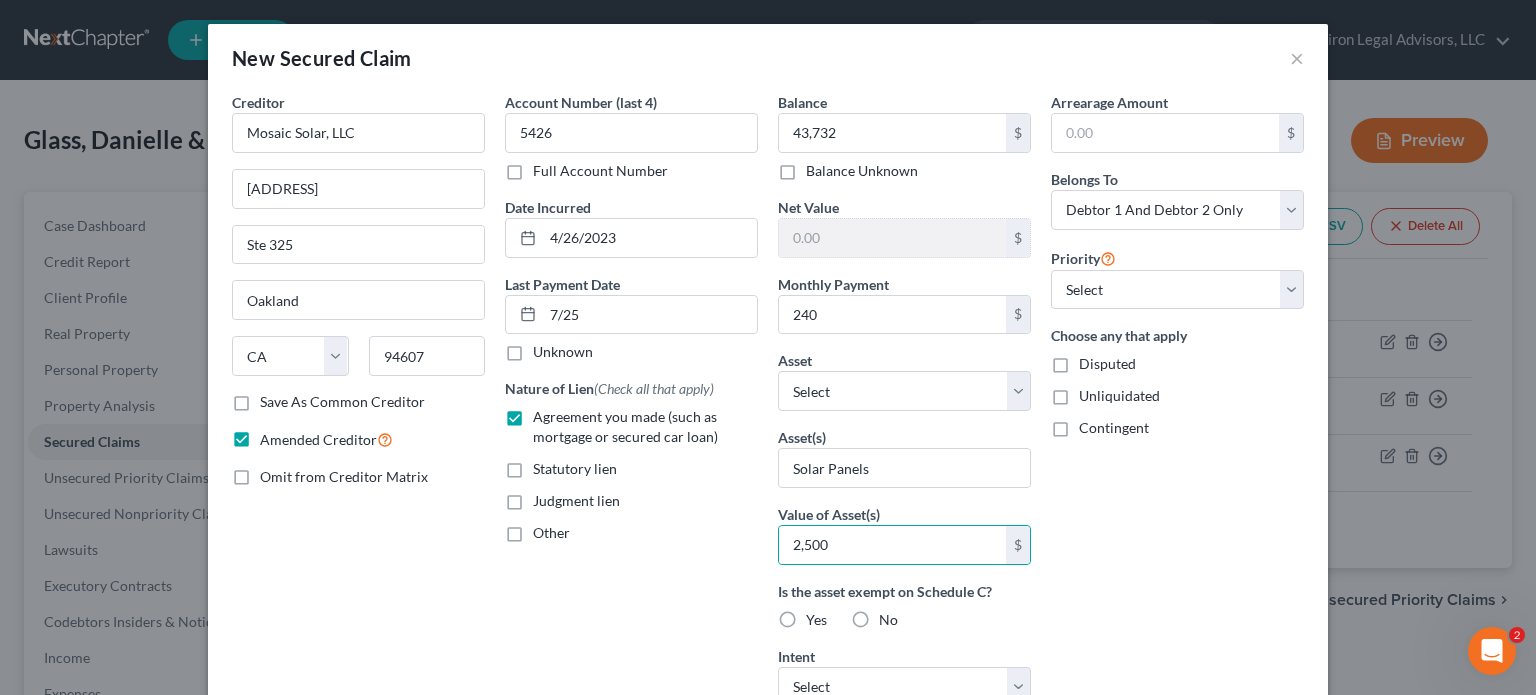 click on "Arrearage Amount $
Belongs To
*
Select Debtor 1 Only Debtor 2 Only Debtor 1 And Debtor 2 Only At Least One Of The Debtors And Another Community Property Priority  Select 1st 2nd 3rd 4th 5th 6th 7th 8th 9th 10th 11th 12th 13th 14th 15th 16th 17th 18th 19th 20th 21th 22th 23th 24th 25th 26th 27th 28th 29th 30th Choose any that apply Disputed Unliquidated Contingent" at bounding box center (1177, 538) 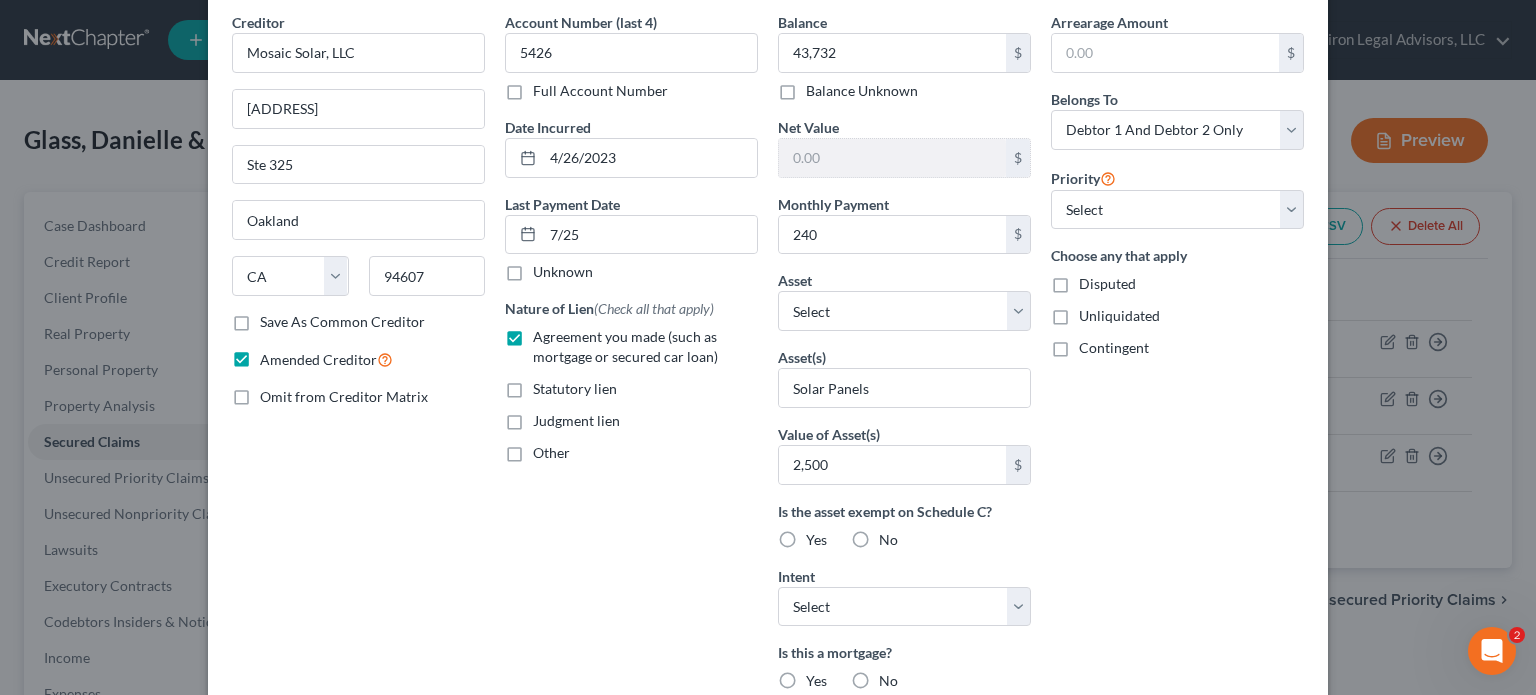 scroll, scrollTop: 200, scrollLeft: 0, axis: vertical 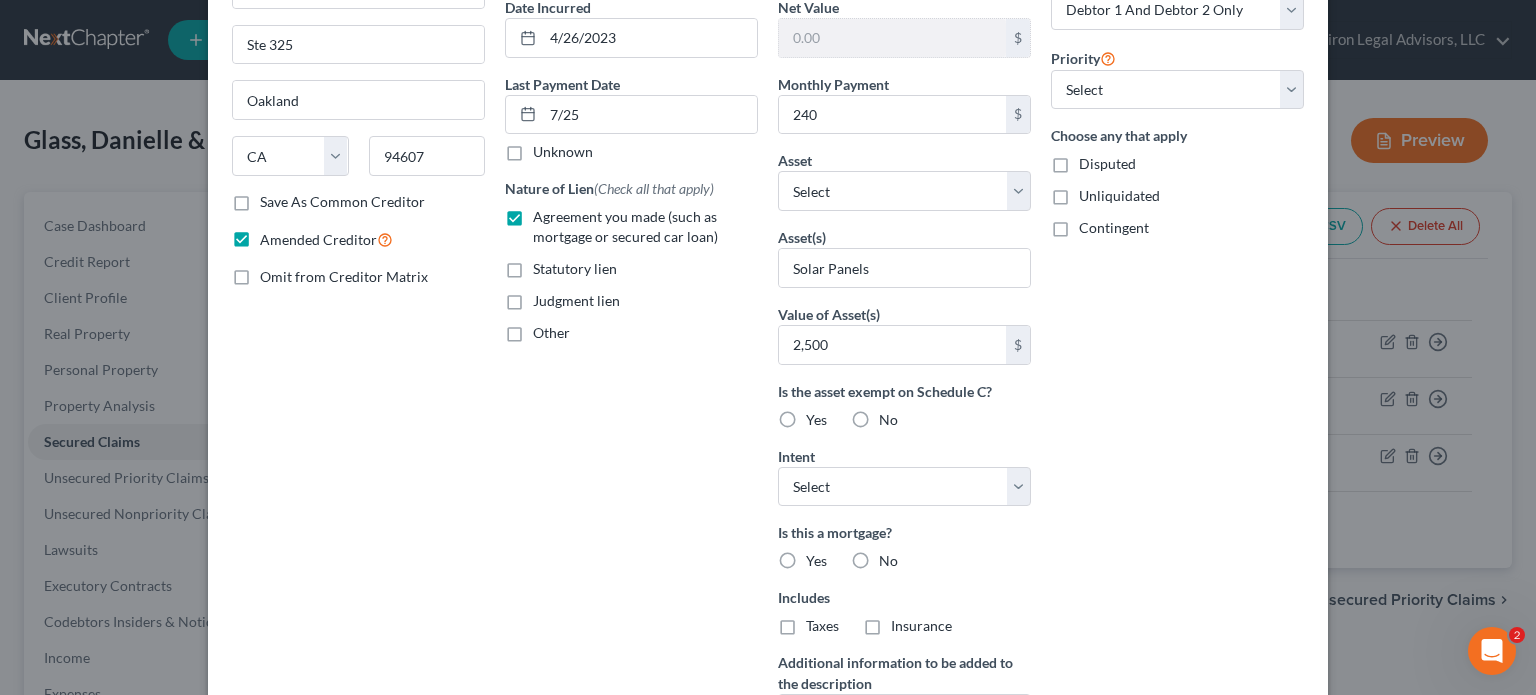 click on "Yes" at bounding box center [816, 420] 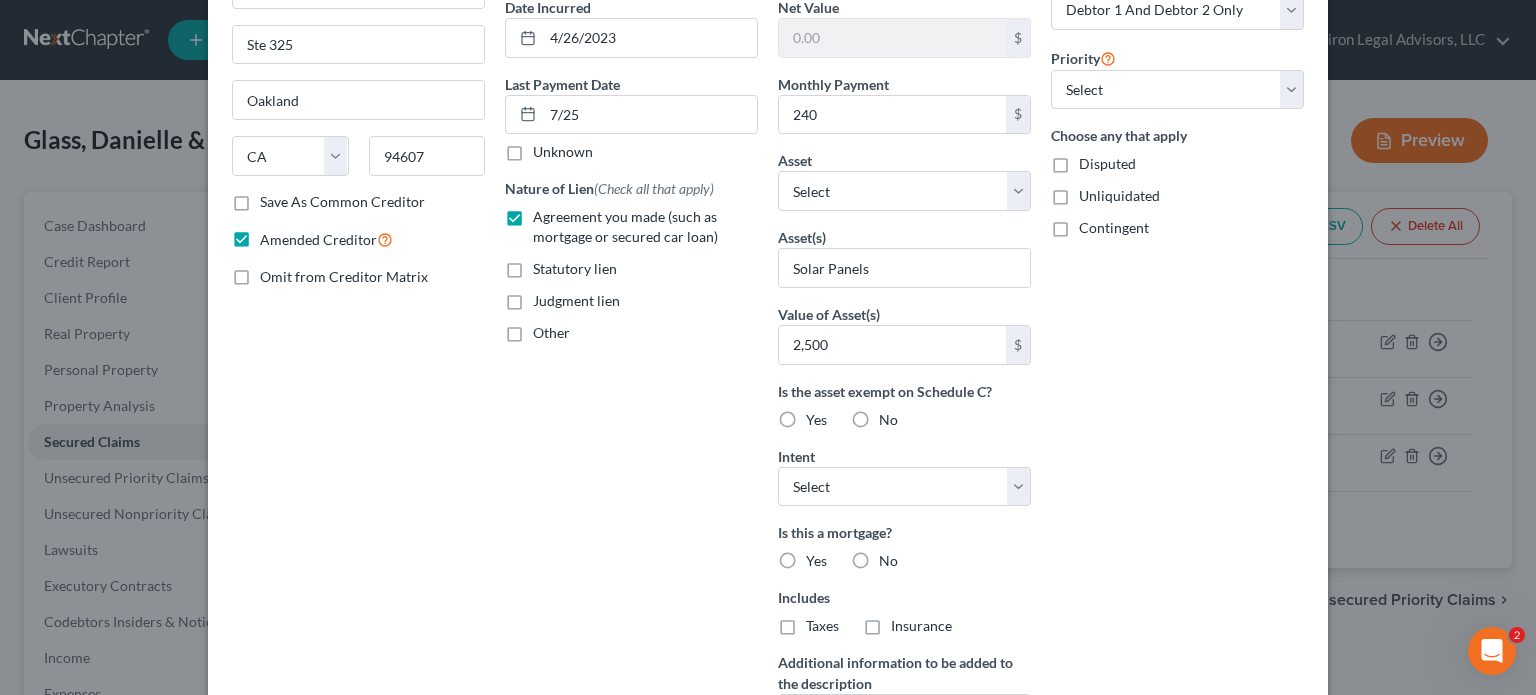 click on "Yes" at bounding box center [820, 416] 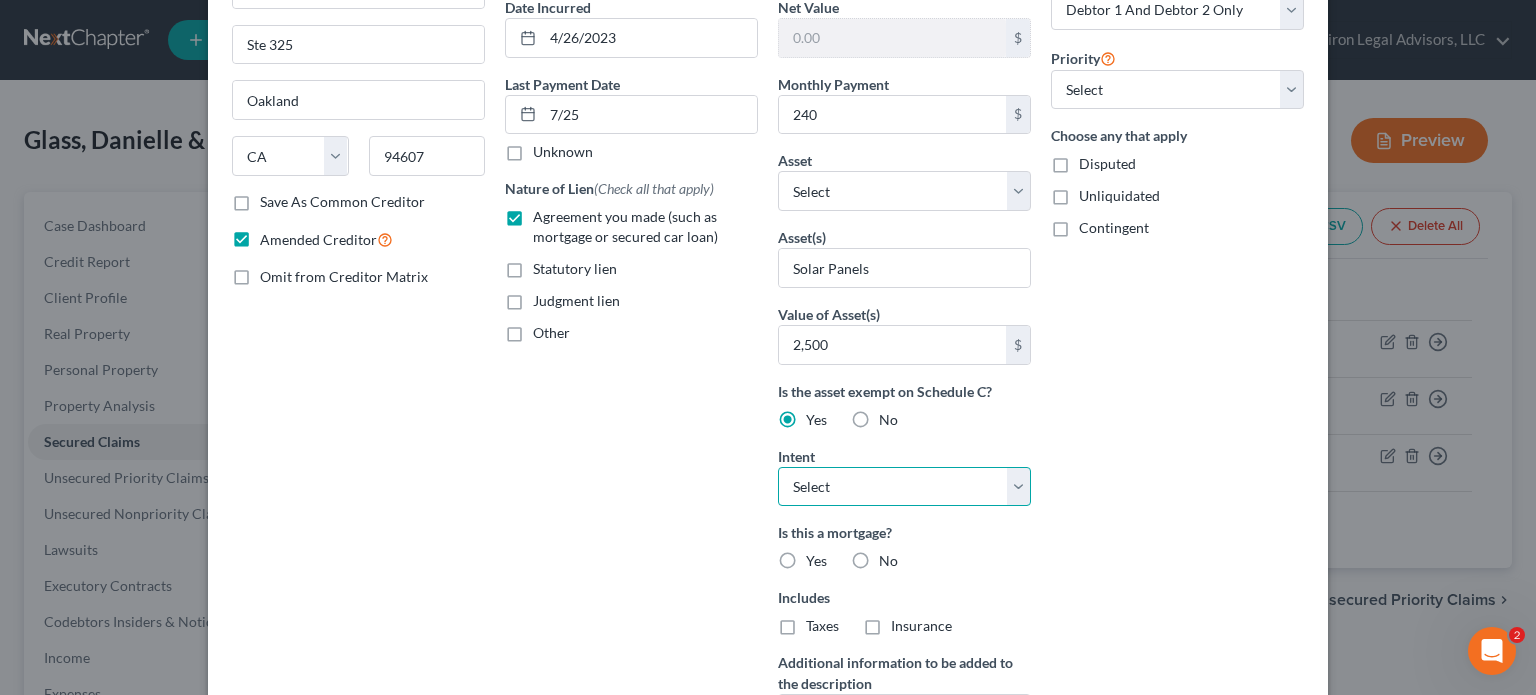 click on "Select Surrender Redeem Reaffirm Avoid Other" at bounding box center (904, 487) 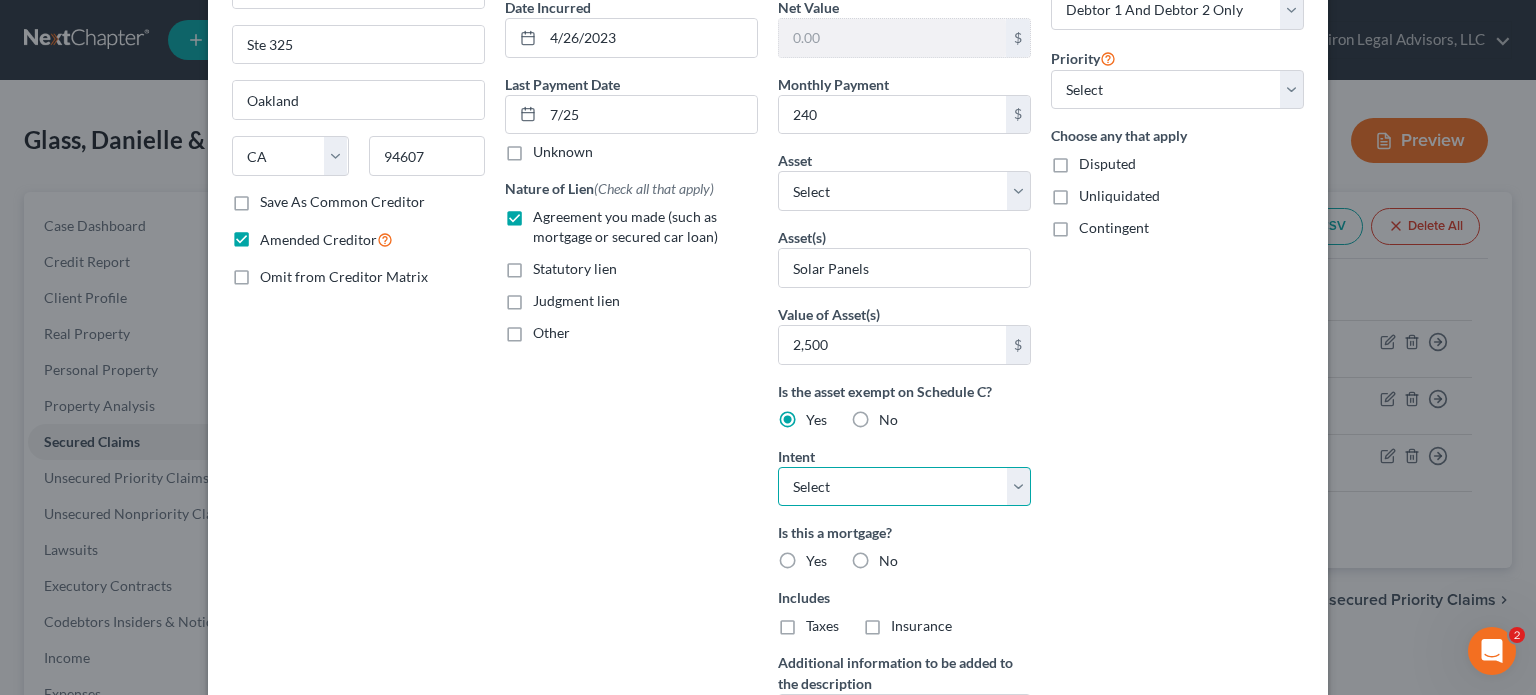 select on "1" 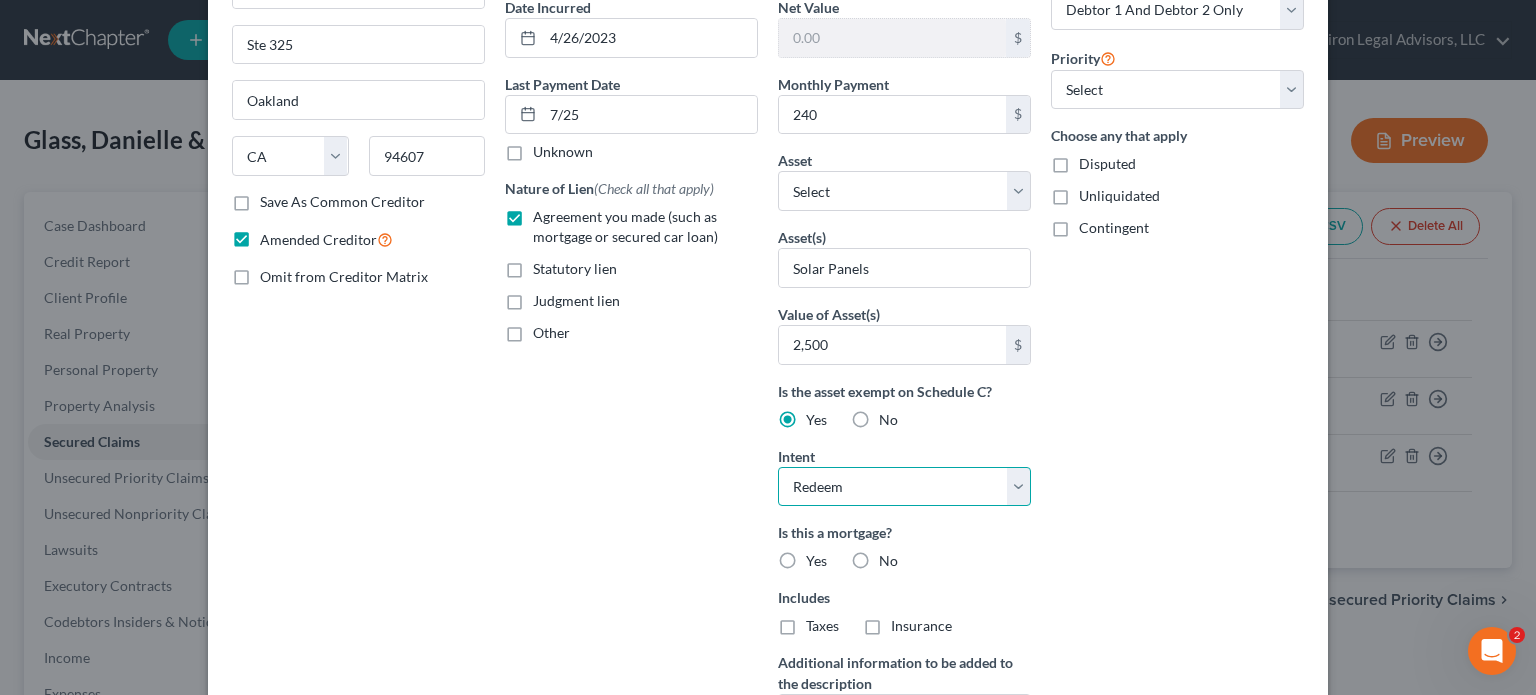 click on "Select Surrender Redeem Reaffirm Avoid Other" at bounding box center [904, 487] 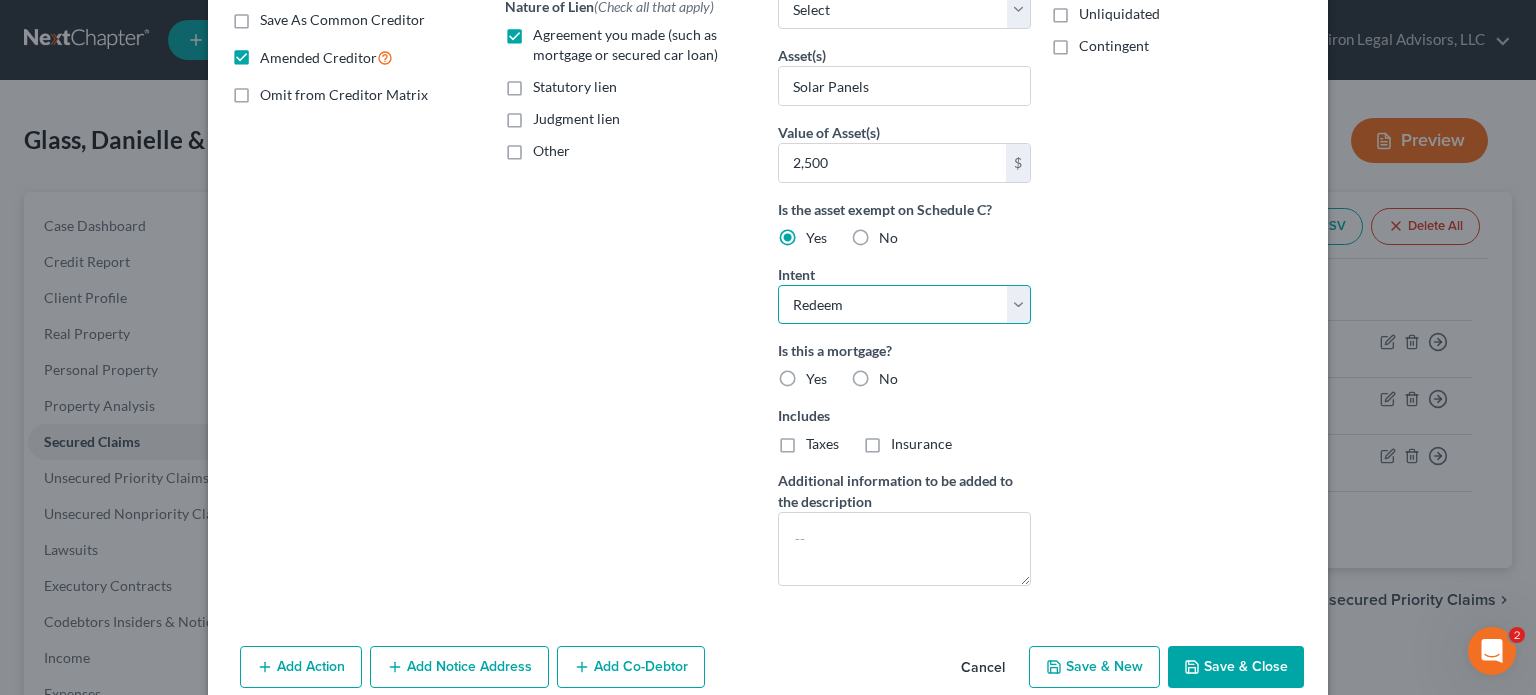 scroll, scrollTop: 412, scrollLeft: 0, axis: vertical 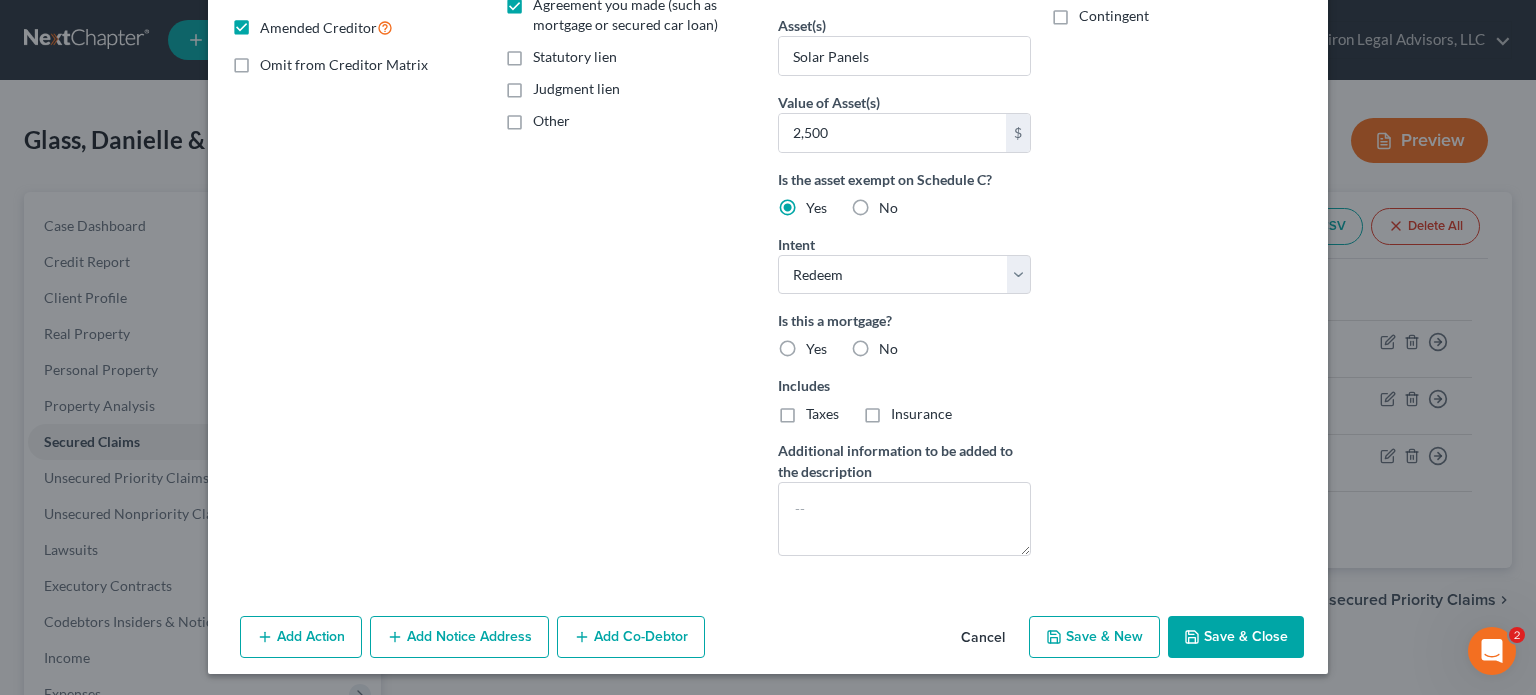 click on "No" at bounding box center (888, 349) 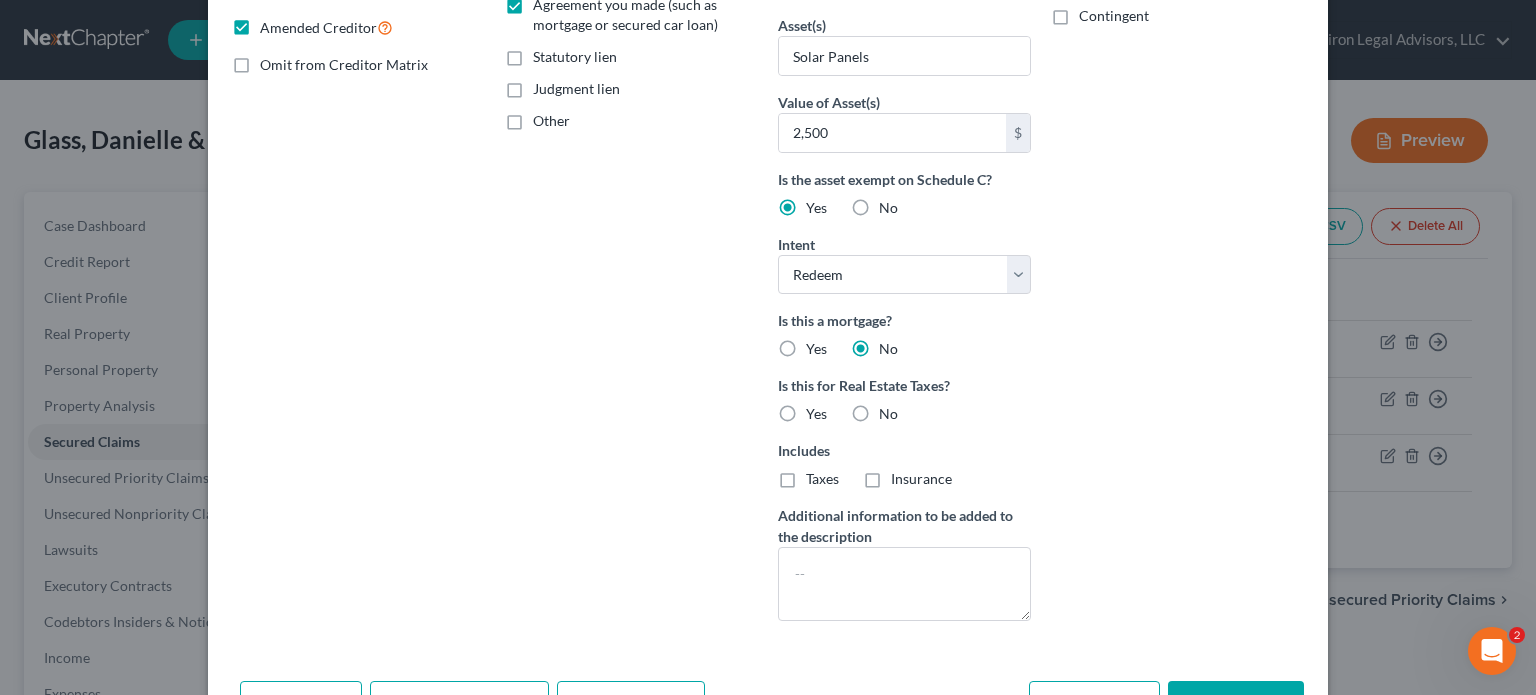 click on "No" at bounding box center [888, 414] 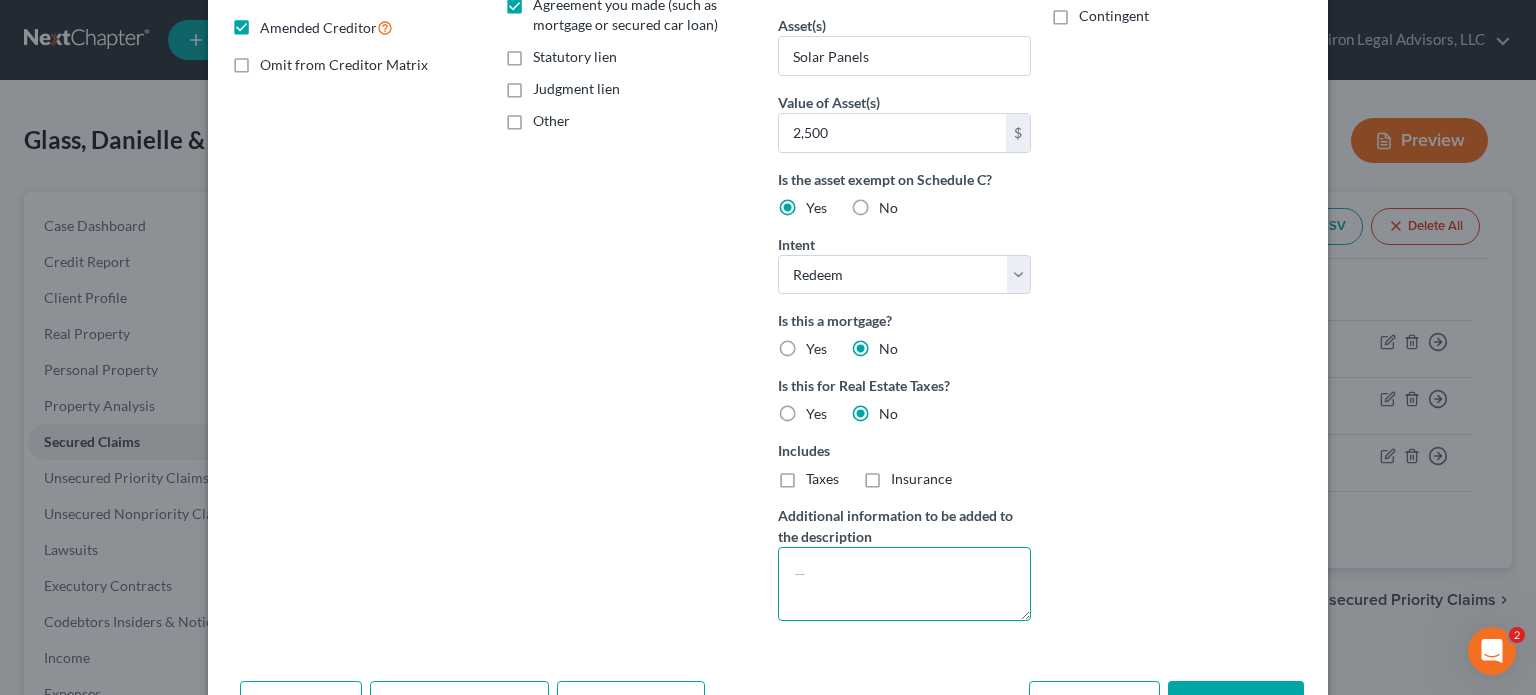 click at bounding box center (904, 584) 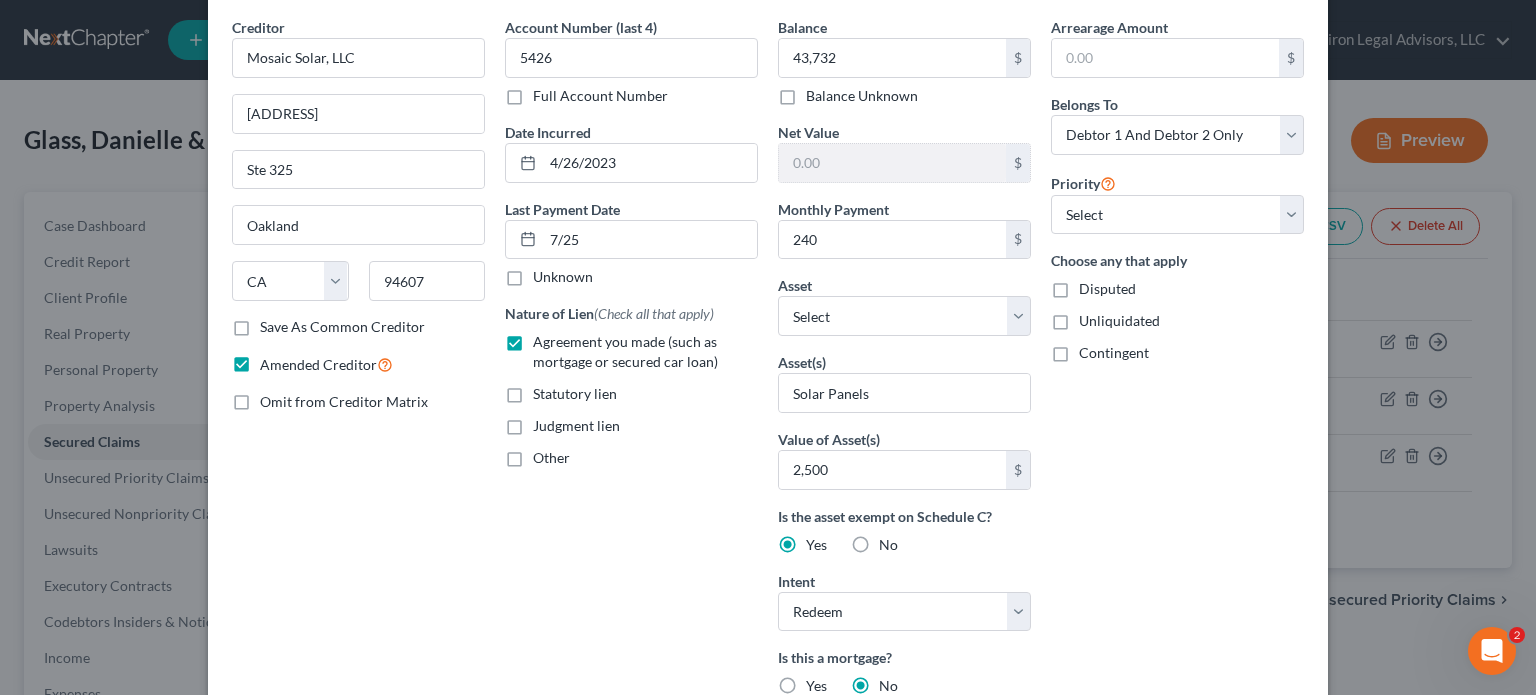 scroll, scrollTop: 12, scrollLeft: 0, axis: vertical 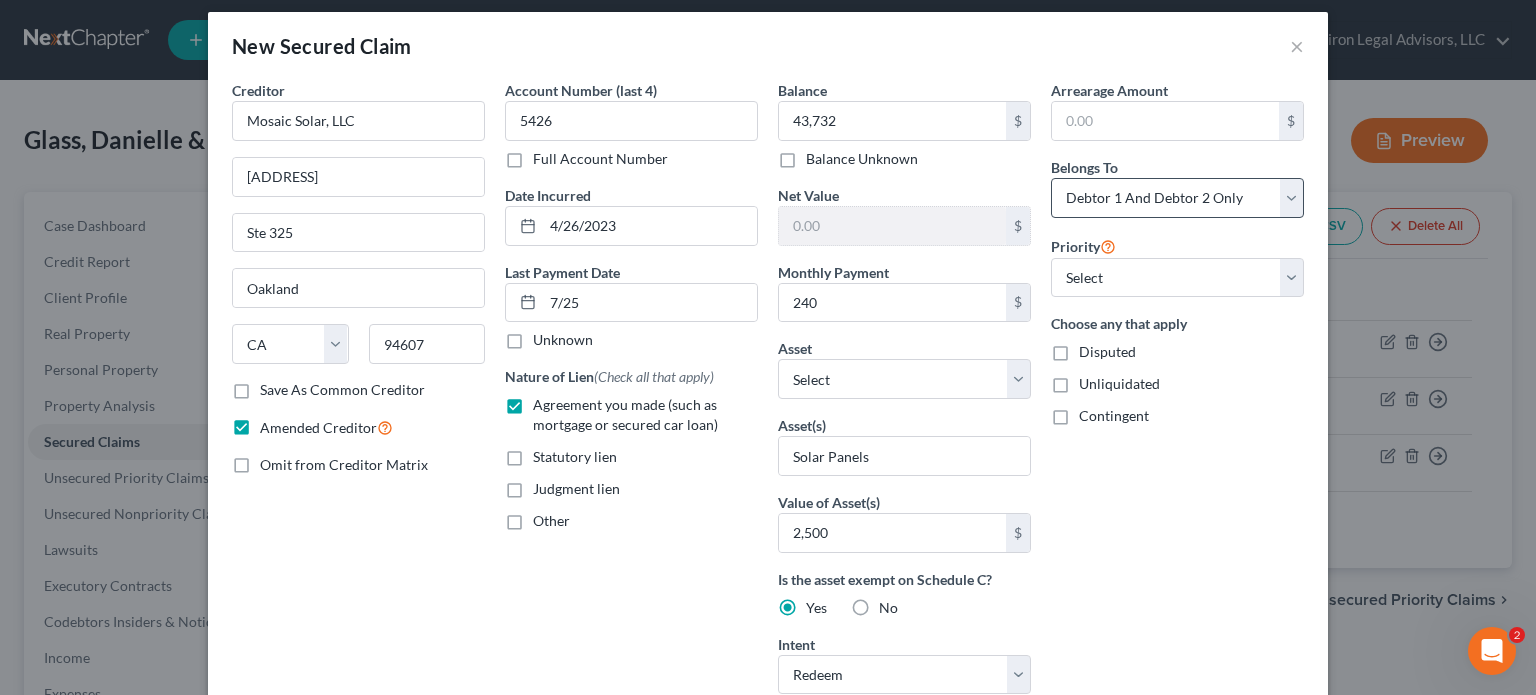 type on "Claim is not perfected as to real estate." 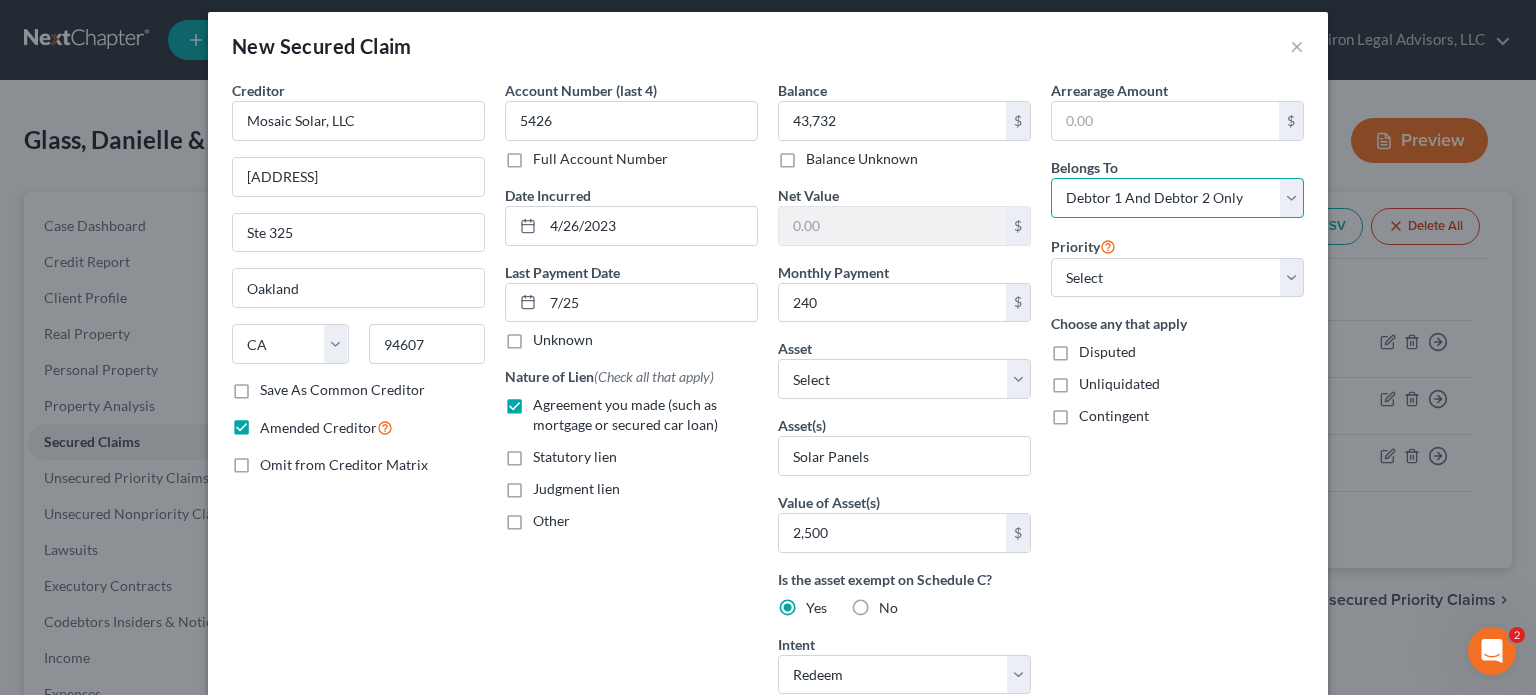 click on "Select Debtor 1 Only Debtor 2 Only Debtor 1 And Debtor 2 Only At Least One Of The Debtors And Another Community Property" at bounding box center [1177, 198] 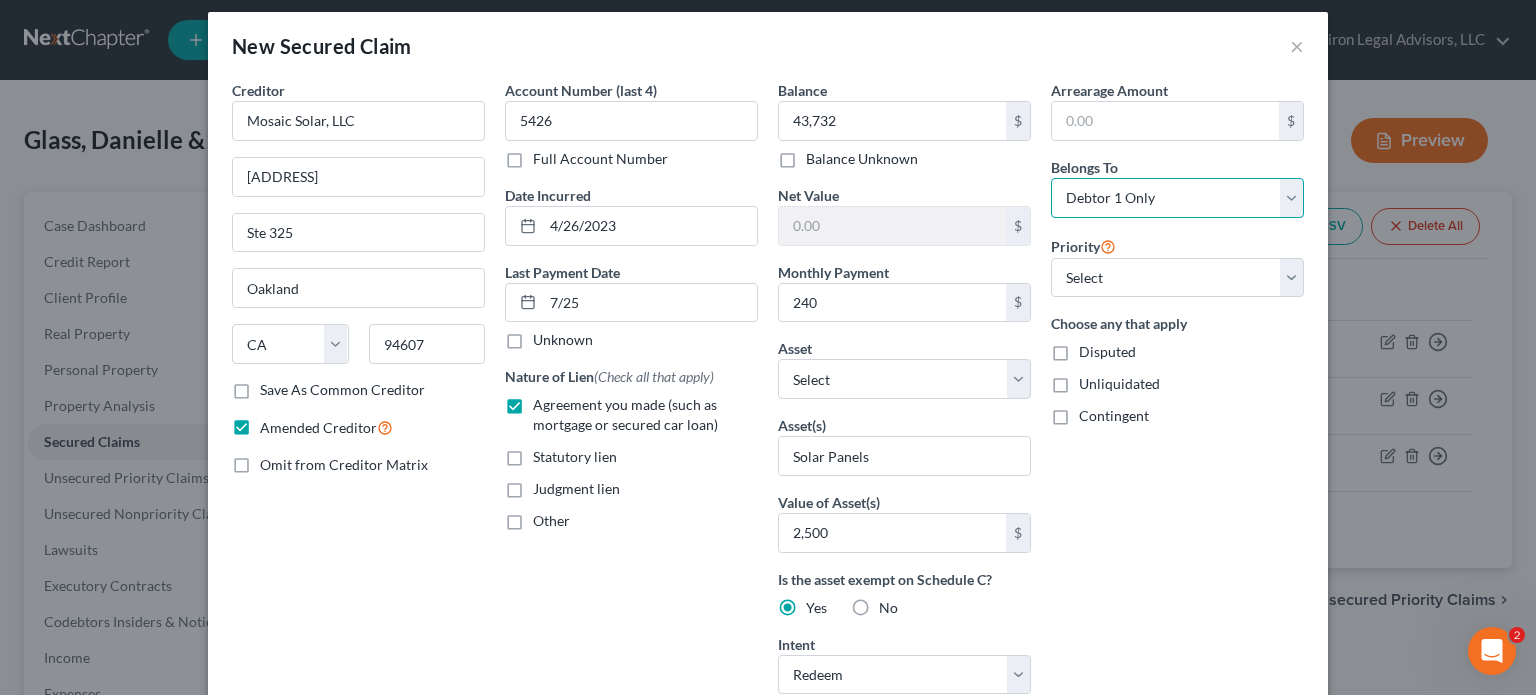 click on "Select Debtor 1 Only Debtor 2 Only Debtor 1 And Debtor 2 Only At Least One Of The Debtors And Another Community Property" at bounding box center (1177, 198) 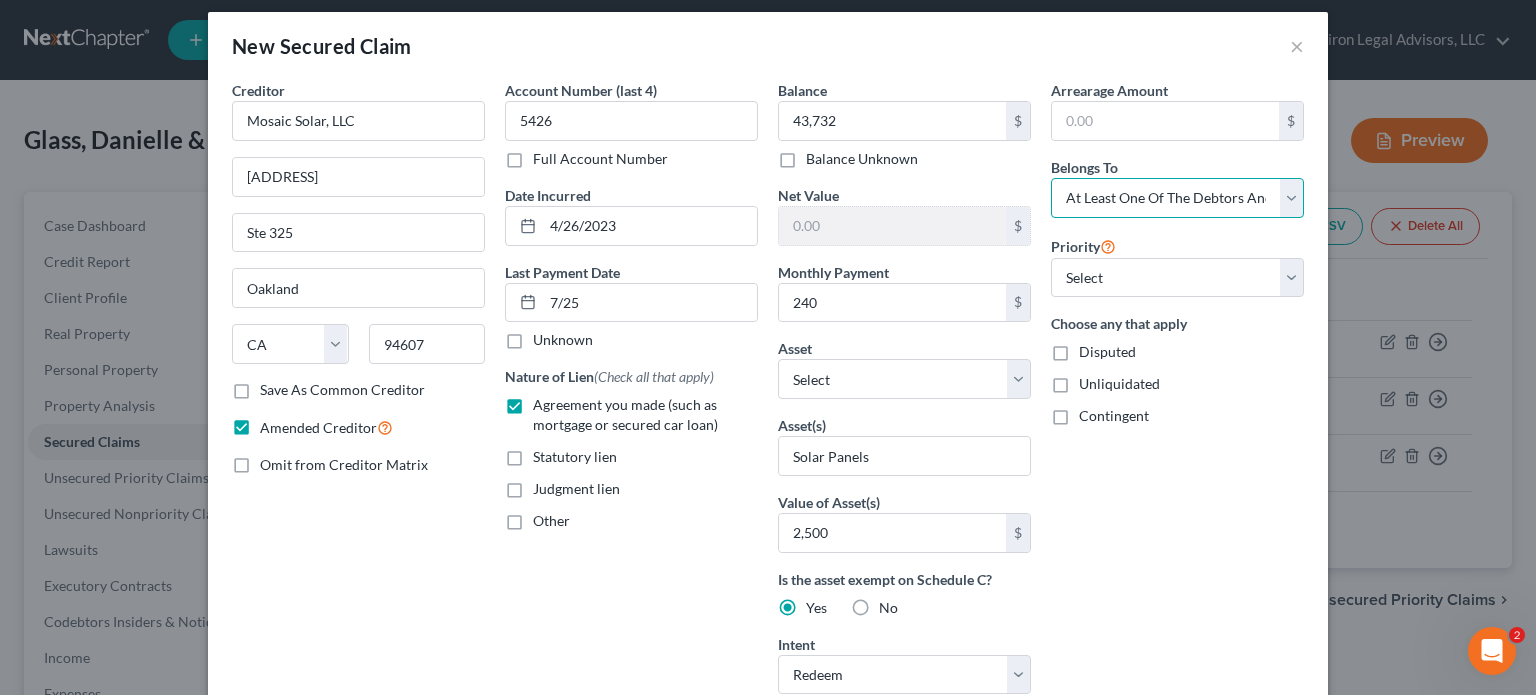 click on "Select Debtor 1 Only Debtor 2 Only Debtor 1 And Debtor 2 Only At Least One Of The Debtors And Another Community Property" at bounding box center (1177, 198) 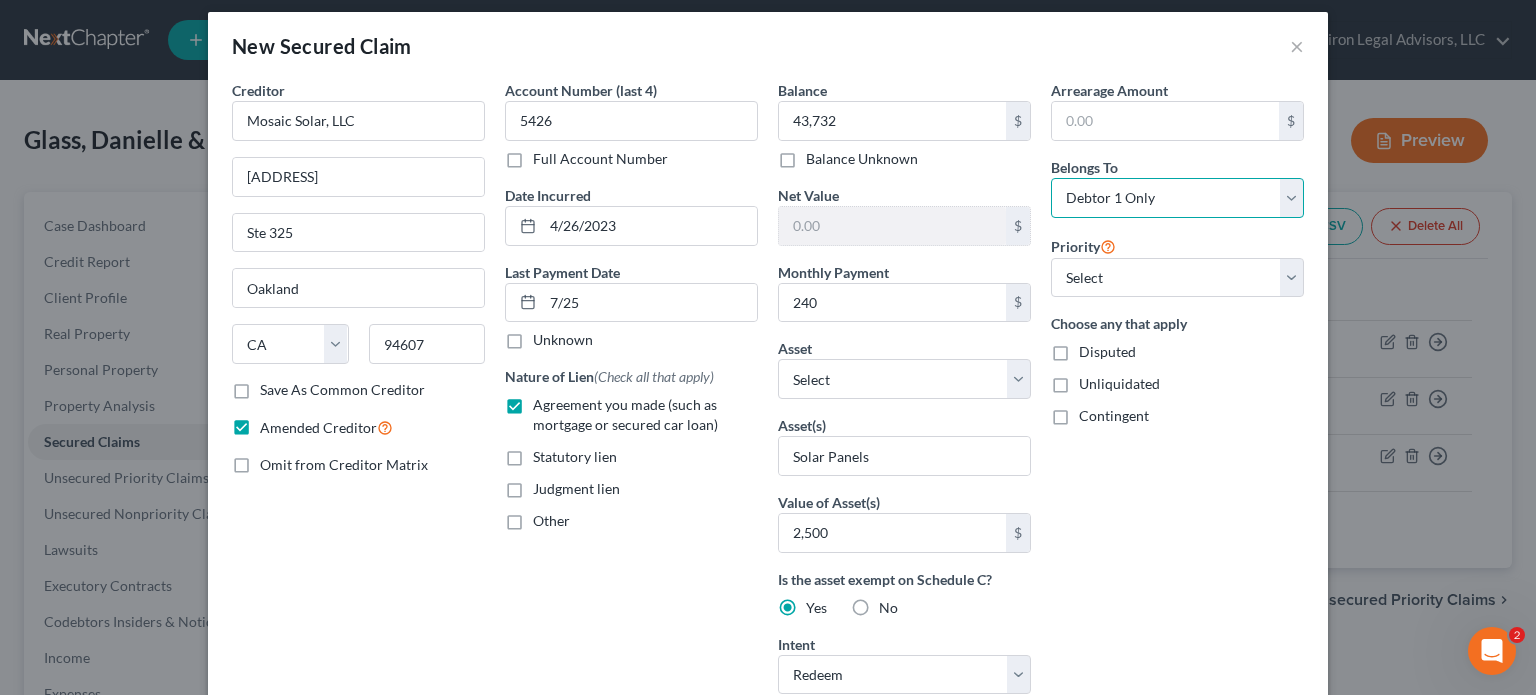 click on "Select Debtor 1 Only Debtor 2 Only Debtor 1 And Debtor 2 Only At Least One Of The Debtors And Another Community Property" at bounding box center (1177, 198) 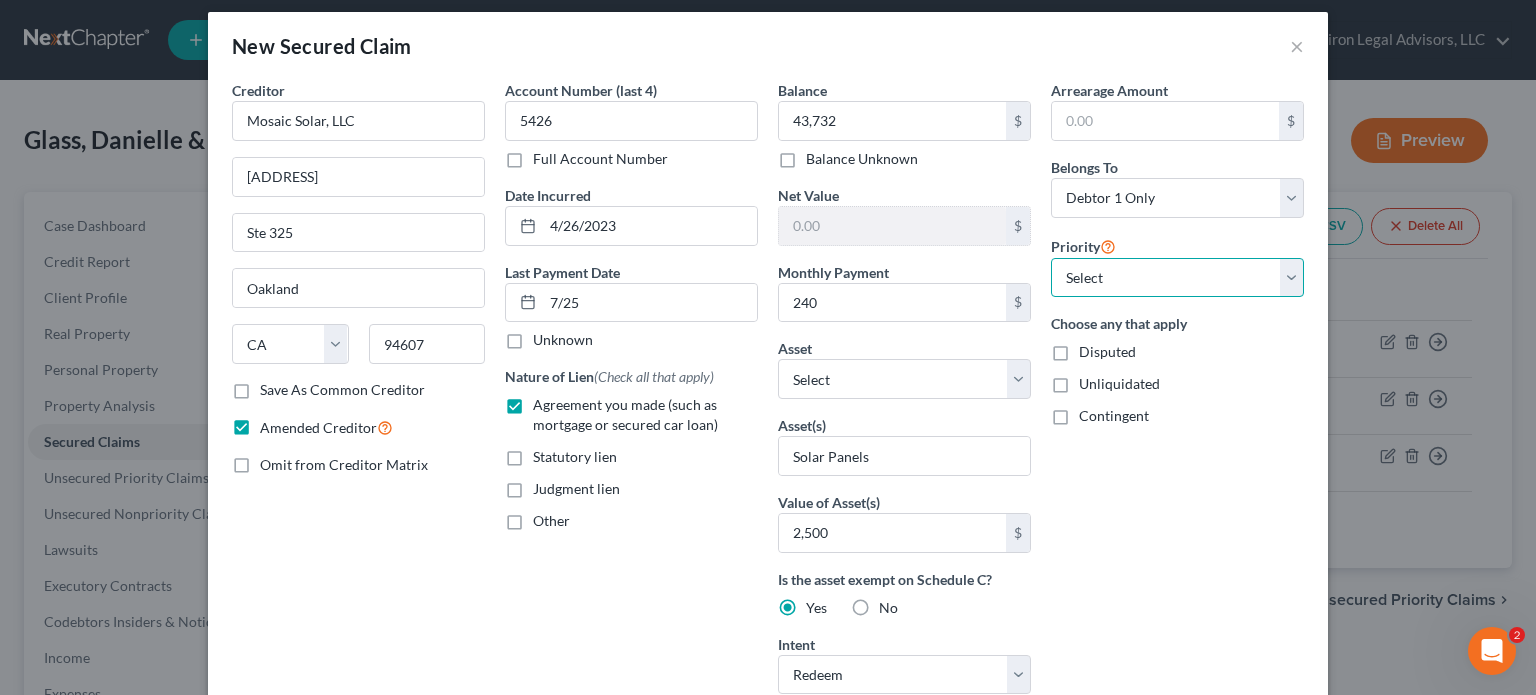 click on "Select 1st 2nd 3rd 4th 5th 6th 7th 8th 9th 10th 11th 12th 13th 14th 15th 16th 17th 18th 19th 20th 21th 22th 23th 24th 25th 26th 27th 28th 29th 30th" at bounding box center [1177, 278] 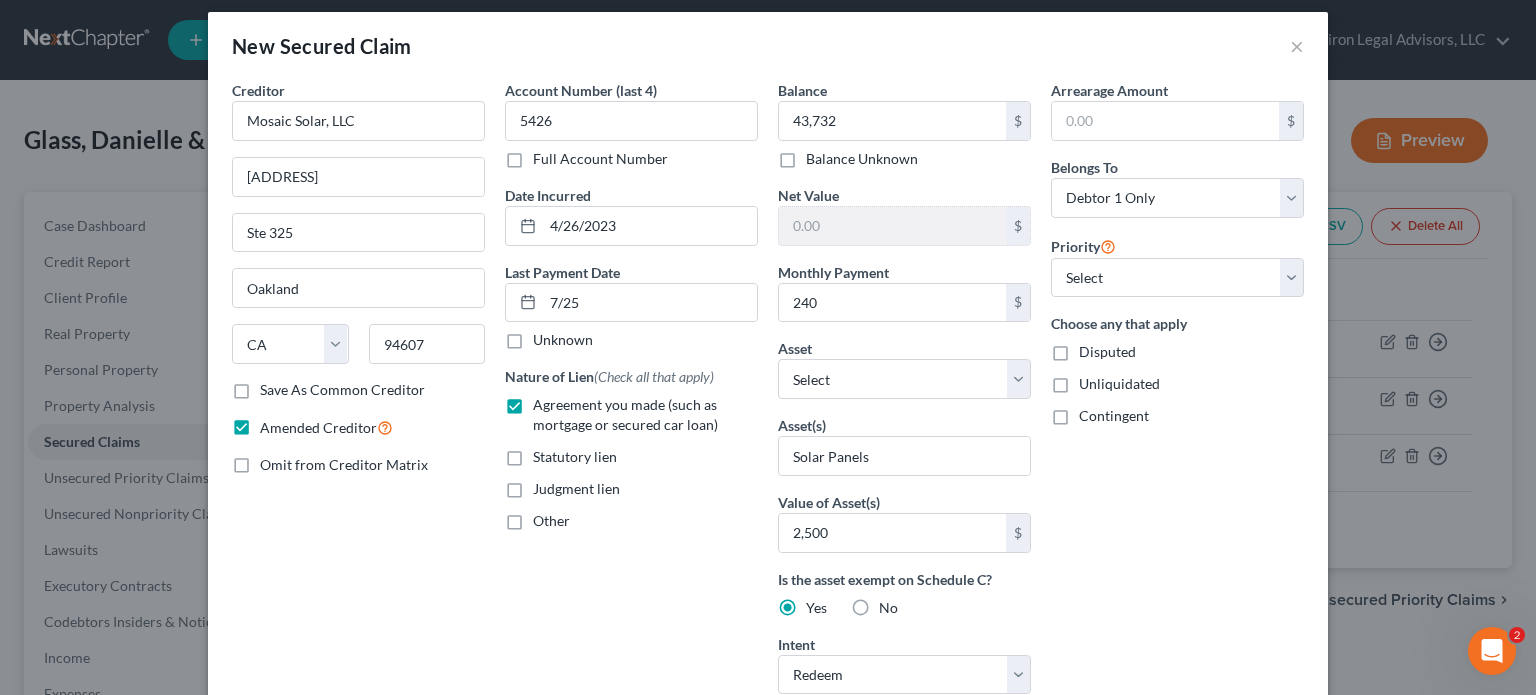 click on "Priority  Select 1st 2nd 3rd 4th 5th 6th 7th 8th 9th 10th 11th 12th 13th 14th 15th 16th 17th 18th 19th 20th 21th 22th 23th 24th 25th 26th 27th 28th 29th 30th" at bounding box center (1177, 266) 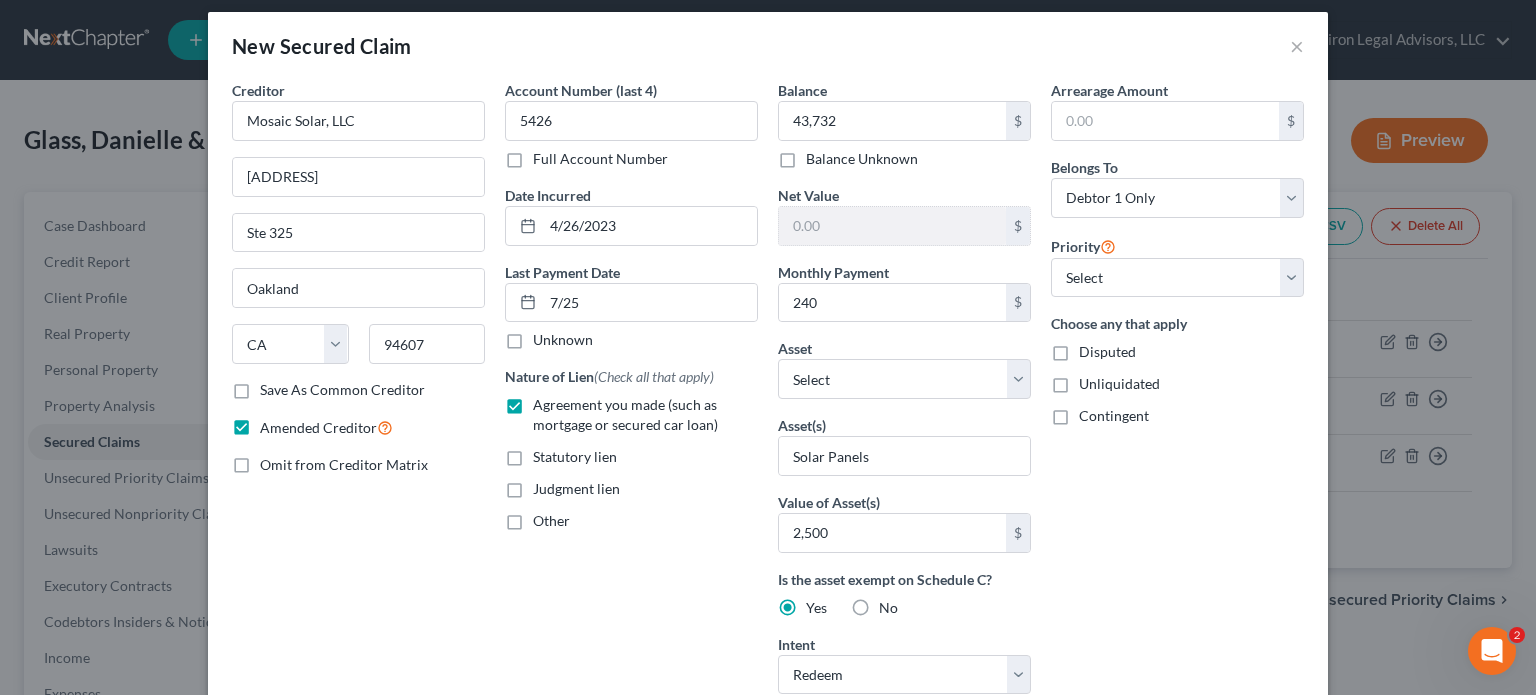click on "Disputed" at bounding box center [1107, 352] 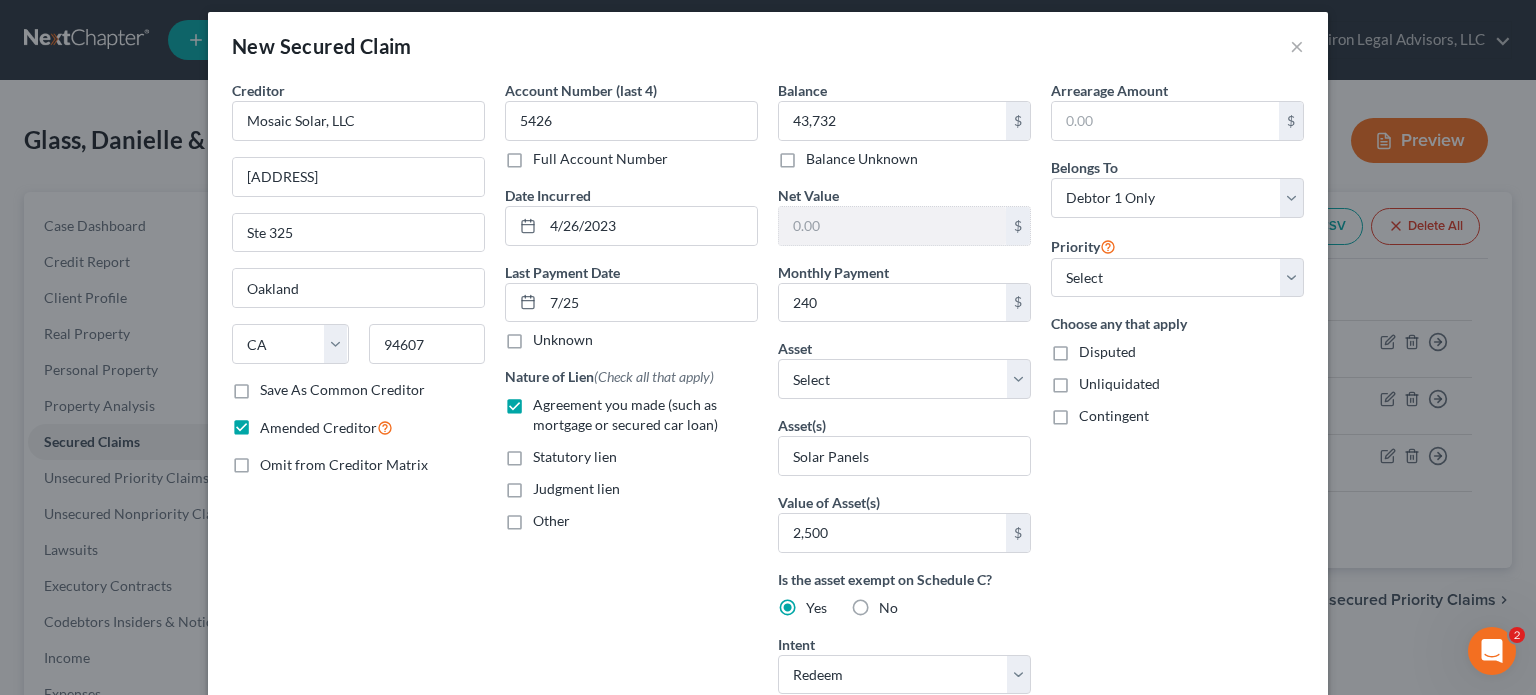 click on "Disputed" at bounding box center (1093, 348) 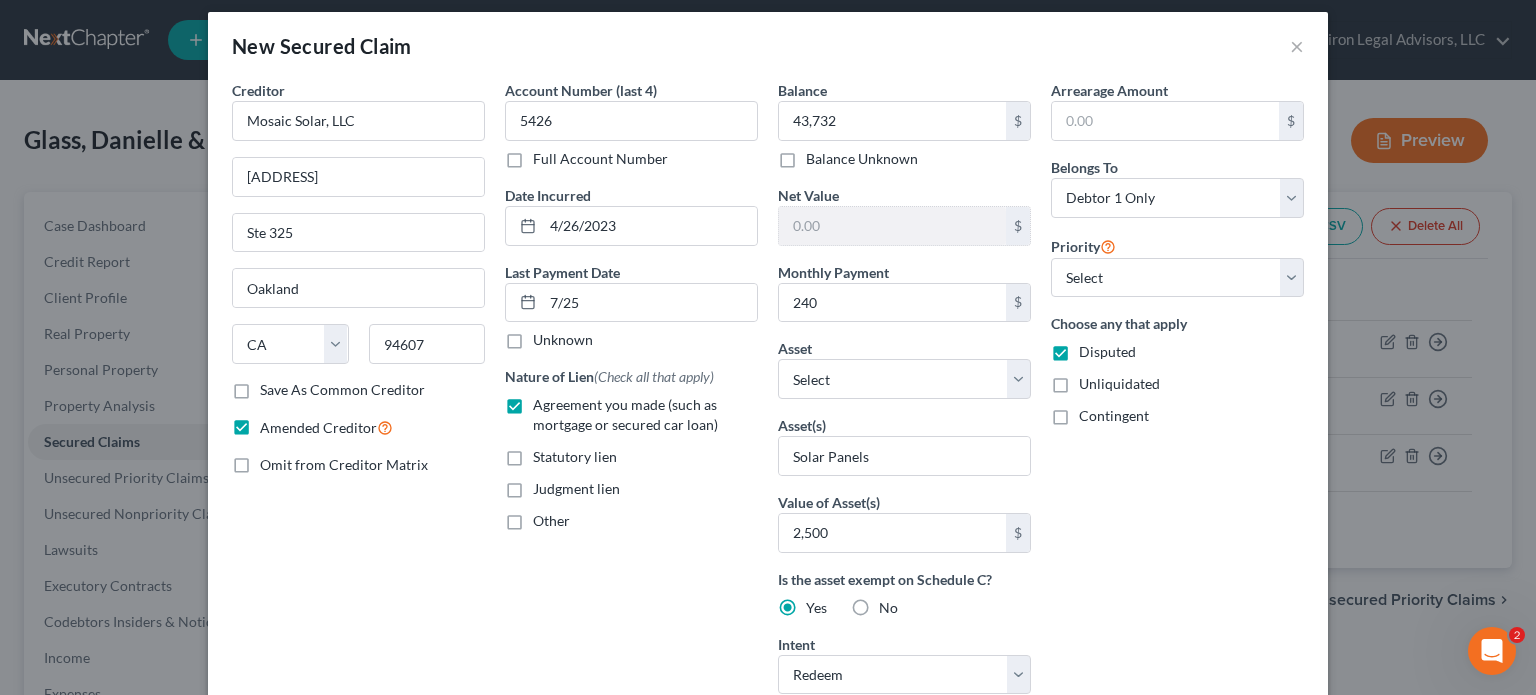 click on "Arrearage Amount $
Belongs To
*
Select Debtor 1 Only Debtor 2 Only Debtor 1 And Debtor 2 Only At Least One Of The Debtors And Another Community Property Priority  Select 1st 2nd 3rd 4th 5th 6th 7th 8th 9th 10th 11th 12th 13th 14th 15th 16th 17th 18th 19th 20th 21th 22th 23th 24th 25th 26th 27th 28th 29th 30th Choose any that apply Disputed Unliquidated Contingent" at bounding box center (1177, 558) 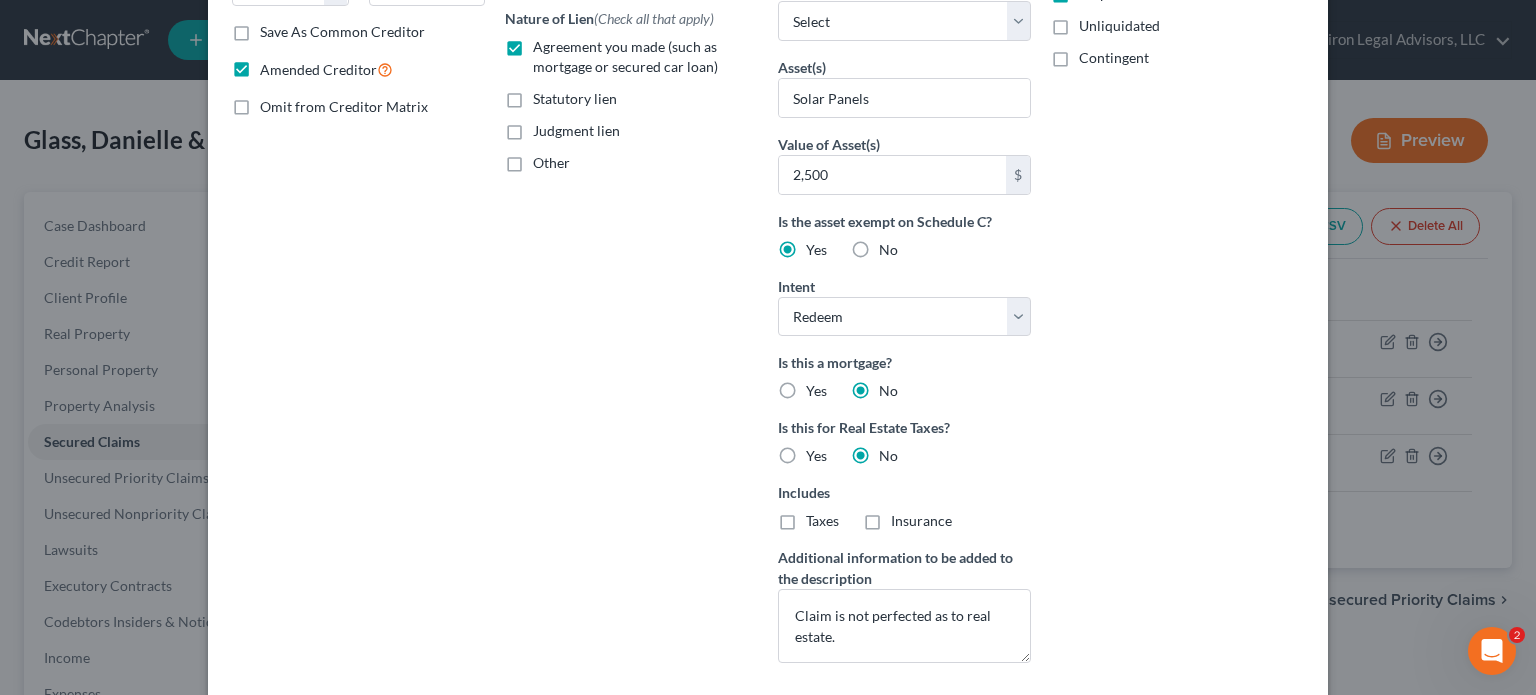 scroll, scrollTop: 476, scrollLeft: 0, axis: vertical 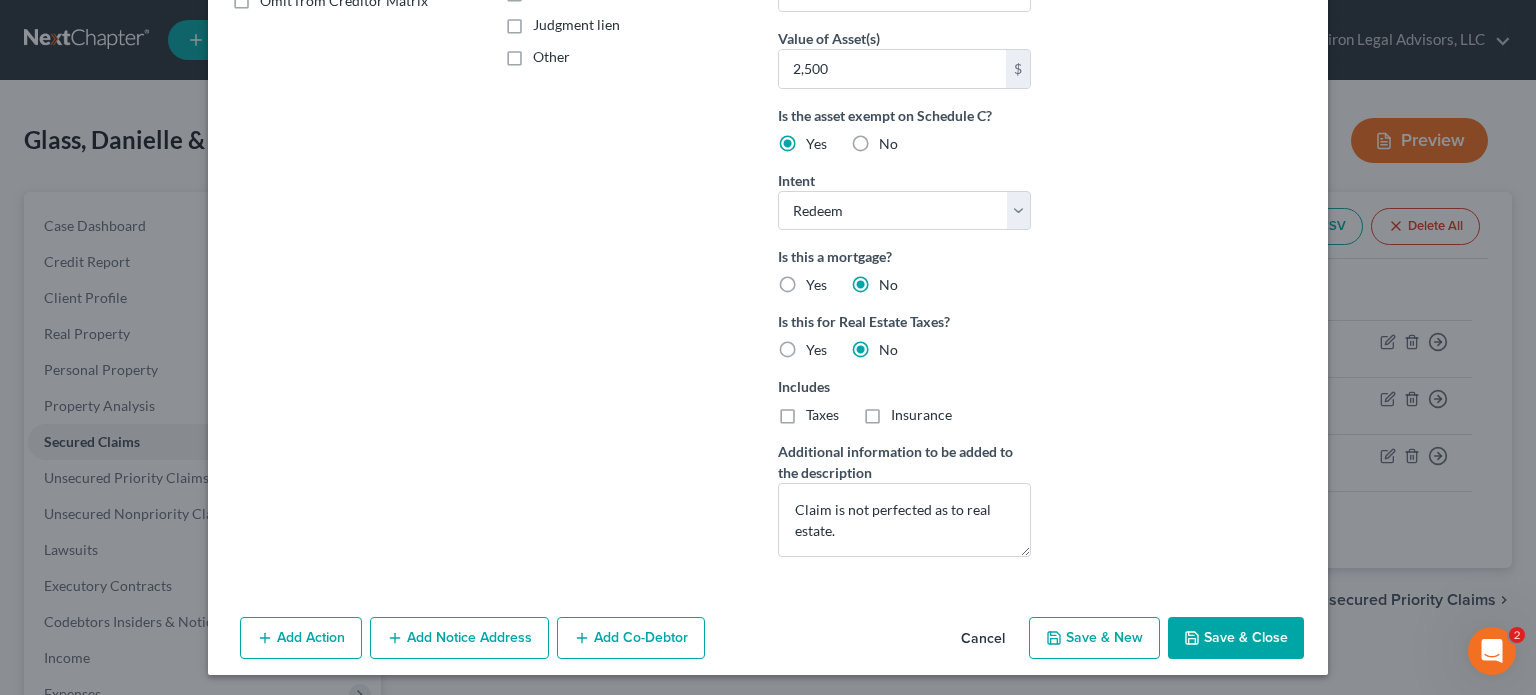 click on "Save & Close" at bounding box center [1236, 638] 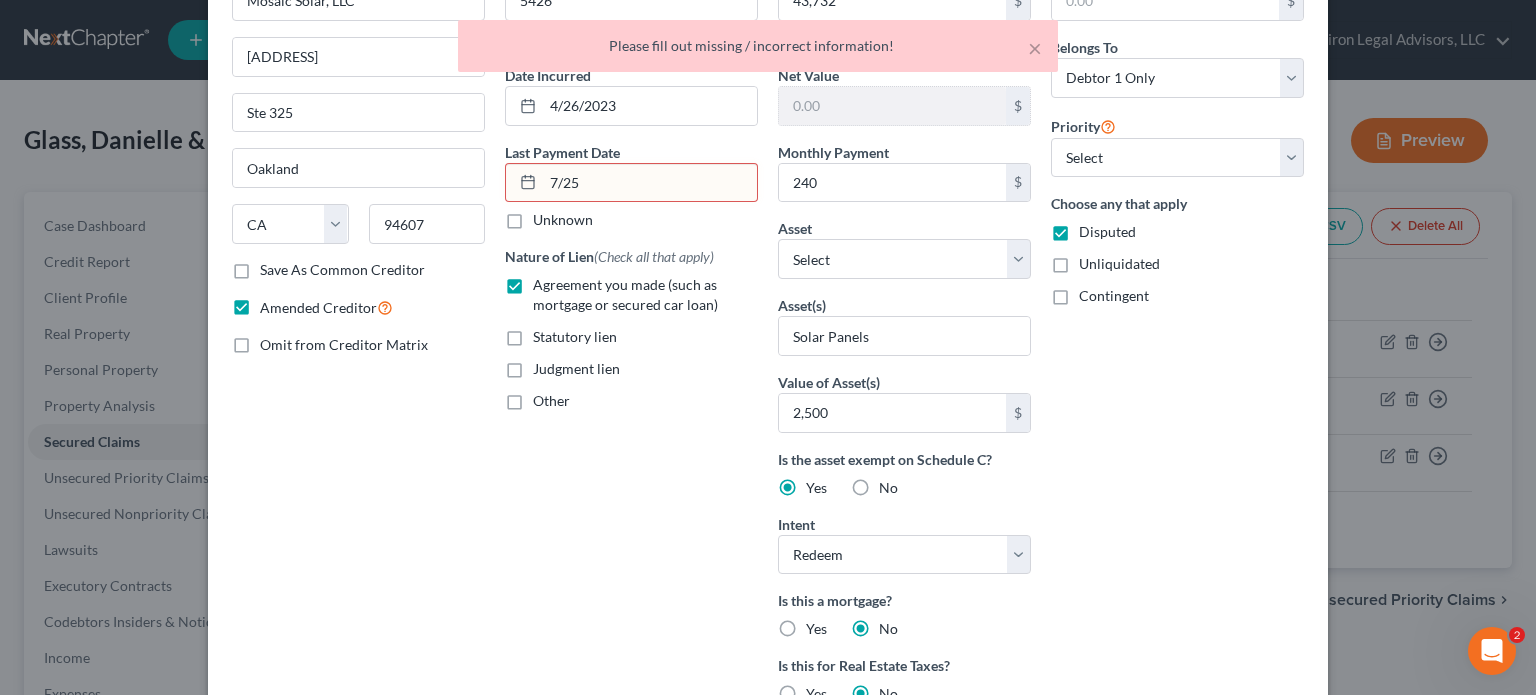 scroll, scrollTop: 76, scrollLeft: 0, axis: vertical 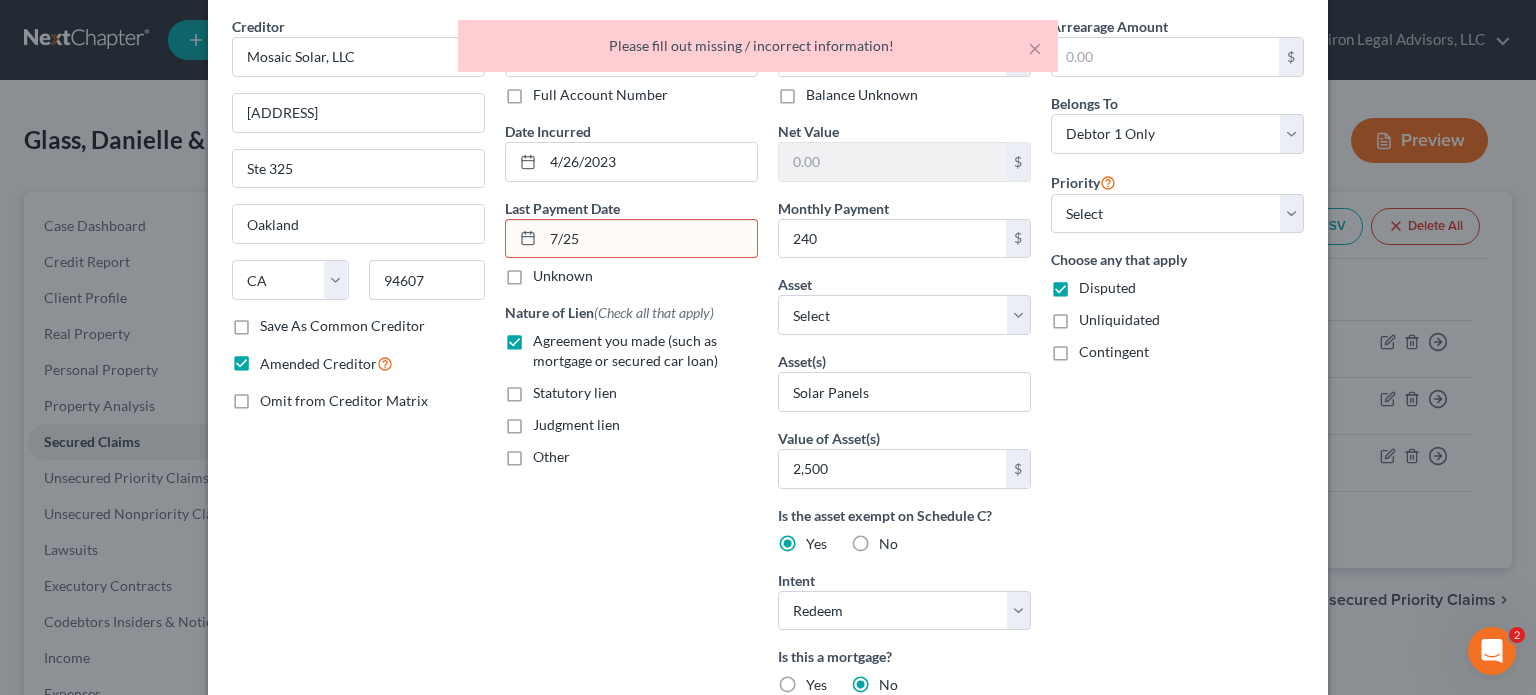 click on "Account Number (last 4)
[ACCOUNT_LAST_4]
Full Account Number
Date Incurred         [MM]/[DD]/[YYYY] Last Payment Date         [MM]/[DD] Unknown Nature of Lien  (Check all that apply) Agreement you made (such as mortgage or secured car loan) Statutory lien Judgment lien Other" at bounding box center (631, 494) 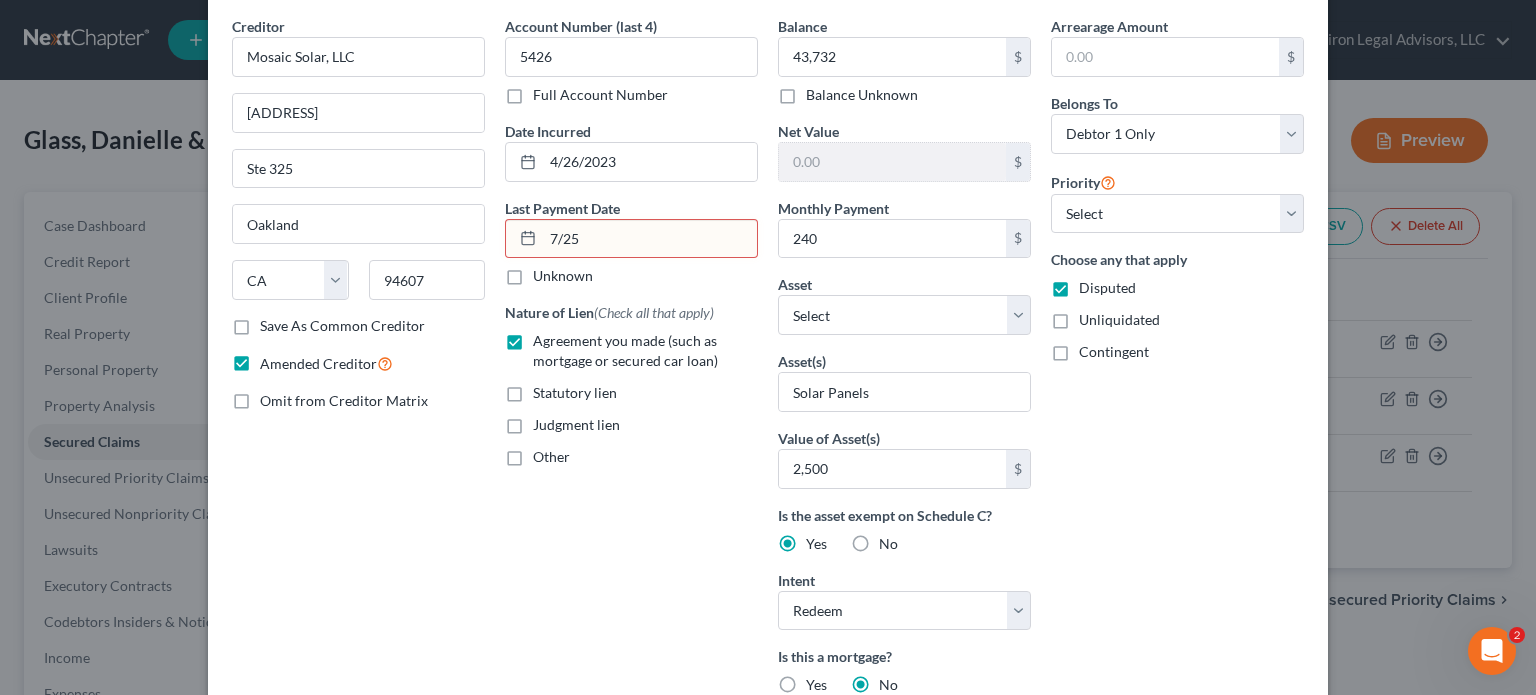 click on "7/25" at bounding box center (650, 239) 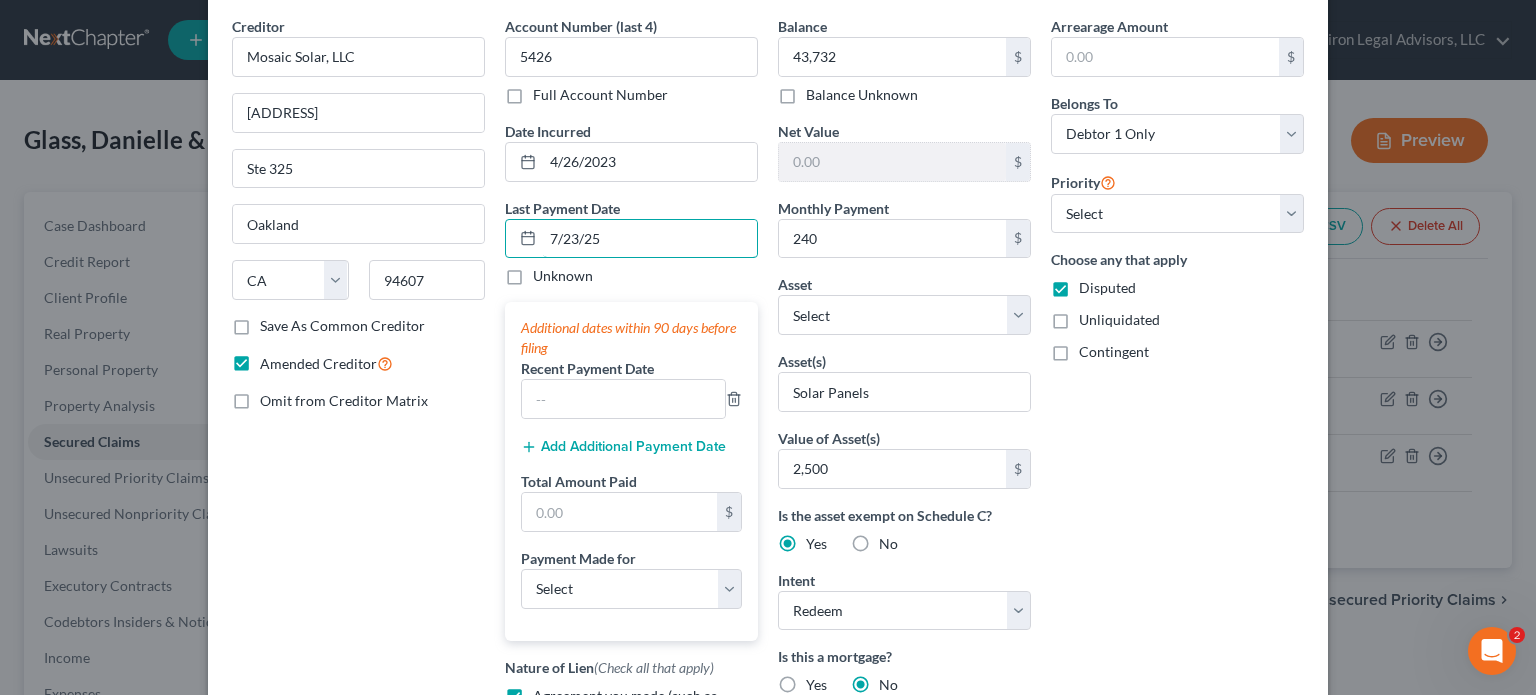 drag, startPoint x: 583, startPoint y: 239, endPoint x: 764, endPoint y: 367, distance: 221.68672 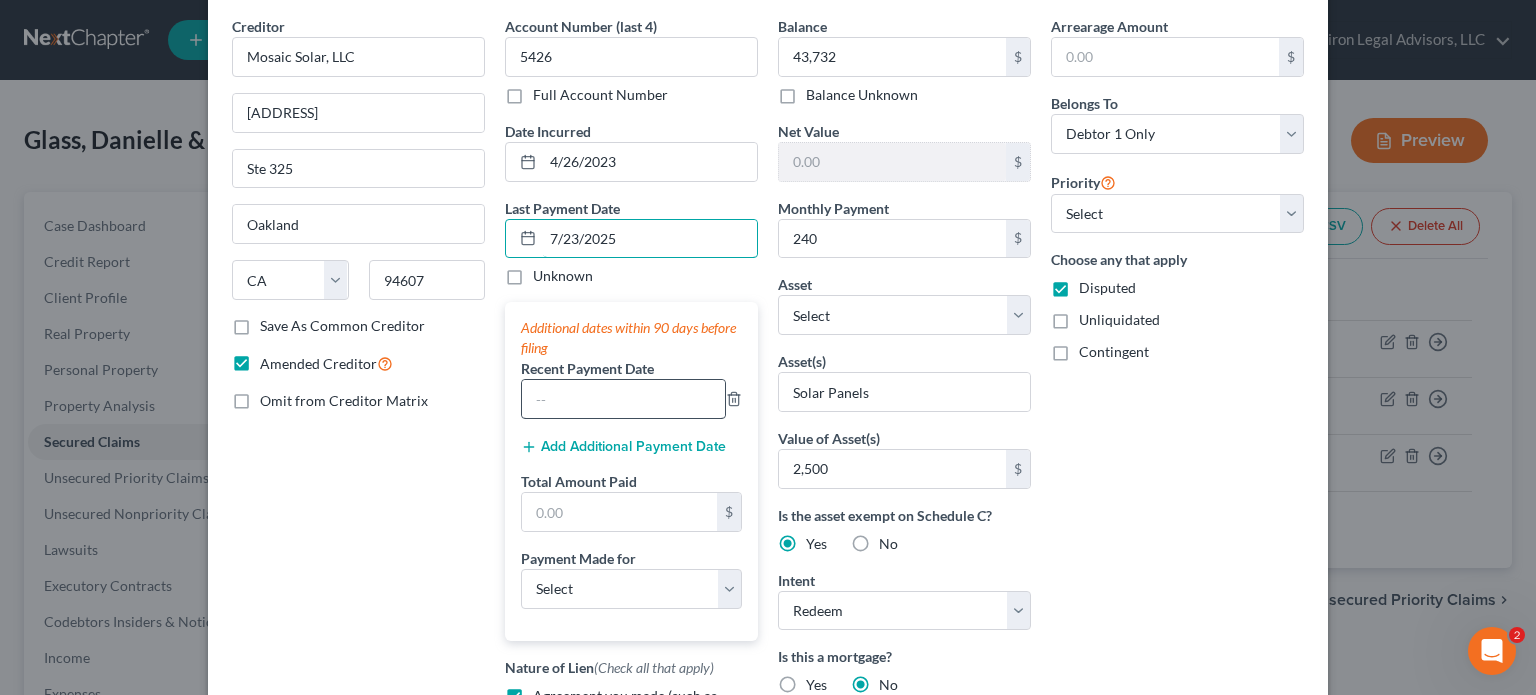 type on "7/23/2025" 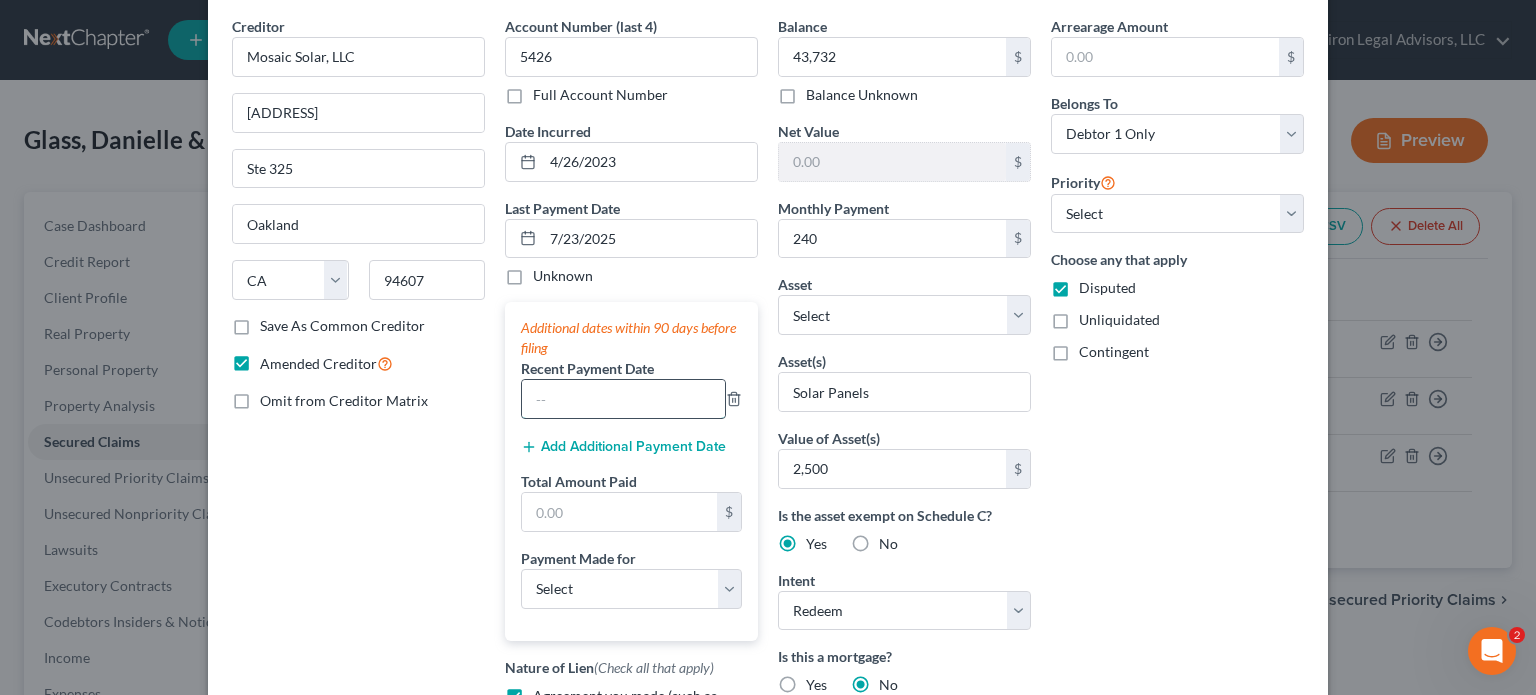 click at bounding box center [623, 399] 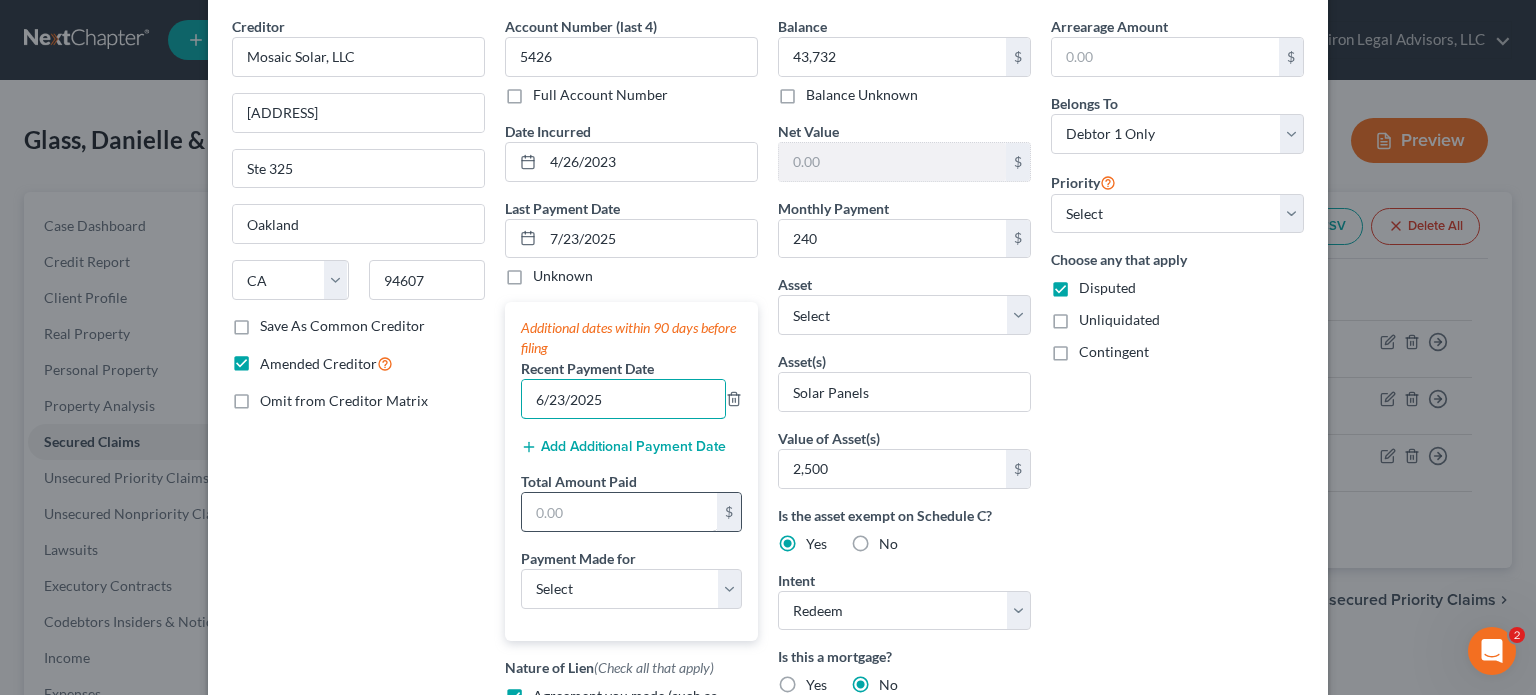 type on "6/23/2025" 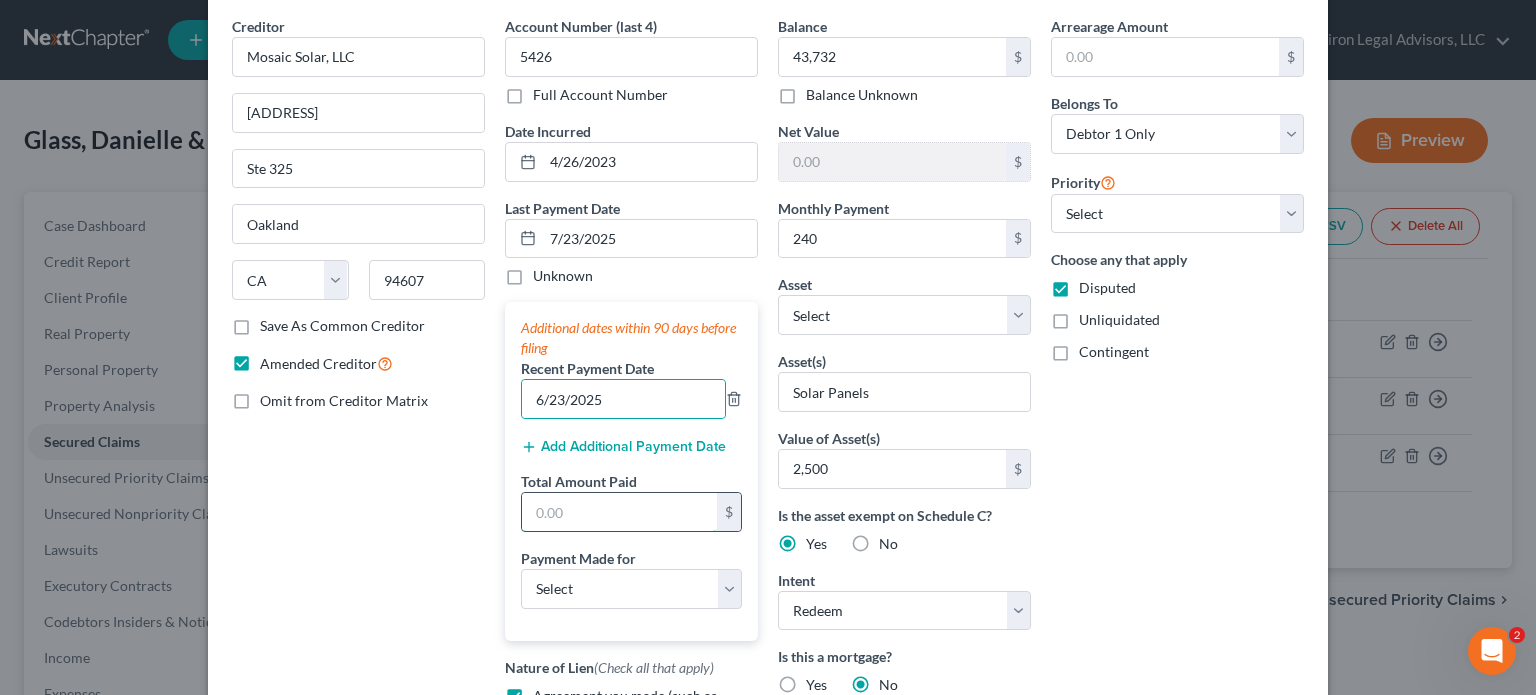 click at bounding box center (619, 512) 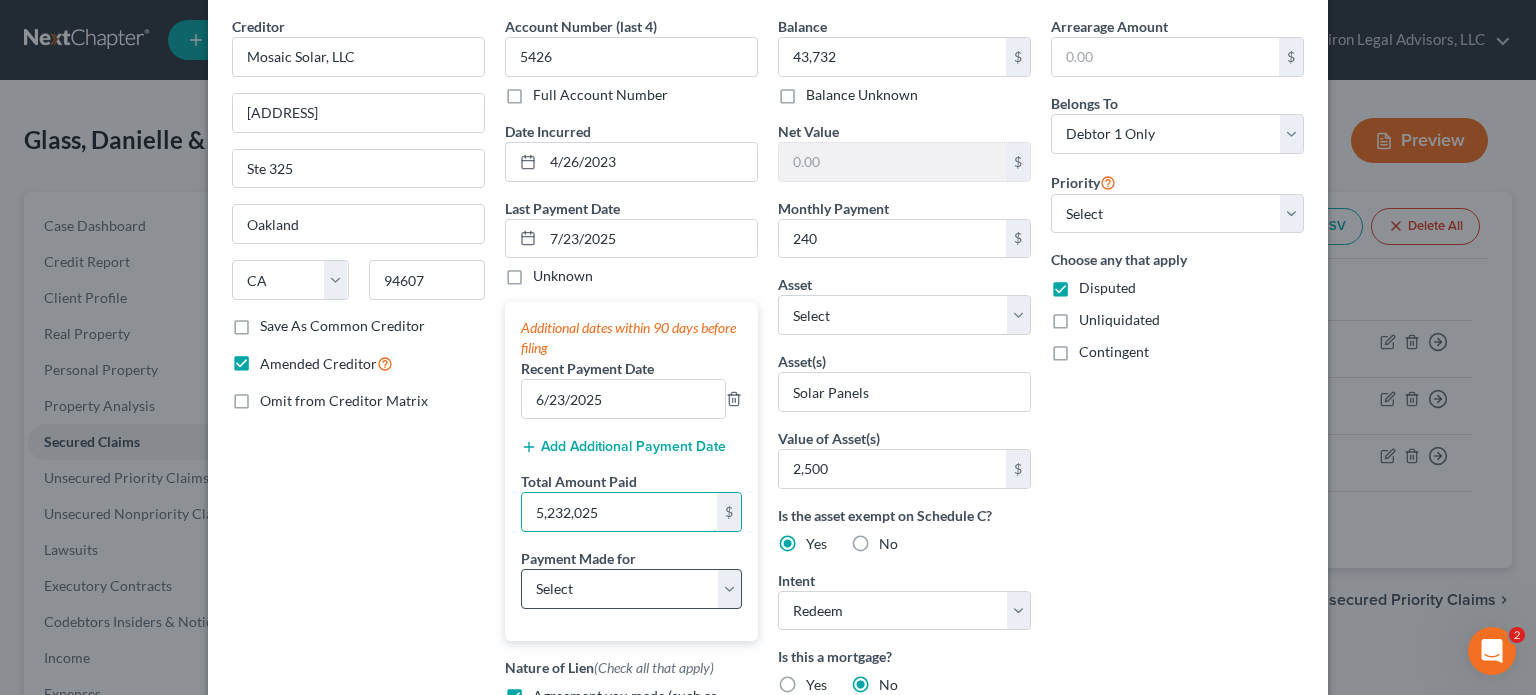 type on "5,232,025" 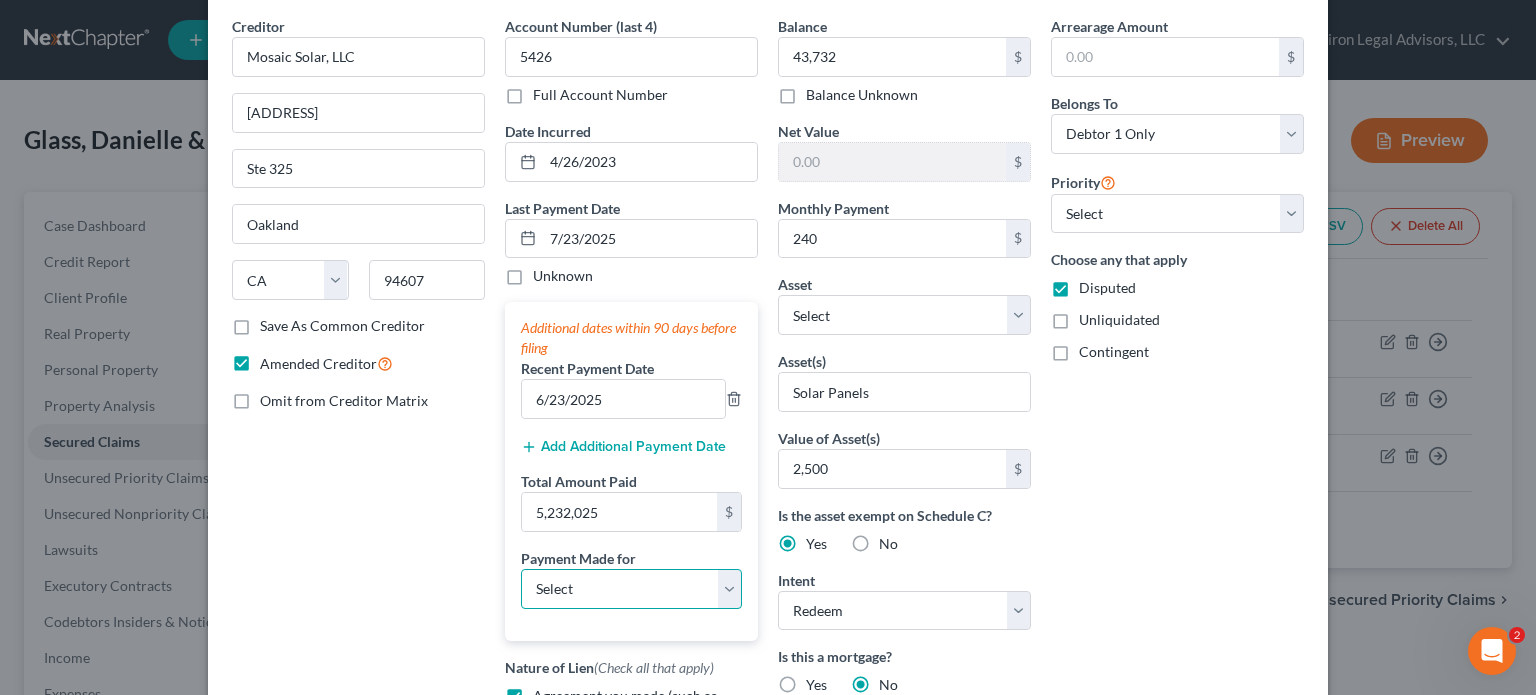 click on "Select Car Credit Card Loan Repayment Mortgage Other Suppliers Or Vendors" at bounding box center [631, 589] 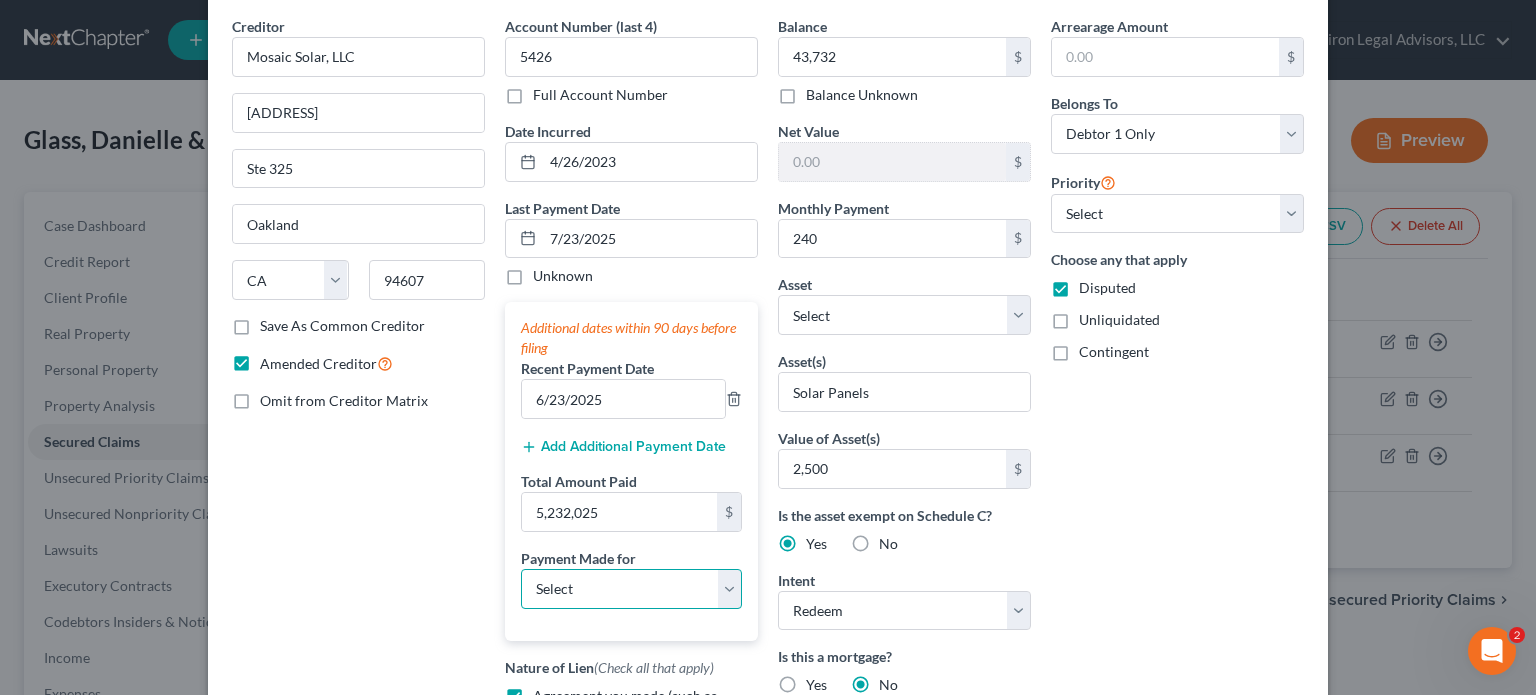 select on "2" 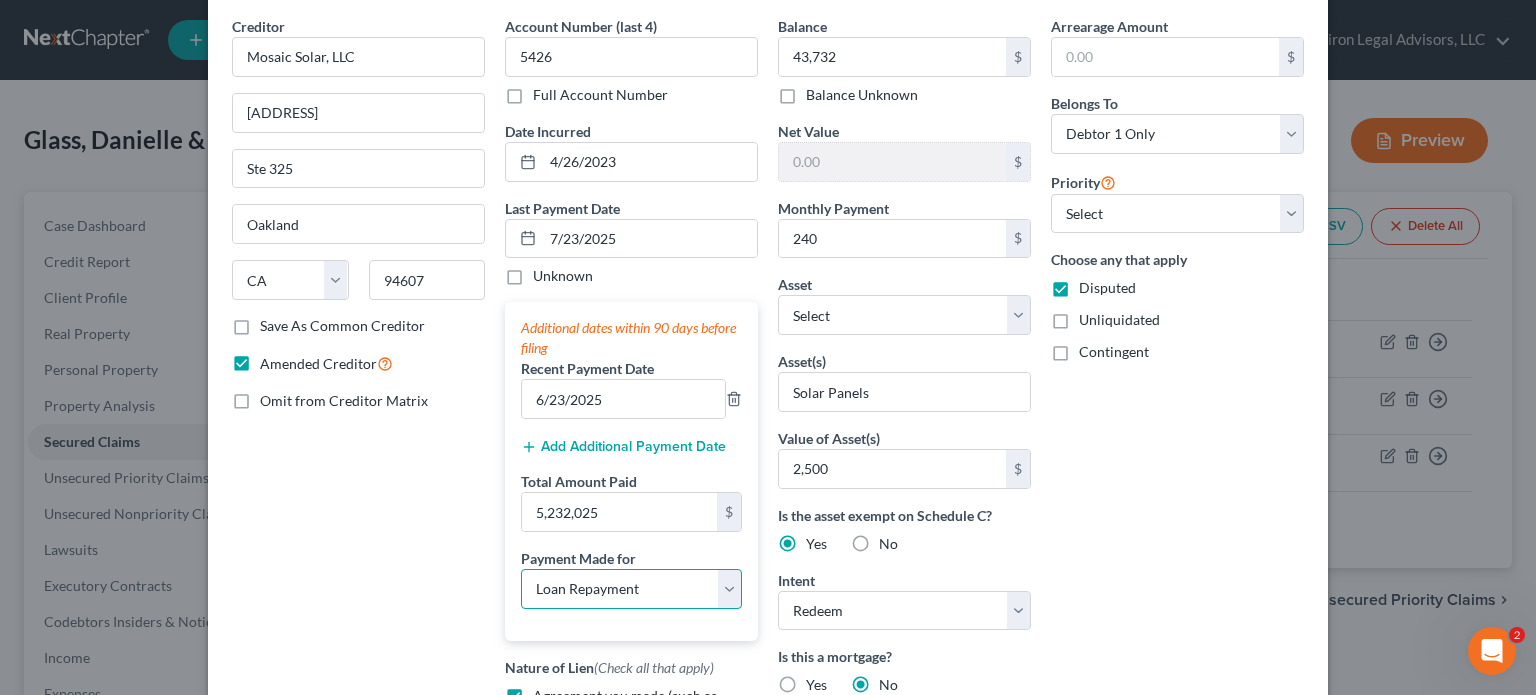 click on "Select Car Credit Card Loan Repayment Mortgage Other Suppliers Or Vendors" at bounding box center [631, 589] 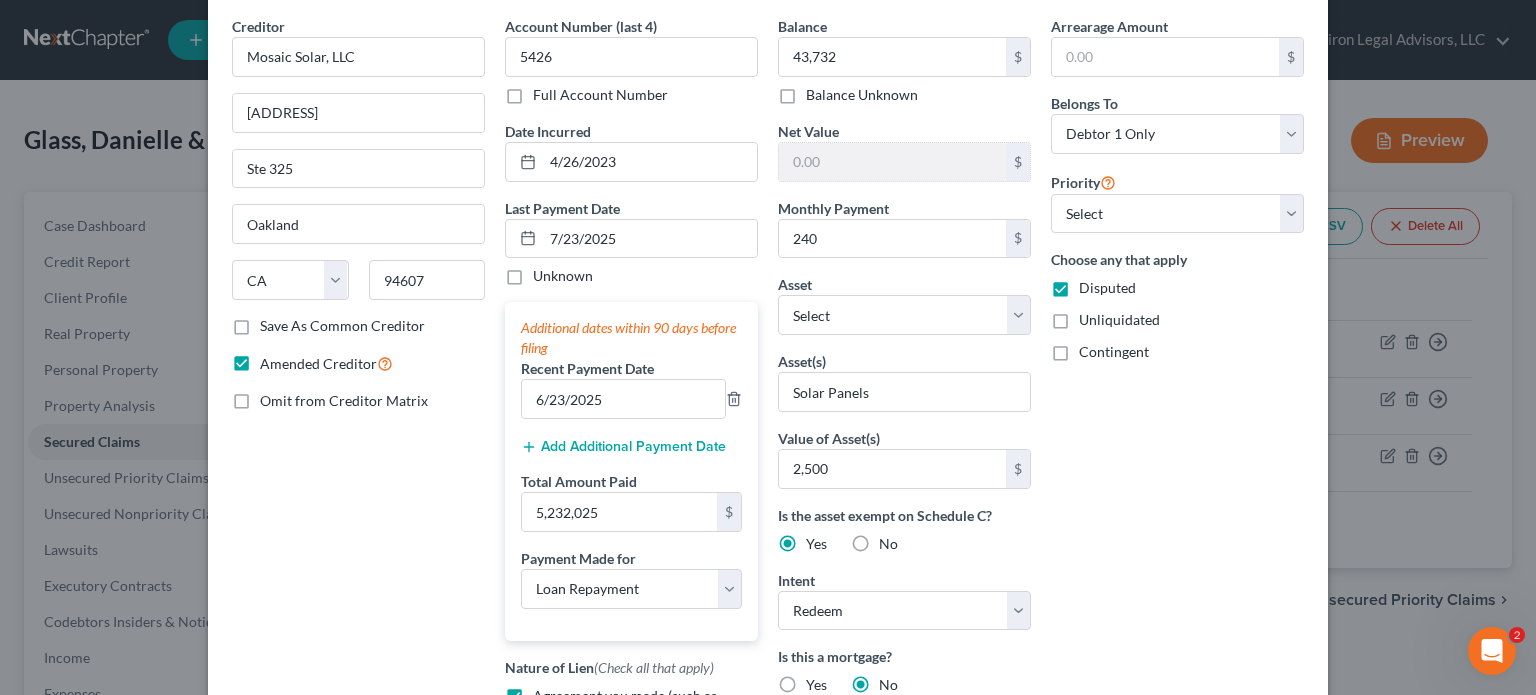click on "Arrearage Amount $
Belongs To
*
Select Debtor 1 Only Debtor 2 Only Debtor 1 And Debtor 2 Only At Least One Of The Debtors And Another Community Property Priority  Select 1st 2nd 3rd 4th 5th 6th 7th 8th 9th 10th 11th 12th 13th 14th 15th 16th 17th 18th 19th 20th 21th 22th 23th 24th 25th 26th 27th 28th 29th 30th Choose any that apply Disputed Unliquidated Contingent" at bounding box center [1177, 494] 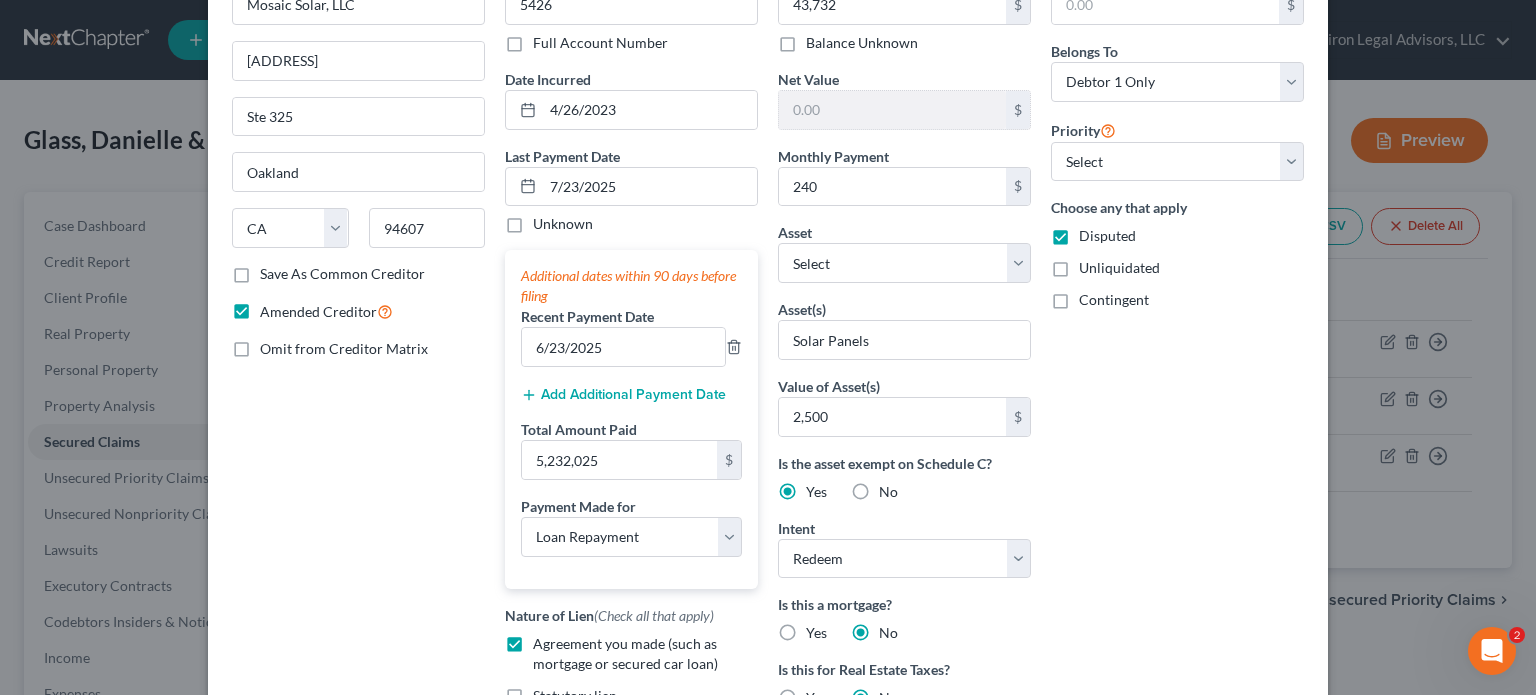 scroll, scrollTop: 76, scrollLeft: 0, axis: vertical 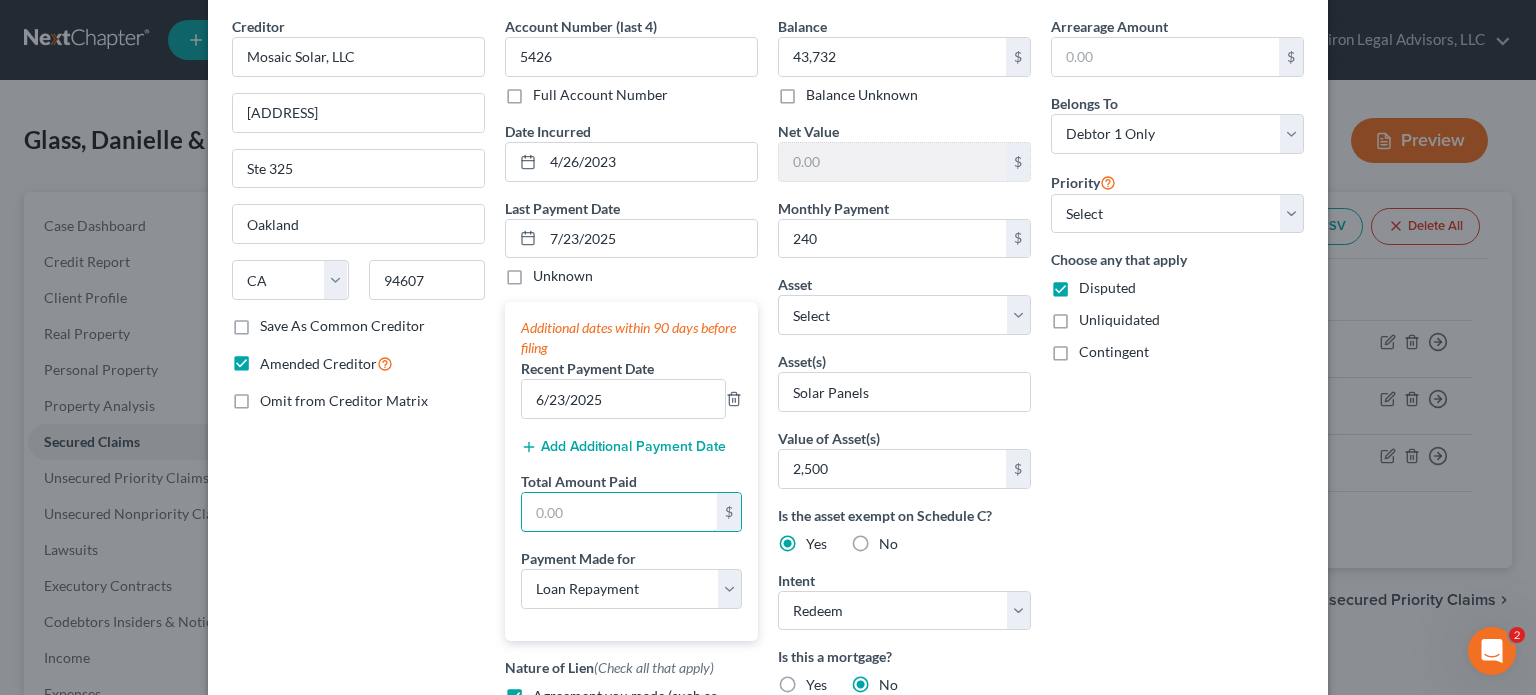 type 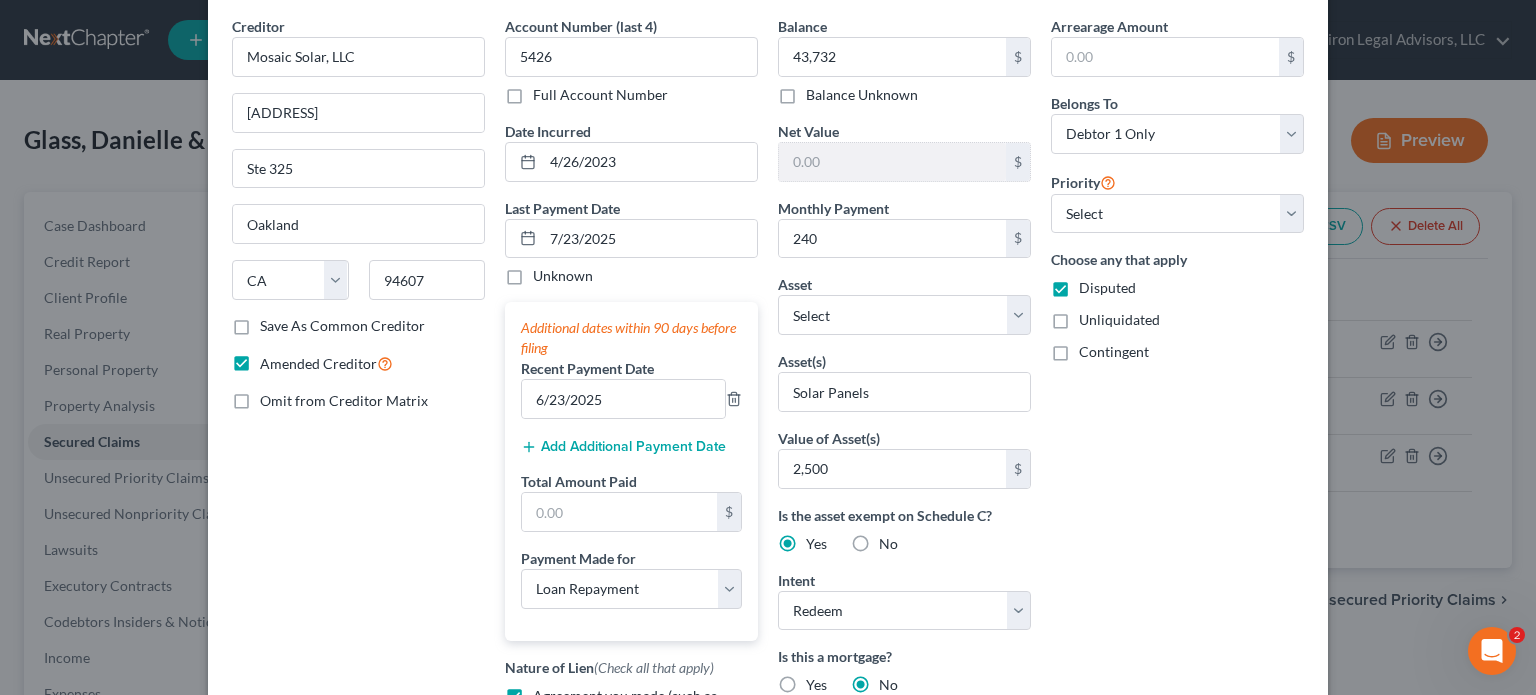 click on "Add Additional Payment Date" at bounding box center (623, 447) 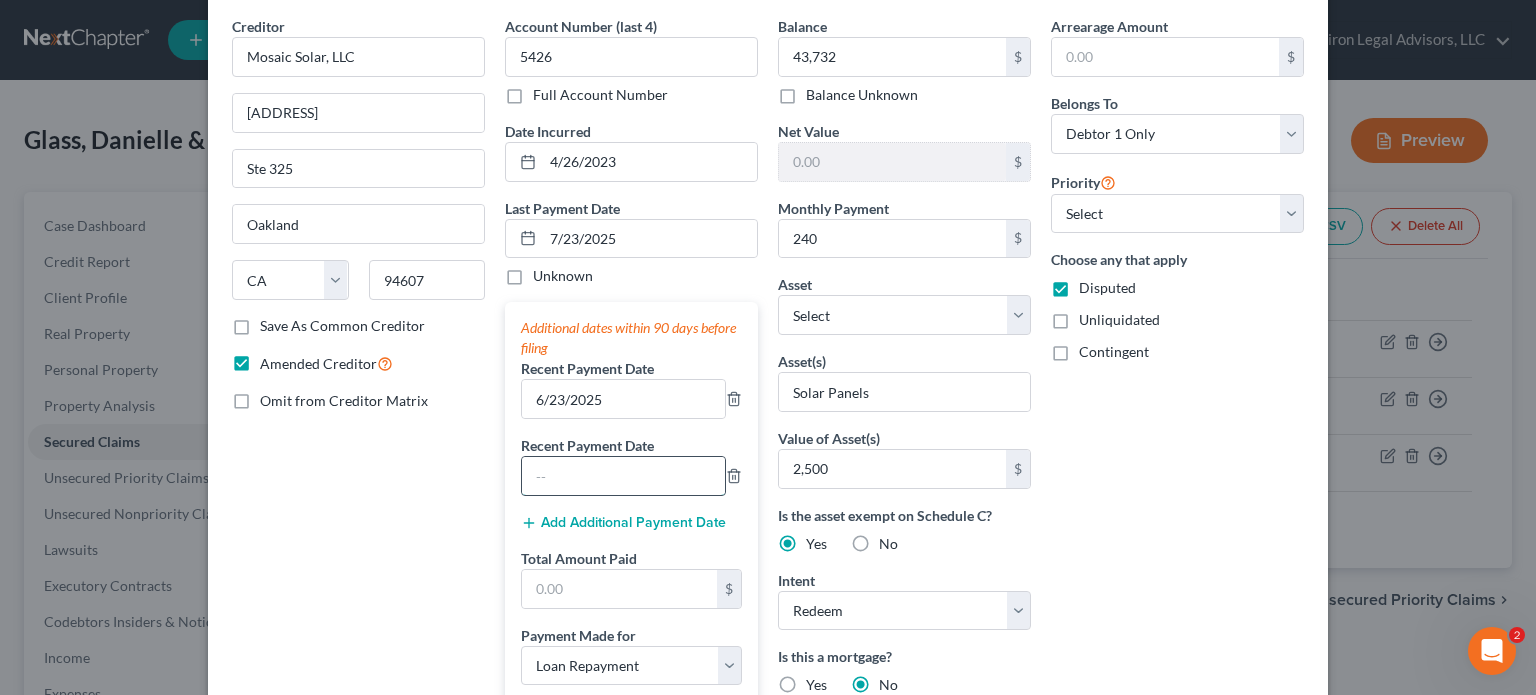 click at bounding box center (623, 476) 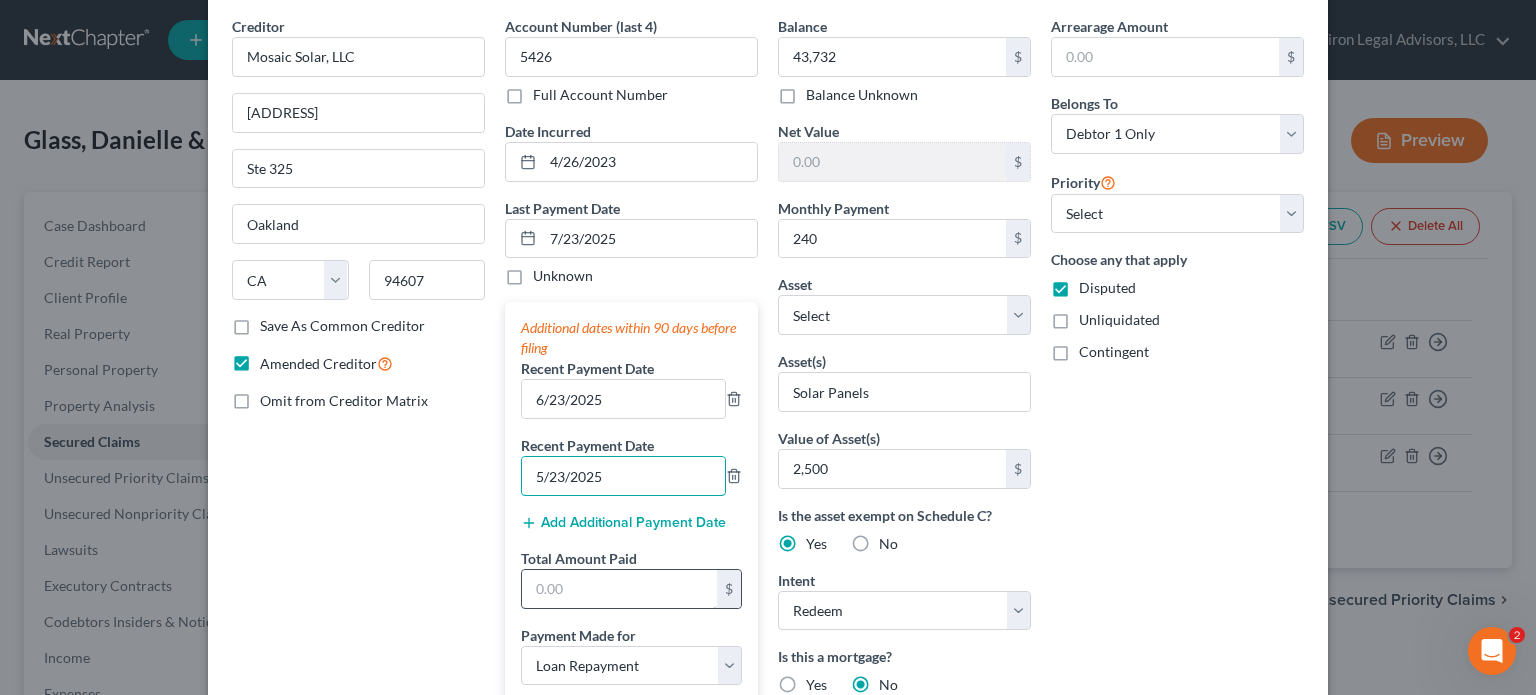 type on "5/23/2025" 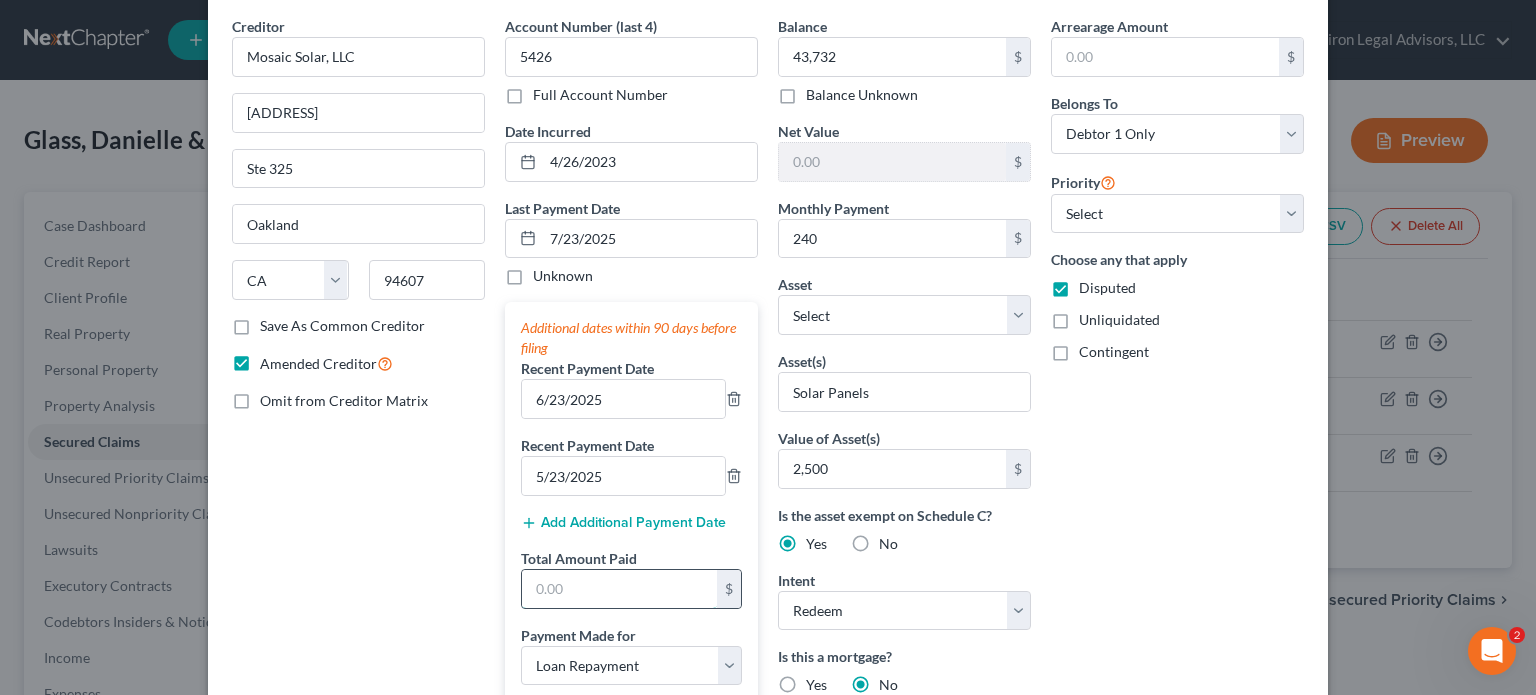 click at bounding box center (619, 589) 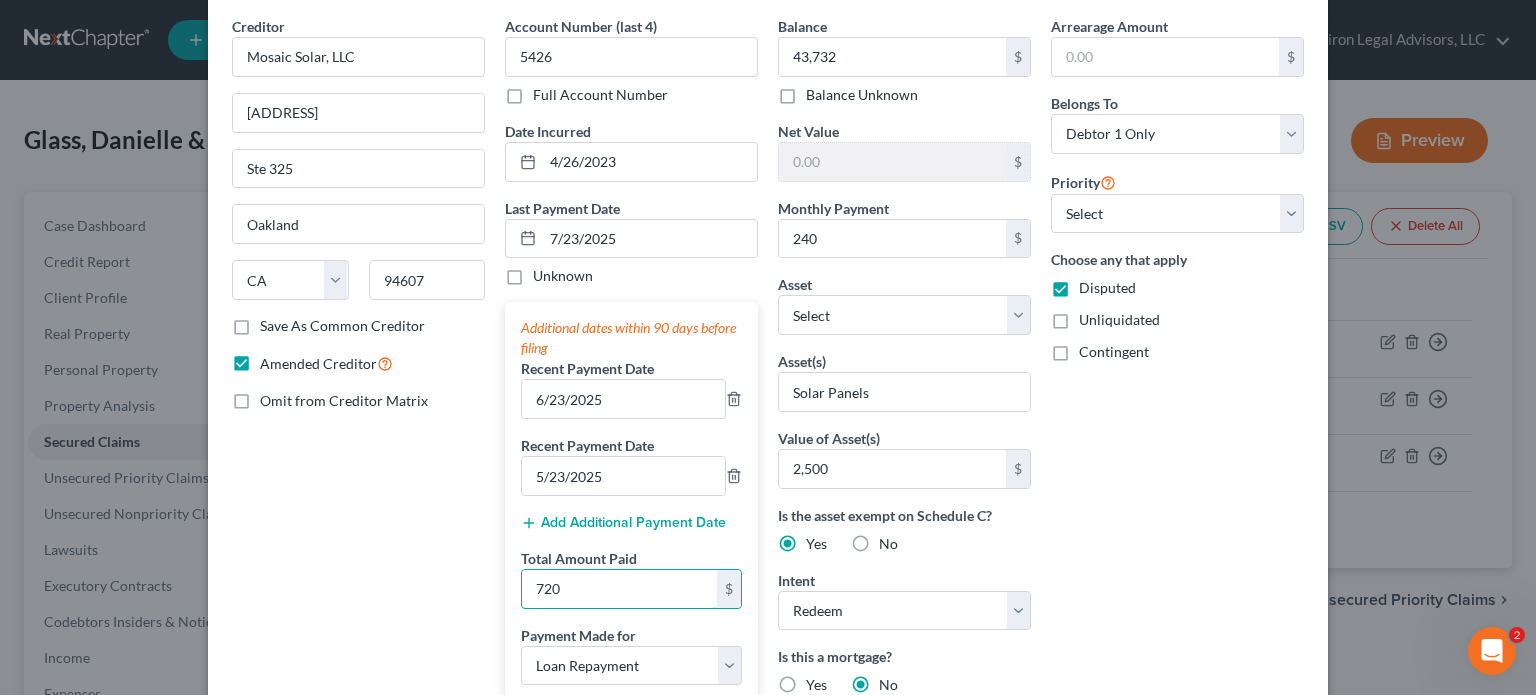 type on "720" 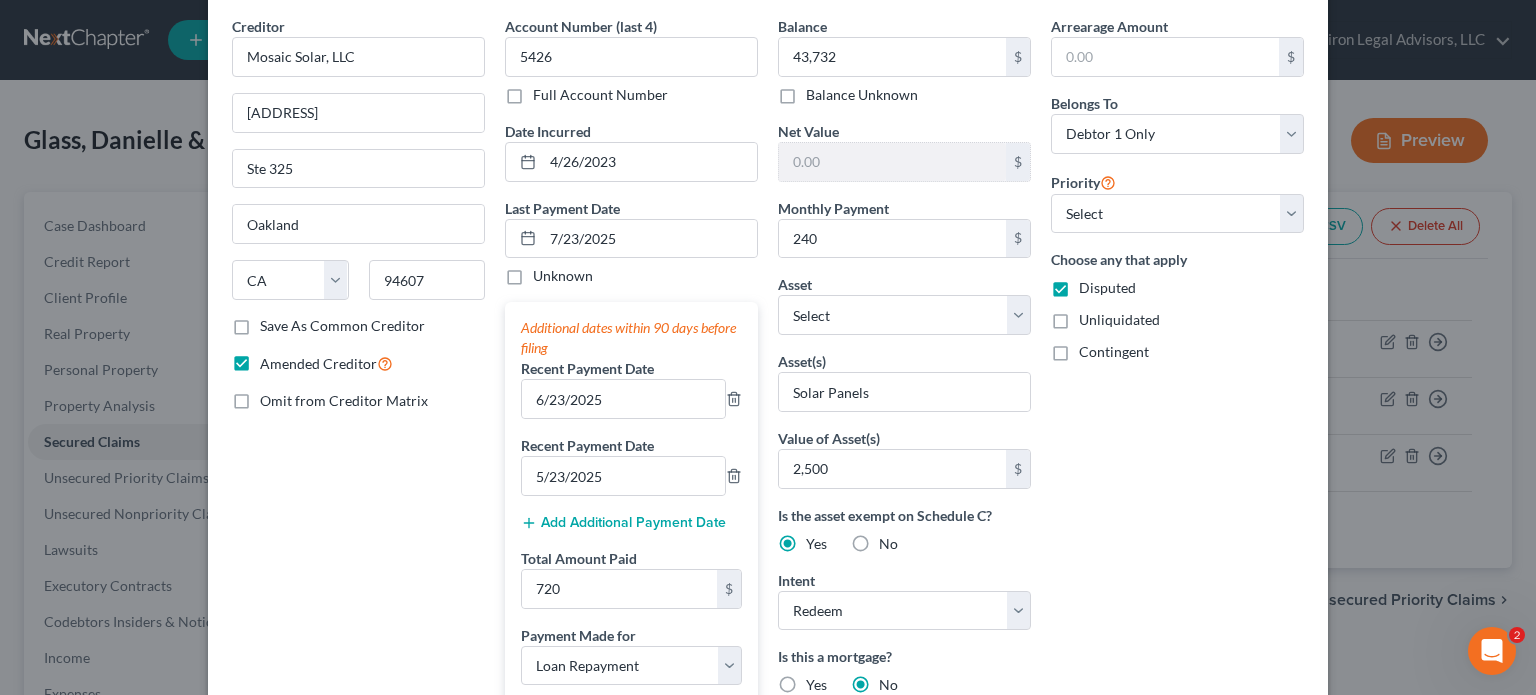 click on "Creditor *    Mosaic Solar, LLC                      [NUMBER] [STREET] Ste [NUMBER] [CITY] State AL AK AR AZ CA CO CT DE DC FL GA GU HI ID IL IN IA KS KY LA ME MD MA MI MN MS MO MT NC ND NE NV NH NJ NM NY OH OK OR PA PR RI SC SD TN TX UT VI VA VT WA WV WI WY [ZIP] Save As Common Creditor Amended Creditor  Omit from Creditor Matrix" at bounding box center [358, 494] 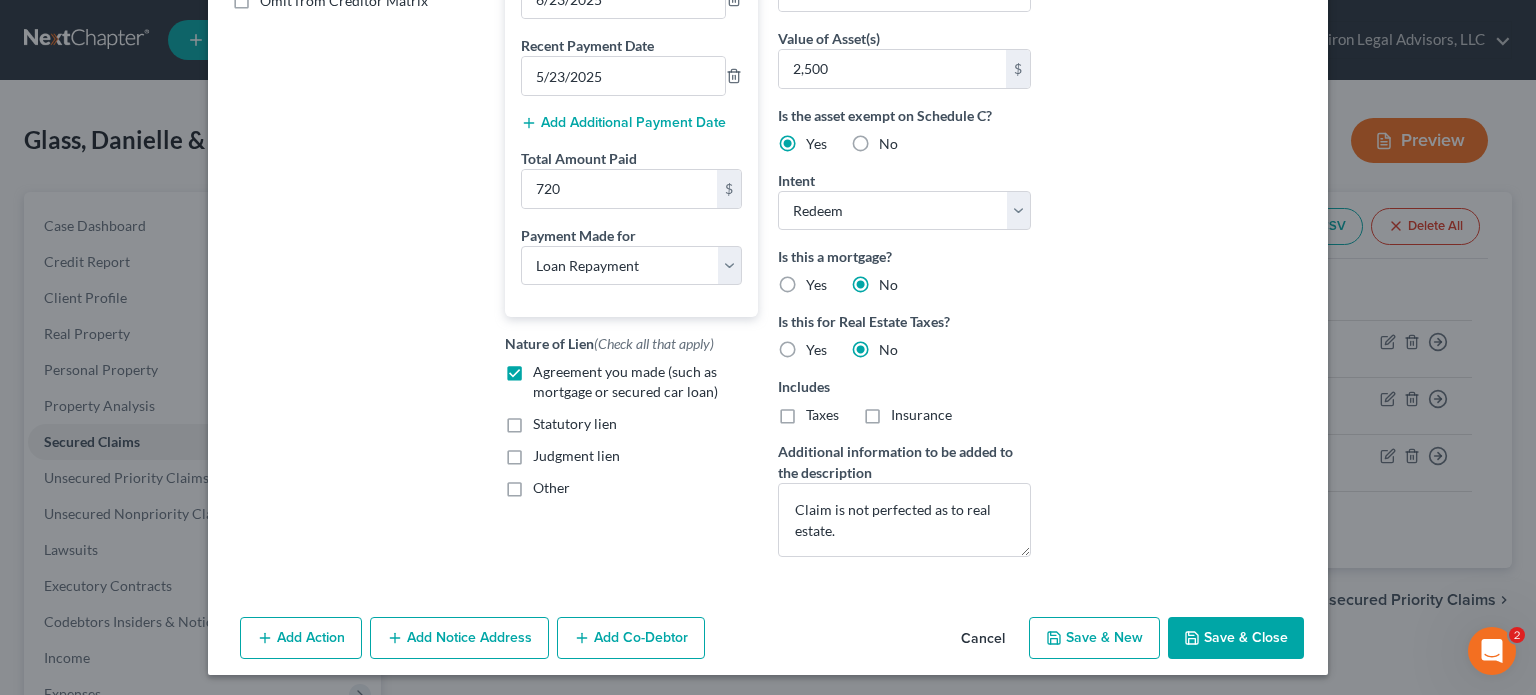 scroll, scrollTop: 476, scrollLeft: 0, axis: vertical 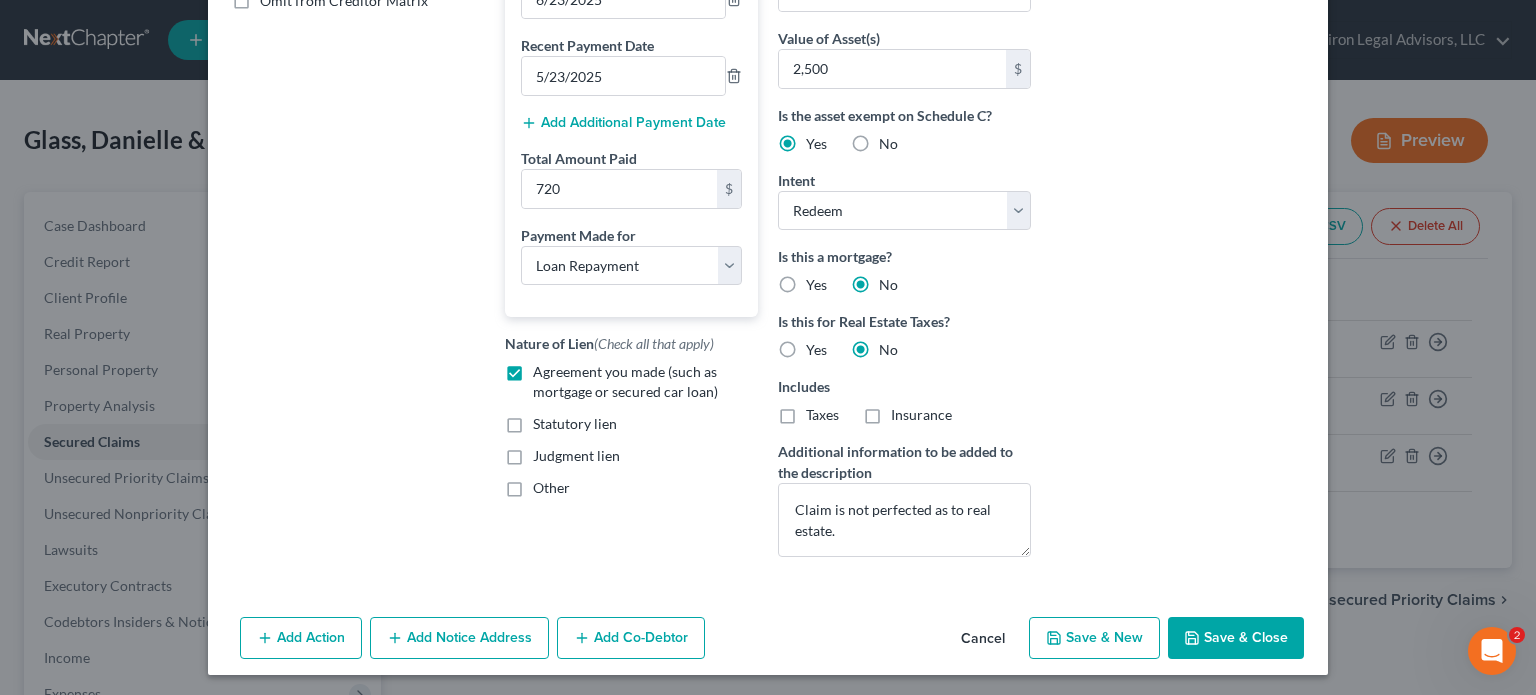 click on "Save & Close" at bounding box center (1236, 638) 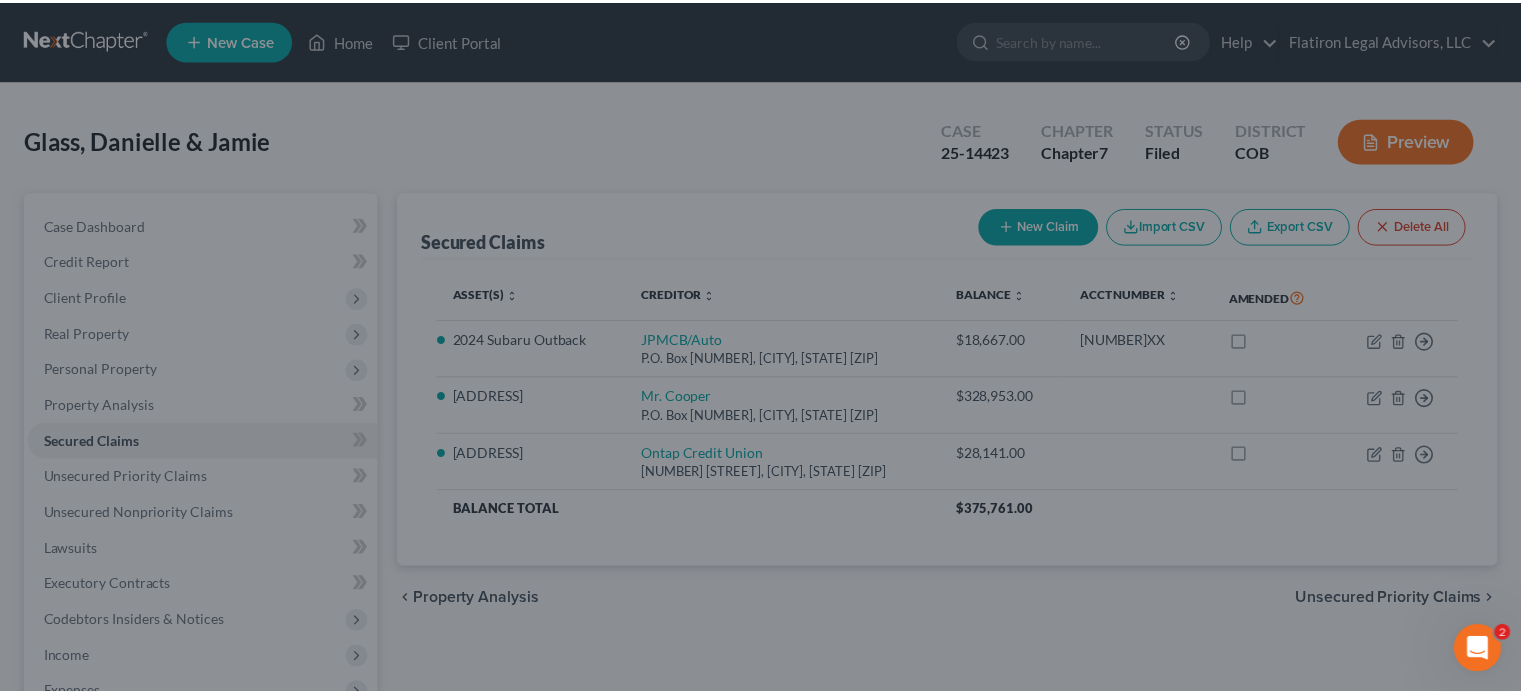 scroll, scrollTop: 418, scrollLeft: 0, axis: vertical 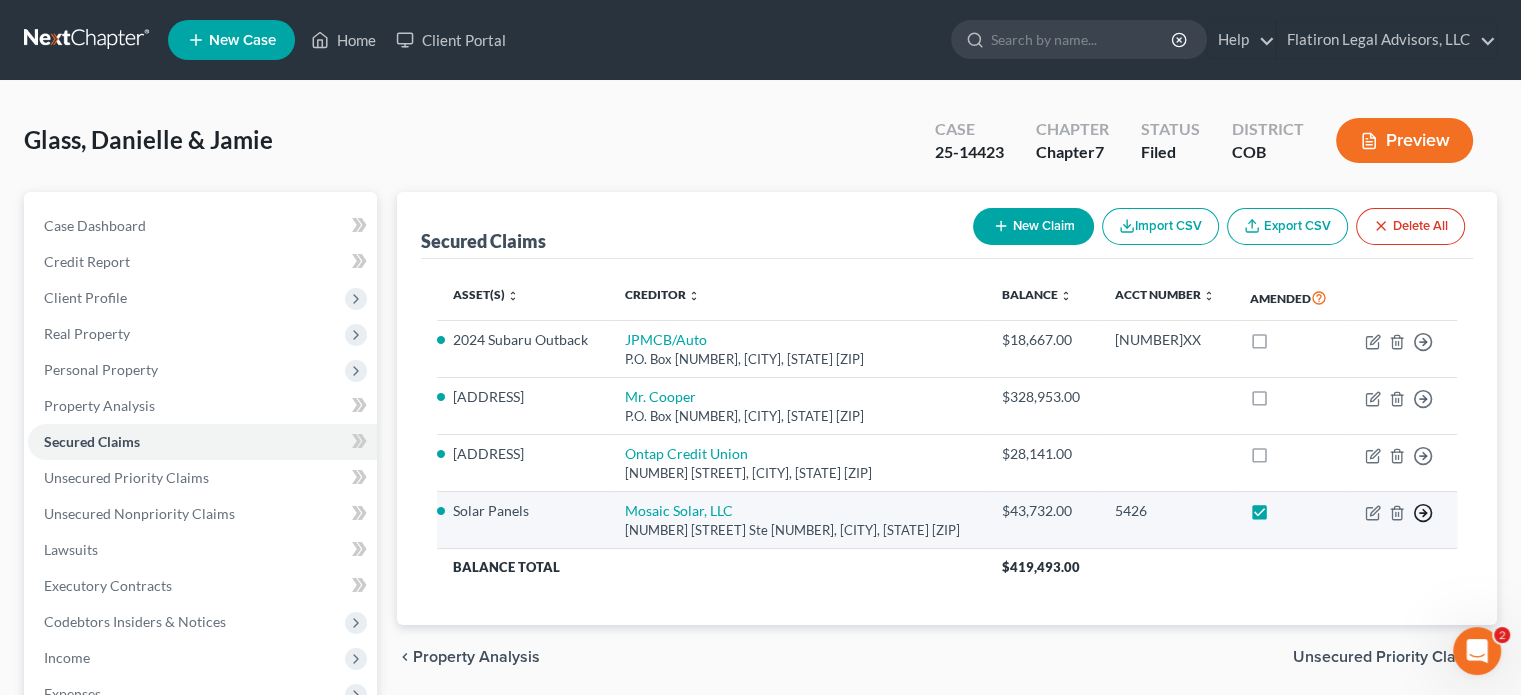 click 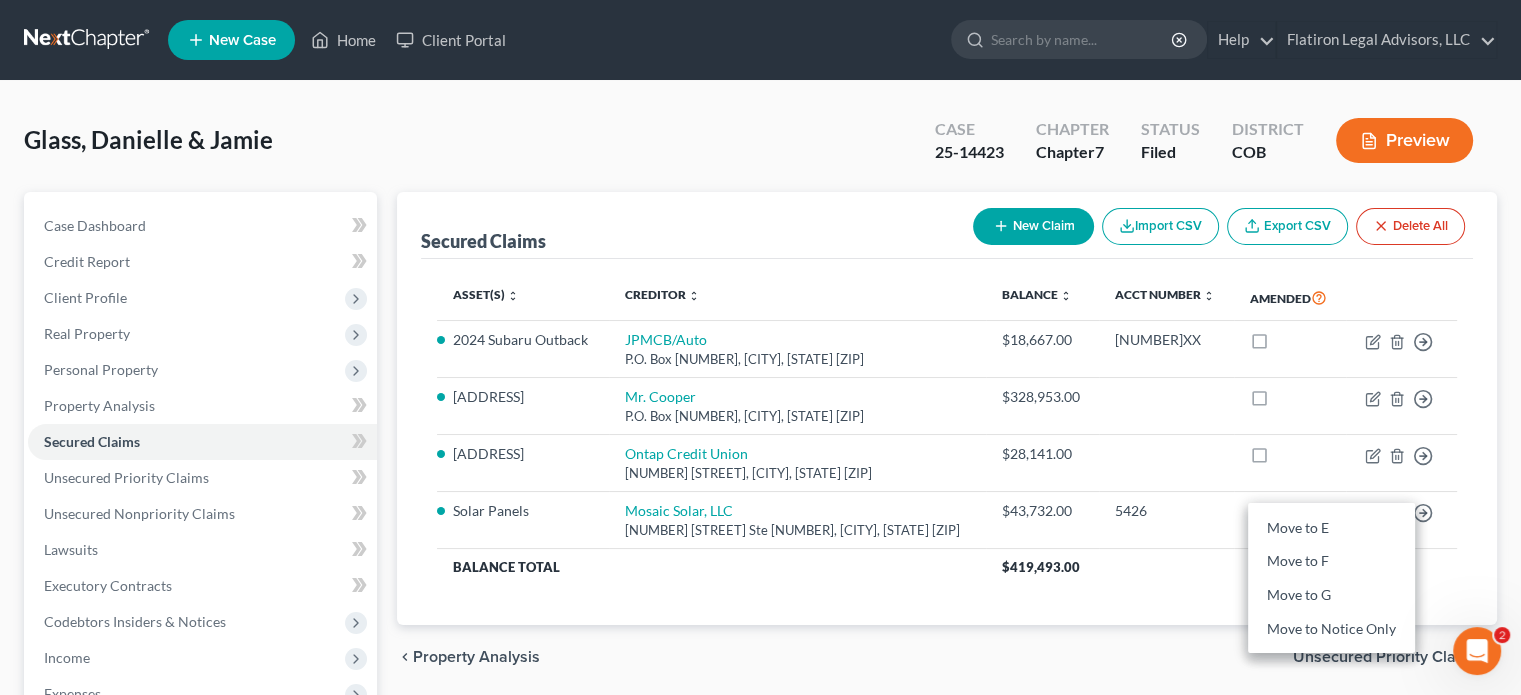 click on "2024 Subaru Outback JPMCB/Auto P.O. Box 901003, Fort Worth, [STATE] [ZIP] $18,667.00 138933XX Move to E Move to F Move to G Move to Notice Only 4919 E. 119th Ct. Mr. Cooper P.O. Box 818060, Cleveland, [STATE] [ZIP] $328,953.00 Move to E Move to F Move to G Move to Notice Only 4919 E. 119th Ct. Ontap Credit Union 816 Washington Ave, Golden, [STATE] [ZIP] $28,141.00 Move to E Move to F Move to G Move to Notice Only Solar Panels Mosaic Solar, LLC 601 12th St. Ste 325, Oakland, [STATE] [ZIP] $43,732.00 5426 Move to E Move to F Move to G Move to Notice Only Balance Total $419,493.00" at bounding box center (947, 442) 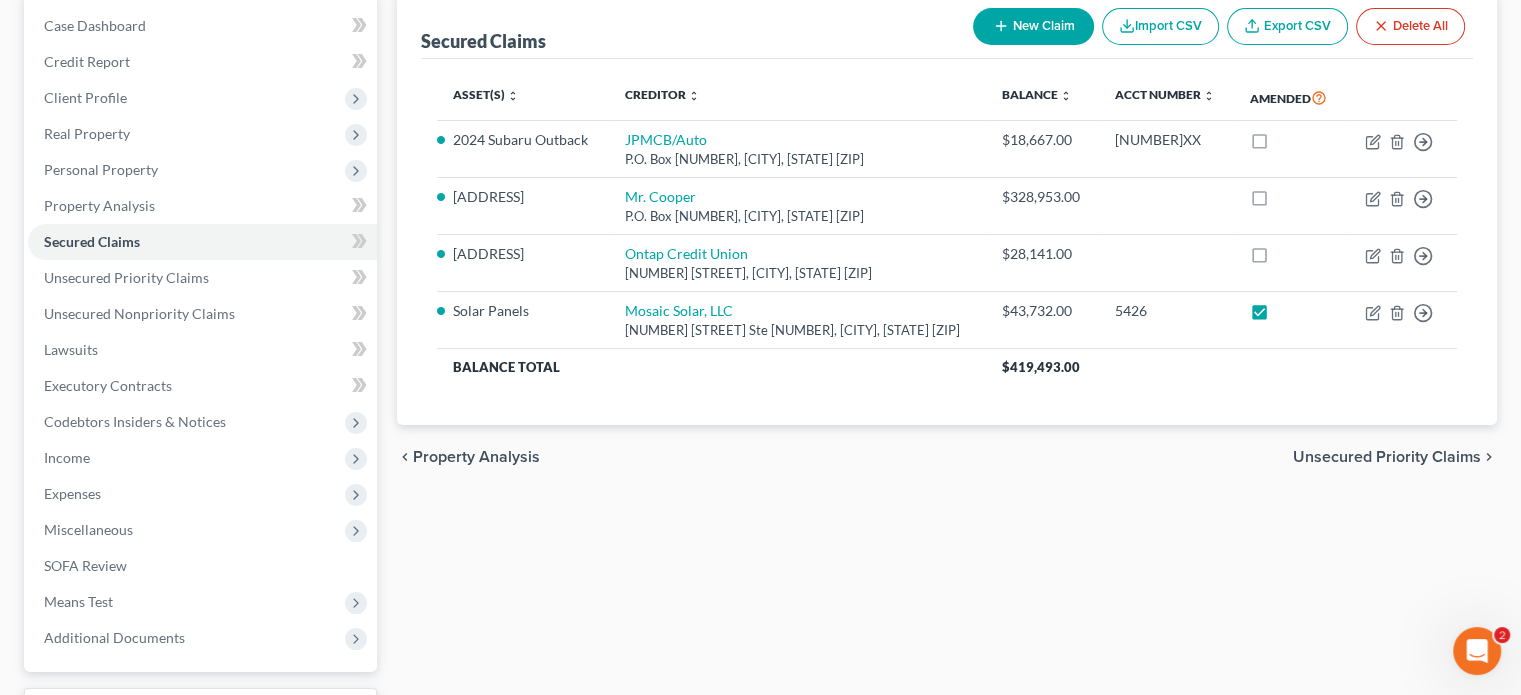 scroll, scrollTop: 300, scrollLeft: 0, axis: vertical 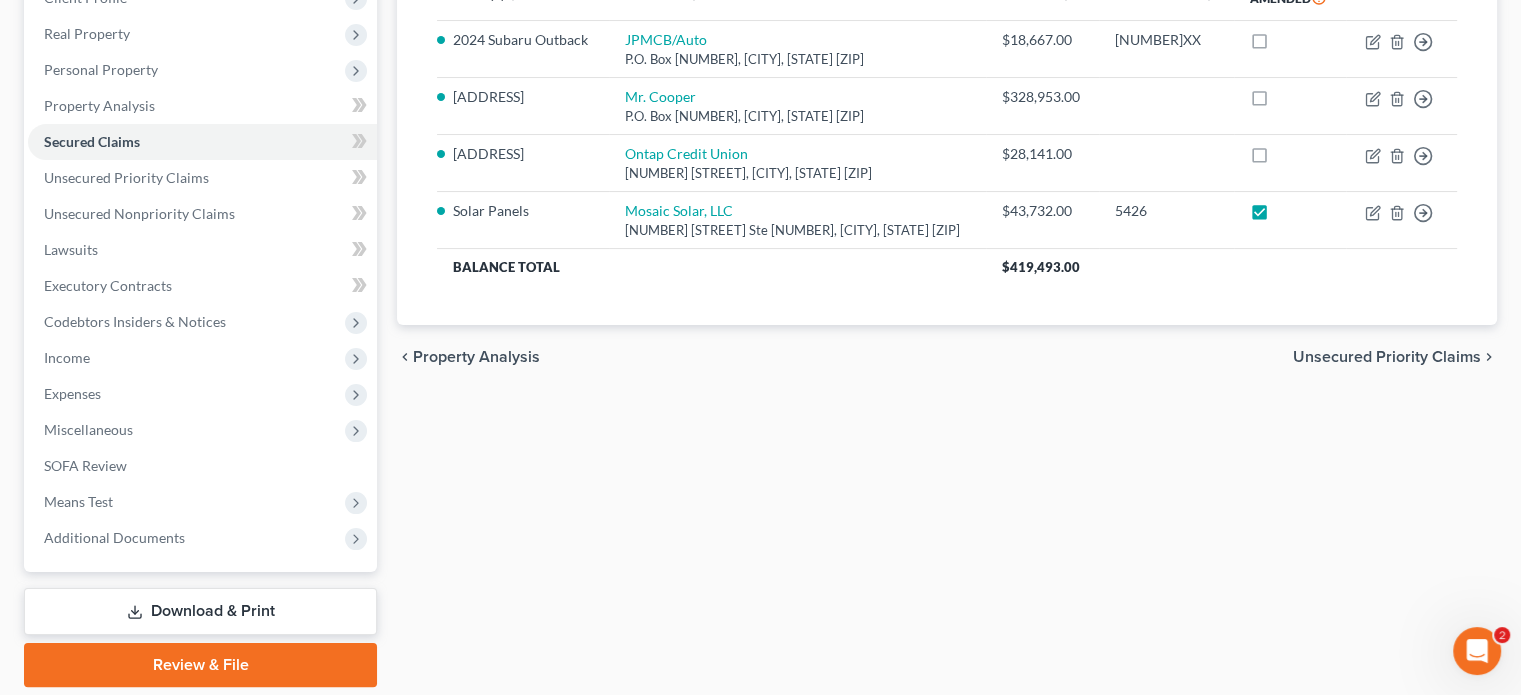 click on "Download & Print" at bounding box center [200, 611] 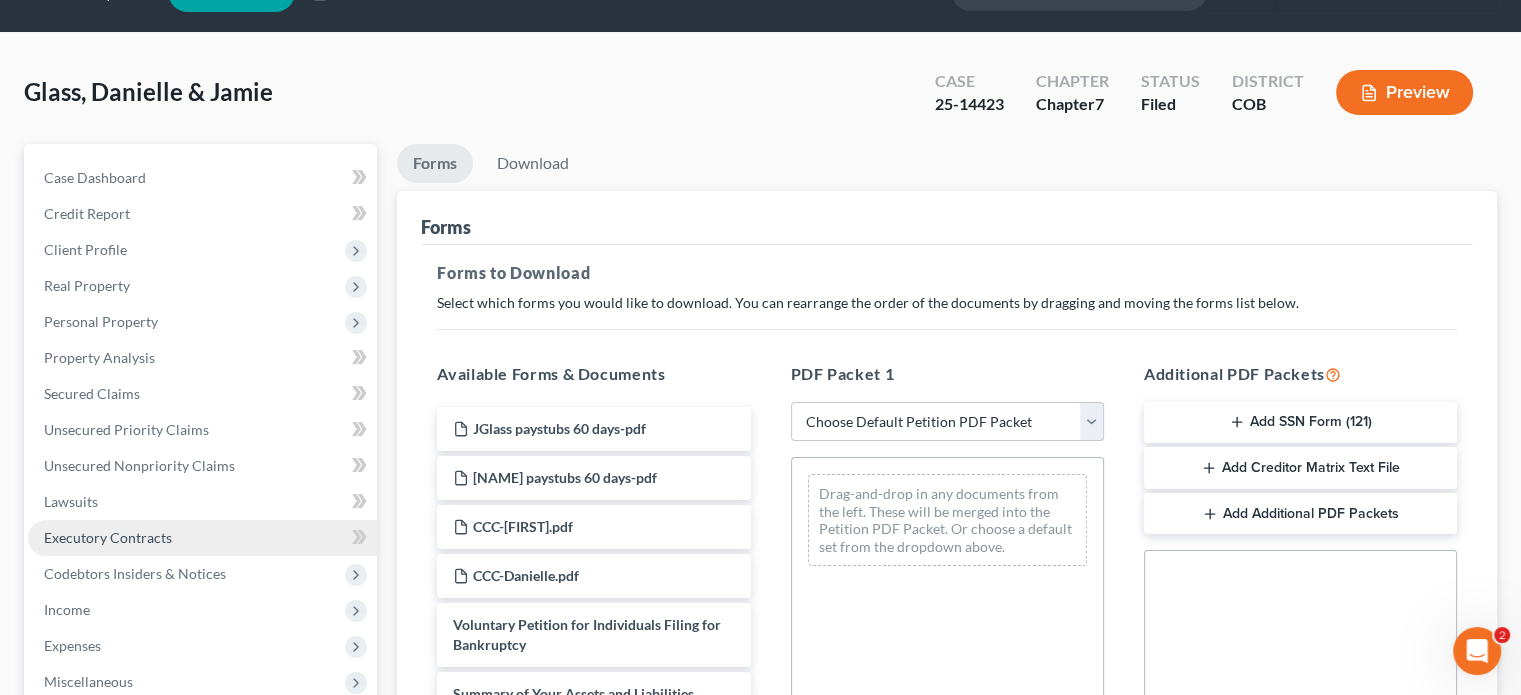 scroll, scrollTop: 0, scrollLeft: 0, axis: both 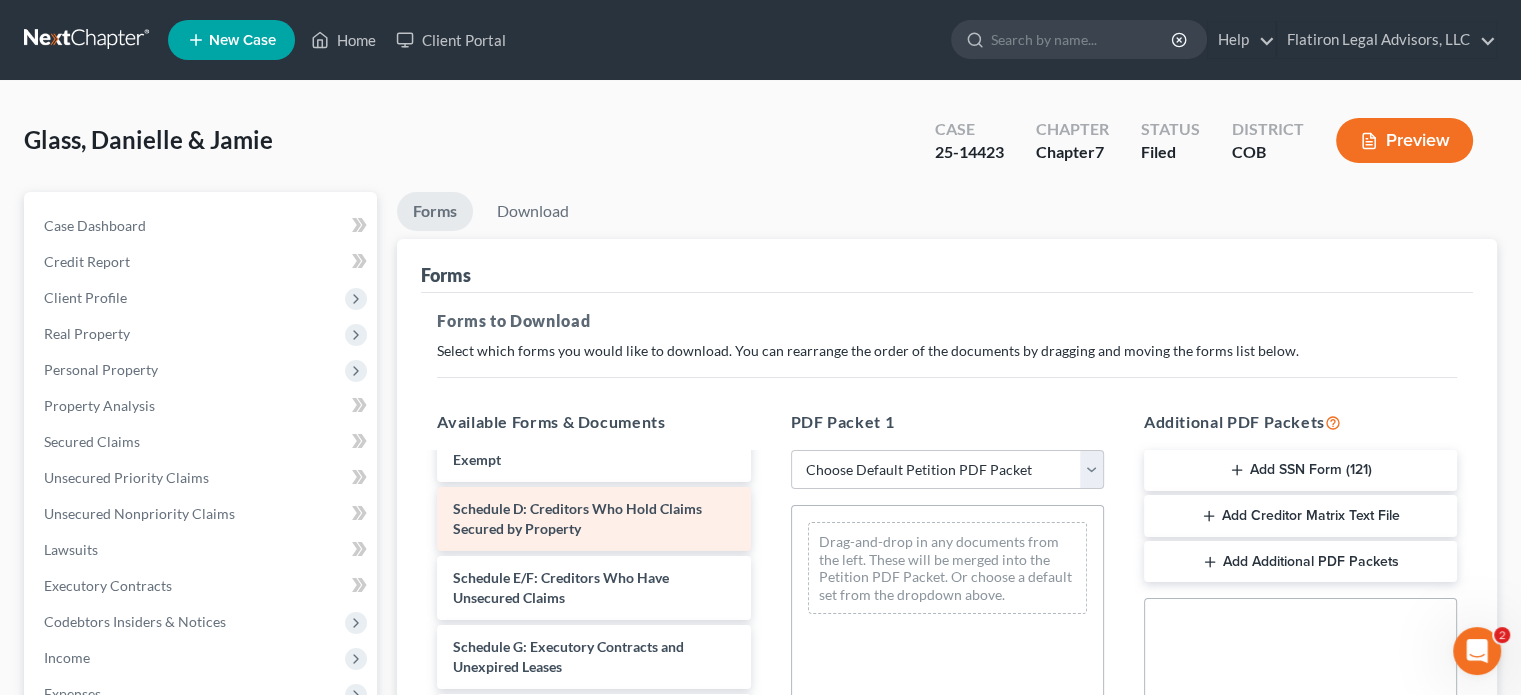 click on "Schedule D: Creditors Who Hold Claims Secured by Property" at bounding box center (593, 519) 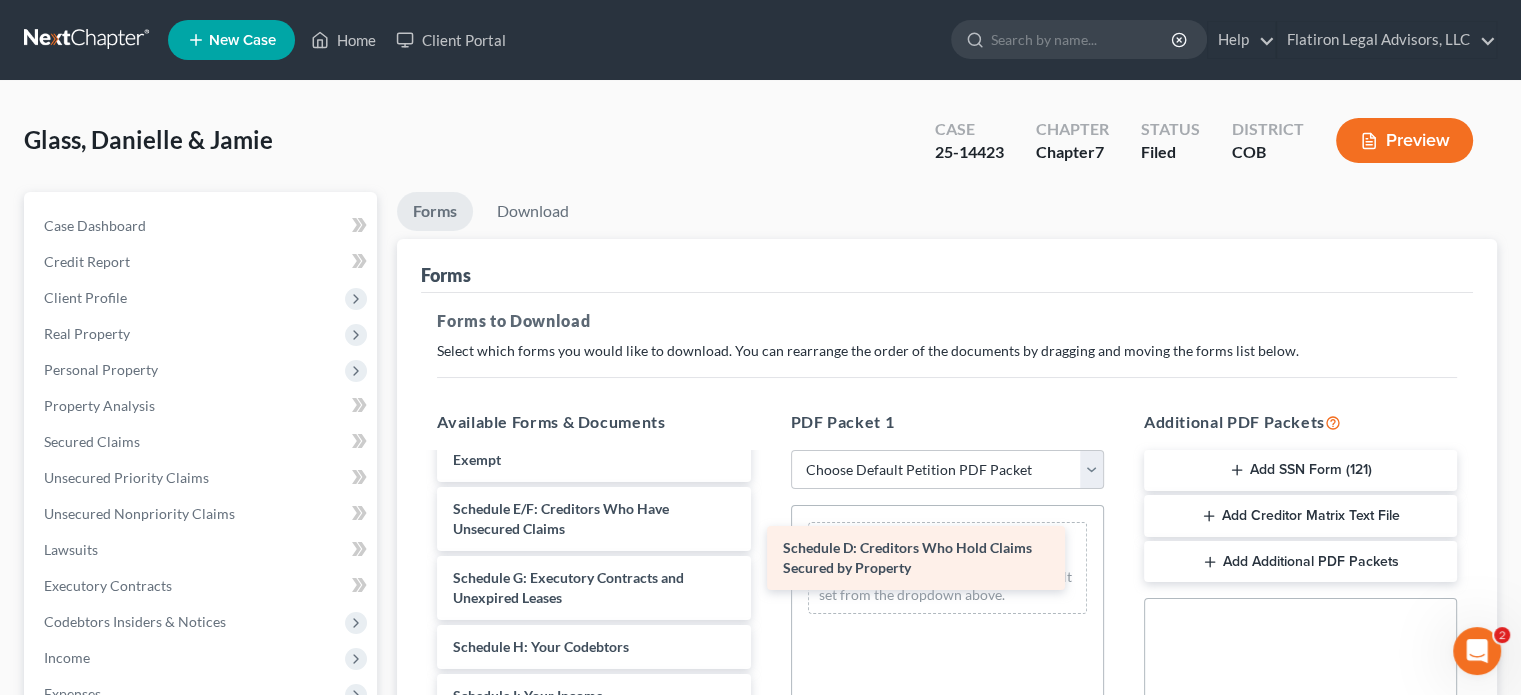 drag, startPoint x: 593, startPoint y: 523, endPoint x: 923, endPoint y: 564, distance: 332.5372 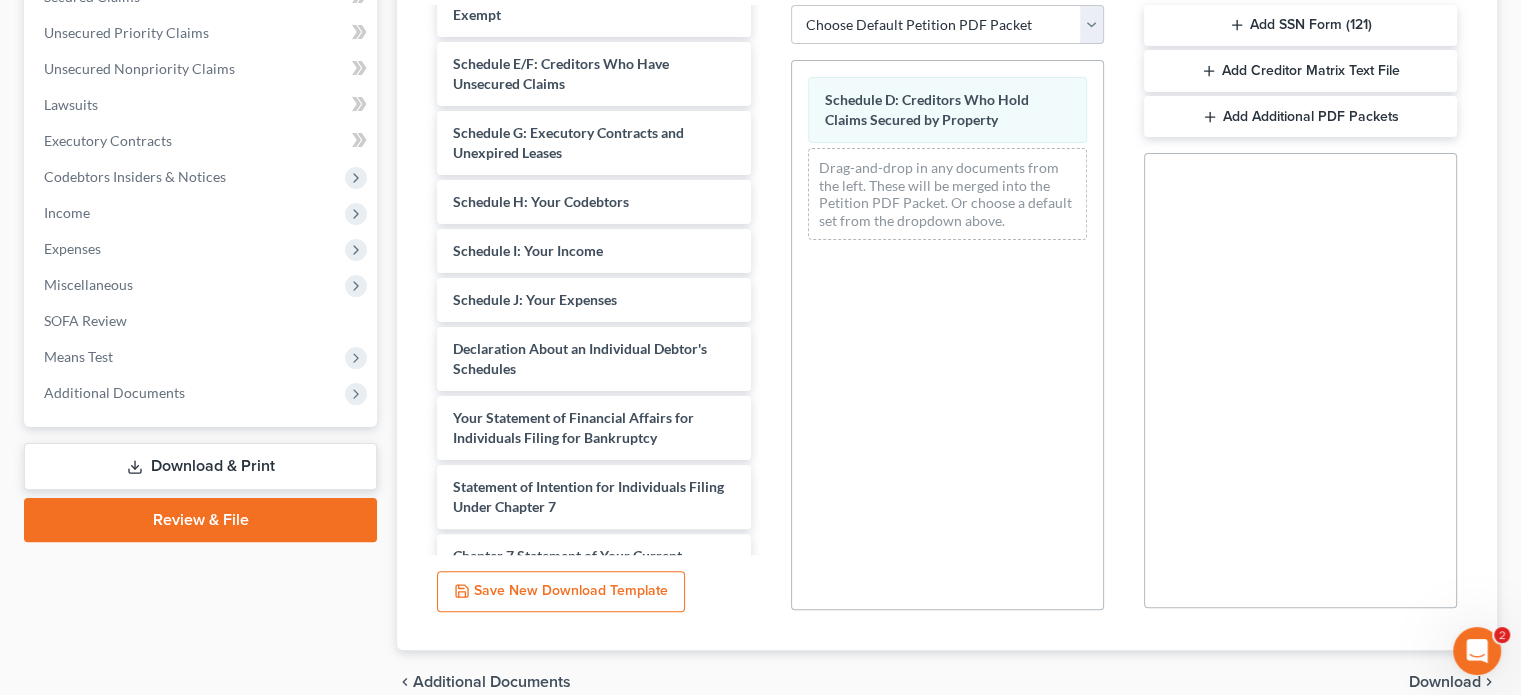 scroll, scrollTop: 38, scrollLeft: 0, axis: vertical 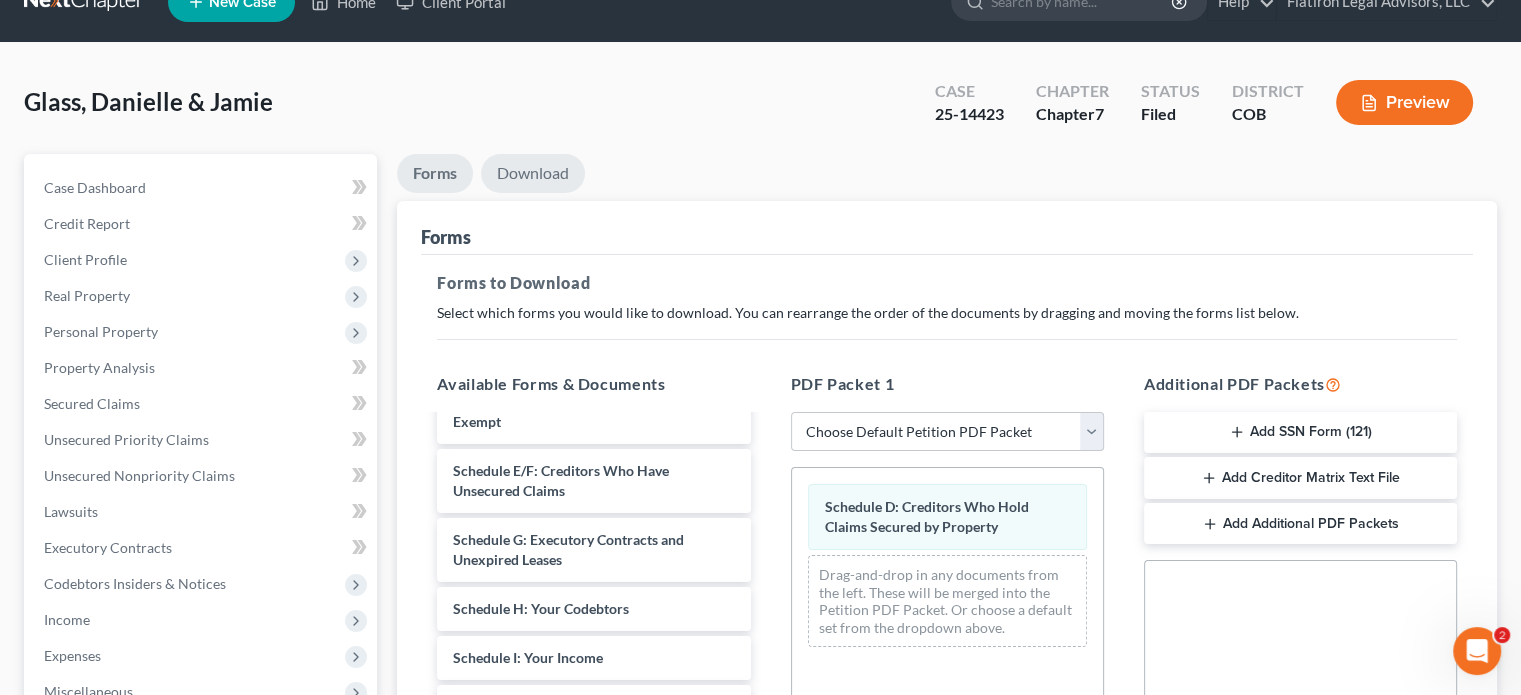 click on "Download" at bounding box center [533, 173] 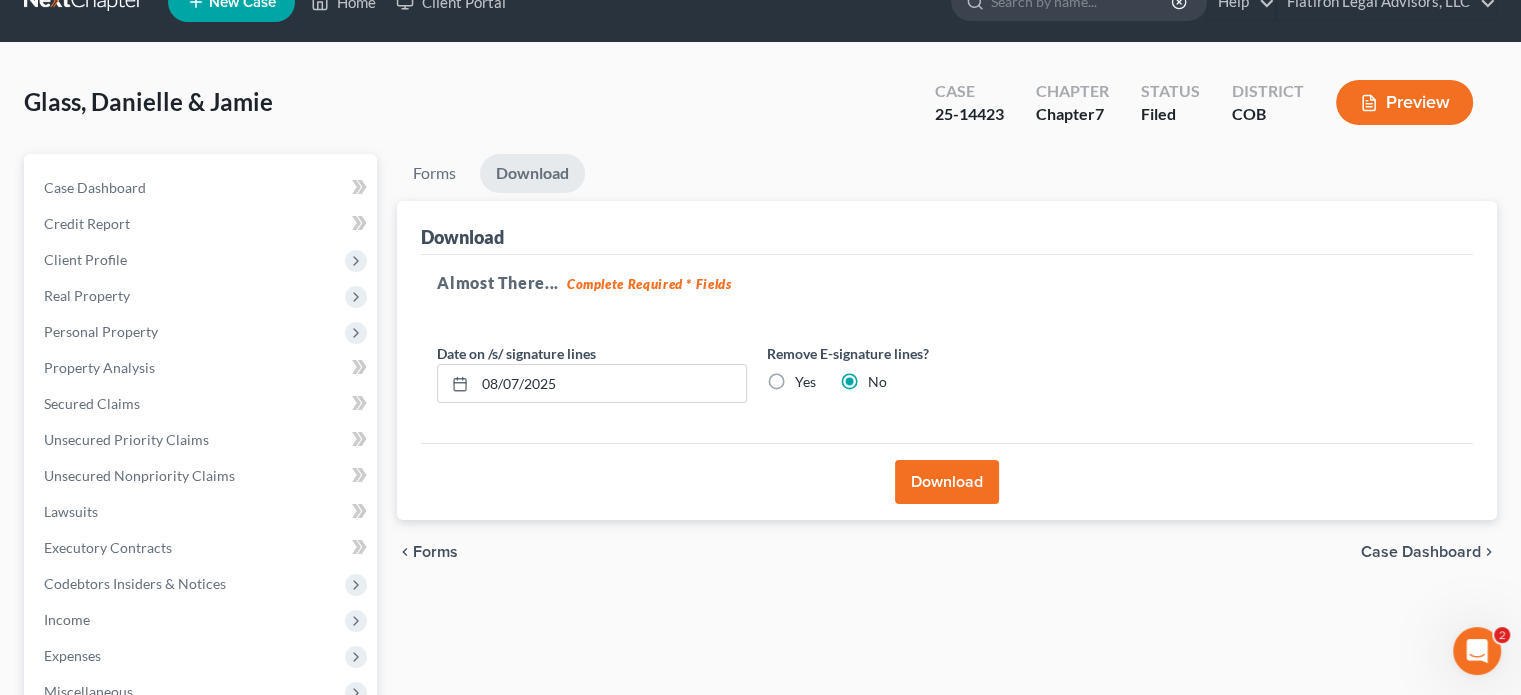 click on "Download" at bounding box center [947, 482] 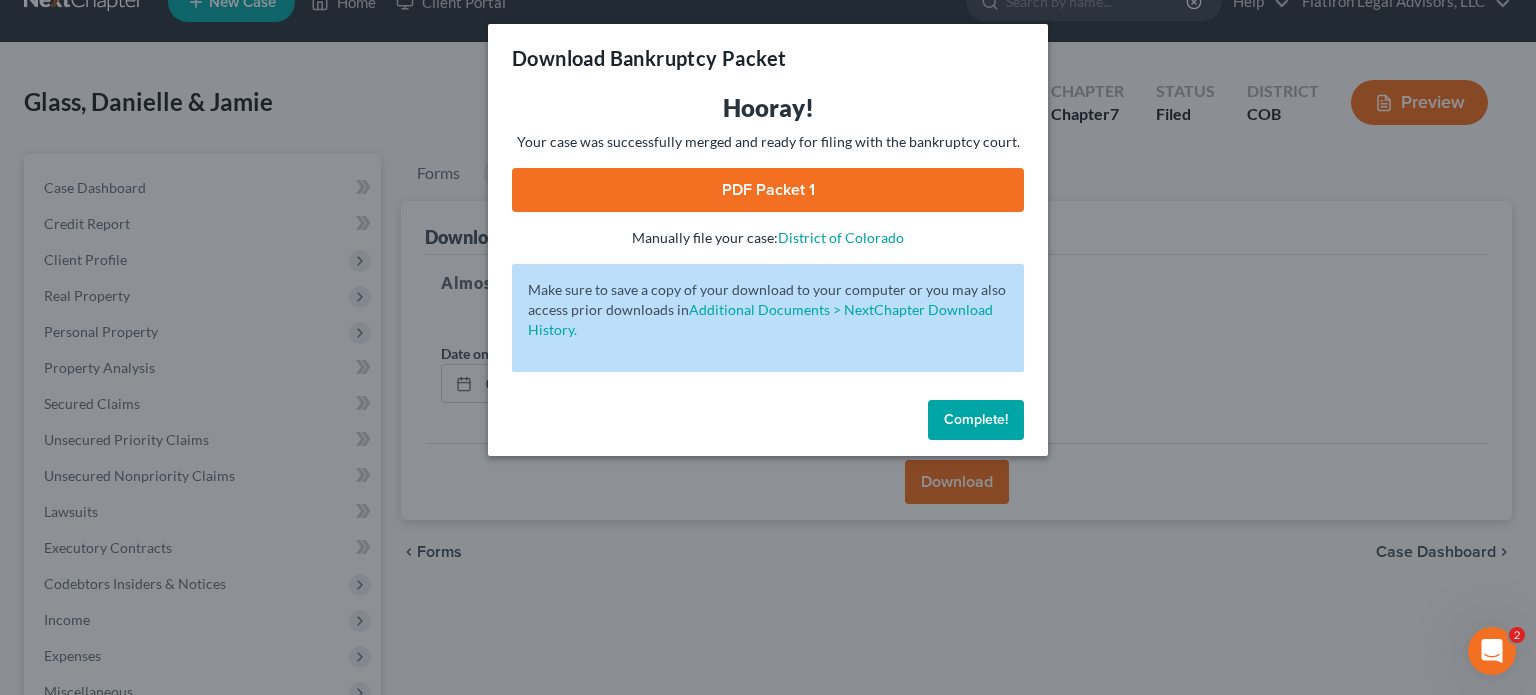 click on "PDF Packet 1" at bounding box center (768, 190) 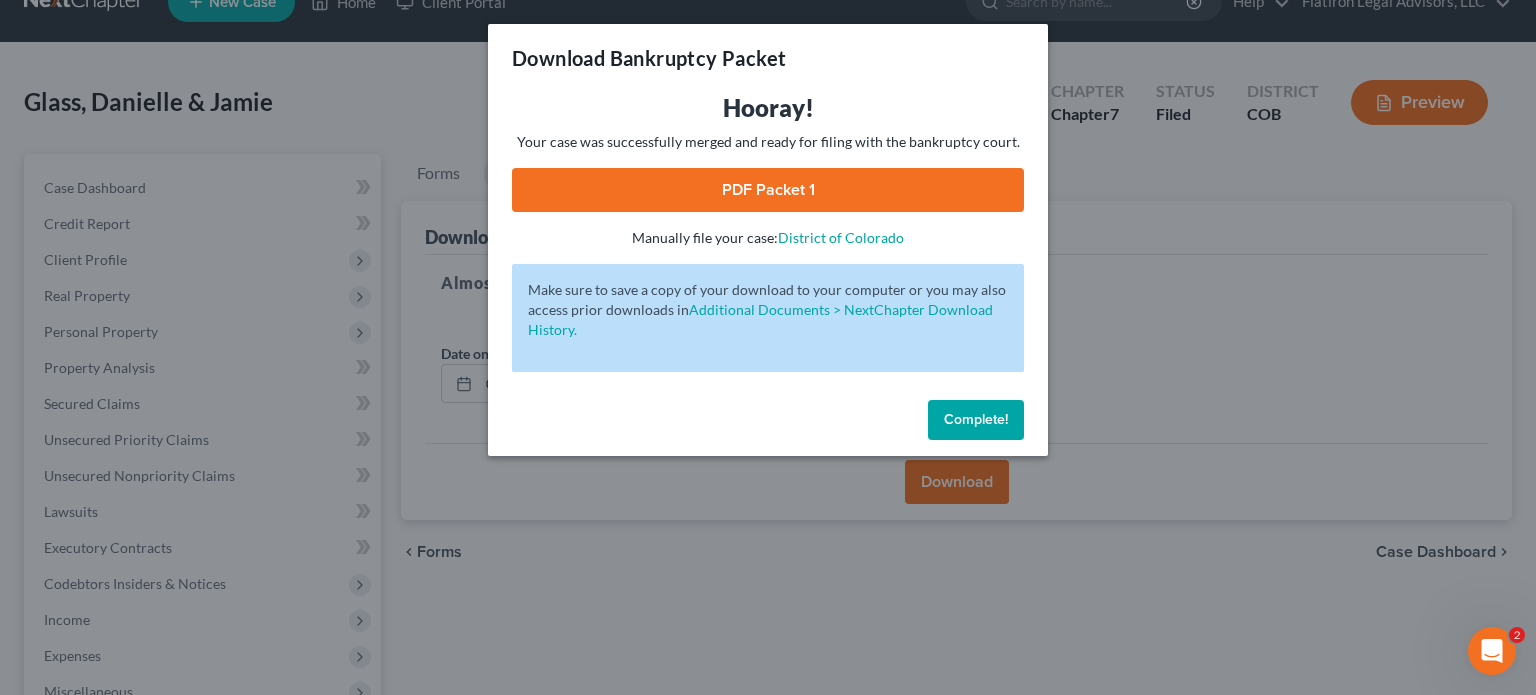 click on "Complete!" at bounding box center [976, 419] 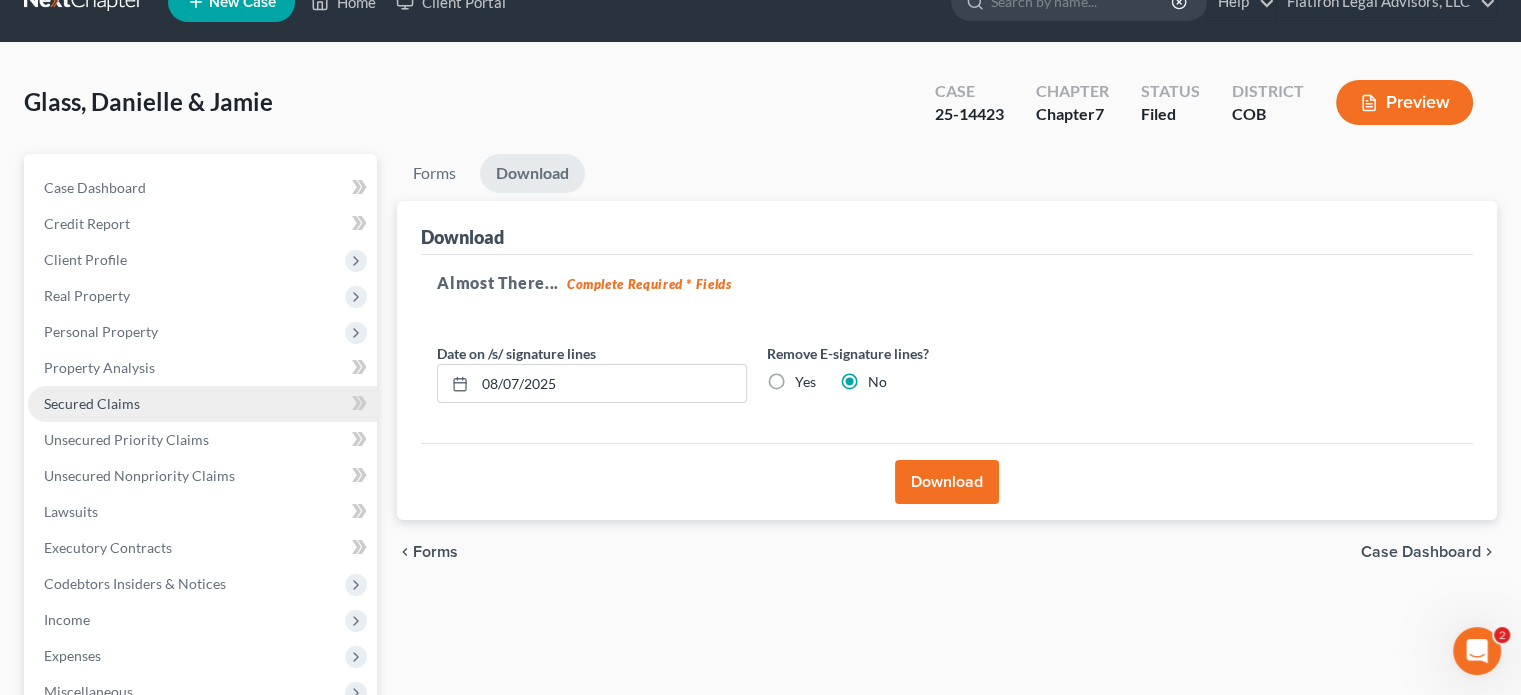 click on "Secured Claims" at bounding box center (92, 403) 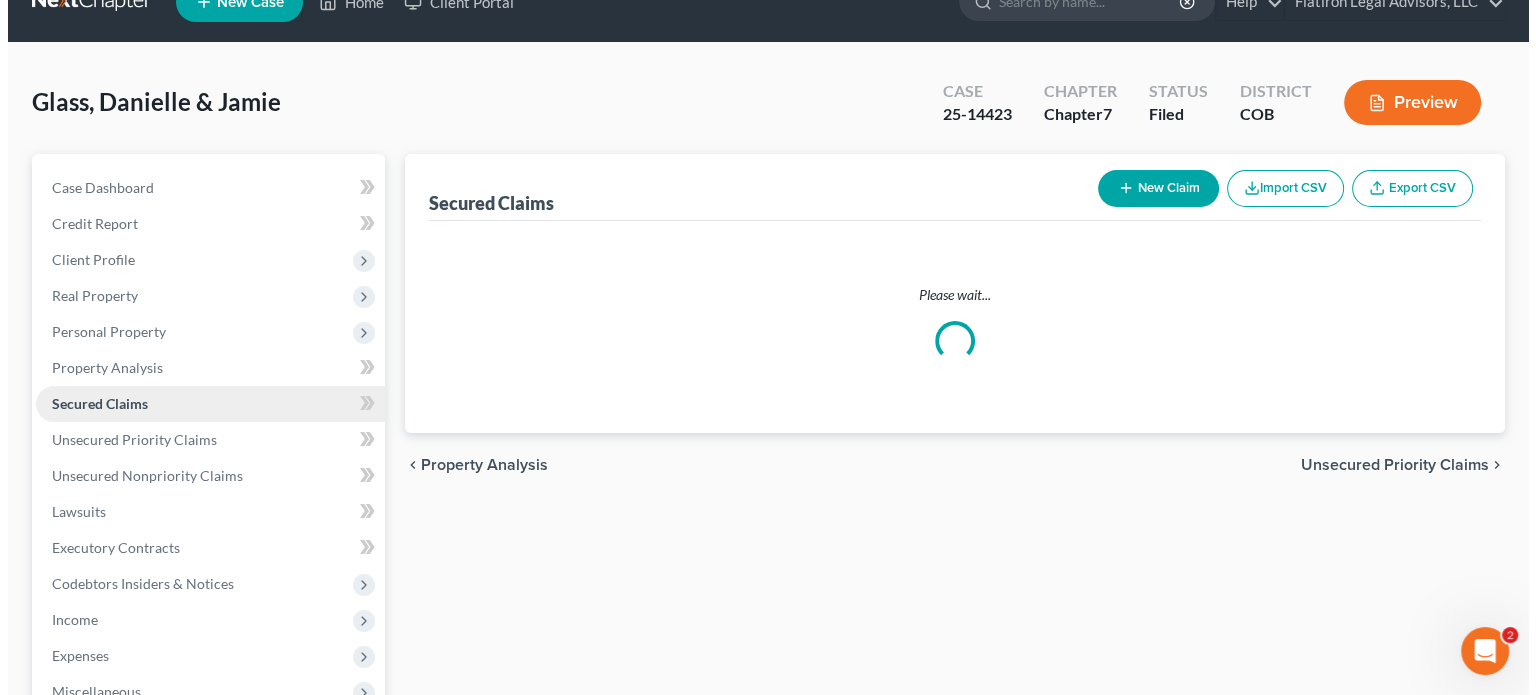 scroll, scrollTop: 0, scrollLeft: 0, axis: both 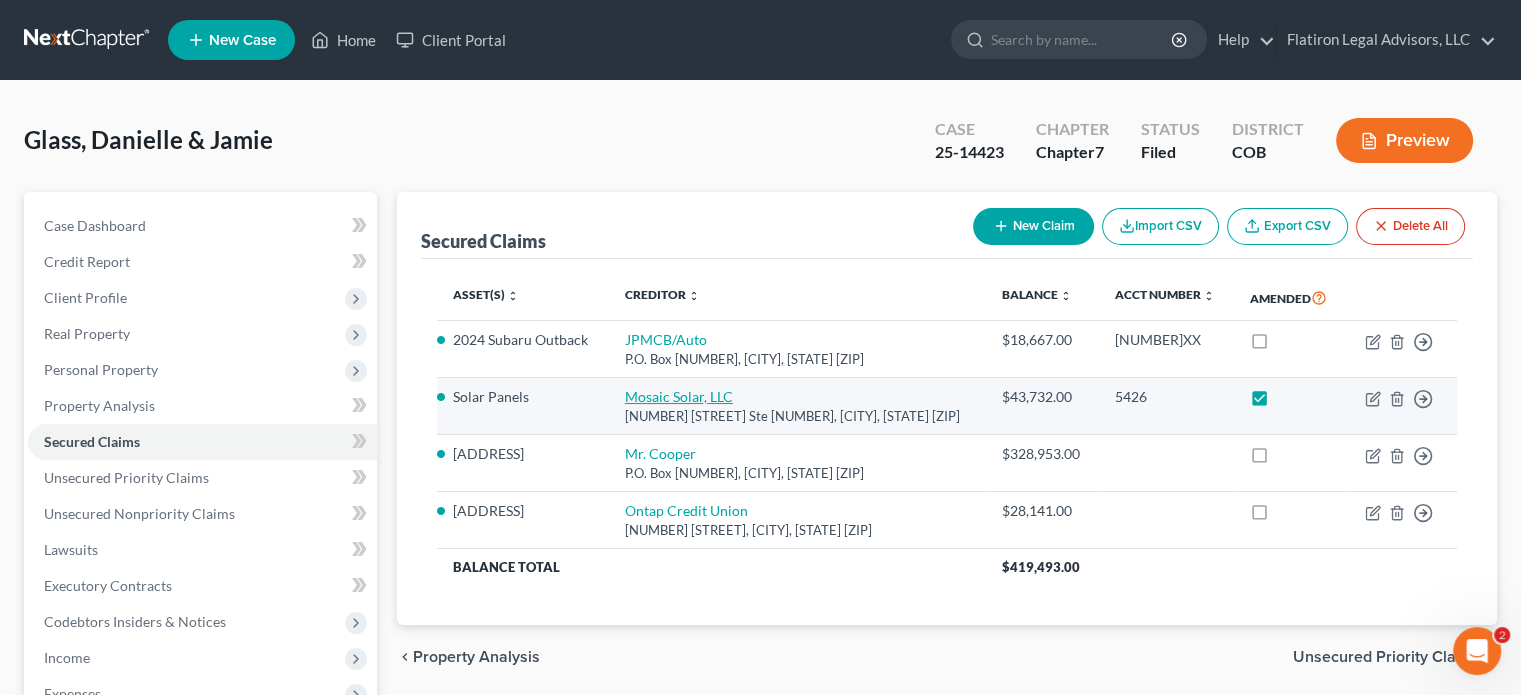 click on "Mosaic Solar, LLC" at bounding box center [679, 396] 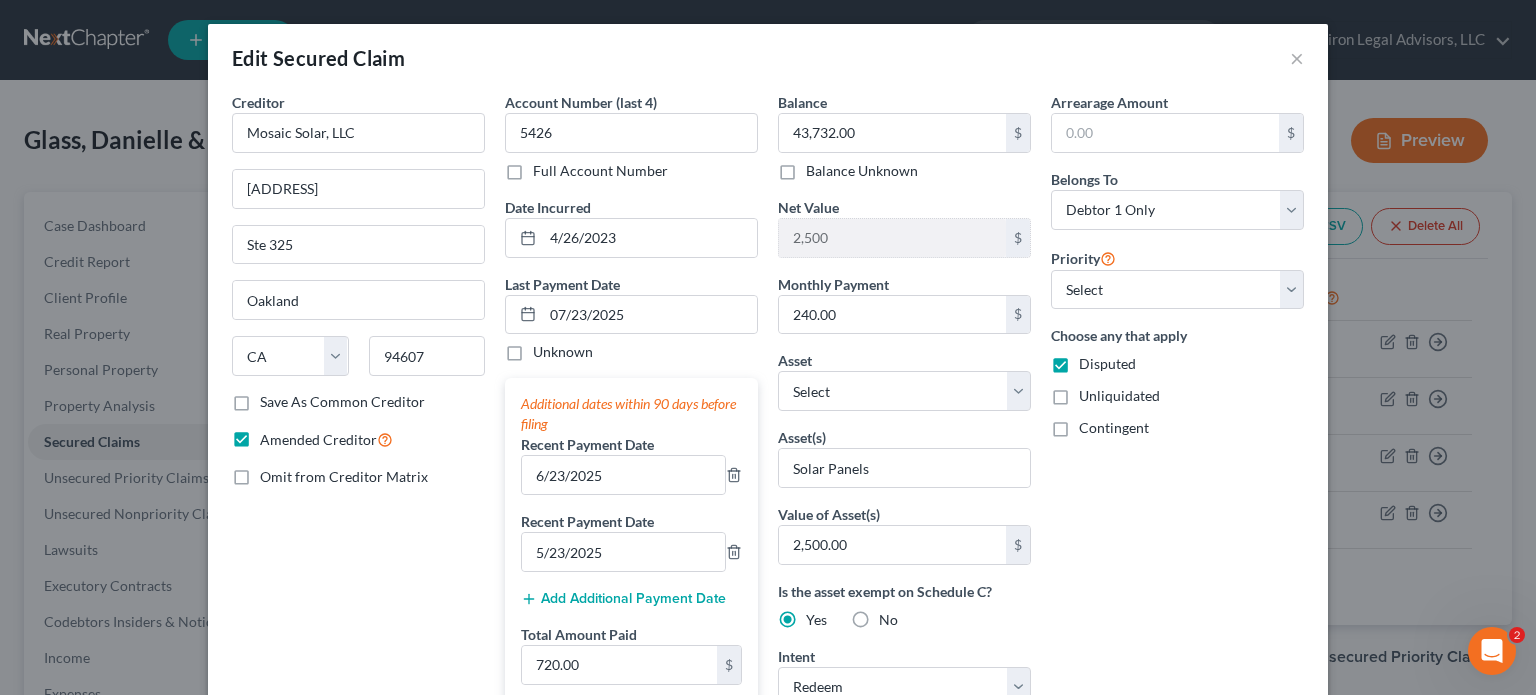 click on "Arrearage Amount $
Belongs To
*
Select Debtor 1 Only Debtor 2 Only Debtor 1 And Debtor 2 Only At Least One Of The Debtors And Another Community Property Priority  Select 1st 2nd 3rd 4th 5th 6th 7th 8th 9th 10th 11th 12th 13th 14th 15th 16th 17th 18th 19th 20th 21th 22th 23th 24th 25th 26th 27th 28th 29th 30th Choose any that apply Disputed Unliquidated Contingent" at bounding box center (1177, 570) 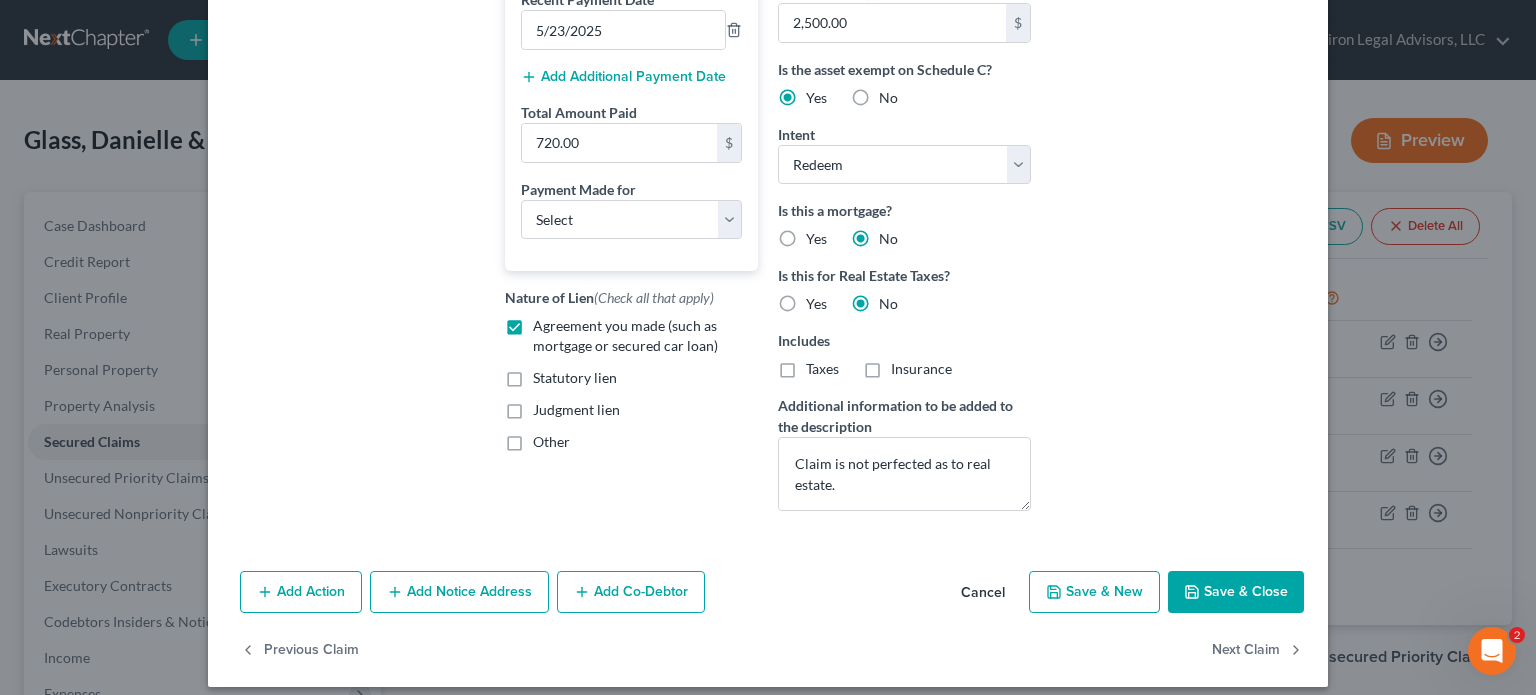 scroll, scrollTop: 534, scrollLeft: 0, axis: vertical 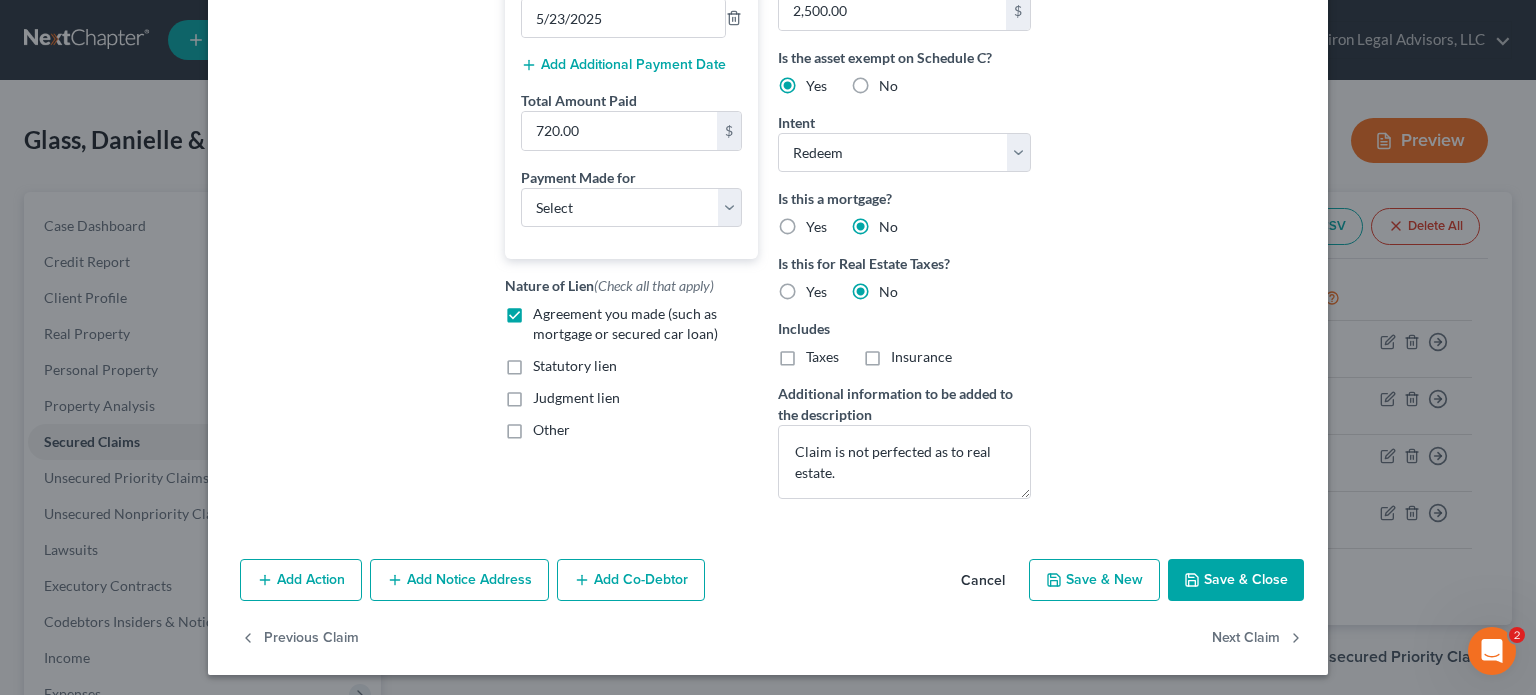 click on "Save & Close" at bounding box center [1236, 580] 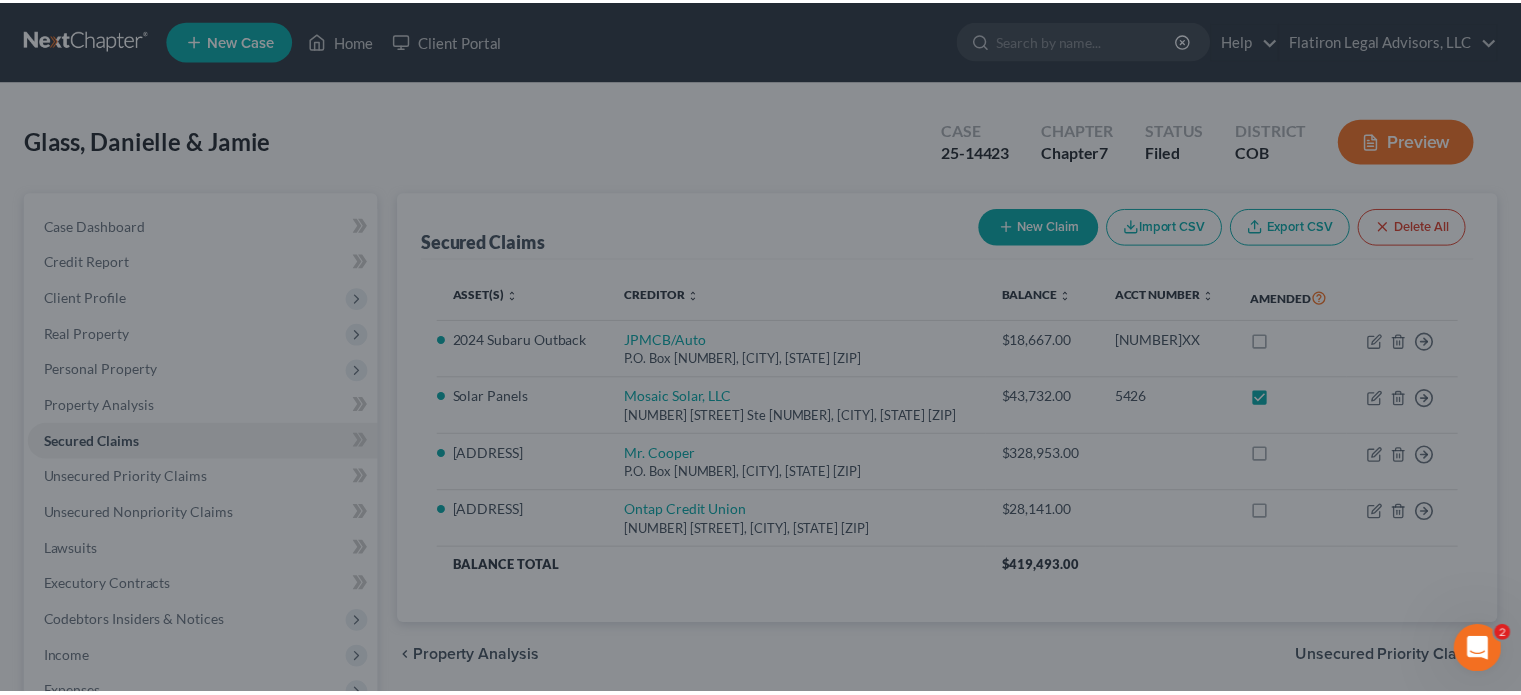scroll, scrollTop: 476, scrollLeft: 0, axis: vertical 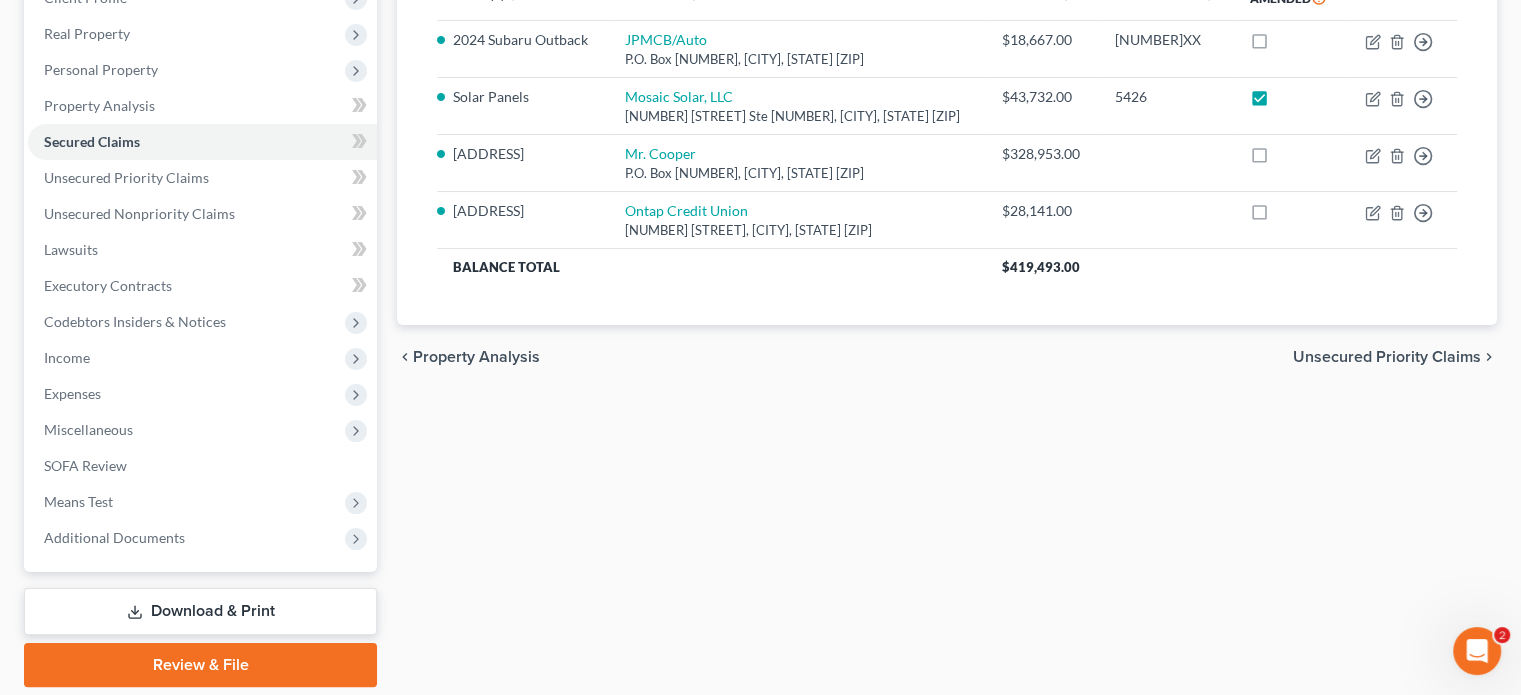 click on "Download & Print" at bounding box center (200, 611) 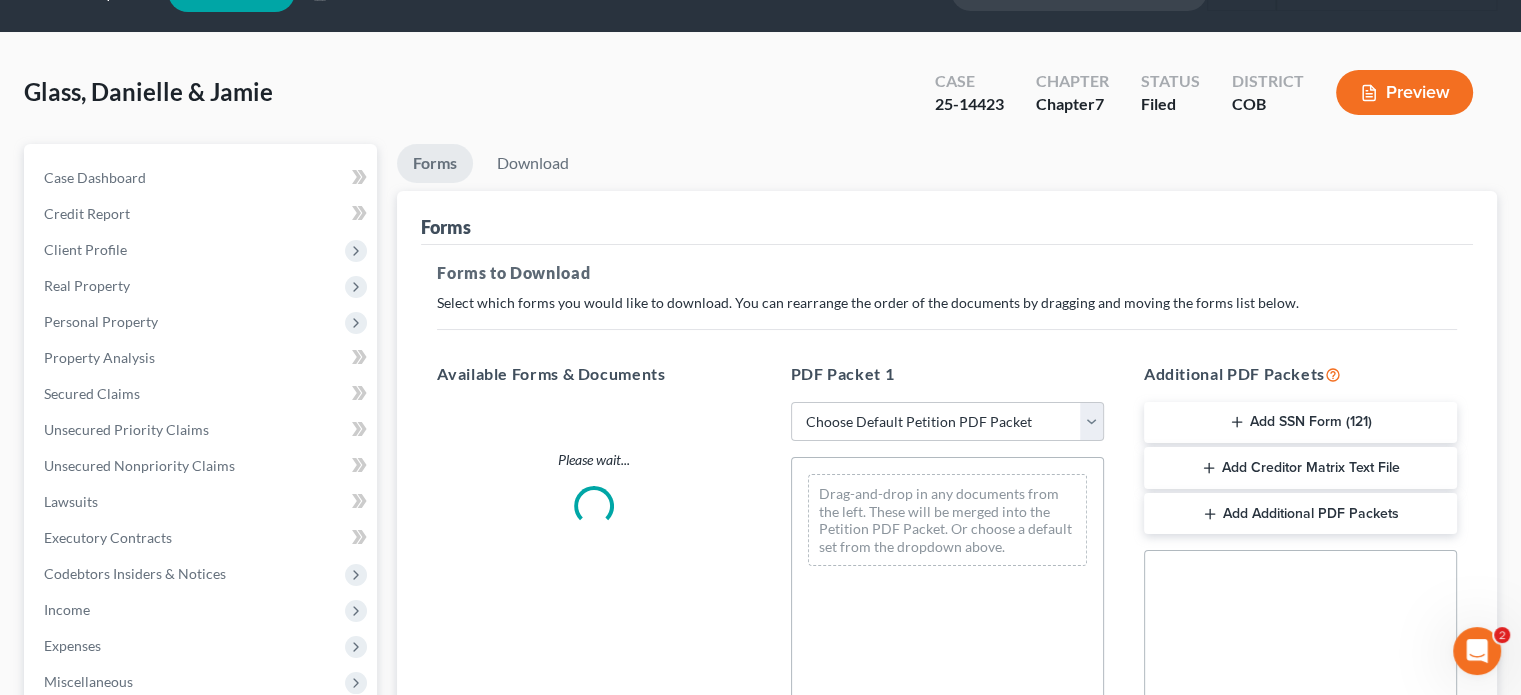 scroll, scrollTop: 0, scrollLeft: 0, axis: both 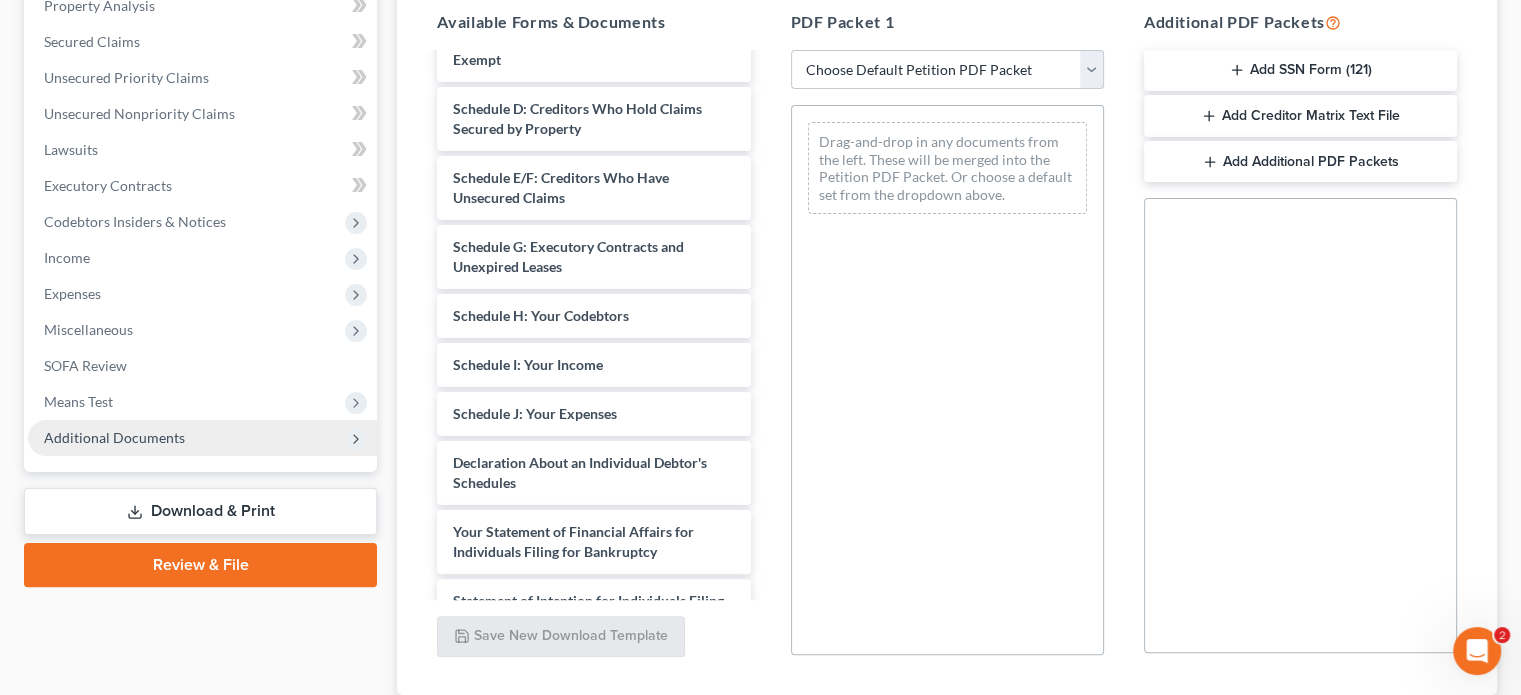 click on "Additional Documents" at bounding box center (202, 438) 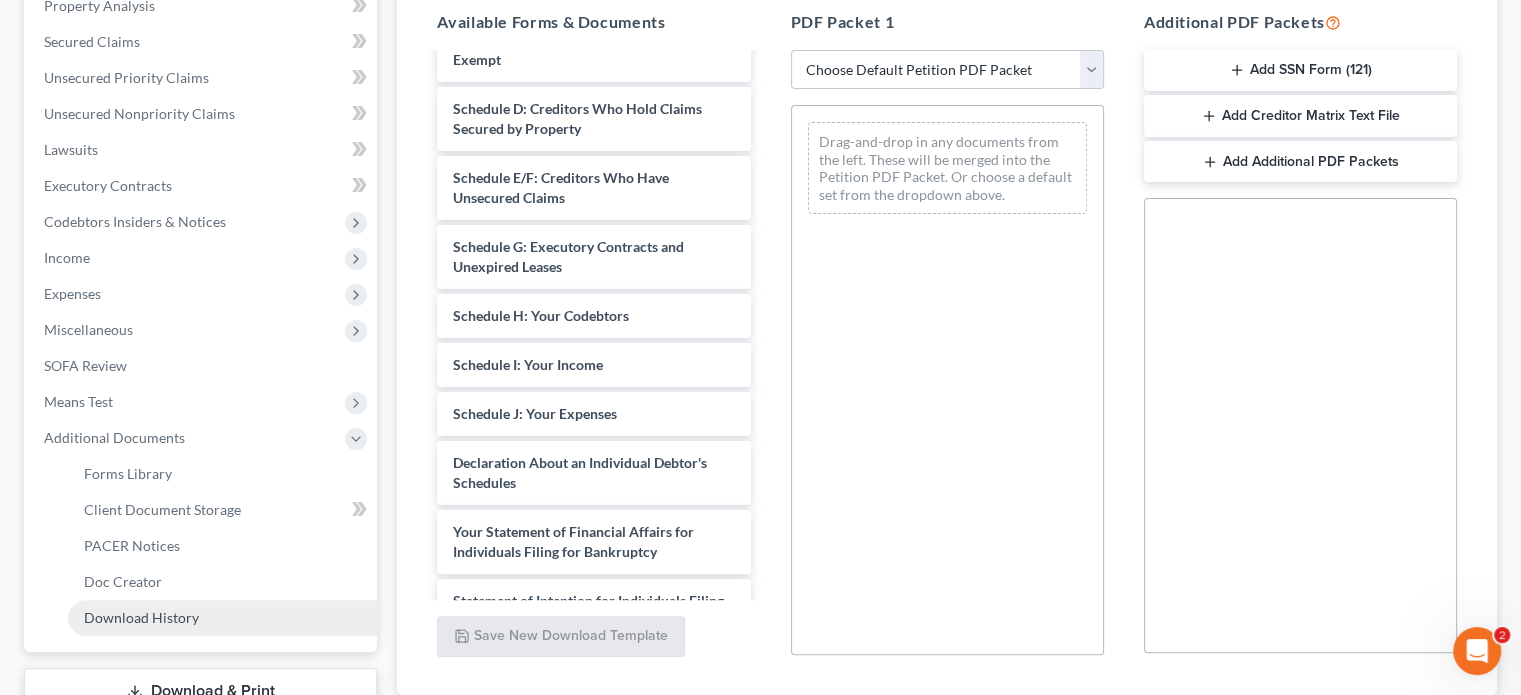 click on "Download History" at bounding box center [222, 618] 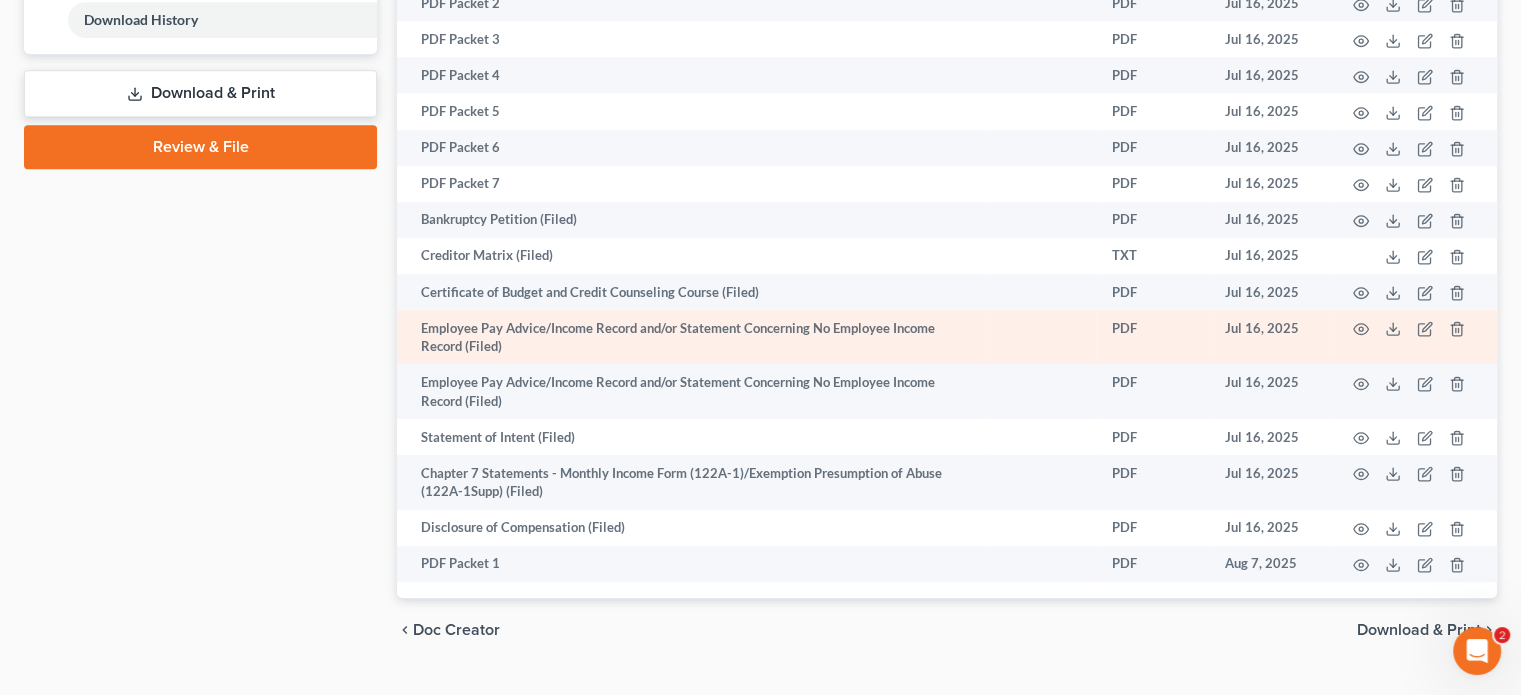scroll, scrollTop: 1000, scrollLeft: 0, axis: vertical 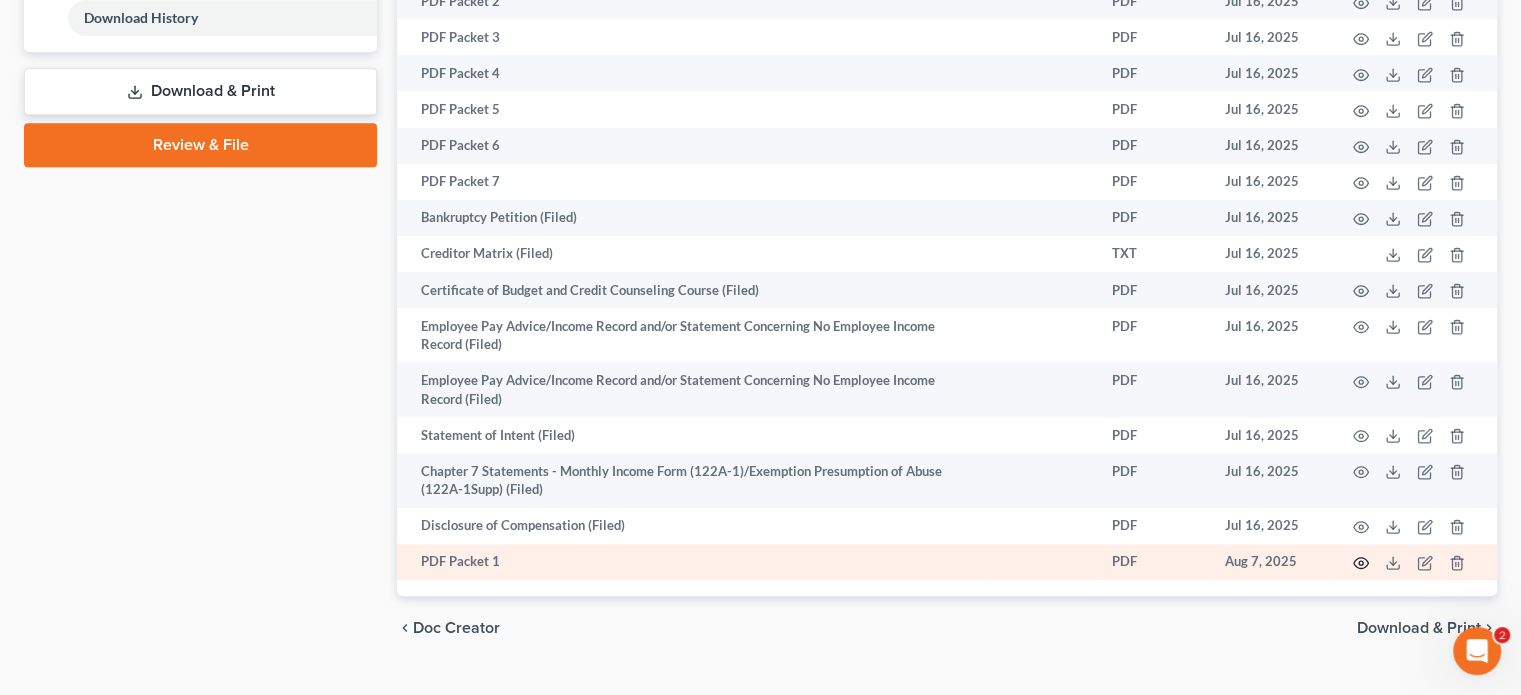 click 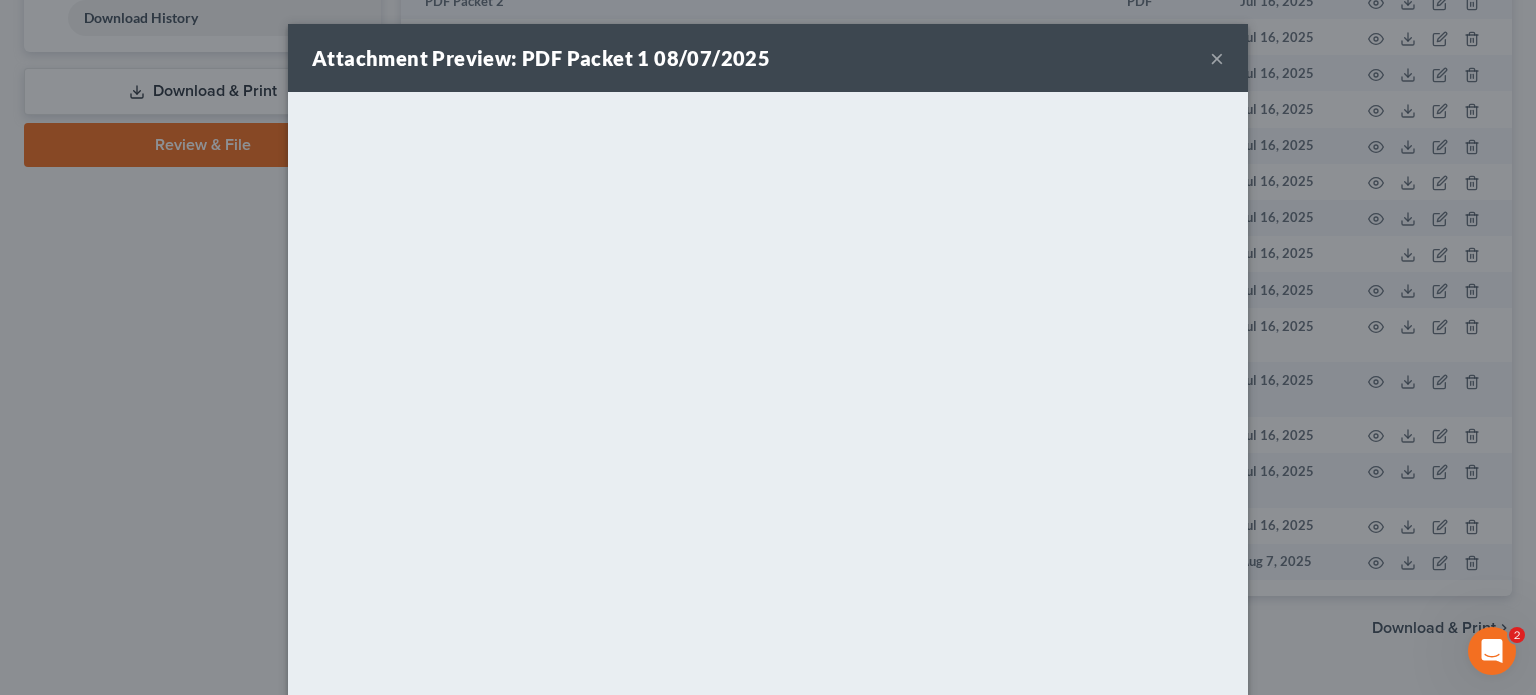 click on "×" at bounding box center (1217, 58) 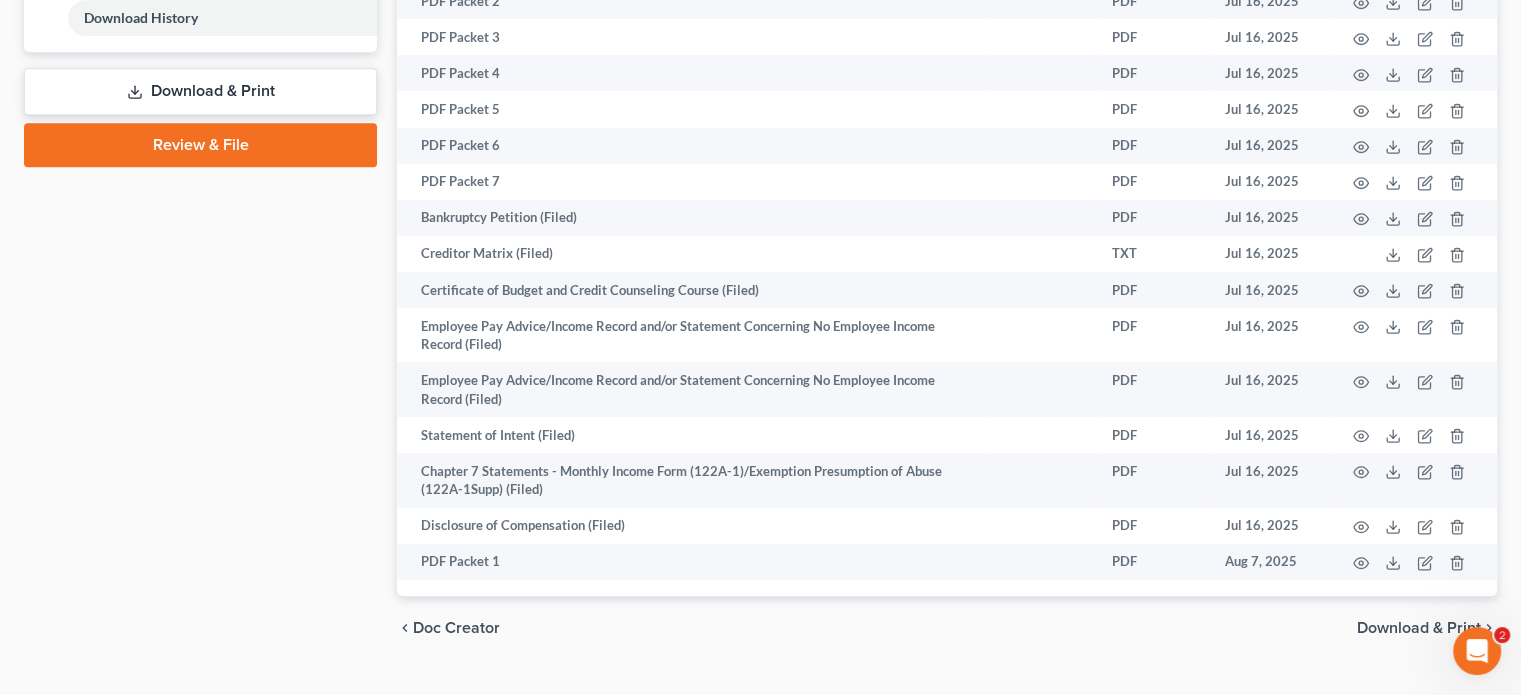 click 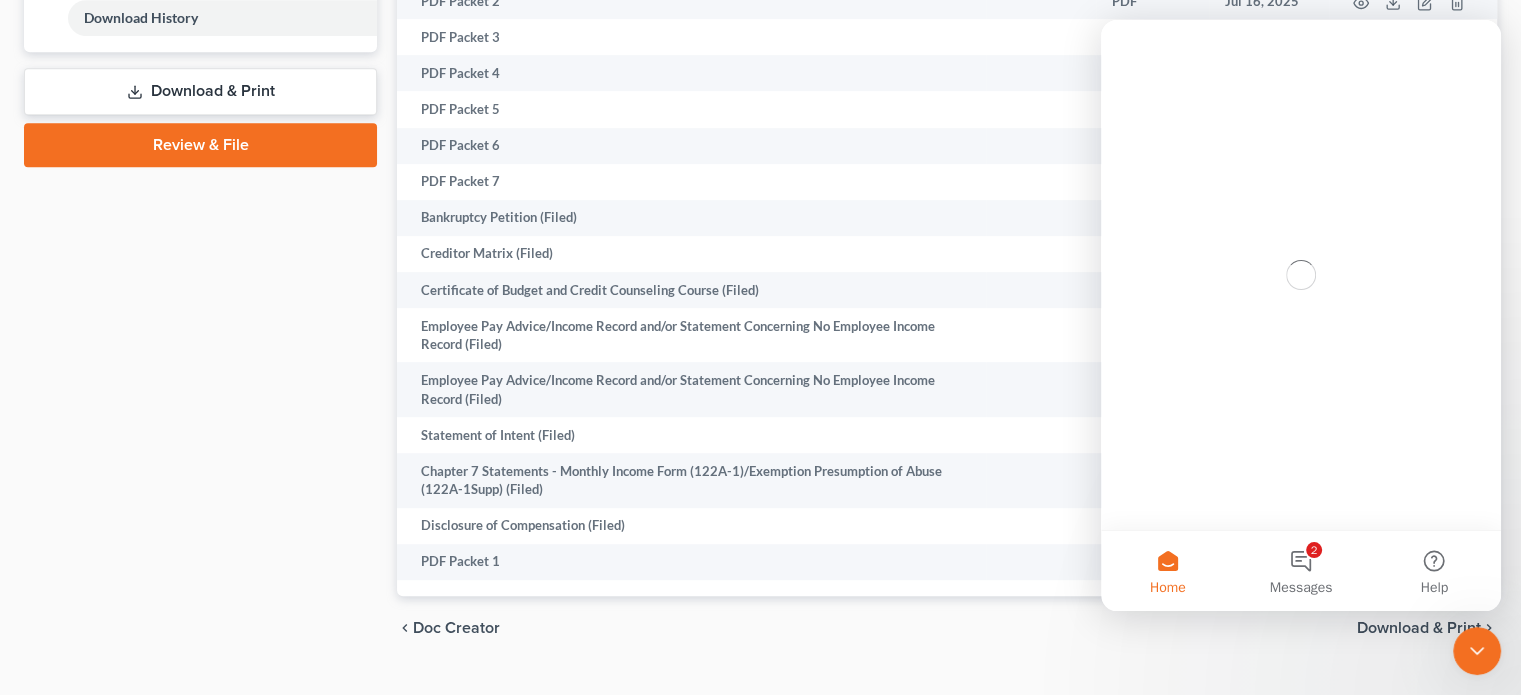 scroll, scrollTop: 0, scrollLeft: 0, axis: both 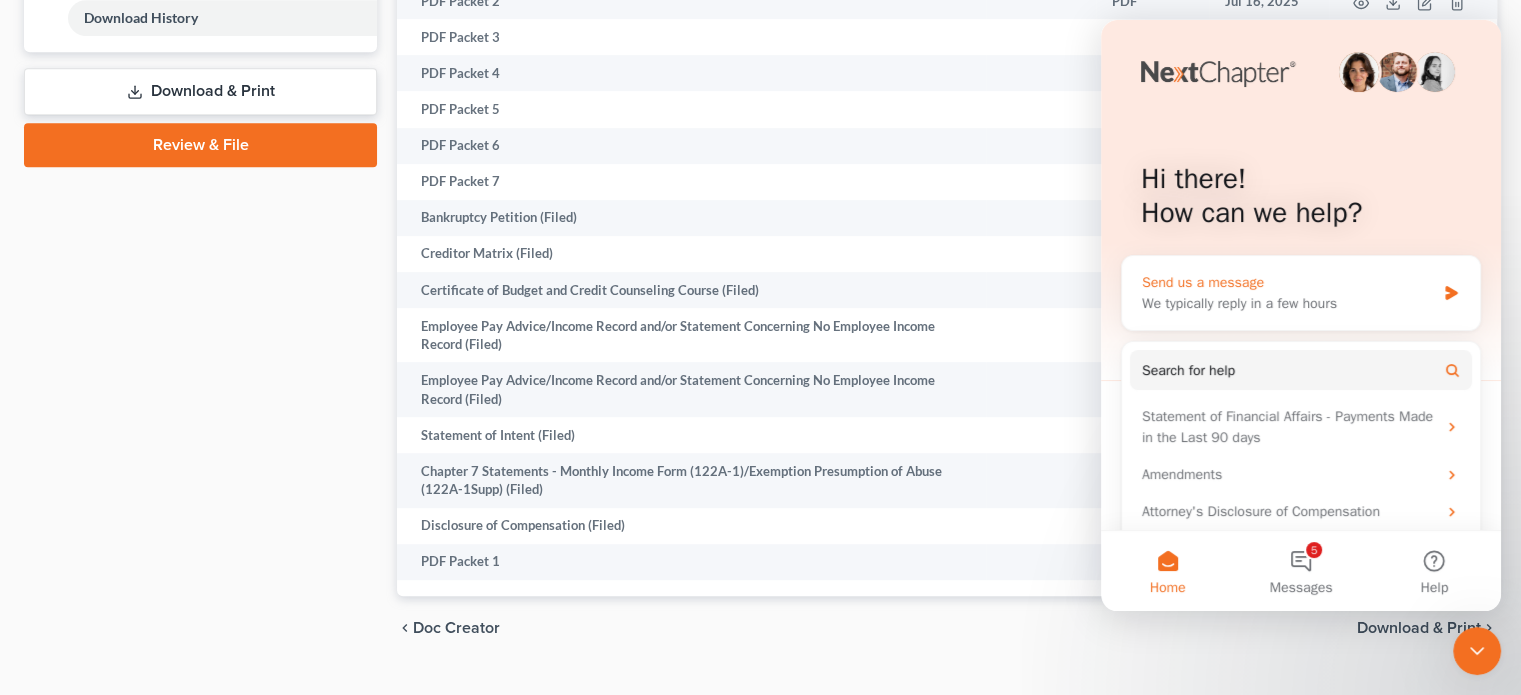 click on "We typically reply in a few hours" at bounding box center (1288, 303) 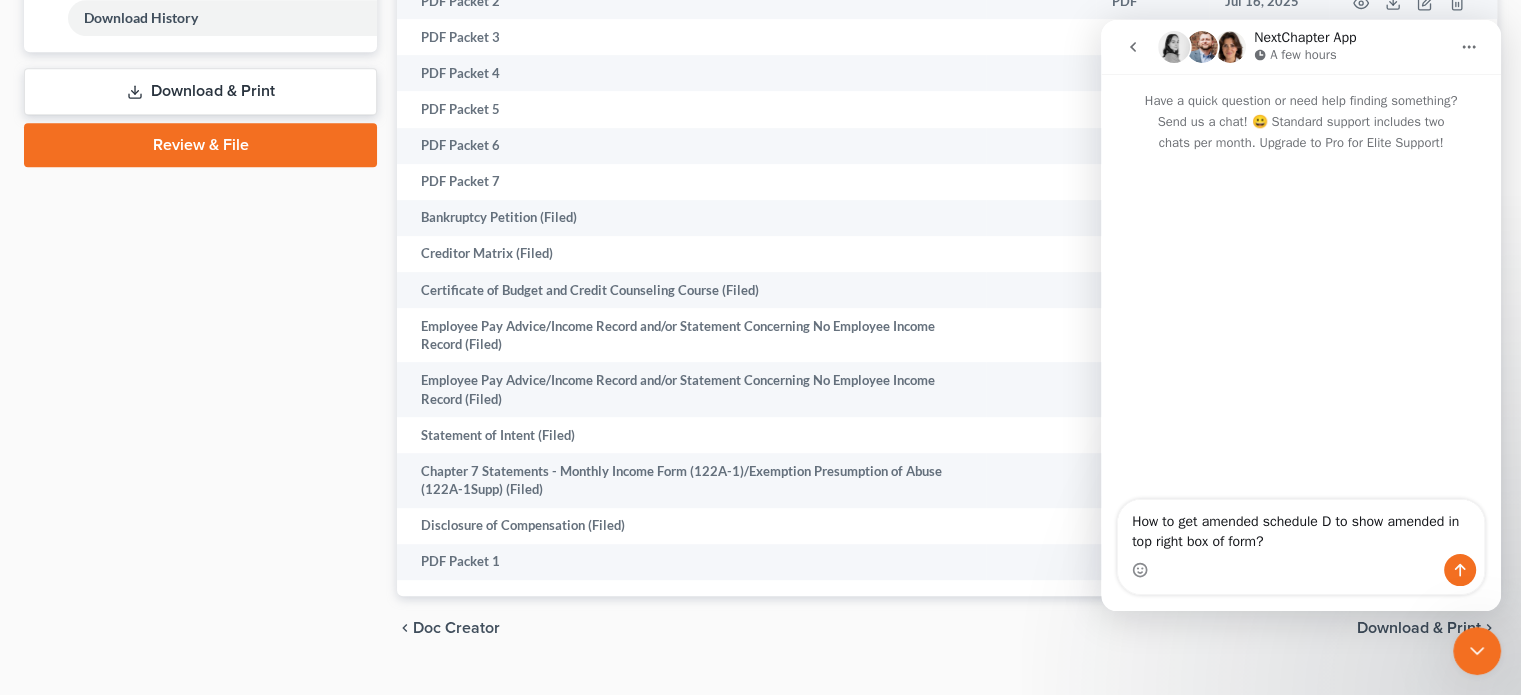 type on "How to get amended schedule D to show amended in top right box of form?" 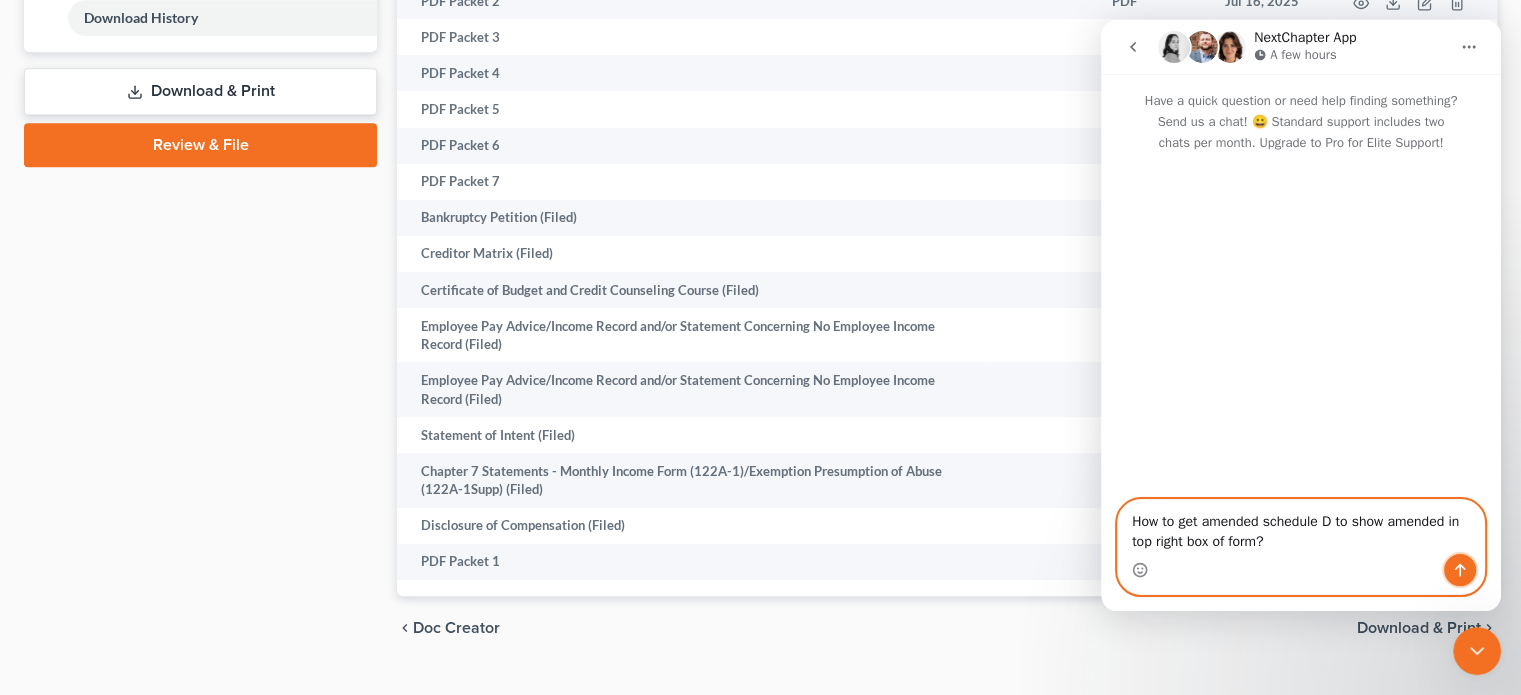click 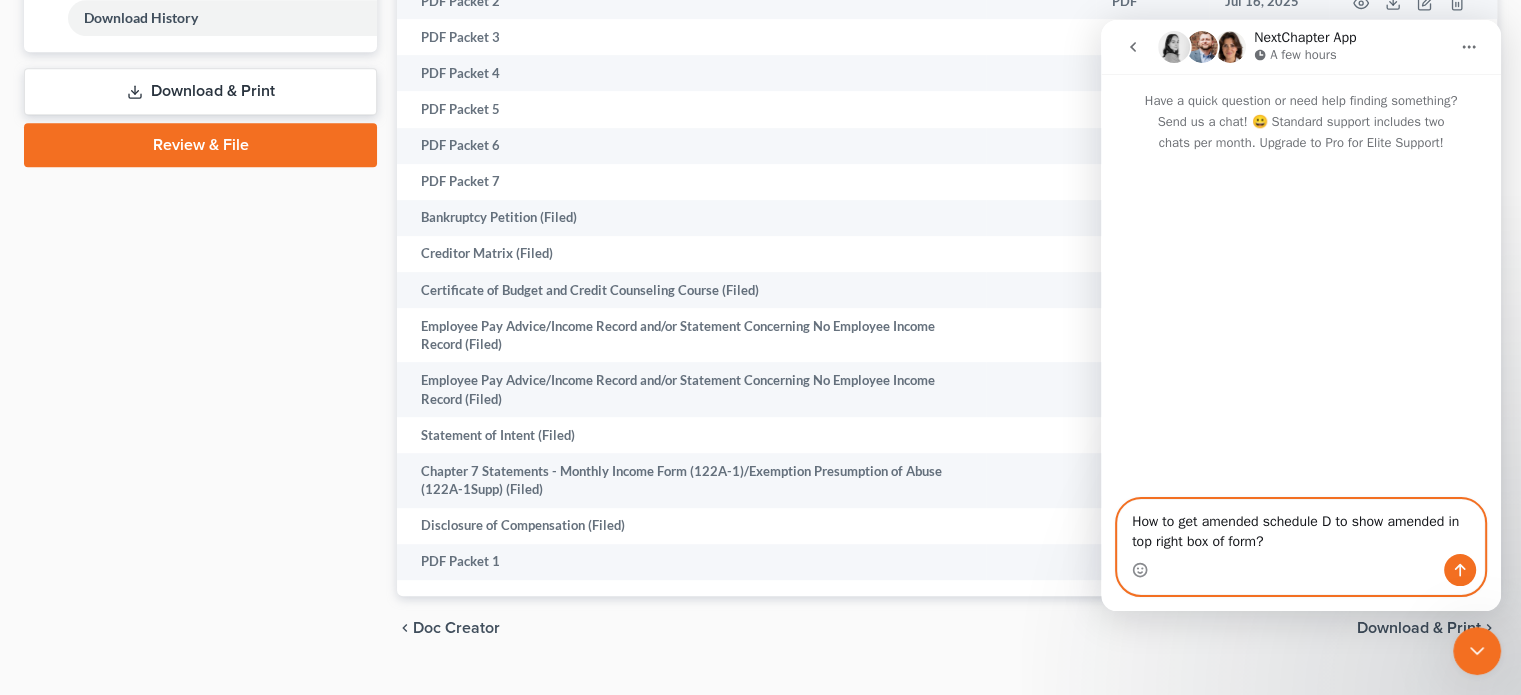 type 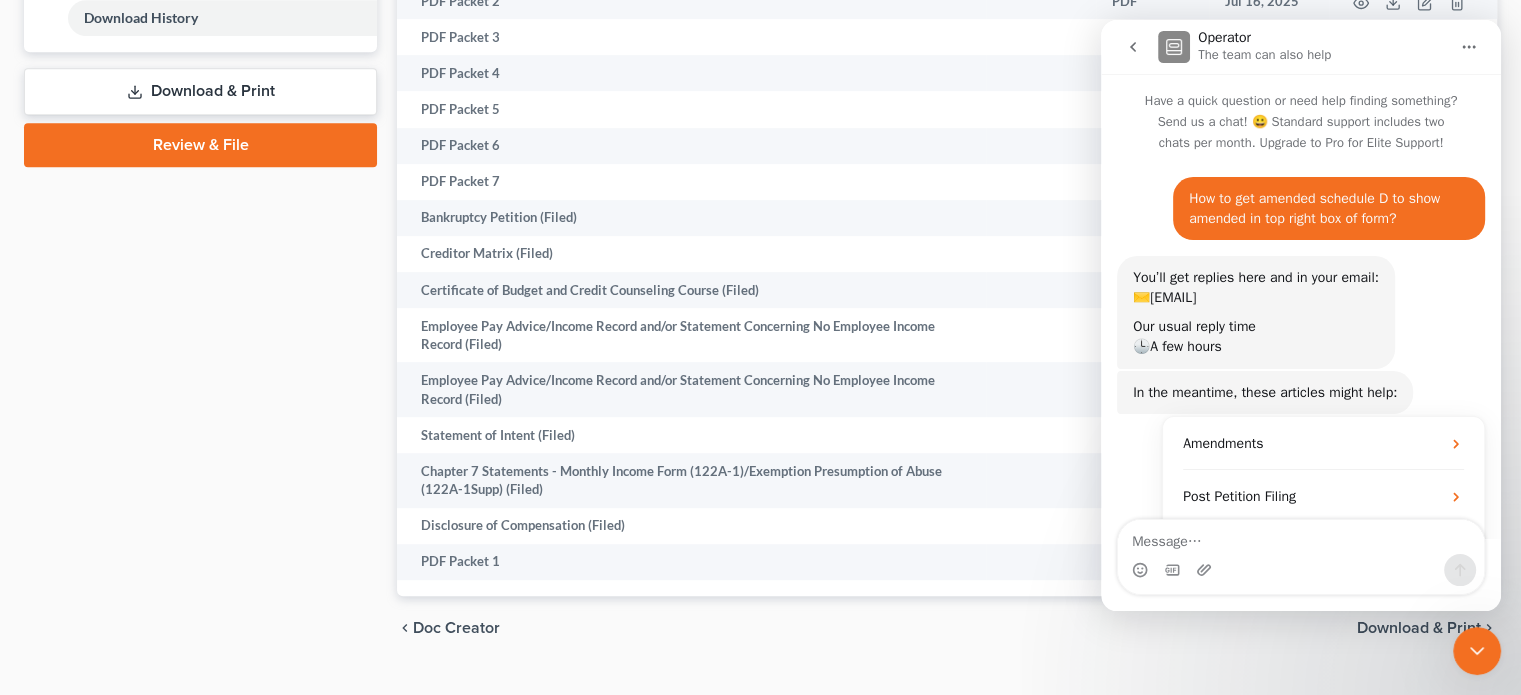 scroll, scrollTop: 148, scrollLeft: 0, axis: vertical 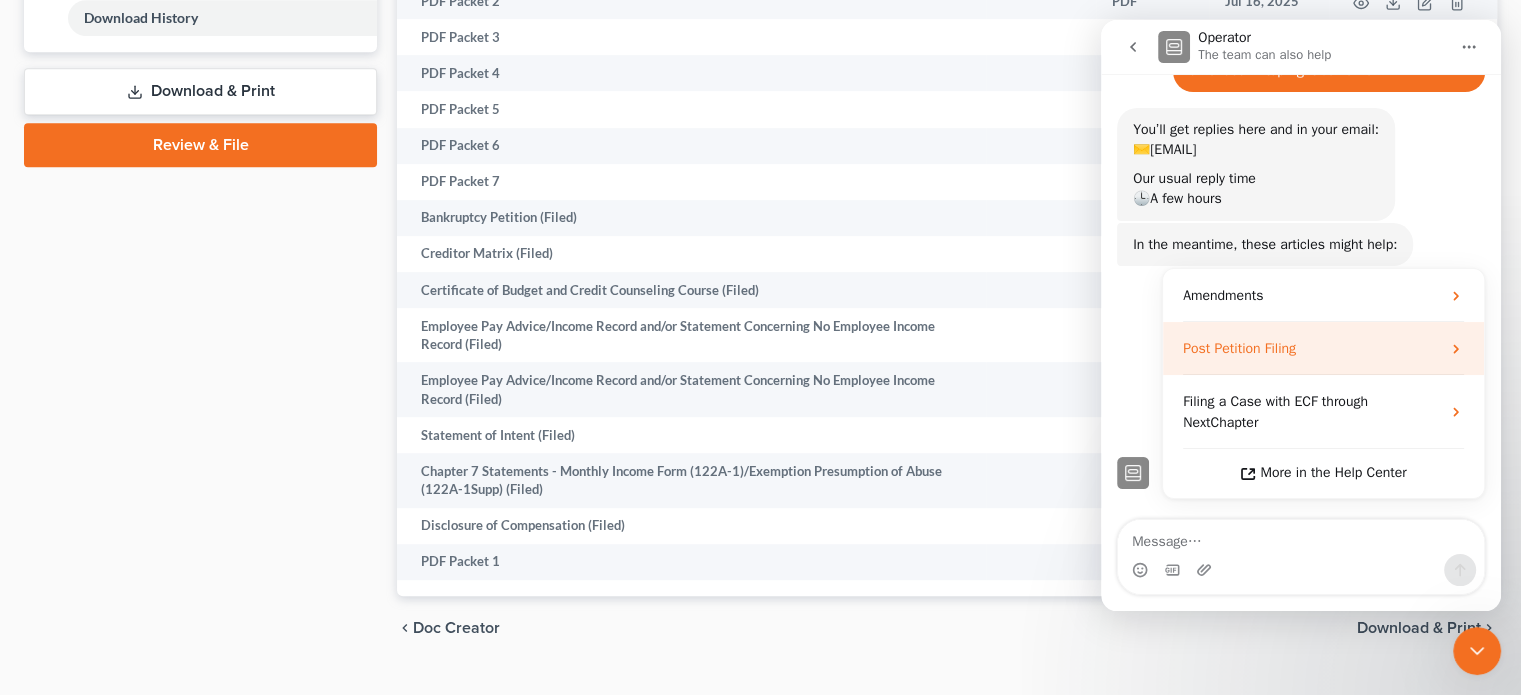 click on "Post Petition Filing" at bounding box center (1239, 348) 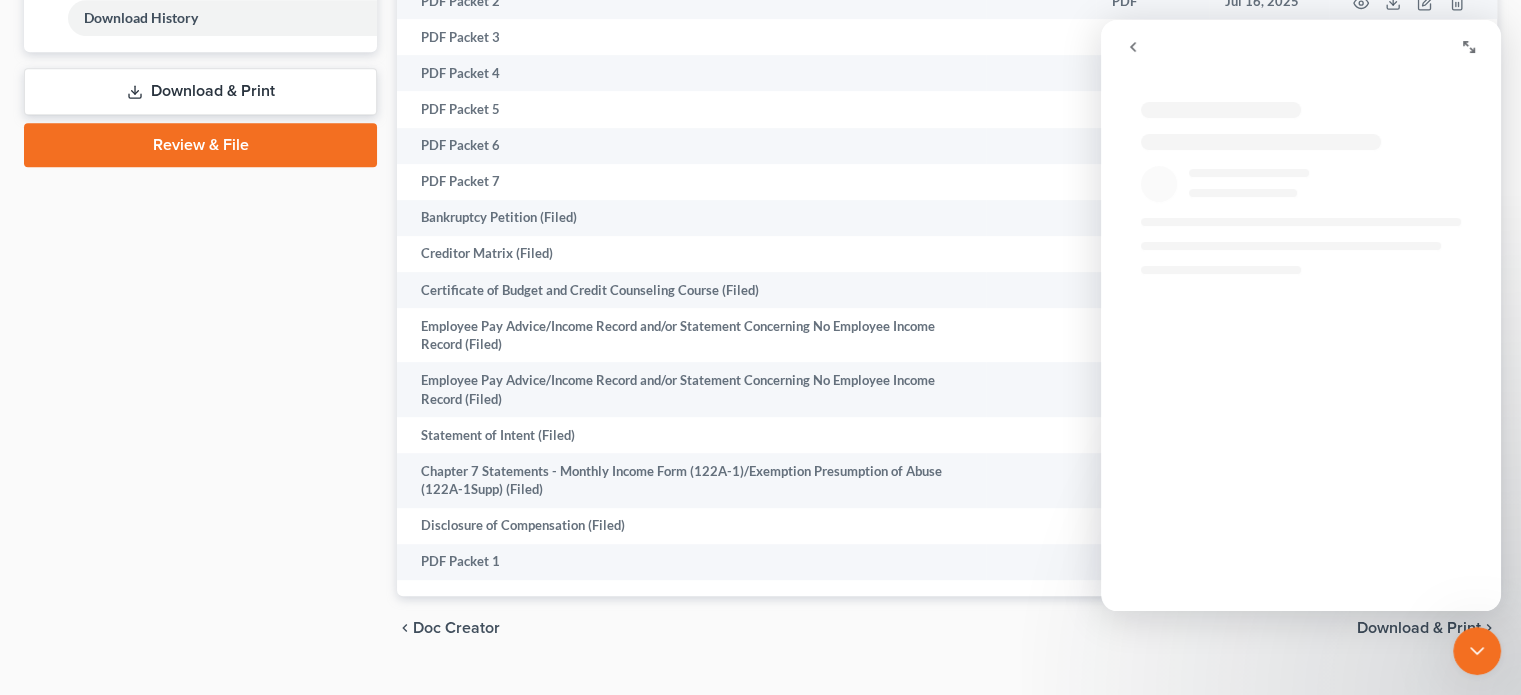 scroll, scrollTop: 0, scrollLeft: 0, axis: both 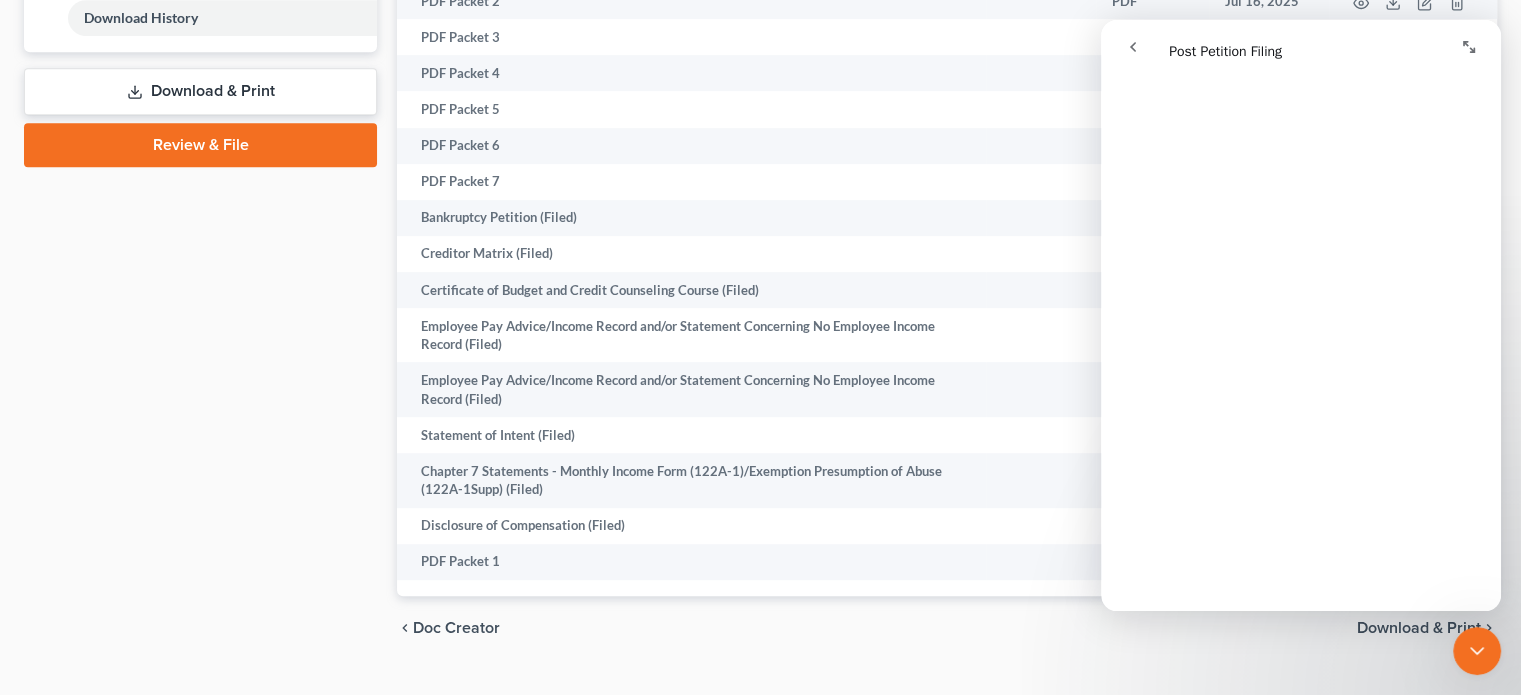 click on "Download & Print" at bounding box center (200, 91) 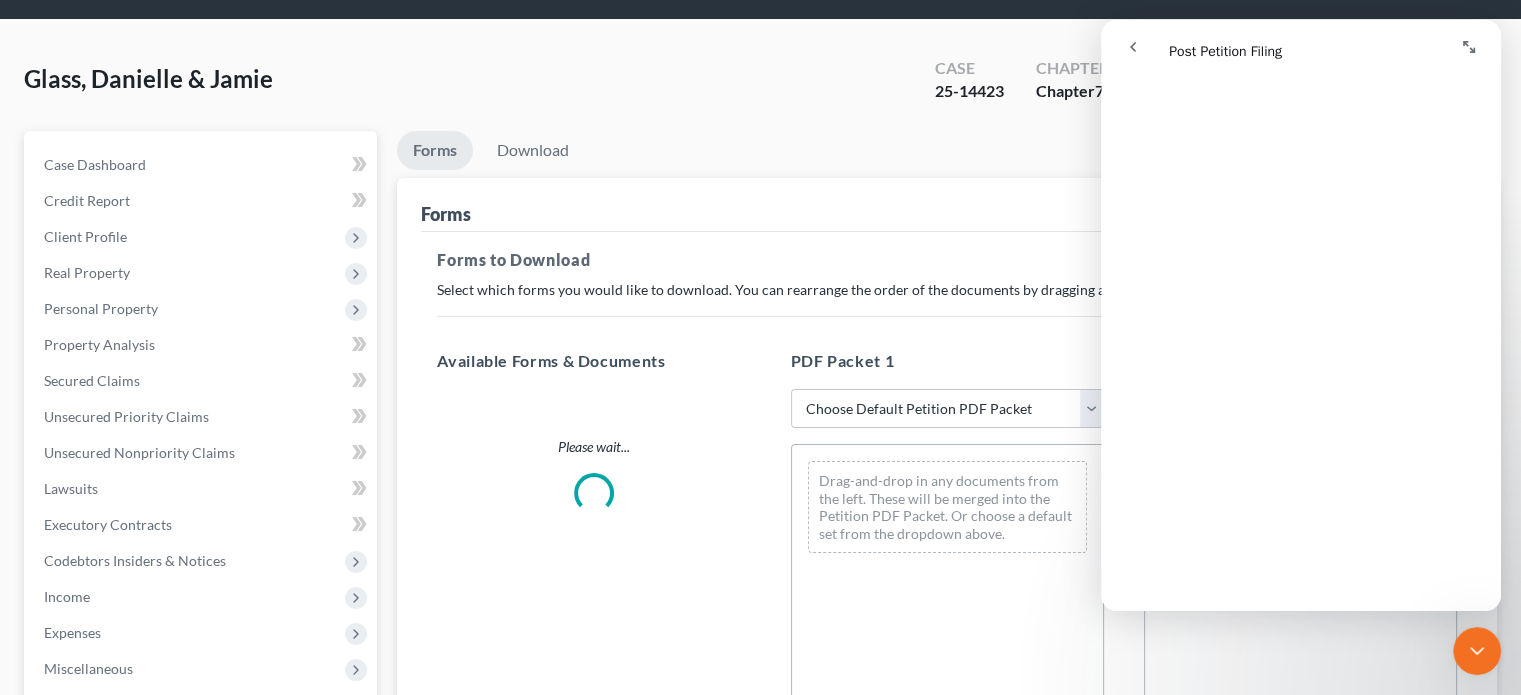 scroll, scrollTop: 0, scrollLeft: 0, axis: both 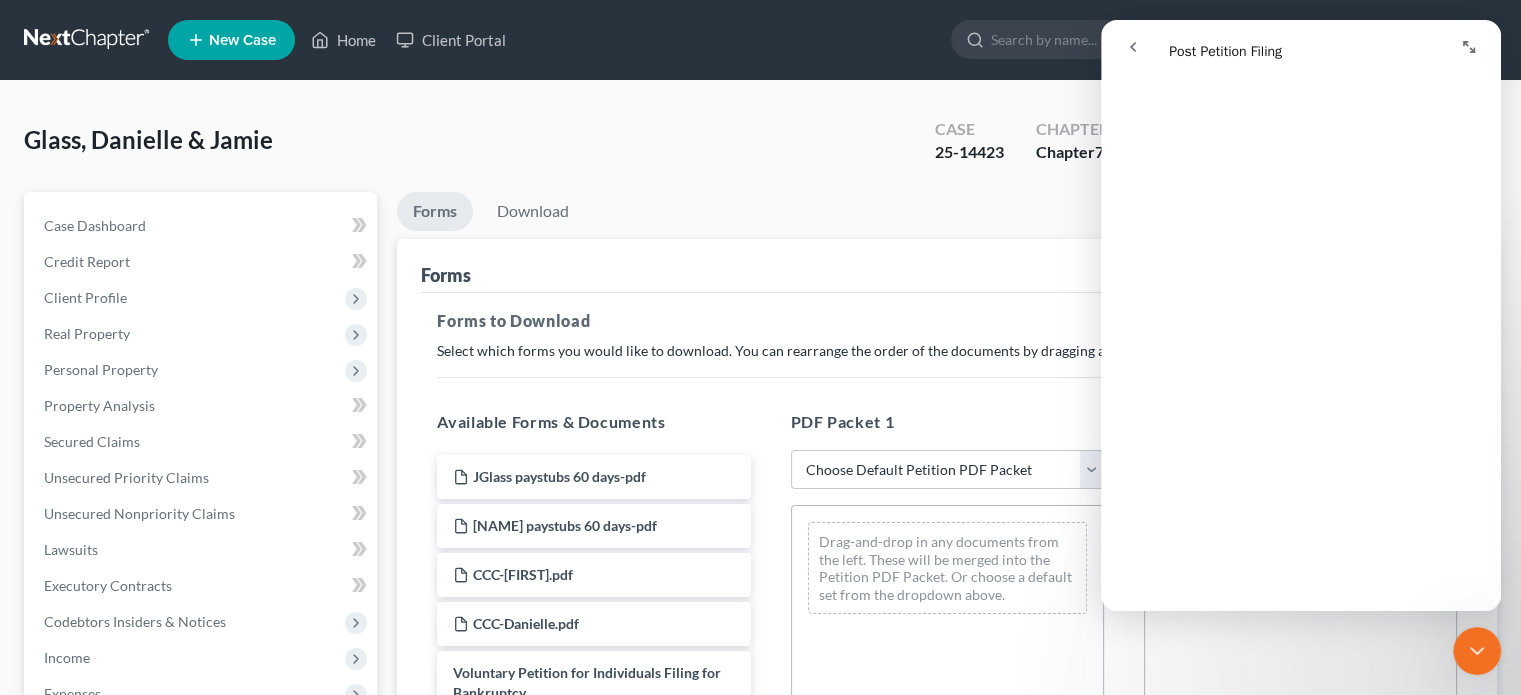 click 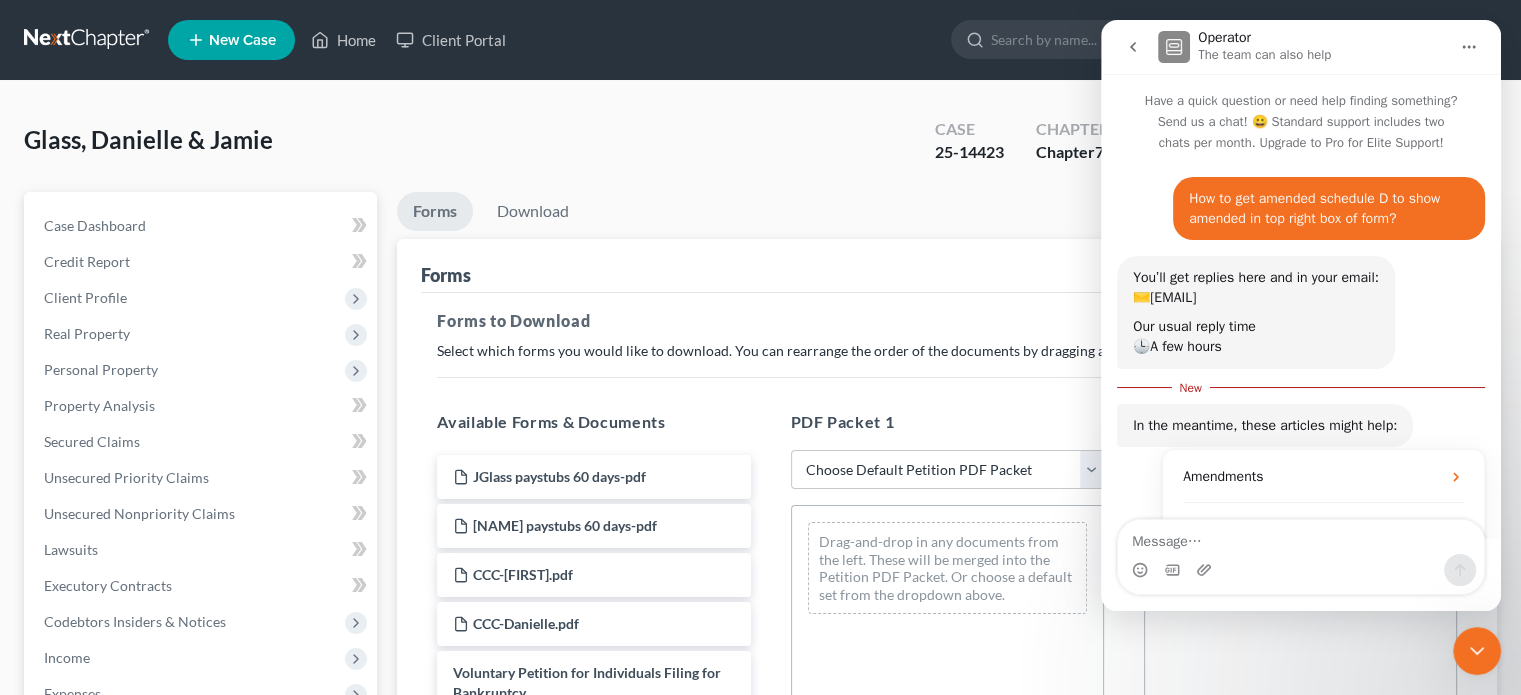 scroll, scrollTop: 2, scrollLeft: 0, axis: vertical 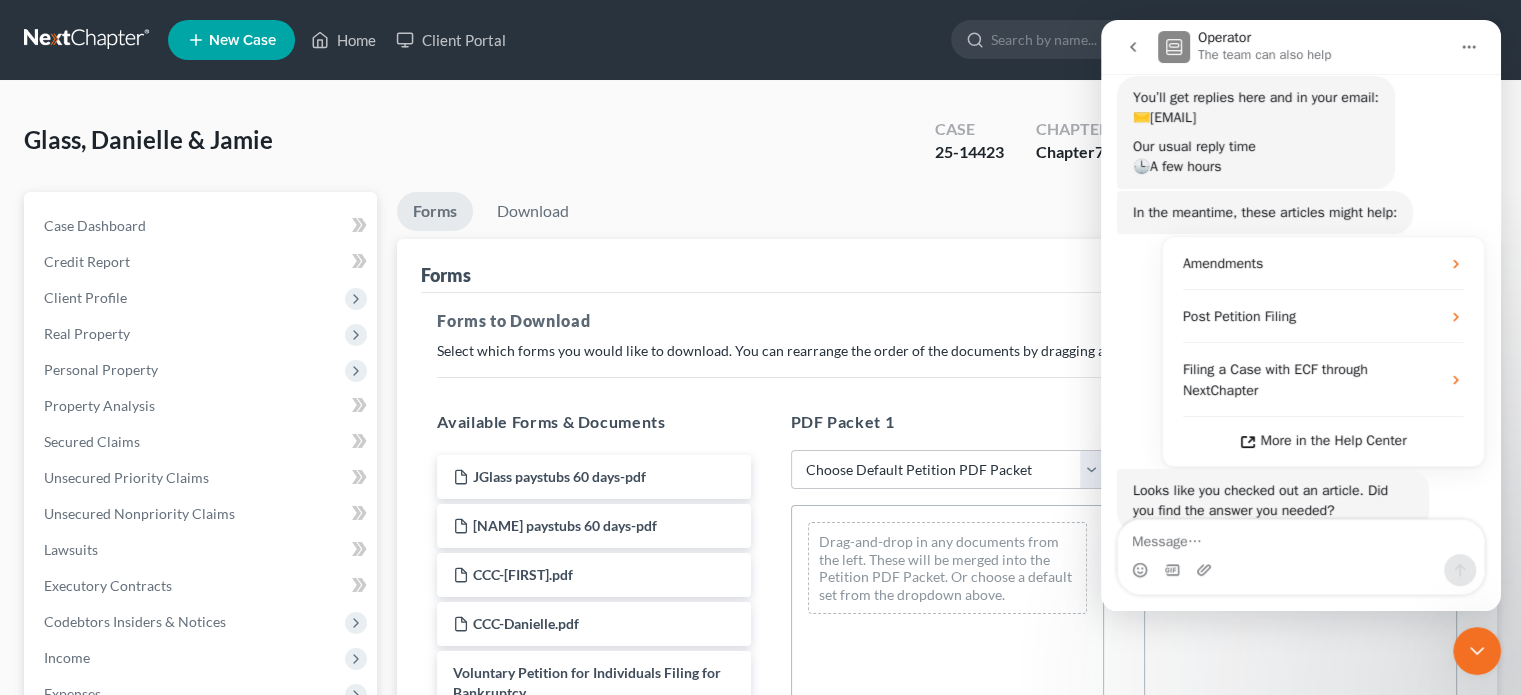 click at bounding box center (1477, 651) 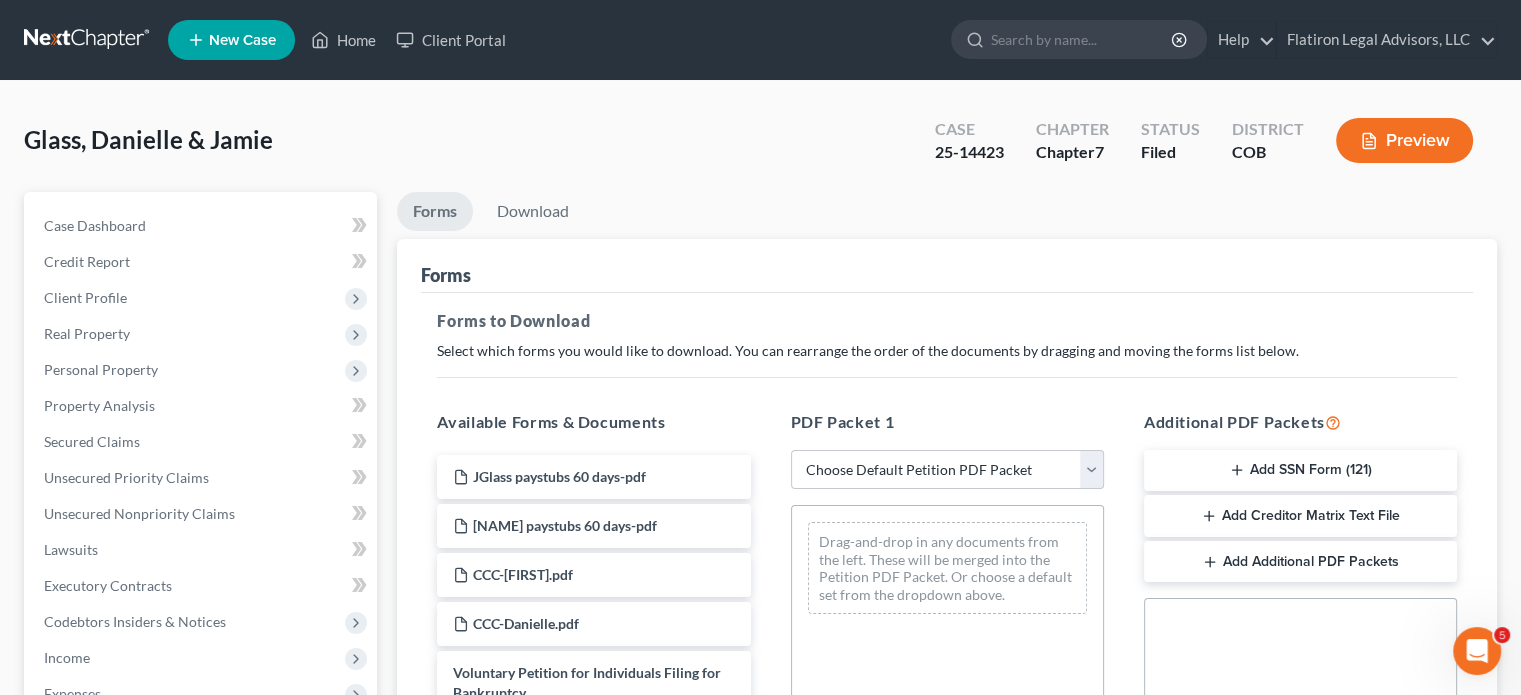 scroll, scrollTop: 0, scrollLeft: 0, axis: both 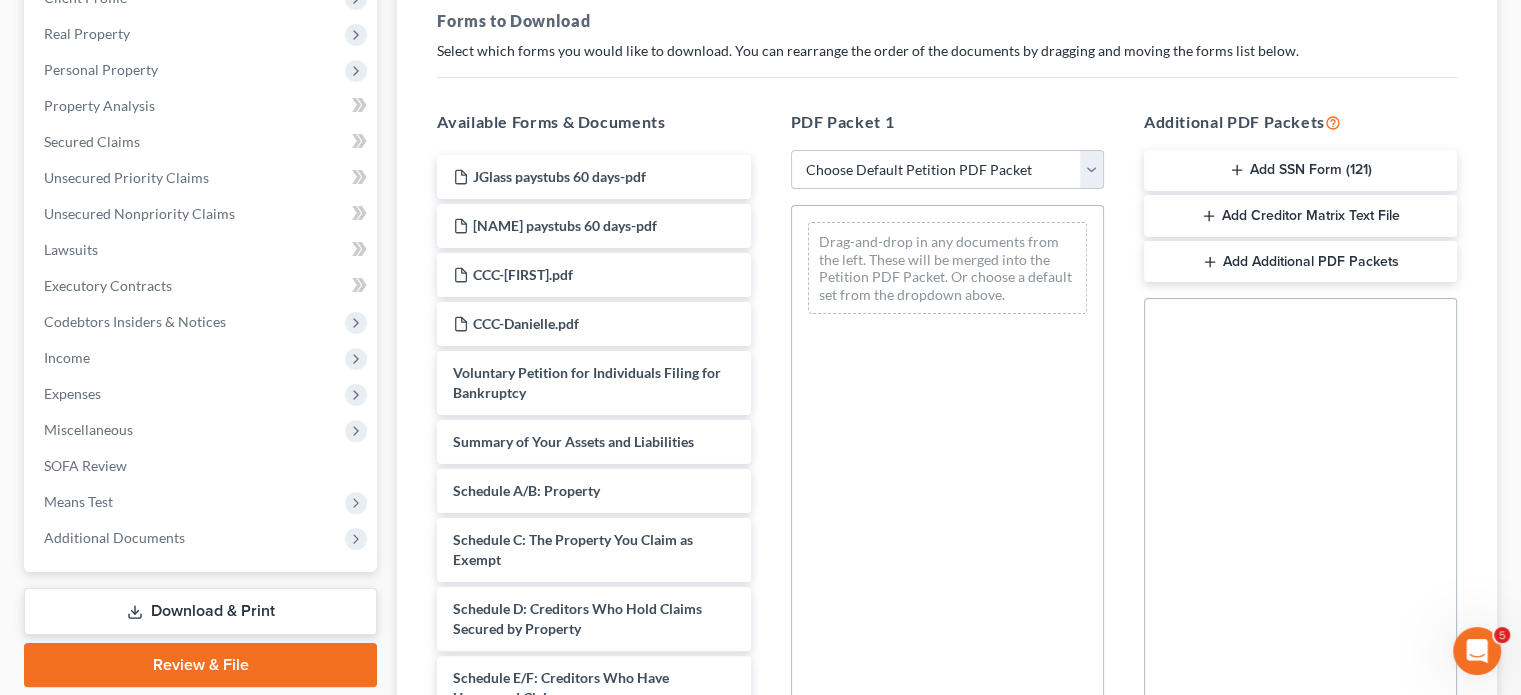 click on "Add Additional PDF Packets" at bounding box center (1300, 262) 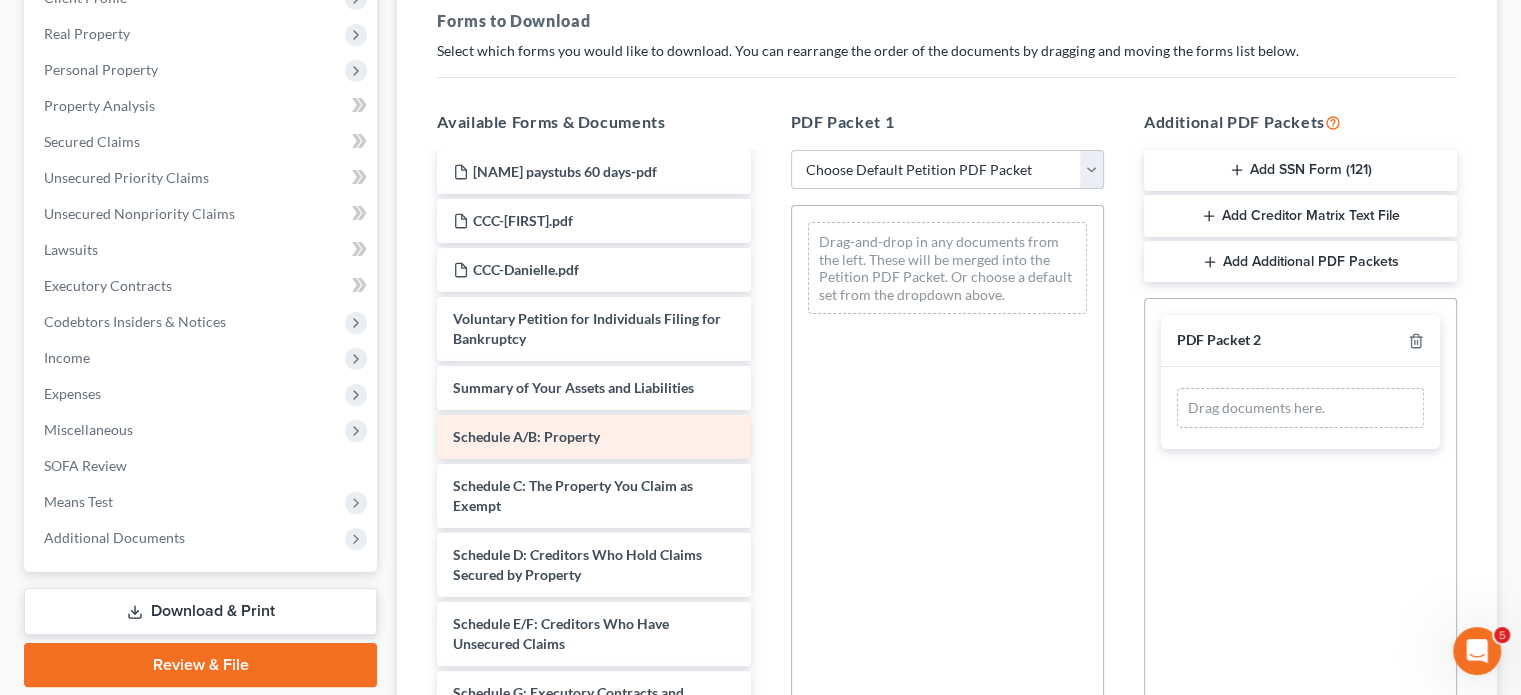 scroll, scrollTop: 100, scrollLeft: 0, axis: vertical 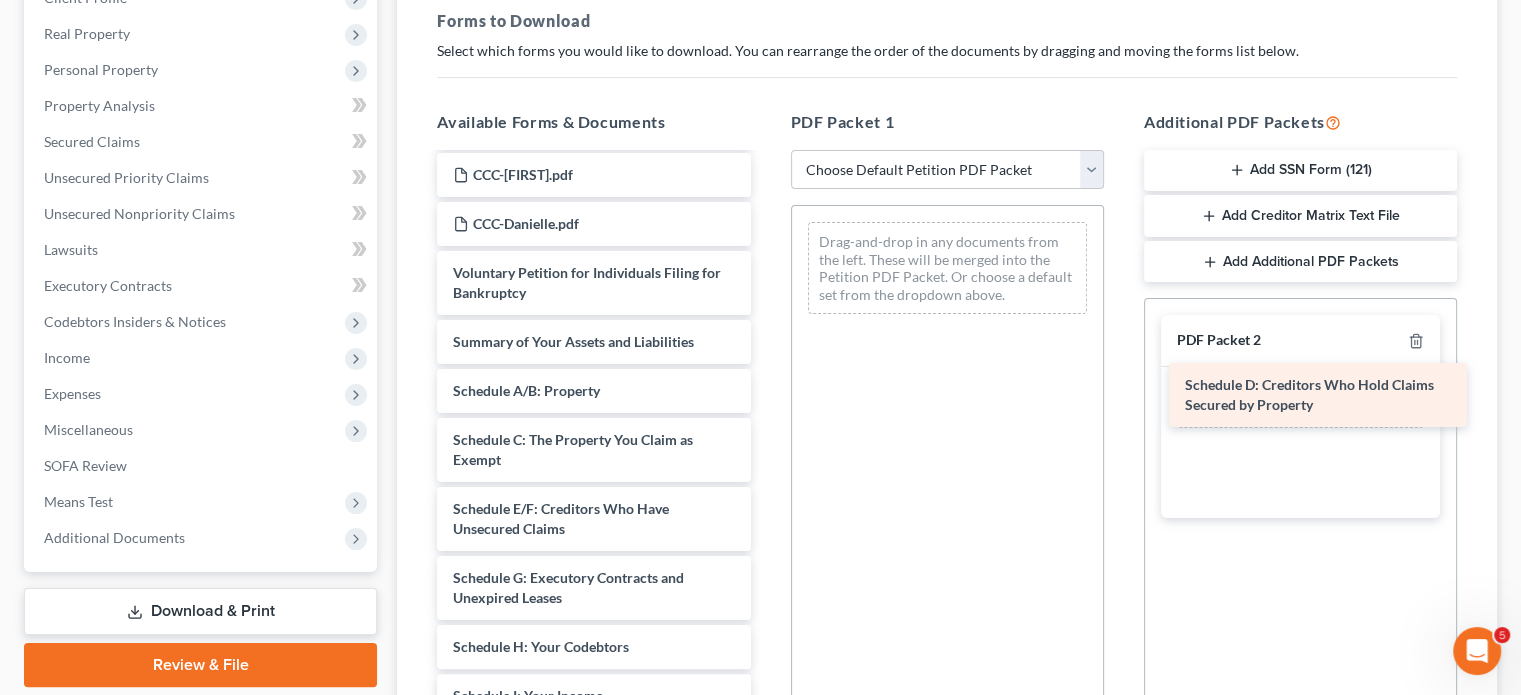 drag, startPoint x: 476, startPoint y: 505, endPoint x: 1208, endPoint y: 383, distance: 742.09705 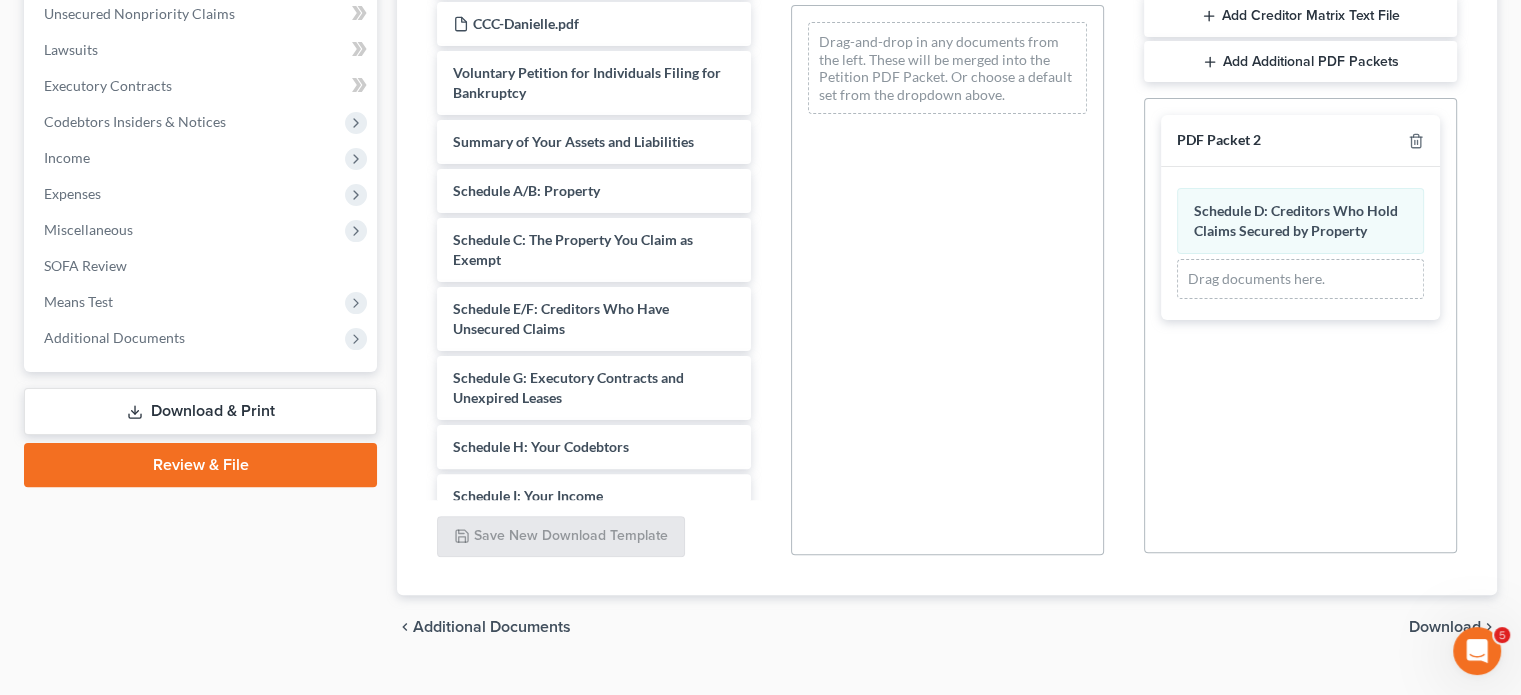 scroll, scrollTop: 538, scrollLeft: 0, axis: vertical 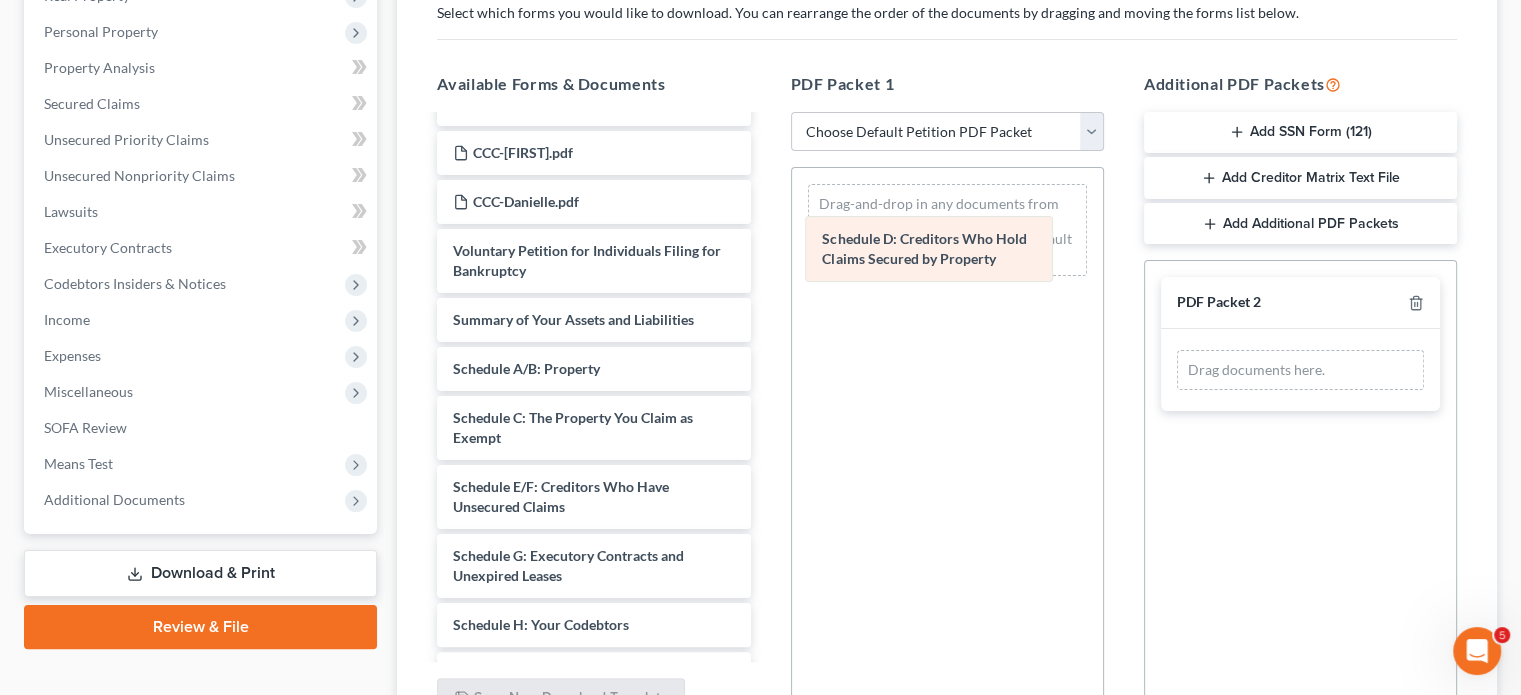drag, startPoint x: 1255, startPoint y: 375, endPoint x: 884, endPoint y: 243, distance: 393.78293 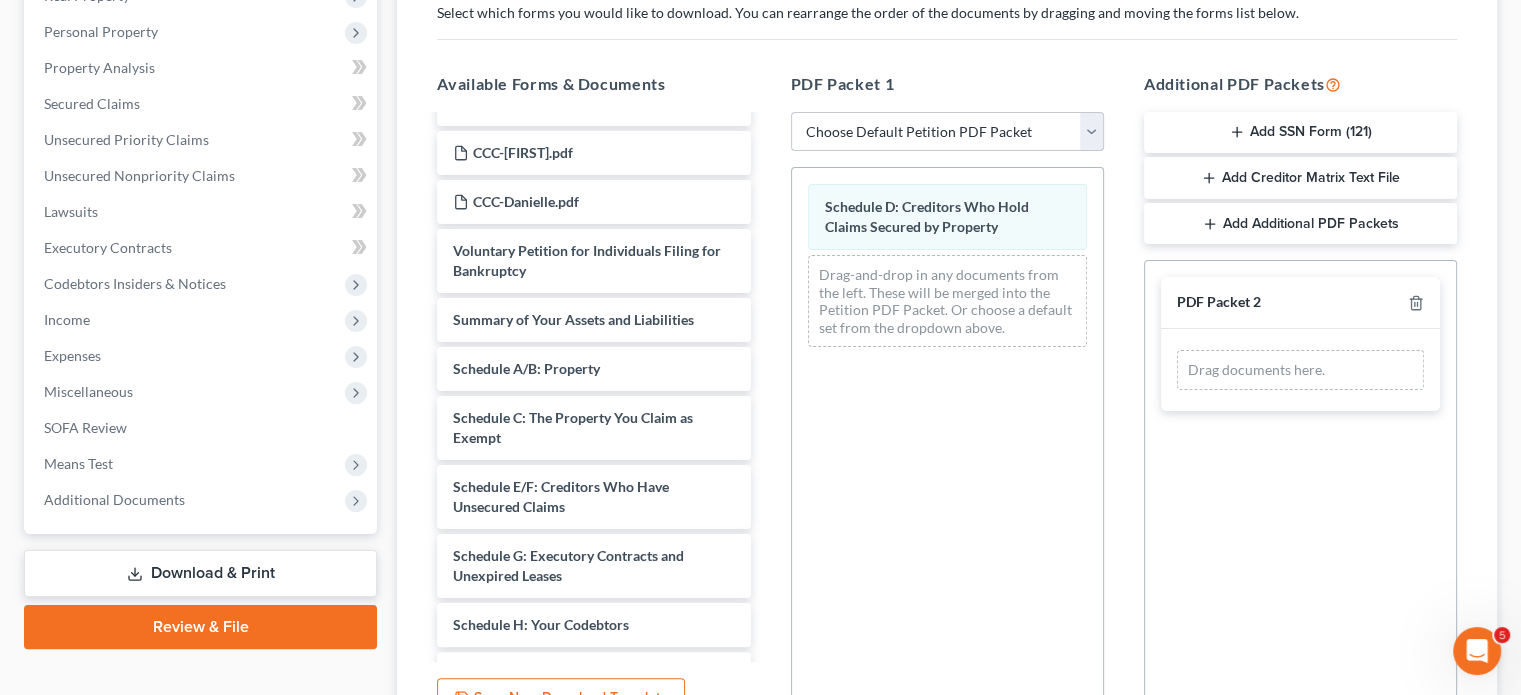 click on "Full filing Colorado Complete Packet" at bounding box center (947, 132) 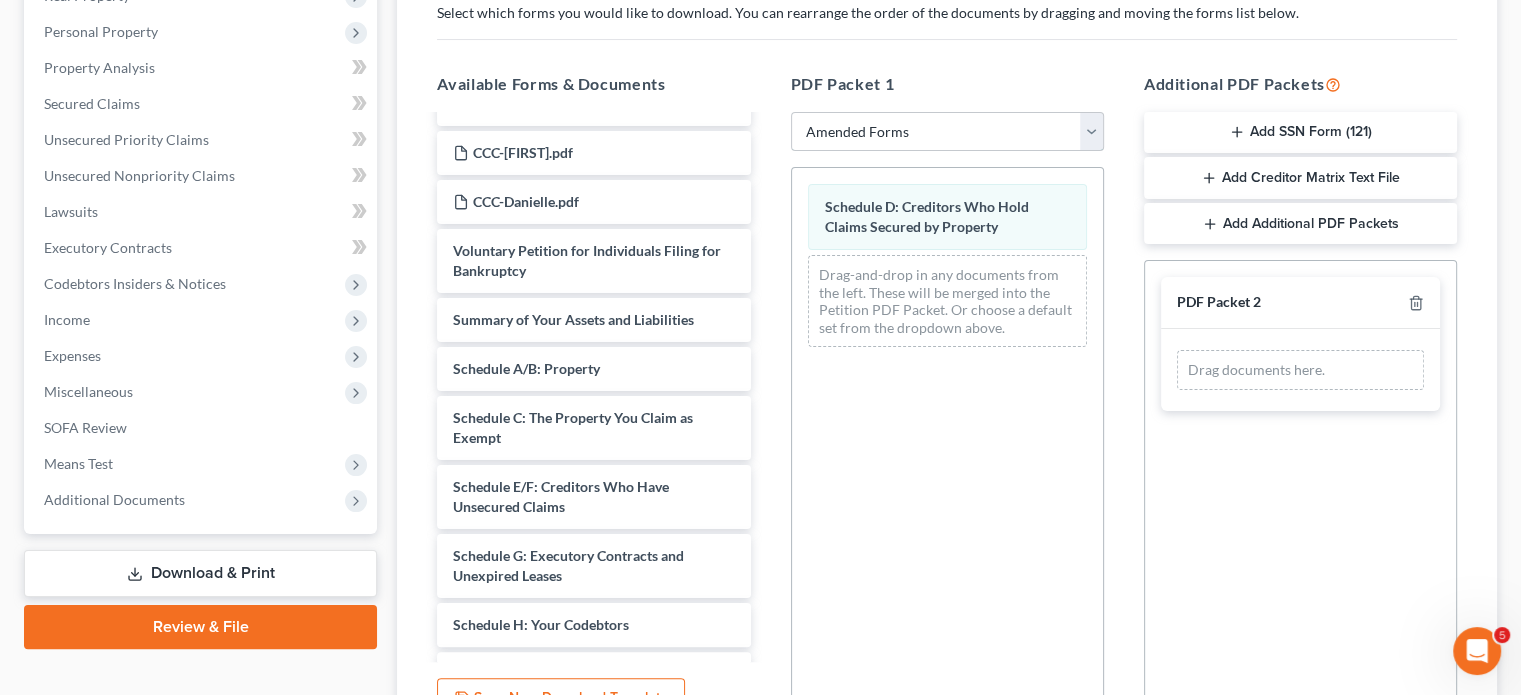 click on "Full filing Colorado Complete Packet" at bounding box center [947, 132] 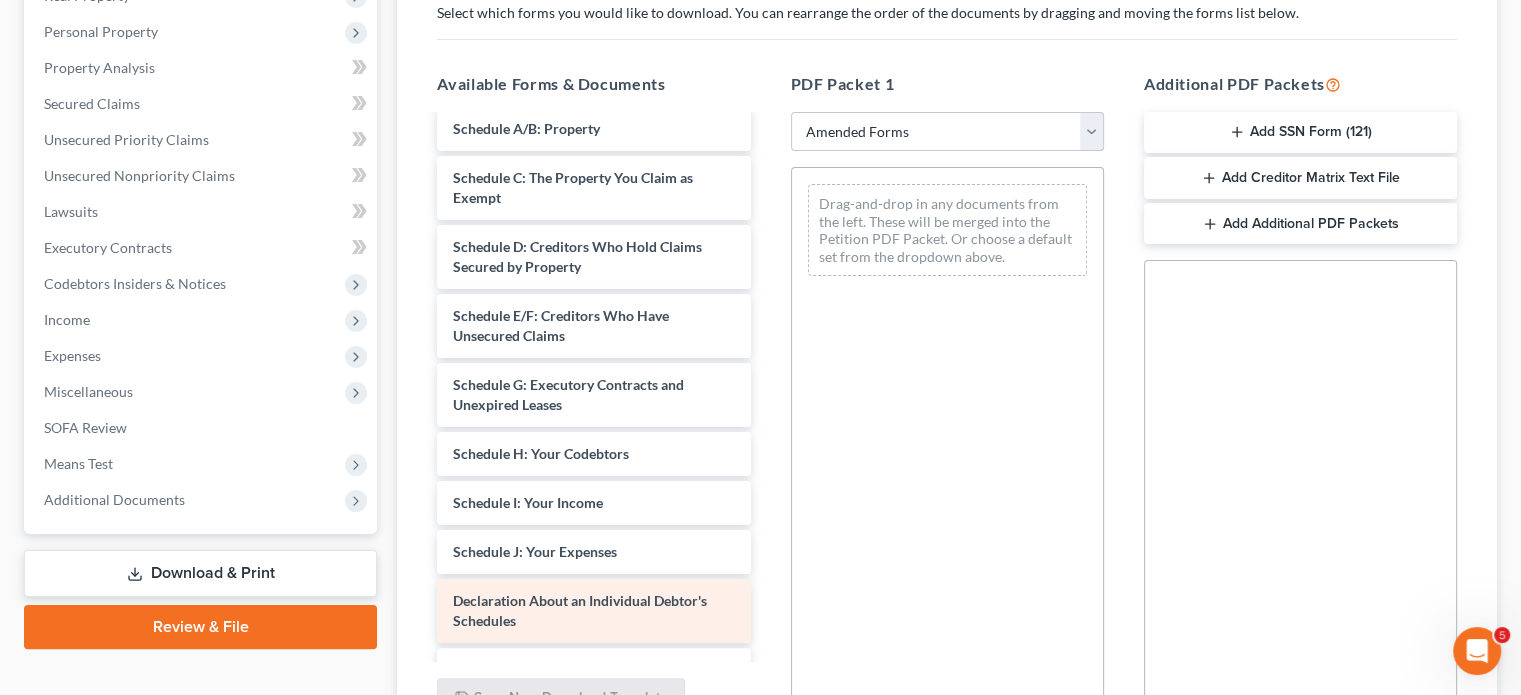 scroll, scrollTop: 84, scrollLeft: 0, axis: vertical 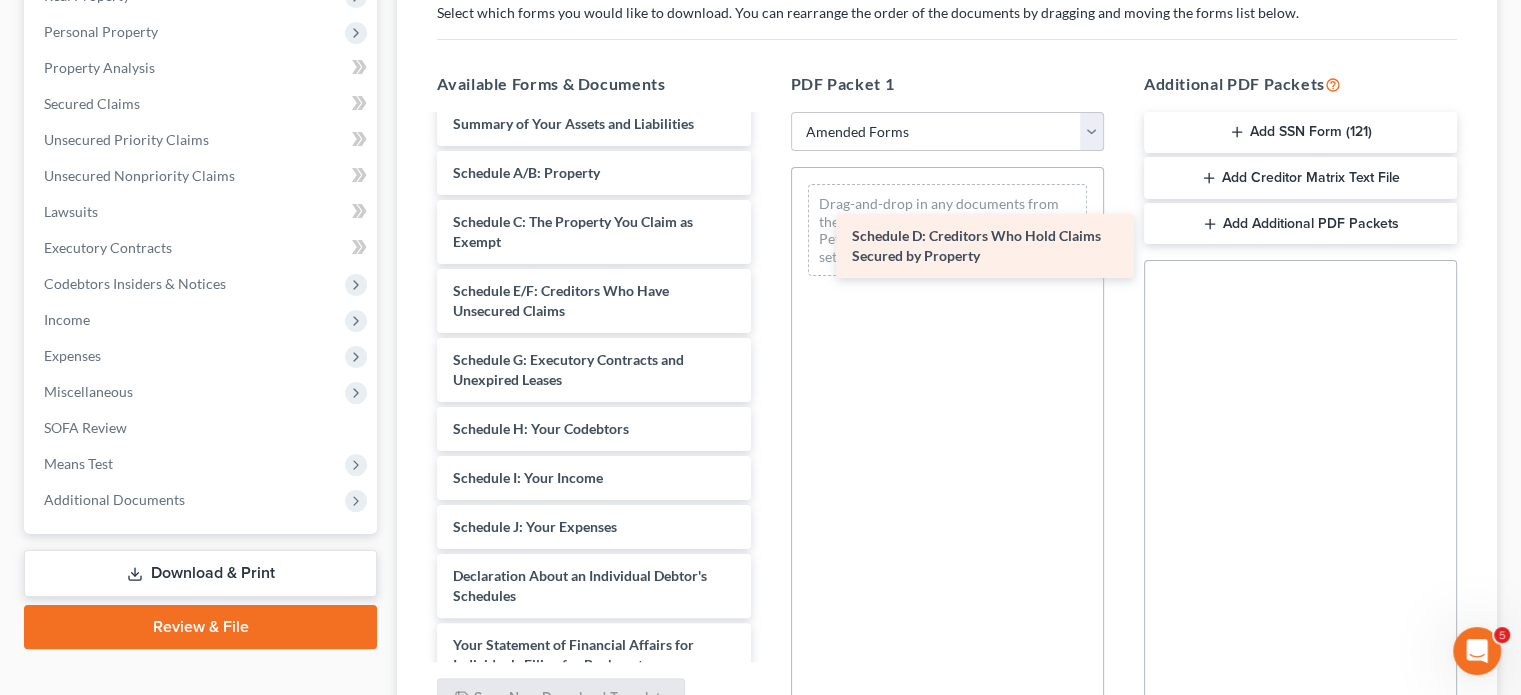 drag, startPoint x: 521, startPoint y: 287, endPoint x: 920, endPoint y: 234, distance: 402.50467 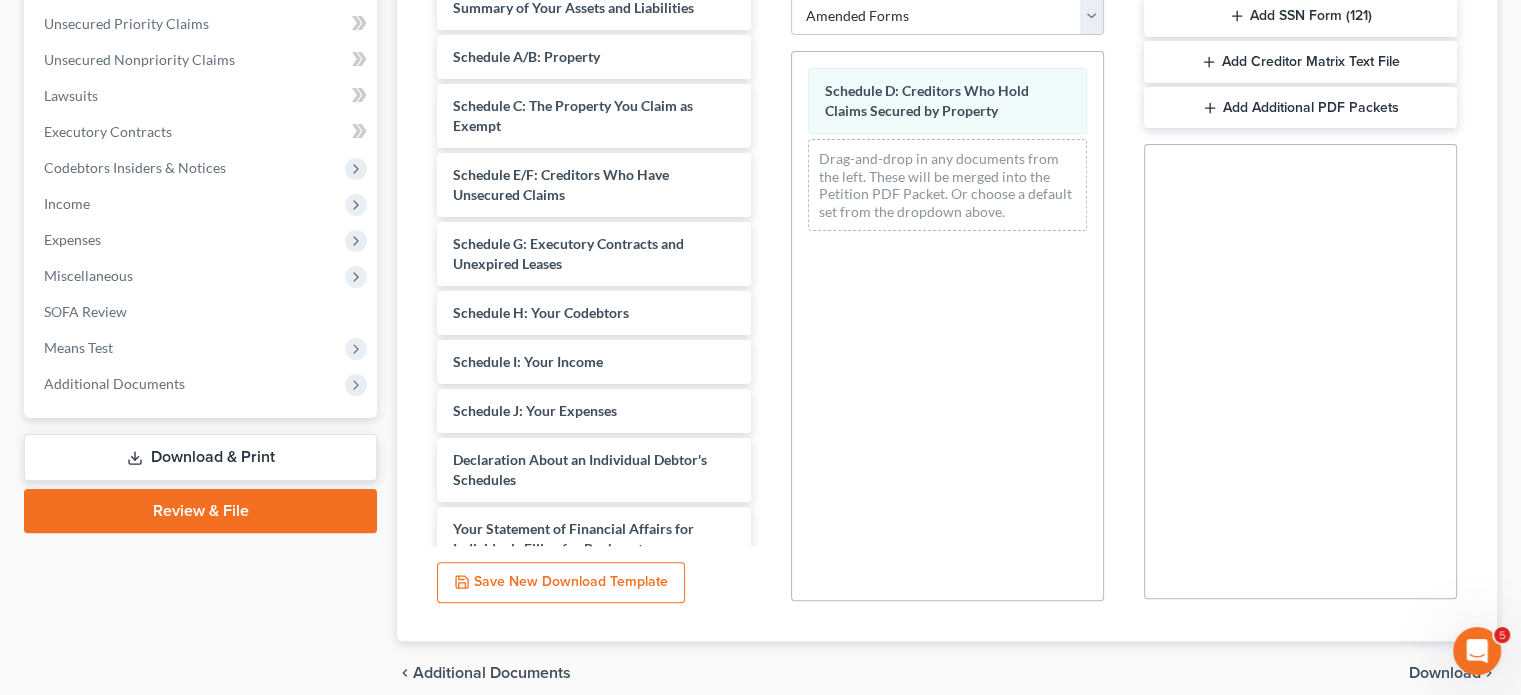 scroll, scrollTop: 338, scrollLeft: 0, axis: vertical 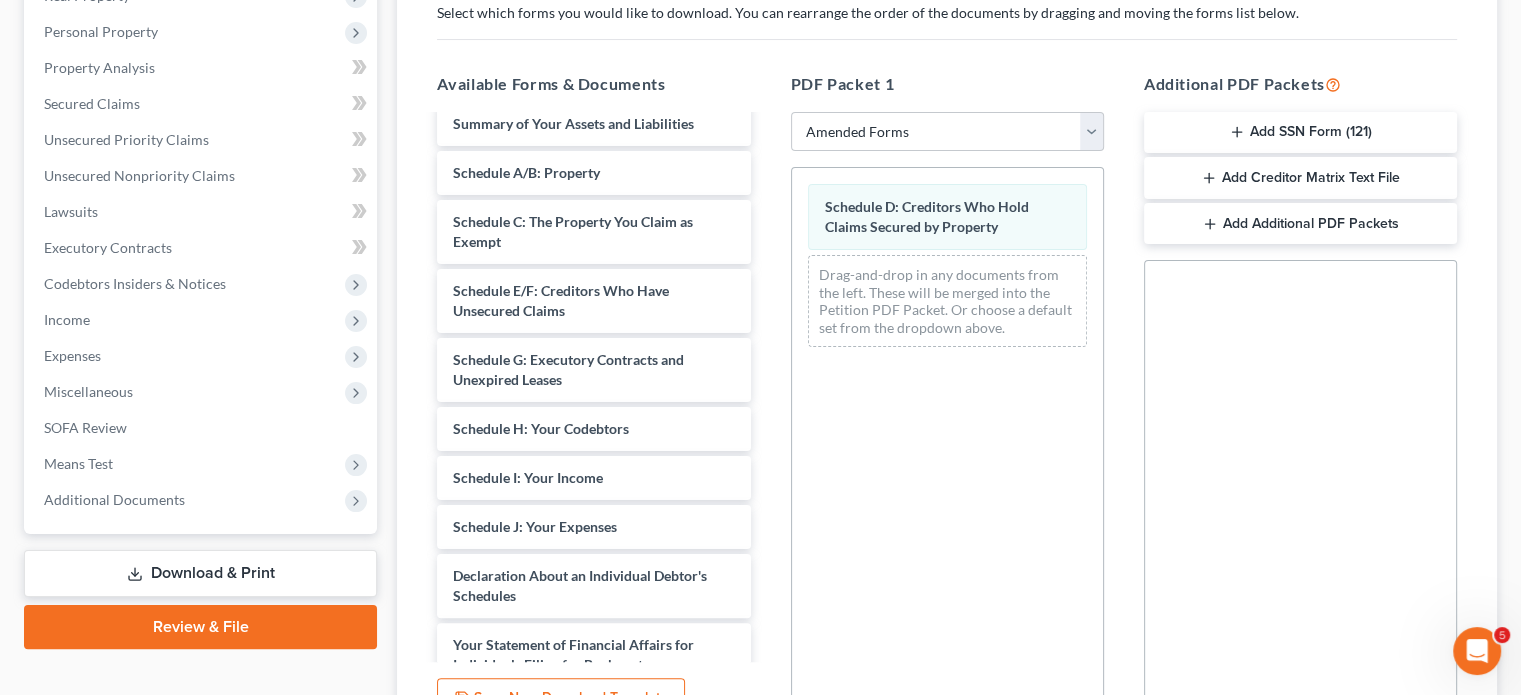 click on "Download & Print" at bounding box center [200, 573] 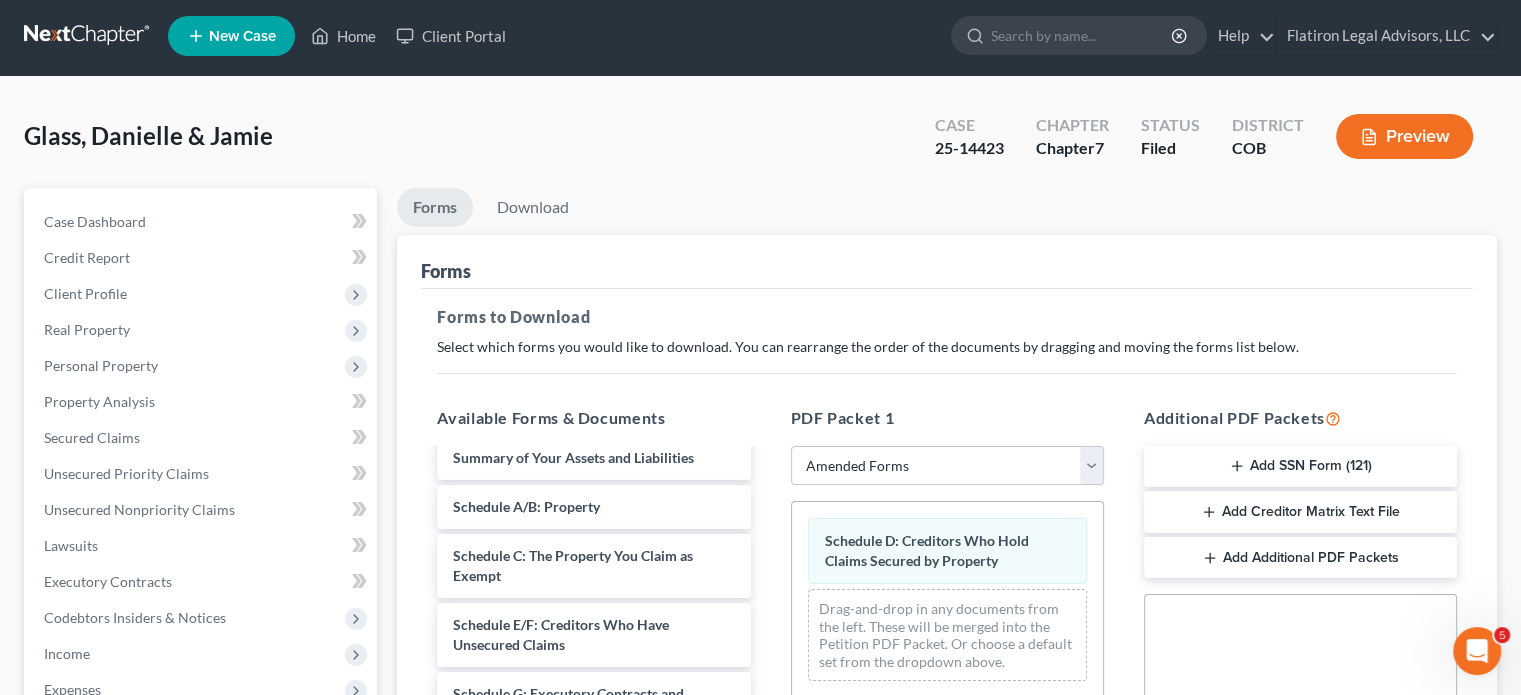 scroll, scrollTop: 0, scrollLeft: 0, axis: both 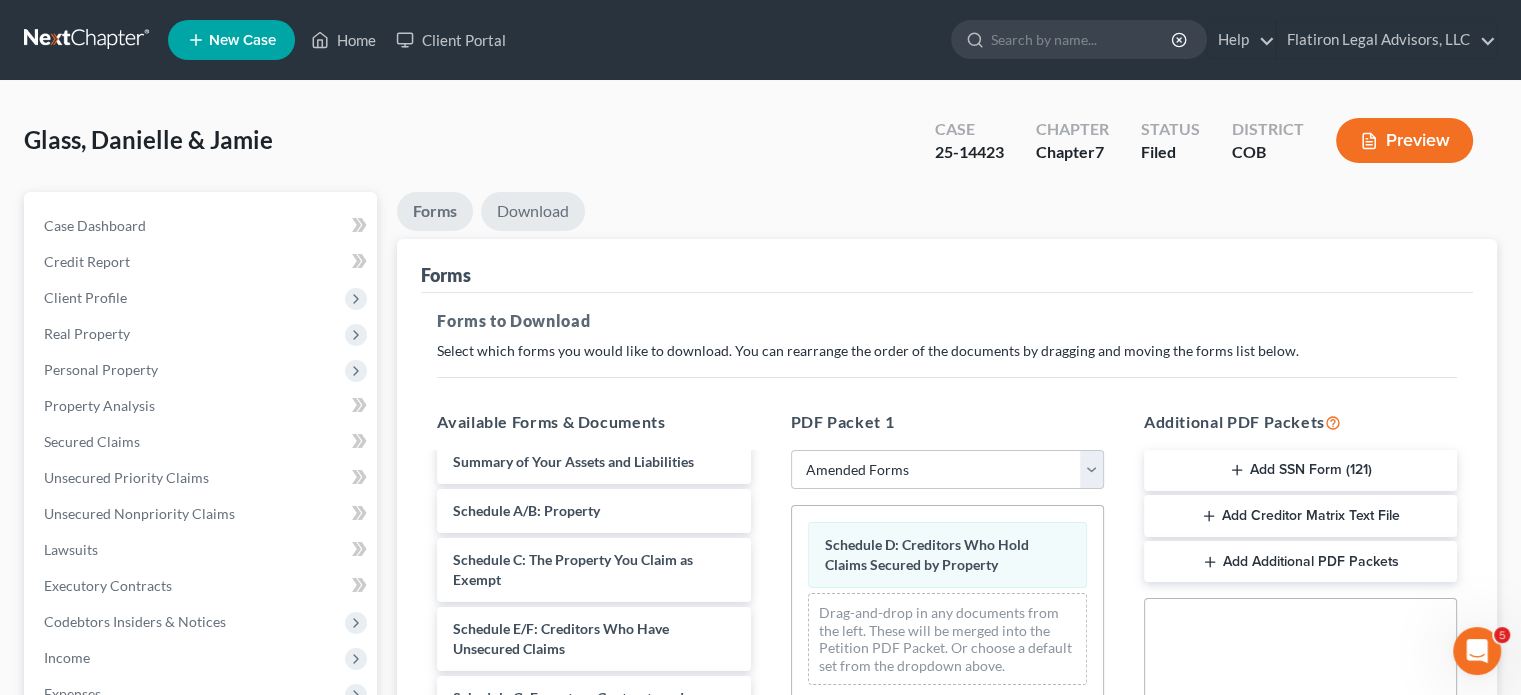 click on "Download" at bounding box center (533, 211) 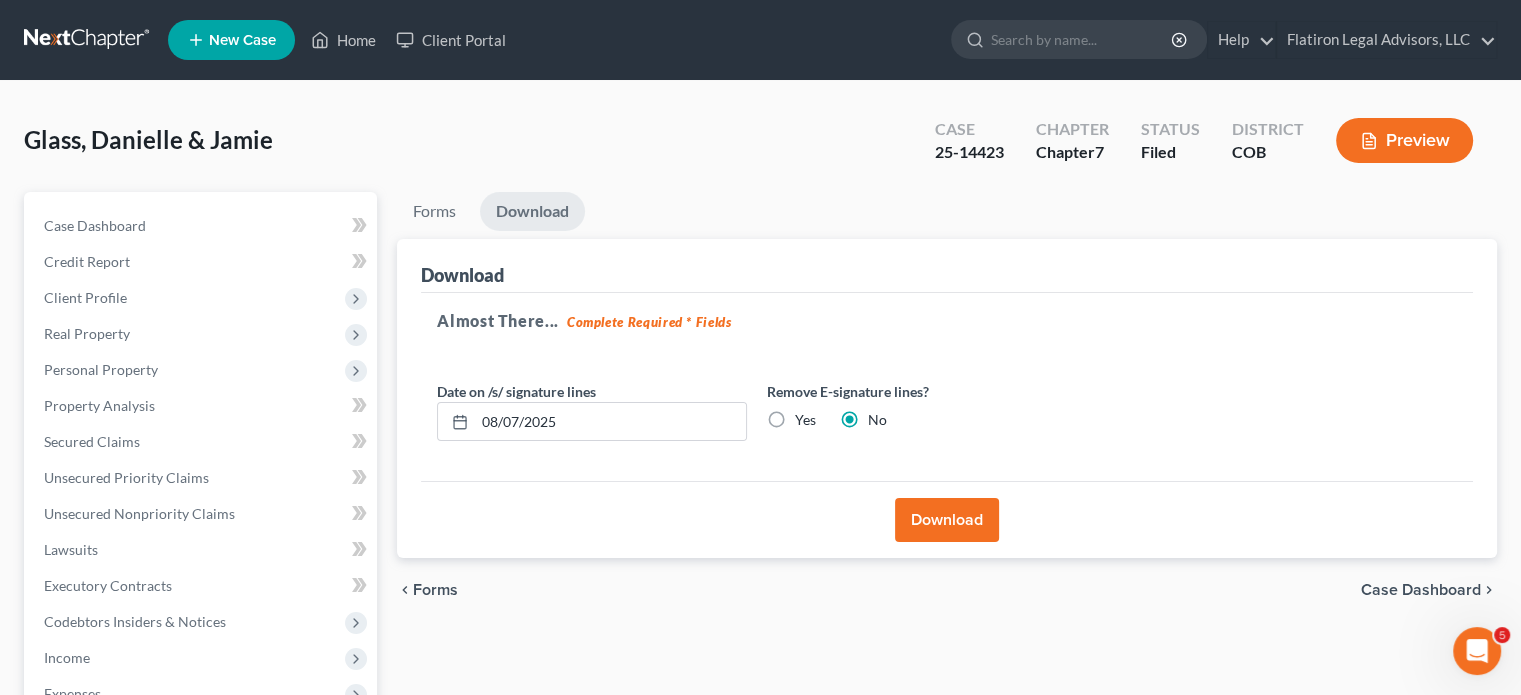 click on "Download" at bounding box center [947, 520] 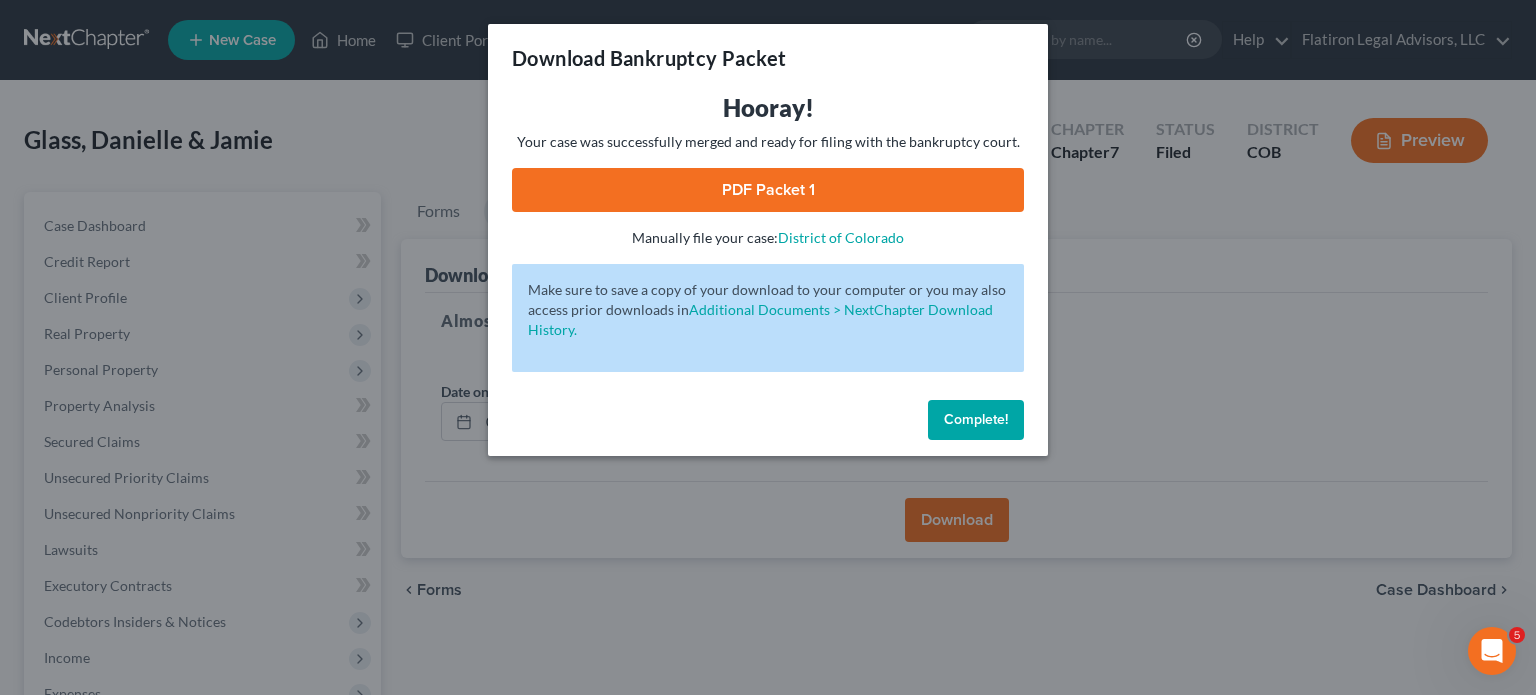 click on "PDF Packet 1" at bounding box center (768, 190) 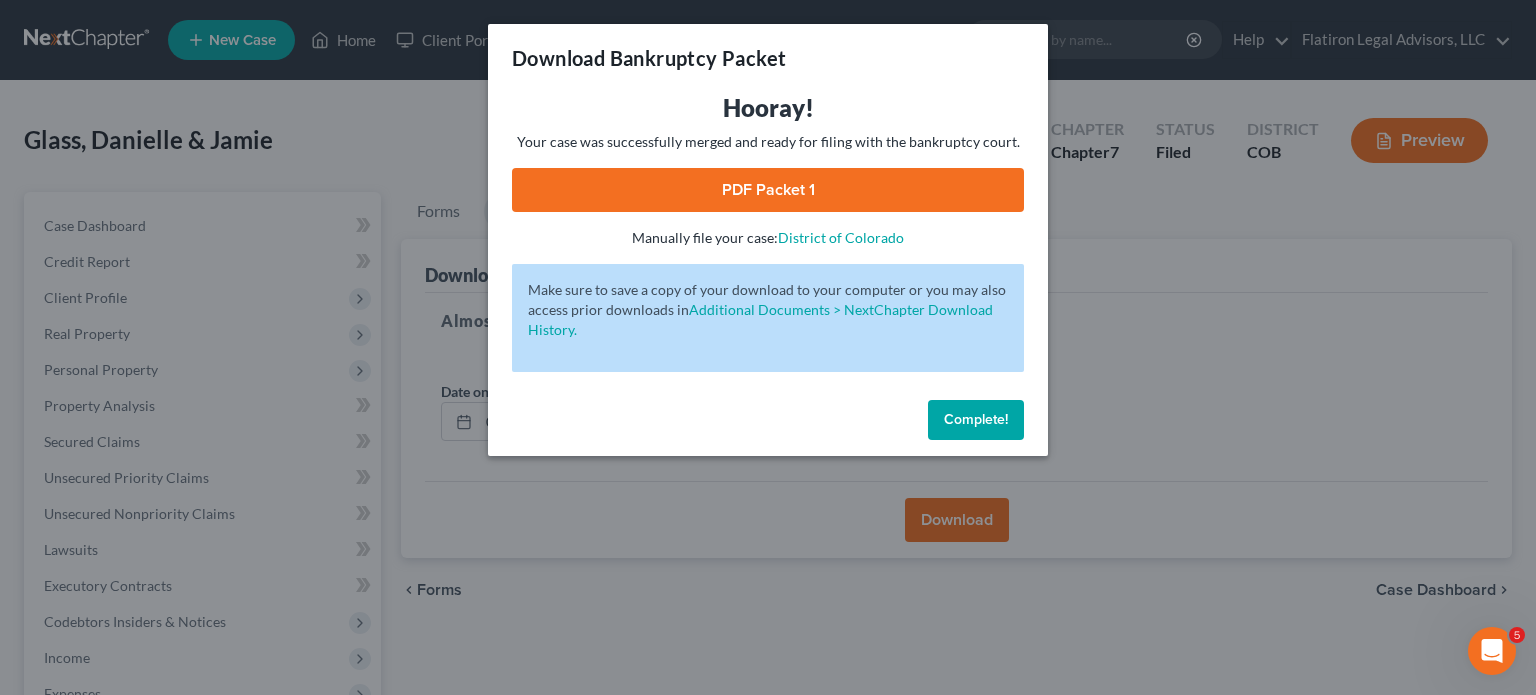 click on "Complete!" at bounding box center (976, 419) 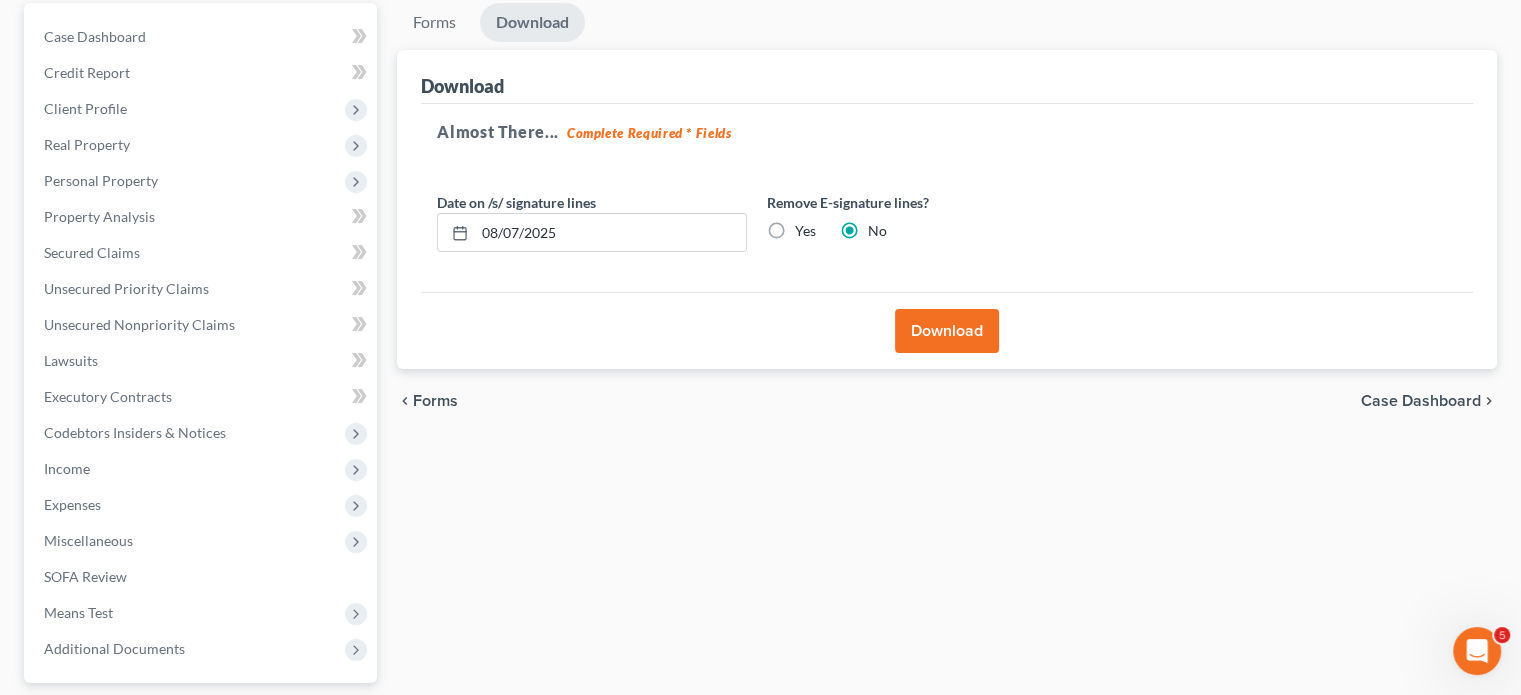 scroll, scrollTop: 200, scrollLeft: 0, axis: vertical 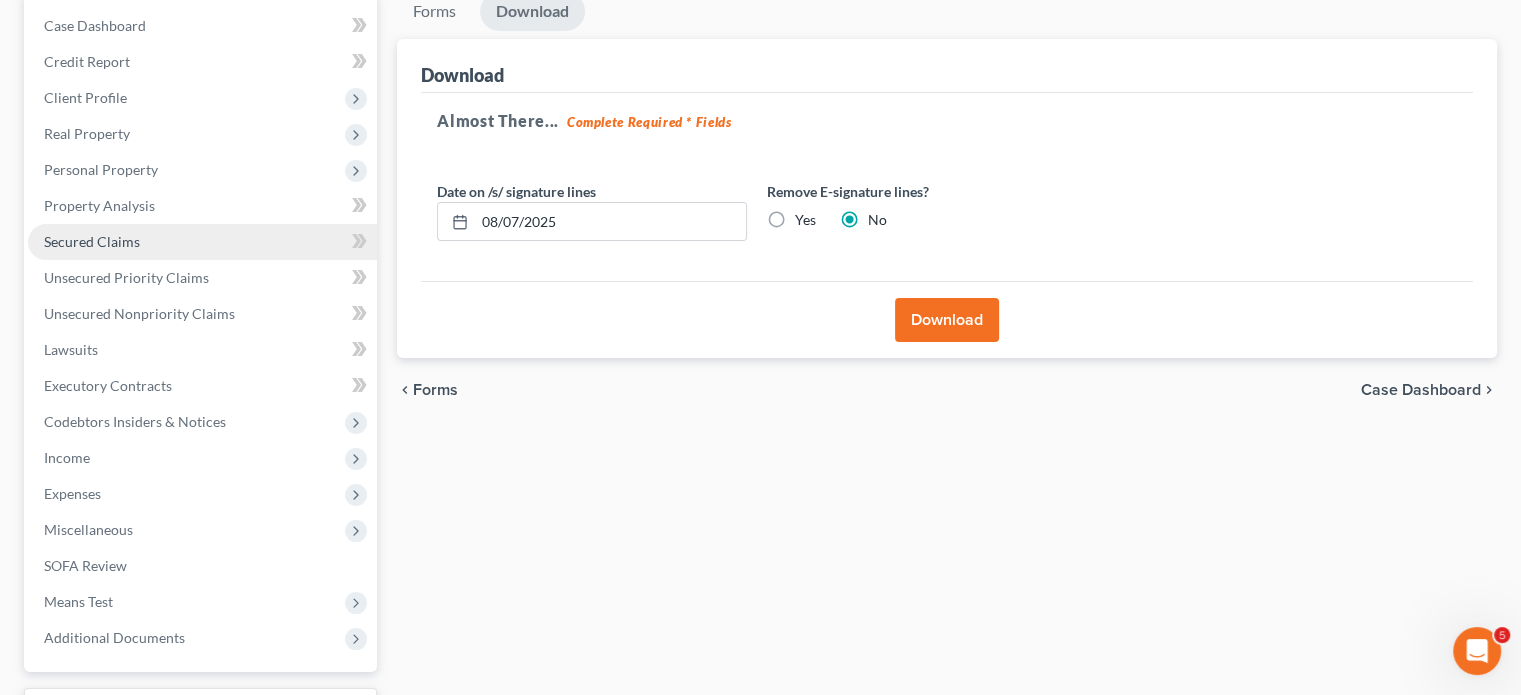 click on "Secured Claims" at bounding box center [202, 242] 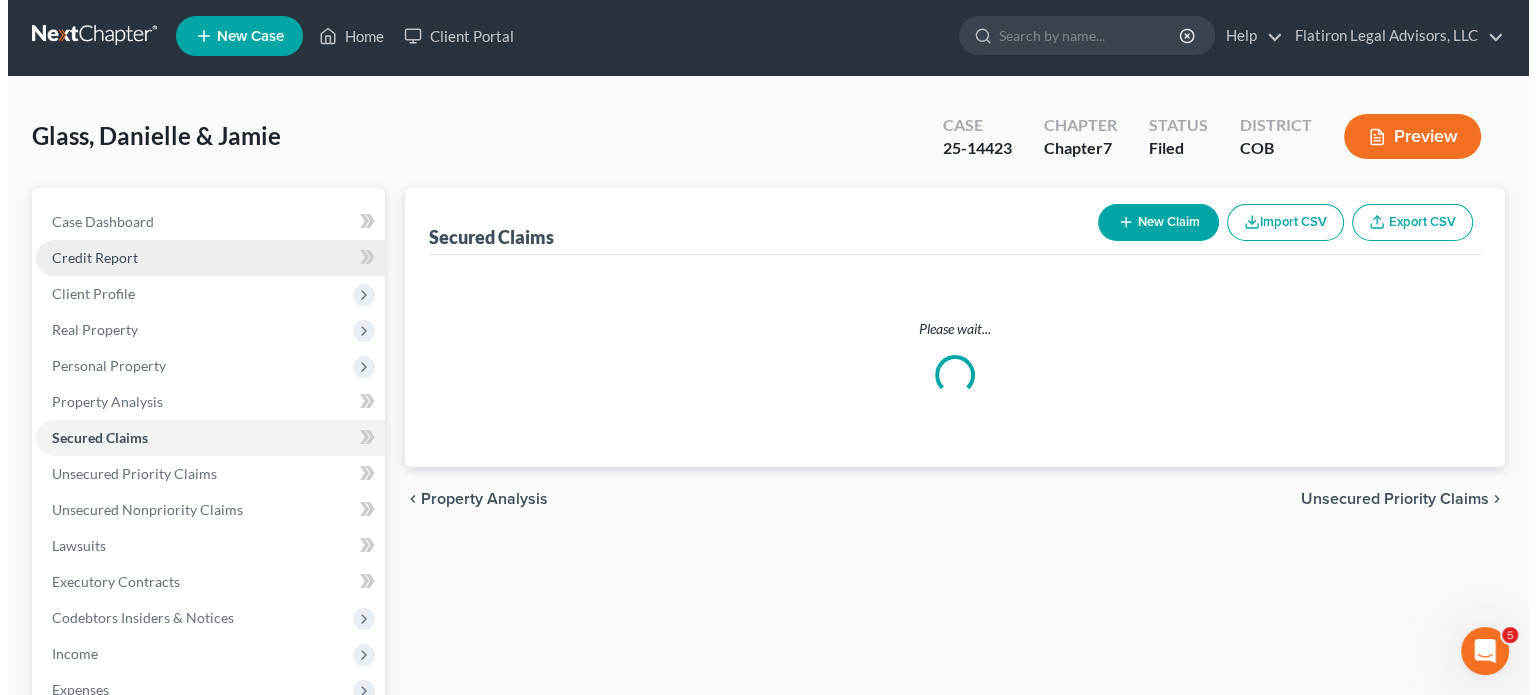 scroll, scrollTop: 0, scrollLeft: 0, axis: both 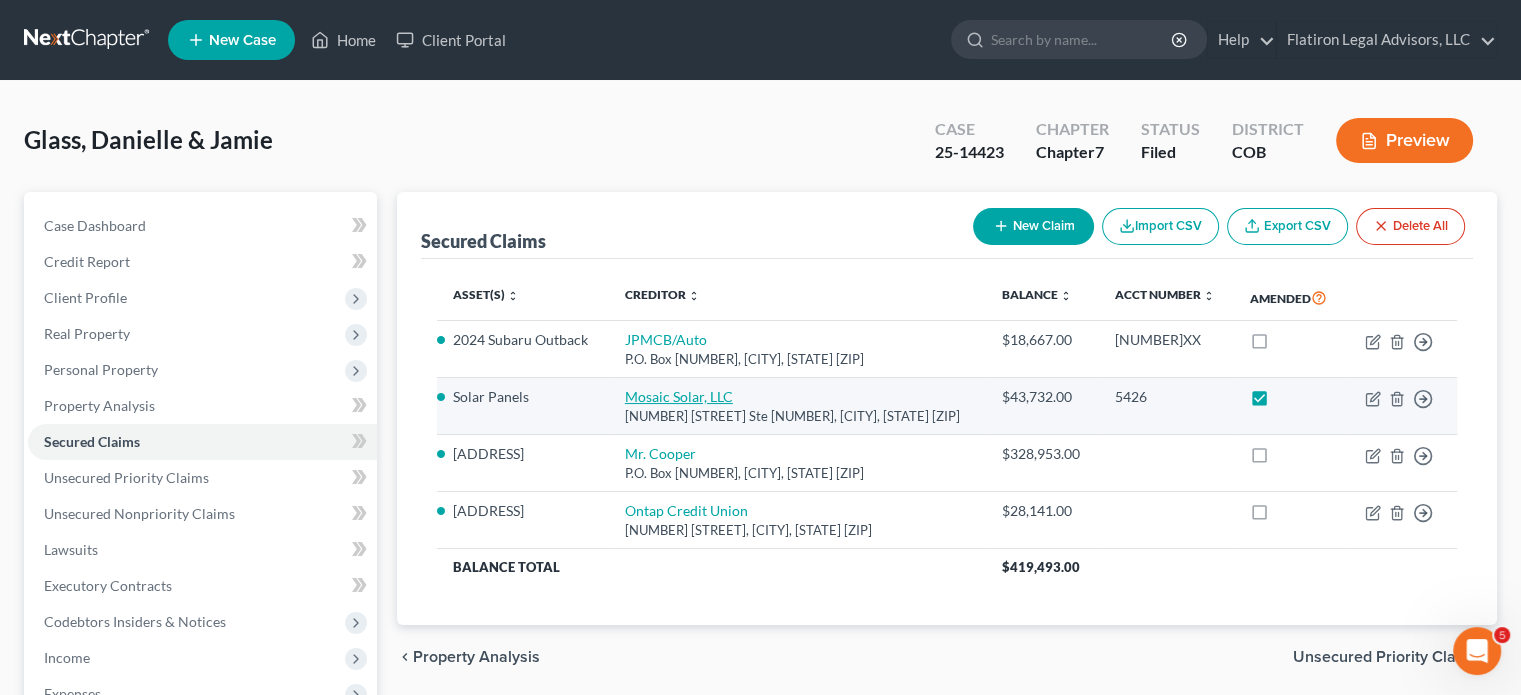 click on "Mosaic Solar, LLC" at bounding box center (679, 396) 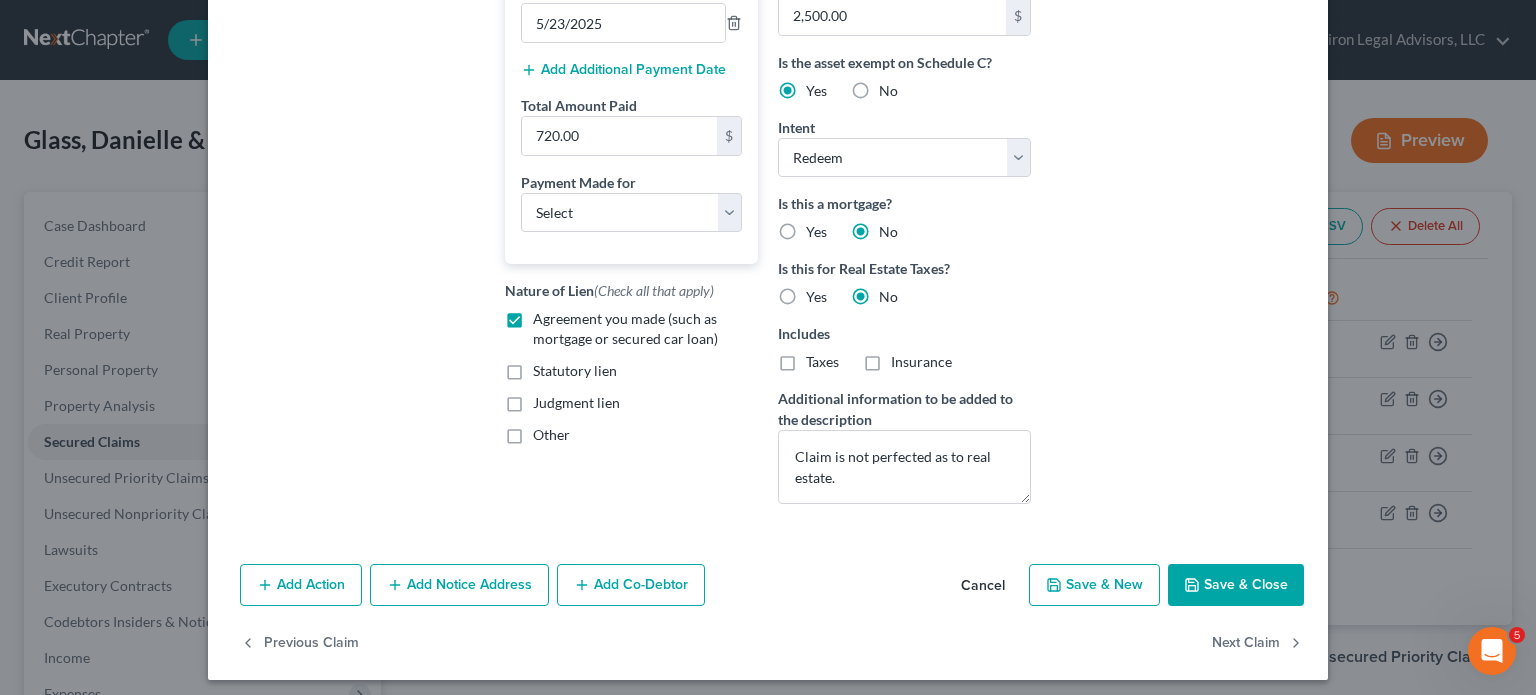 scroll, scrollTop: 534, scrollLeft: 0, axis: vertical 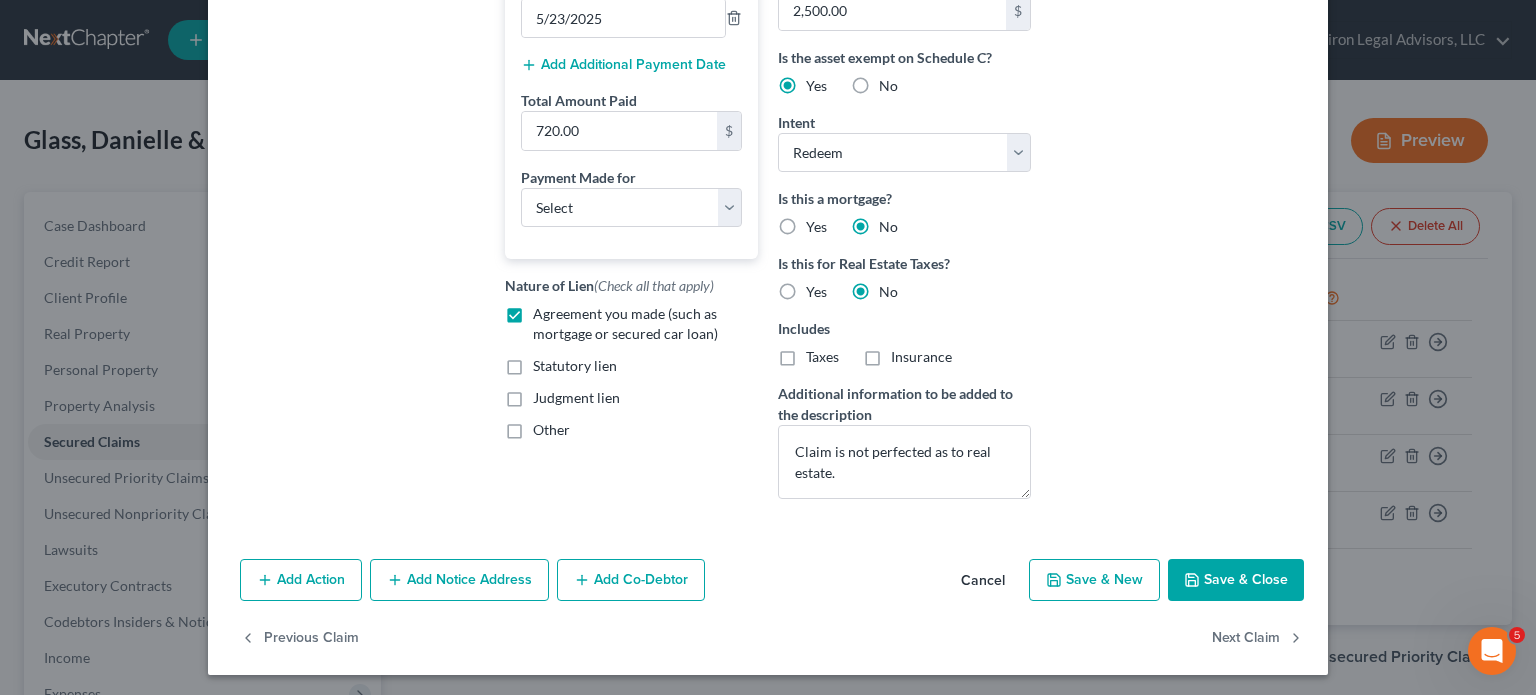 click 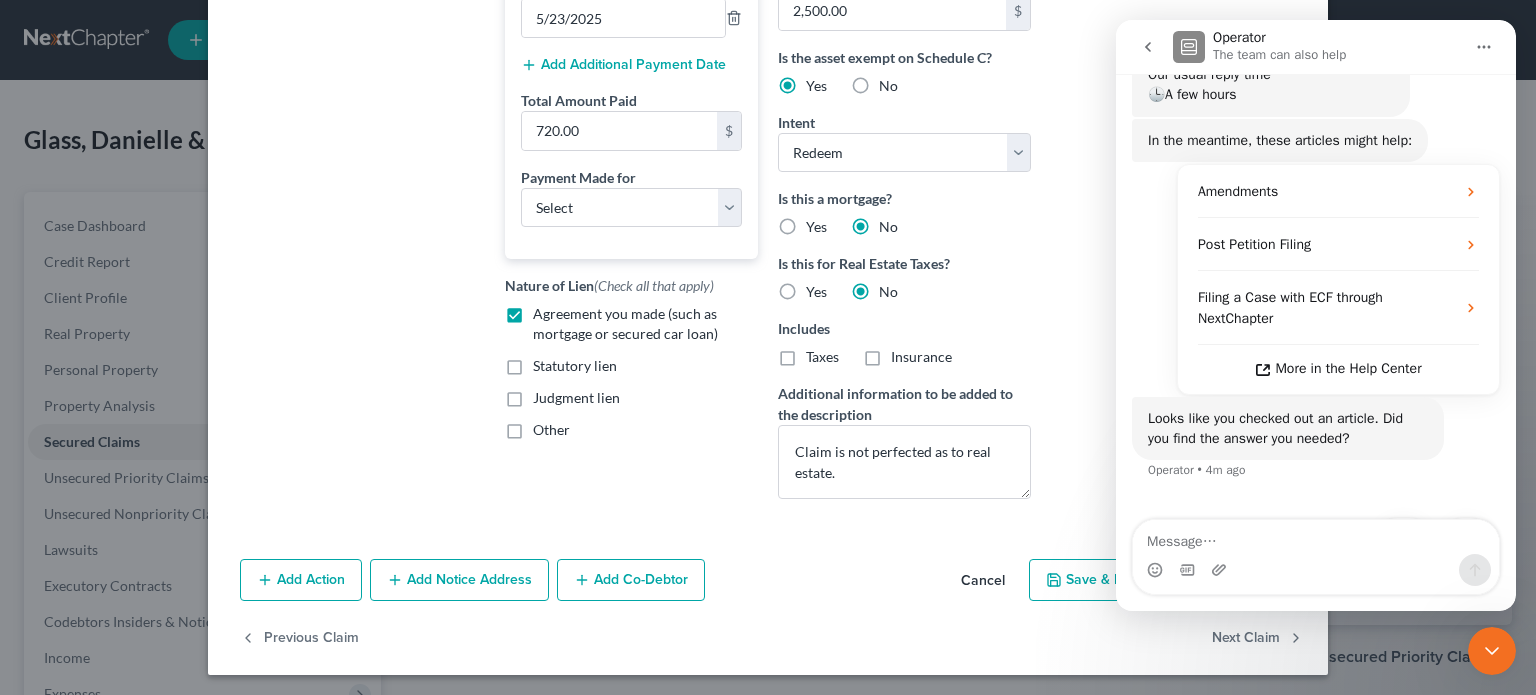 scroll, scrollTop: 304, scrollLeft: 0, axis: vertical 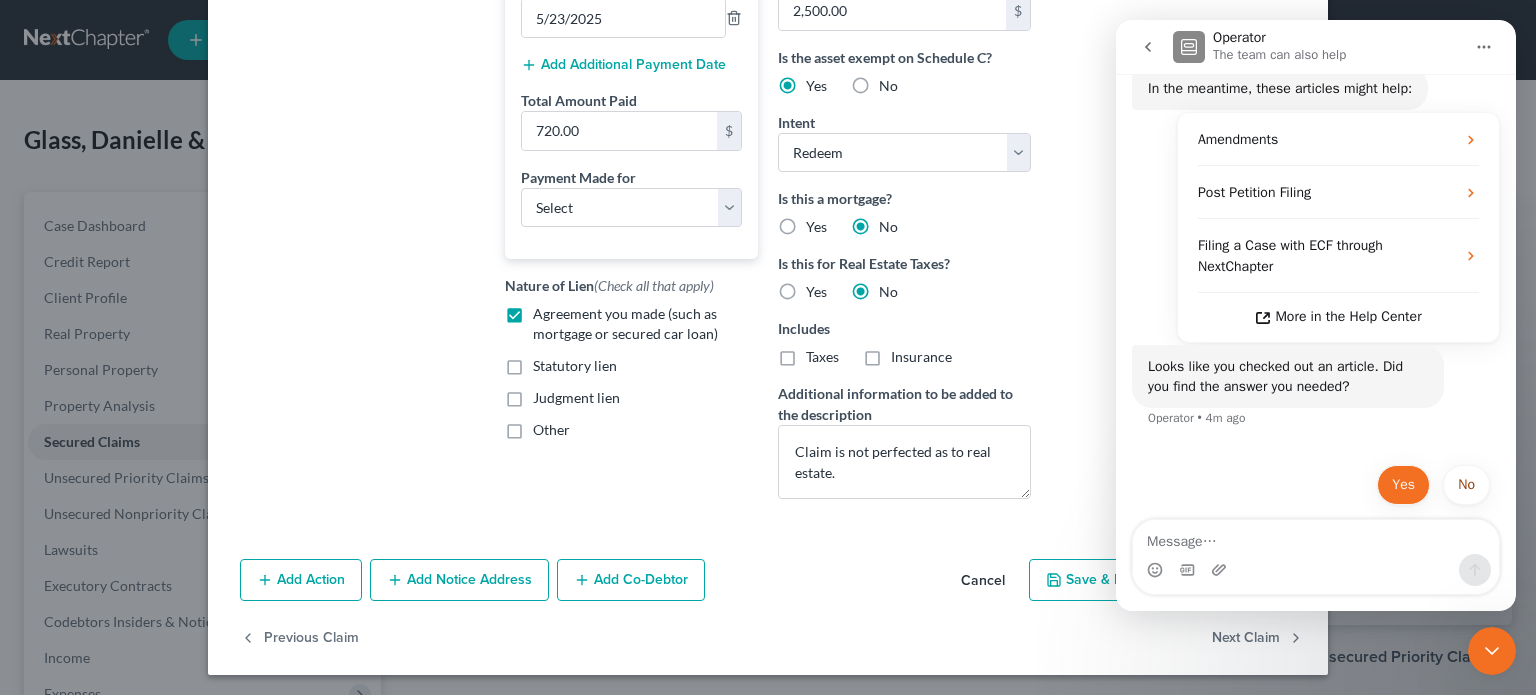 click on "Yes" at bounding box center (1403, 485) 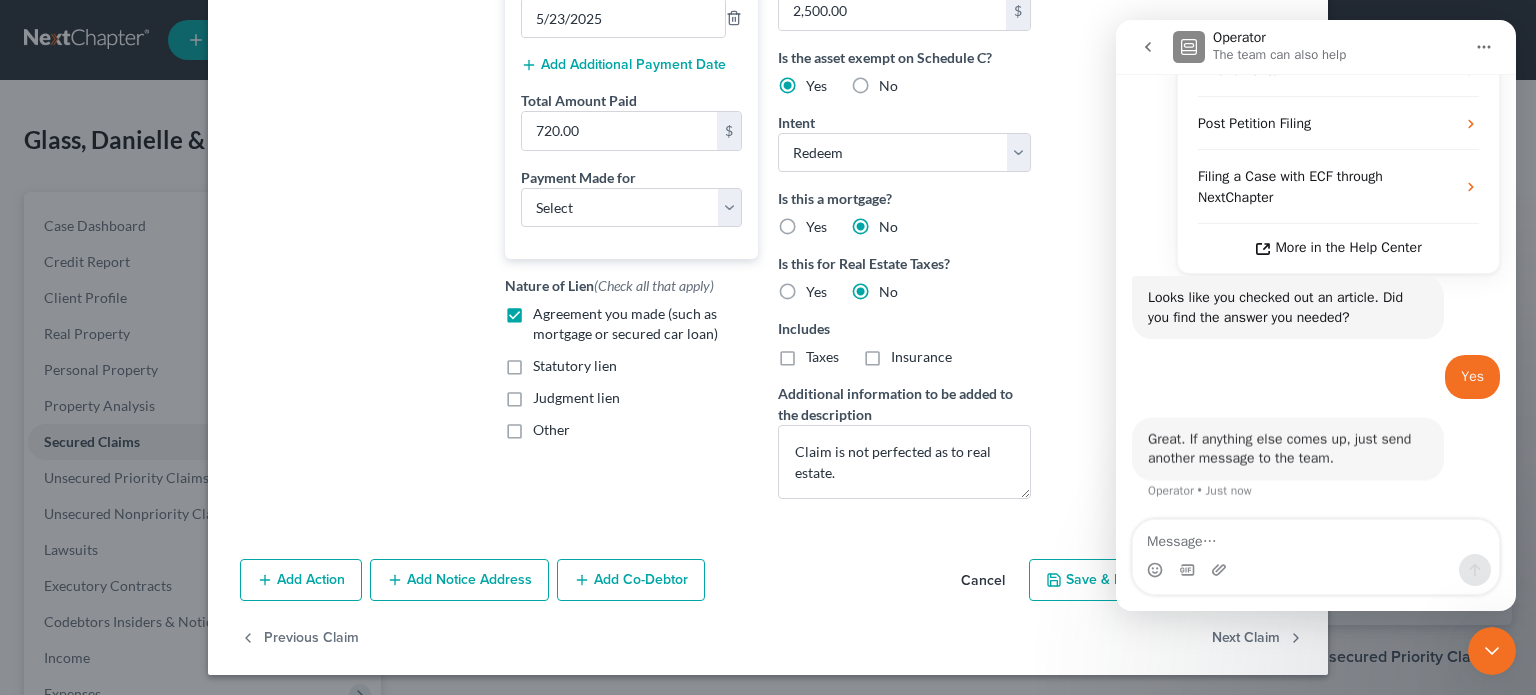 scroll, scrollTop: 372, scrollLeft: 0, axis: vertical 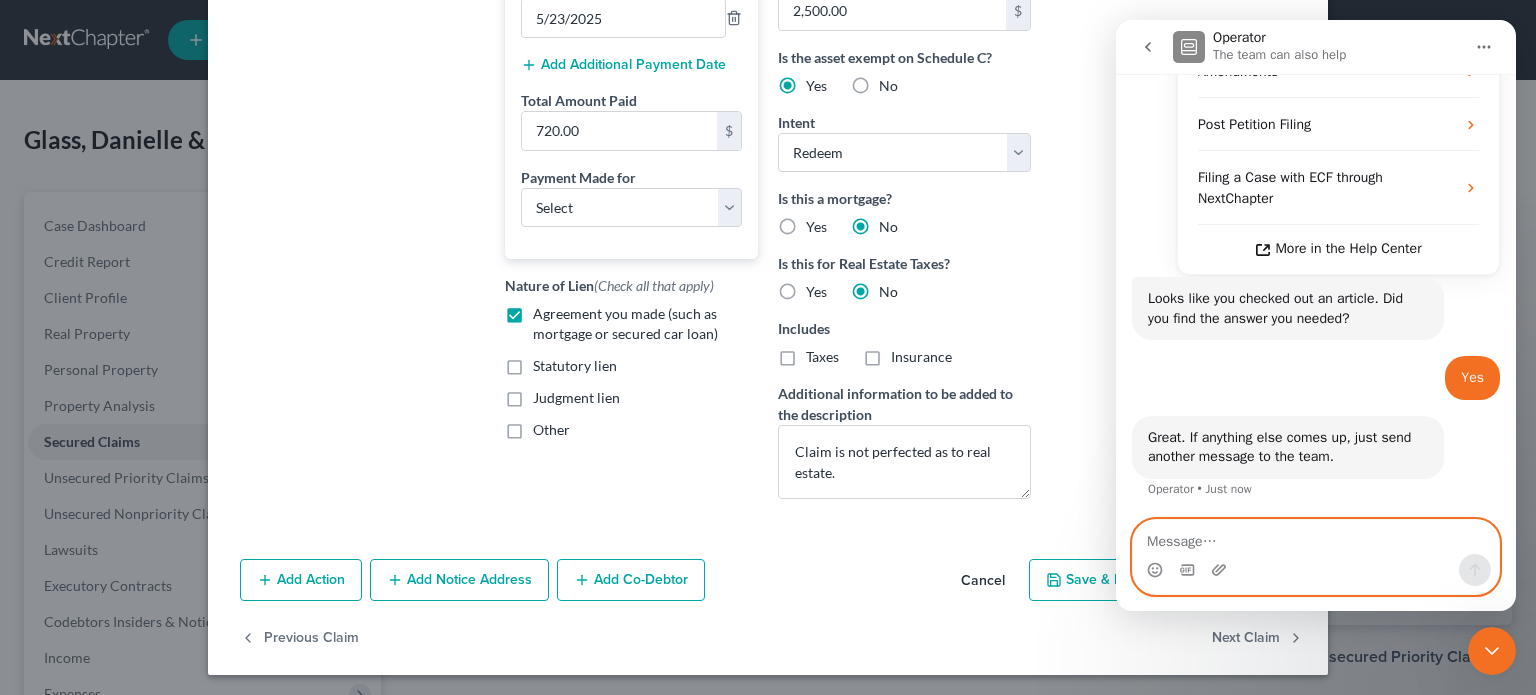 click at bounding box center [1316, 537] 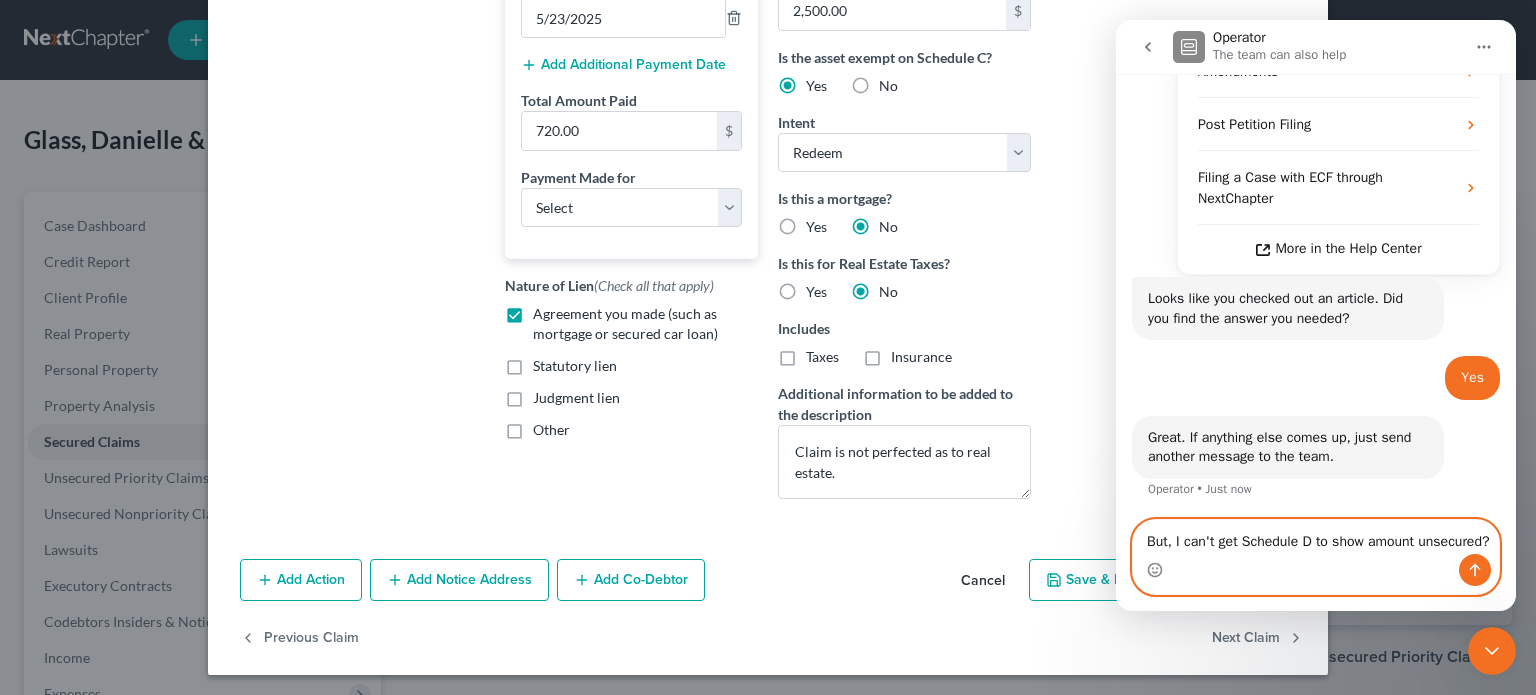 type on "But, I can't get Schedule D to show amount unsecured?" 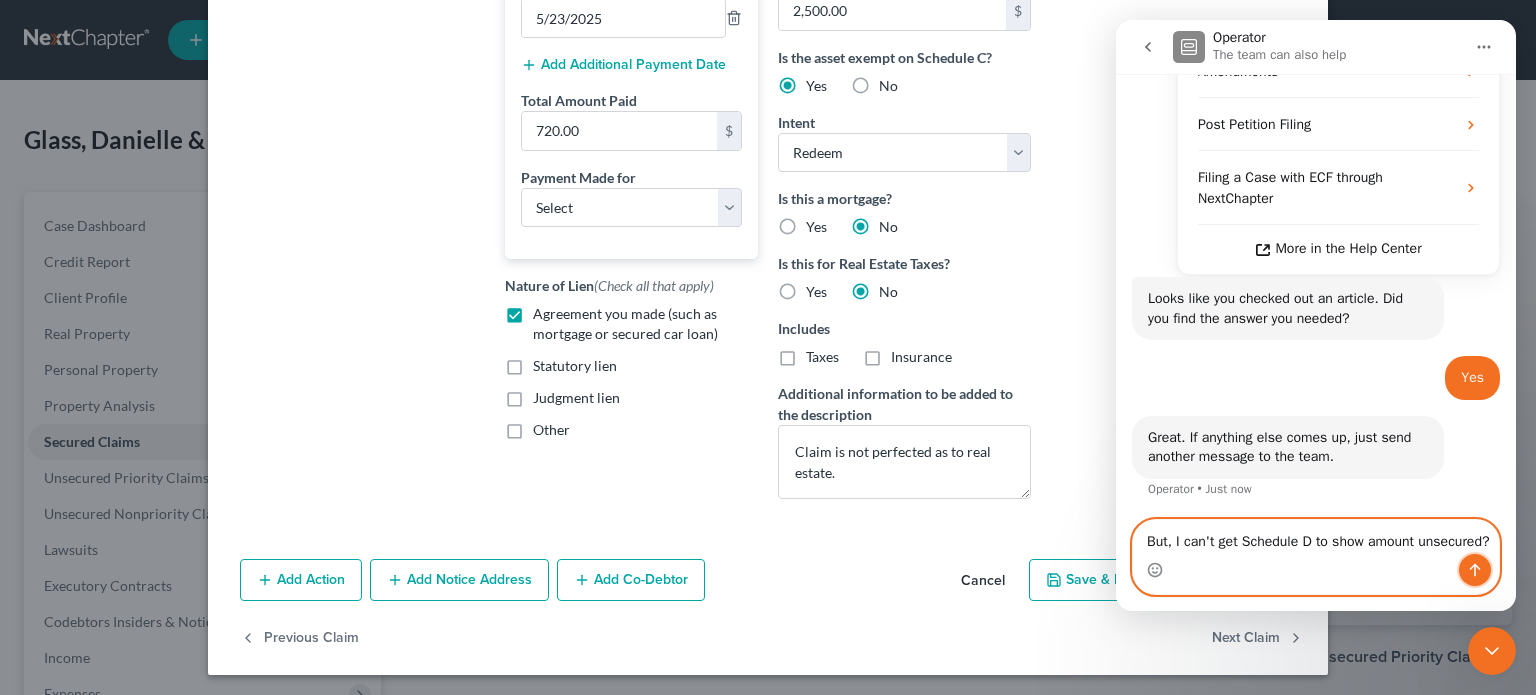 click 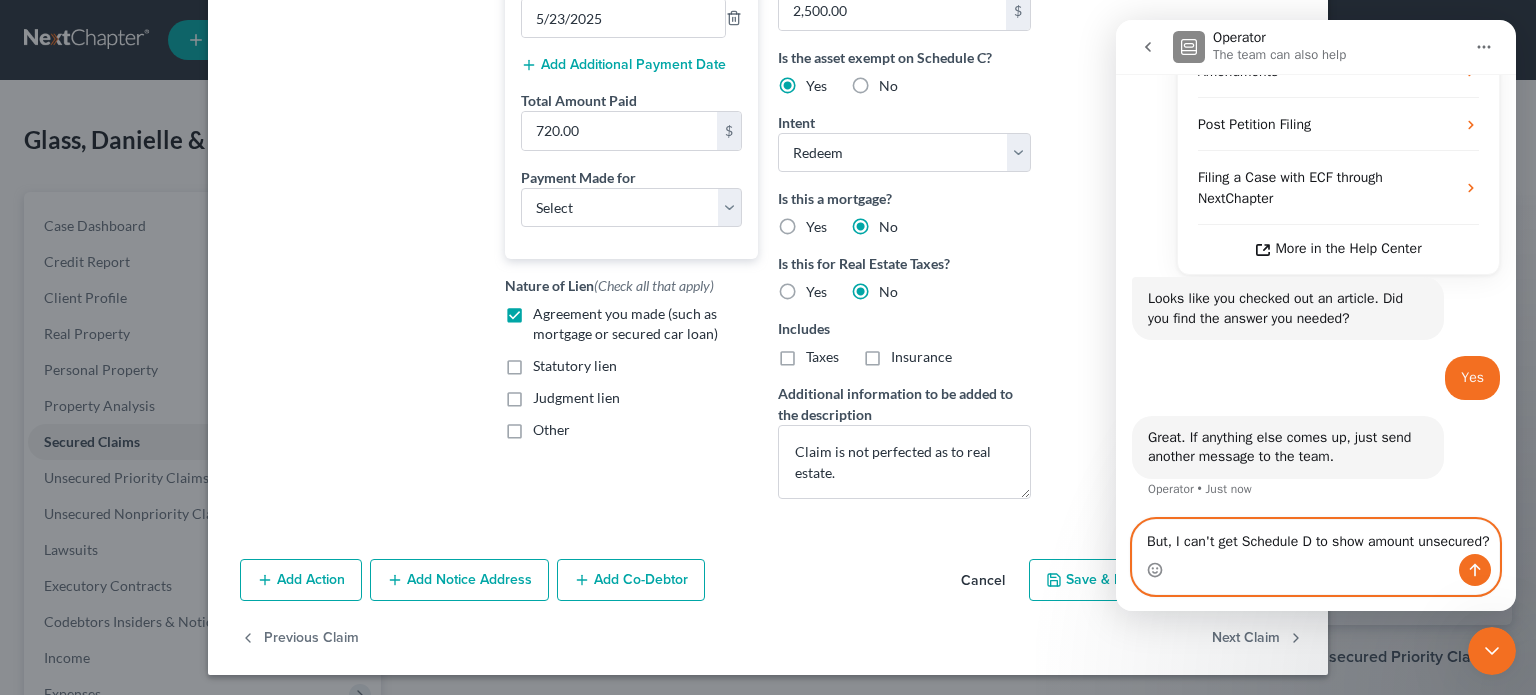 type 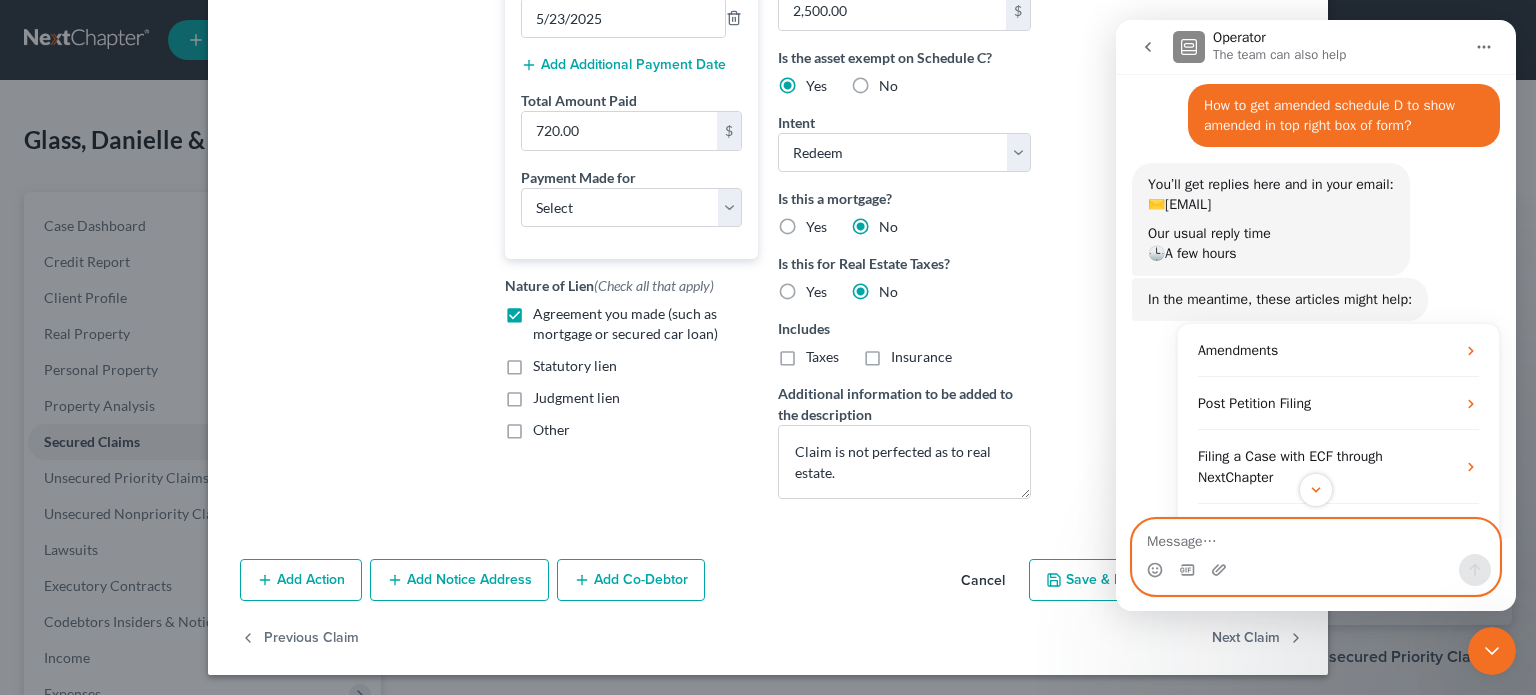 scroll, scrollTop: 51, scrollLeft: 0, axis: vertical 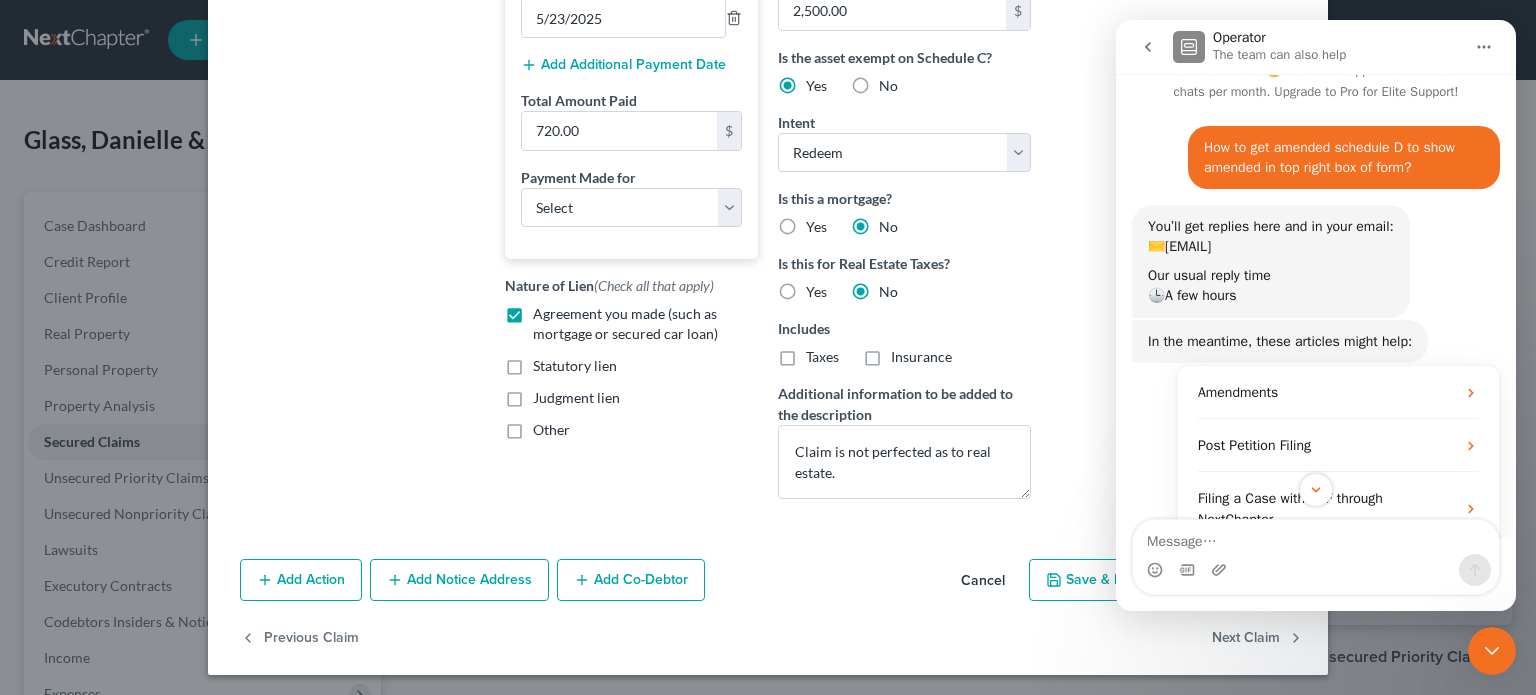 click on "Arrearage Amount 0 $
Belongs To
*
Select Debtor 1 Only Debtor 2 Only Debtor 1 And Debtor 2 Only At Least One Of The Debtors And Another Community Property Priority  Select 1st 2nd 3rd 4th 5th 6th 7th 8th 9th 10th 11th 12th 13th 14th 15th 16th 17th 18th 19th 20th 21th 22th 23th 24th 25th 26th 27th 28th 29th 30th Choose any that apply Disputed Unliquidated Contingent" at bounding box center [1177, 36] 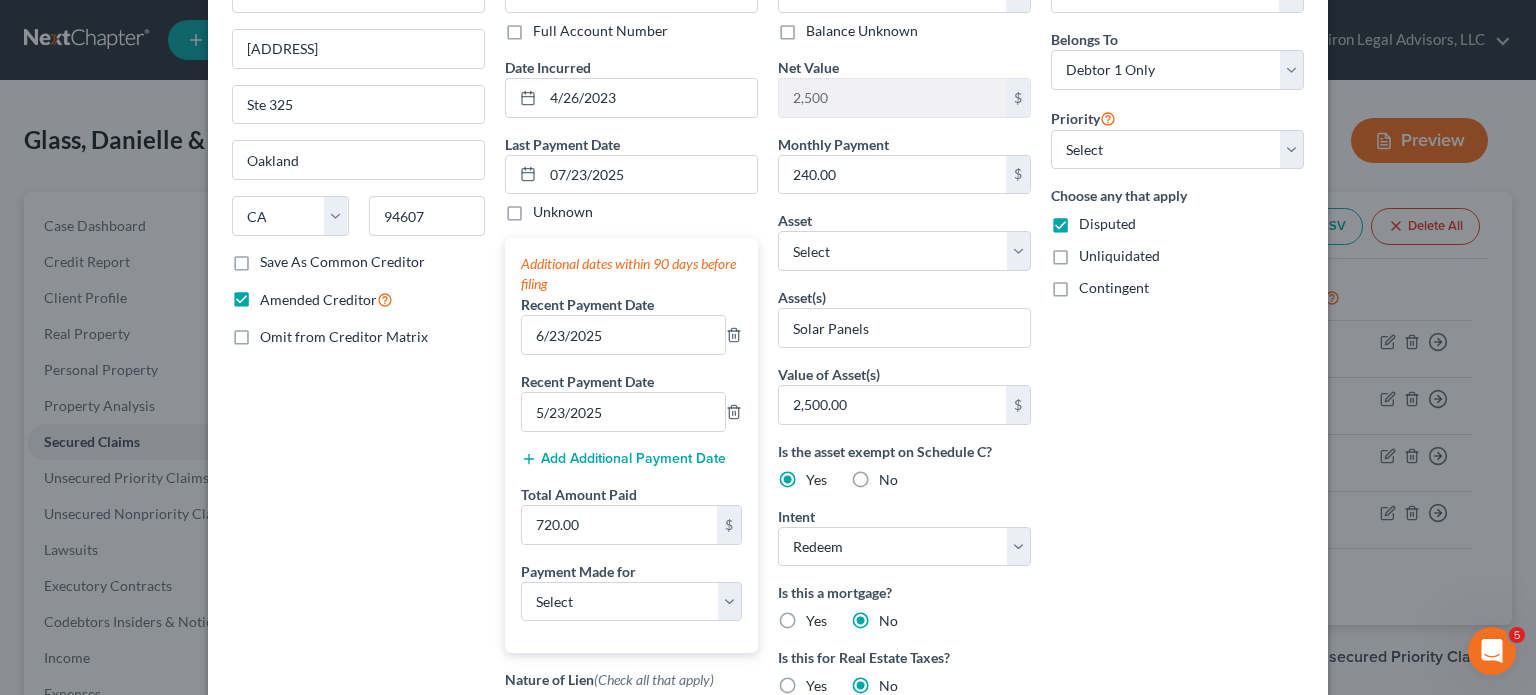 scroll, scrollTop: 500, scrollLeft: 0, axis: vertical 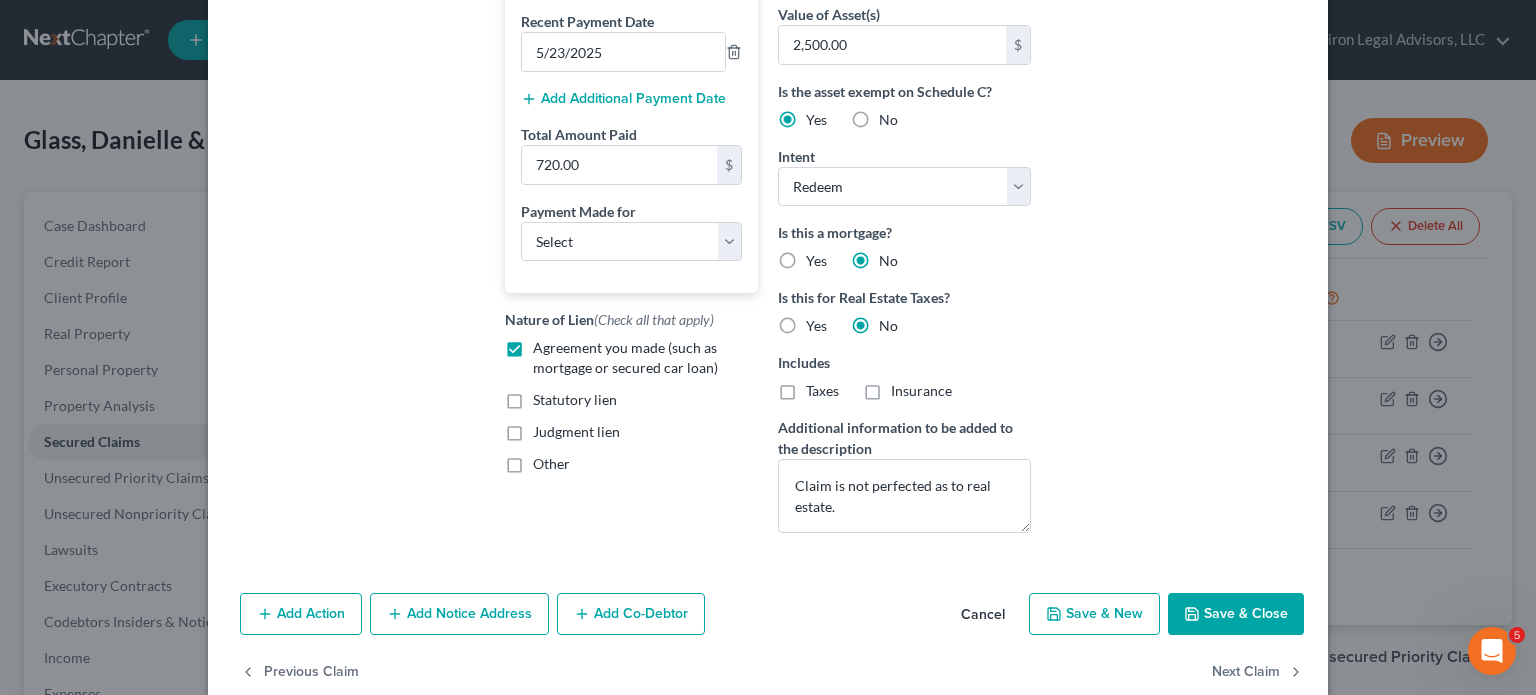 click on "Save & Close" at bounding box center (1236, 614) 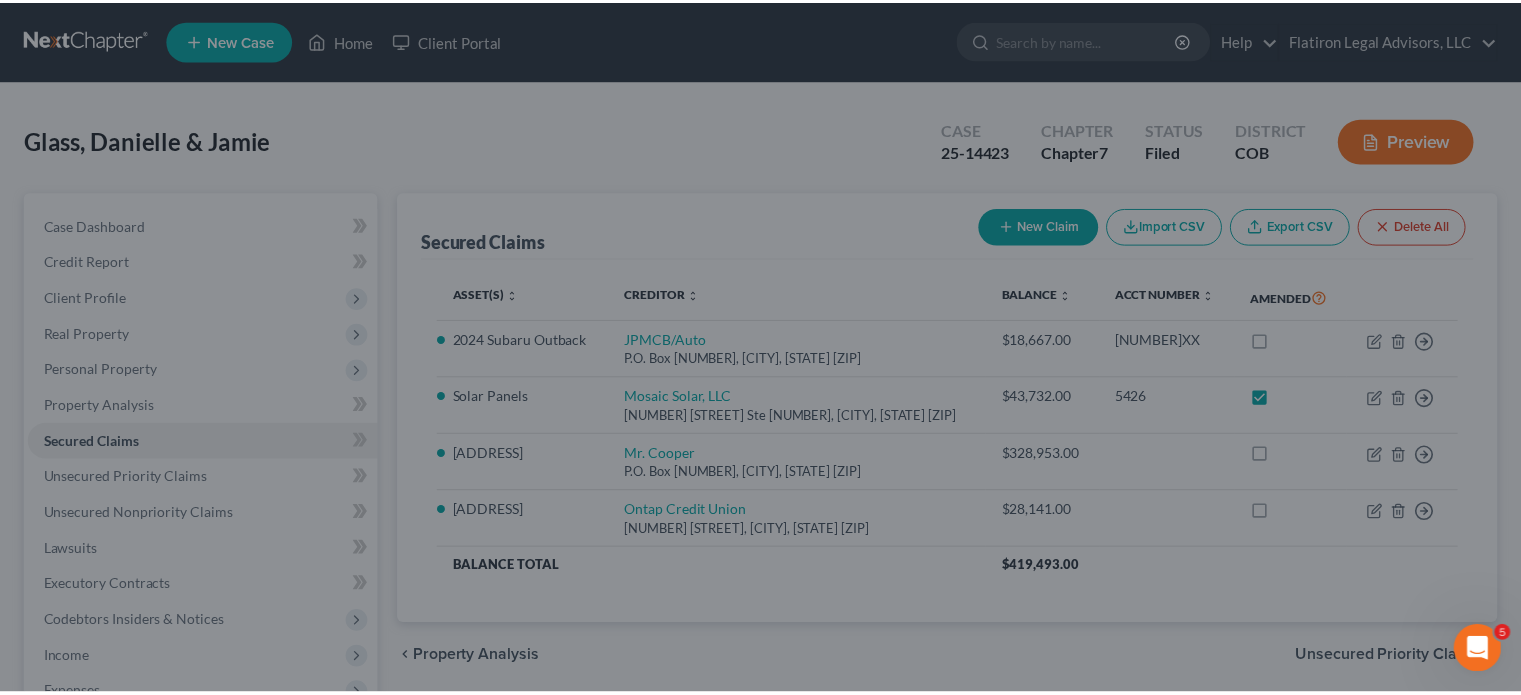 scroll, scrollTop: 476, scrollLeft: 0, axis: vertical 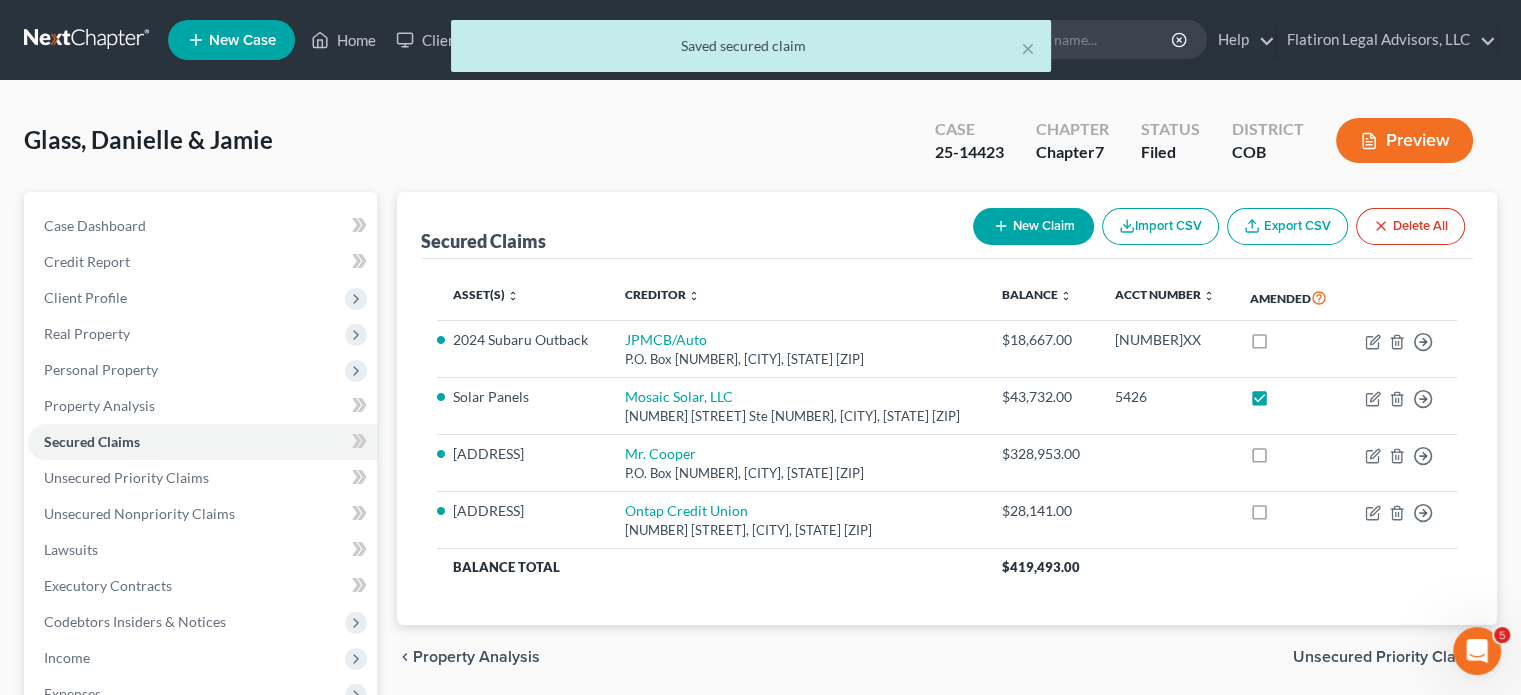 click 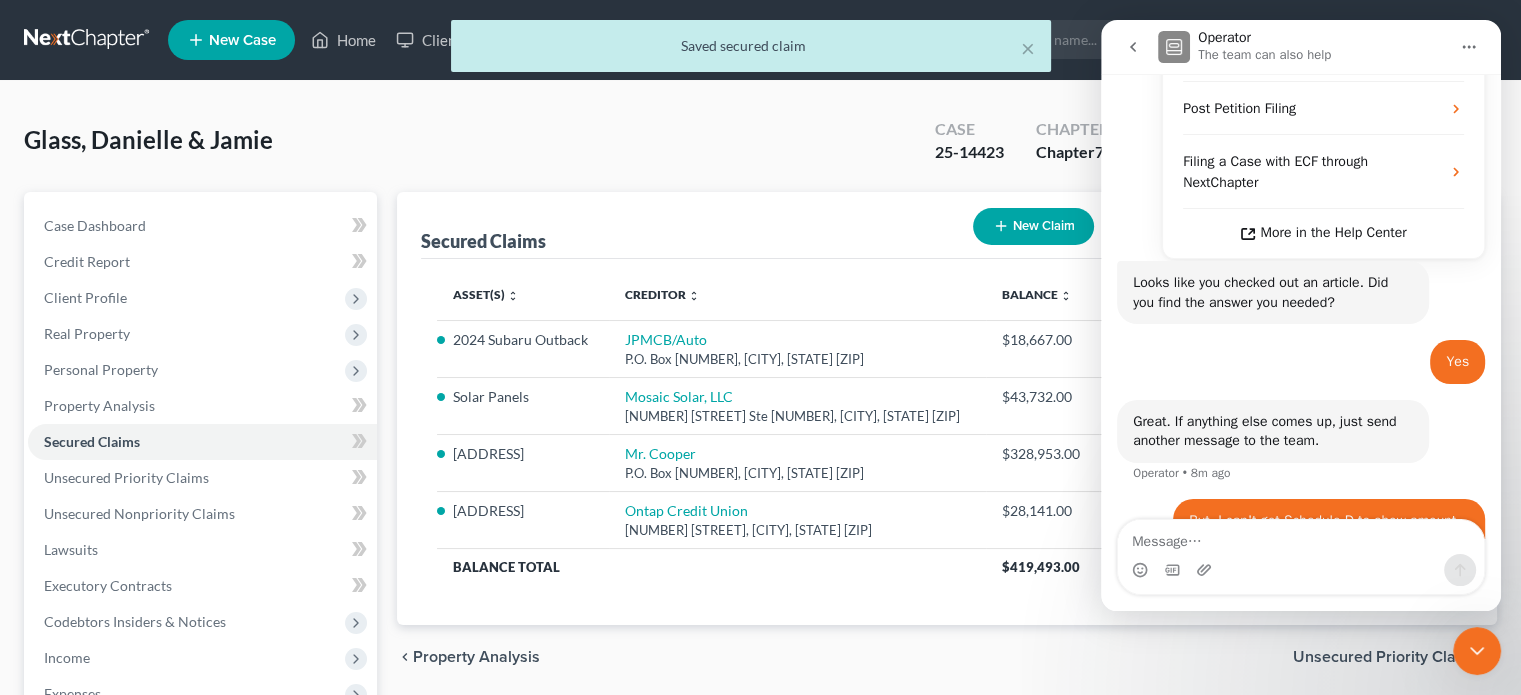 scroll, scrollTop: 451, scrollLeft: 0, axis: vertical 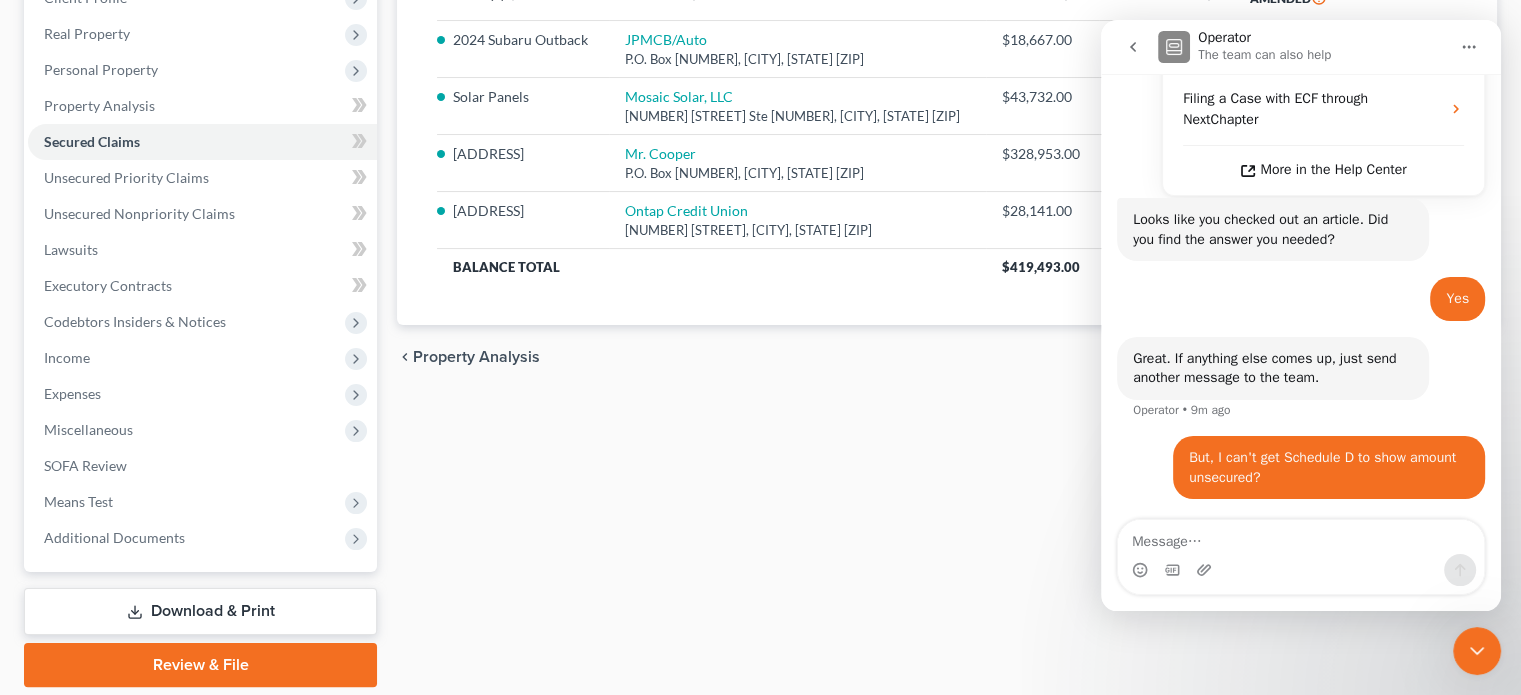 click on "Secured Claims New Claim
Import CSV
Export CSV Delete All
Asset(s)  expand_more   expand_less   unfold_more Creditor  expand_more   expand_less   unfold_more Balance  expand_more   expand_less   unfold_more Acct Number  expand_more   expand_less   unfold_more Amended  2024 Subaru Outback JPMCB/Auto P.O. Box 901003, Fort Worth, [STATE] [ZIP] $18,667.00 138933XX Move to E Move to F Move to G Move to Notice Only Solar Panels Mosaic Solar, LLC 601 12th St. Ste 325, Oakland, [STATE] [ZIP] $43,732.00 5426 Move to E Move to F Move to G Move to Notice Only 4919 E. 119th Ct. Mr. Cooper P.O. Box 818060, Cleveland, [STATE] [ZIP] $328,953.00 Move to E Move to F Move to G Move to Notice Only 4919 E. 119th Ct. Ontap Credit Union 816 Washington Ave, Golden, [STATE] [ZIP] $28,141.00 Move to E Move to F Move to G Move to Notice Only Balance Total $419,493.00
Previous
1
Next
chevron_left
Property Analysis
Unsecured Priority Claims
chevron_right" at bounding box center [947, 289] 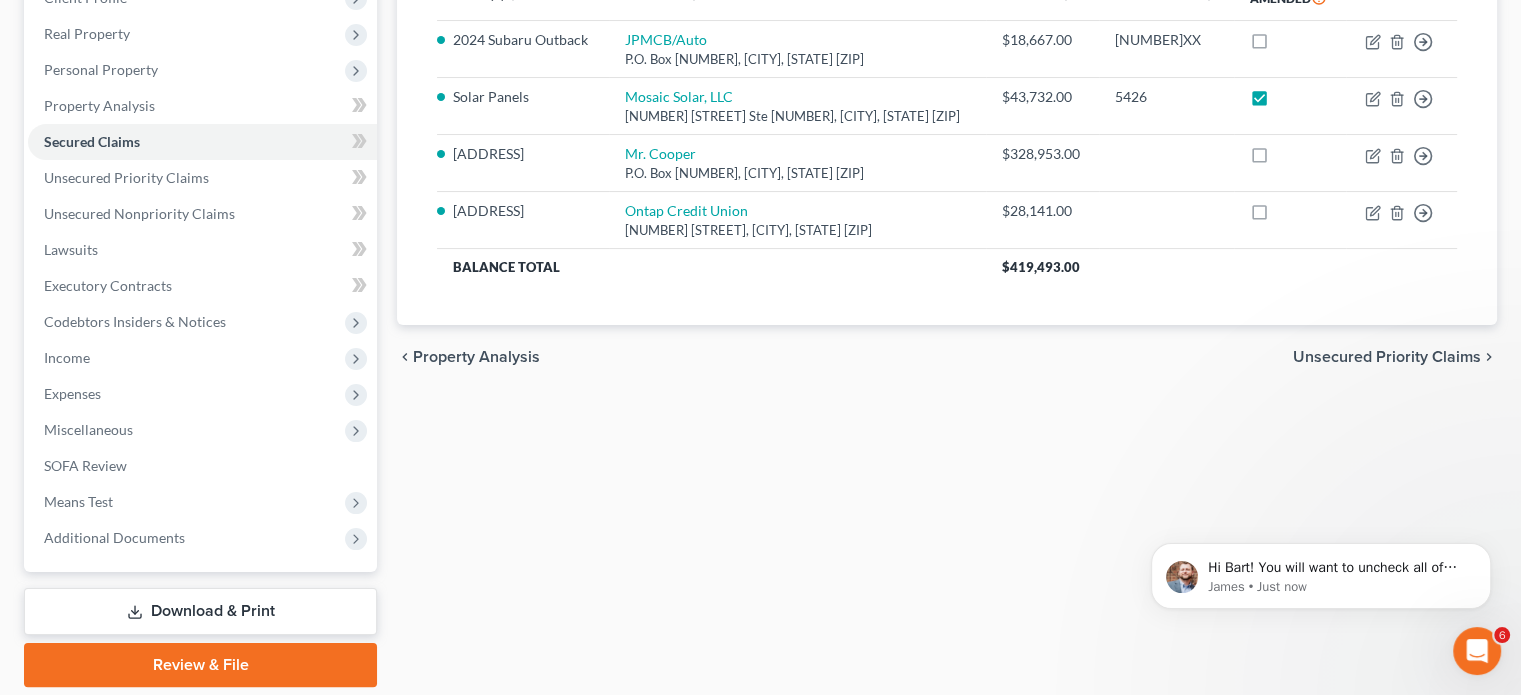 scroll, scrollTop: 0, scrollLeft: 0, axis: both 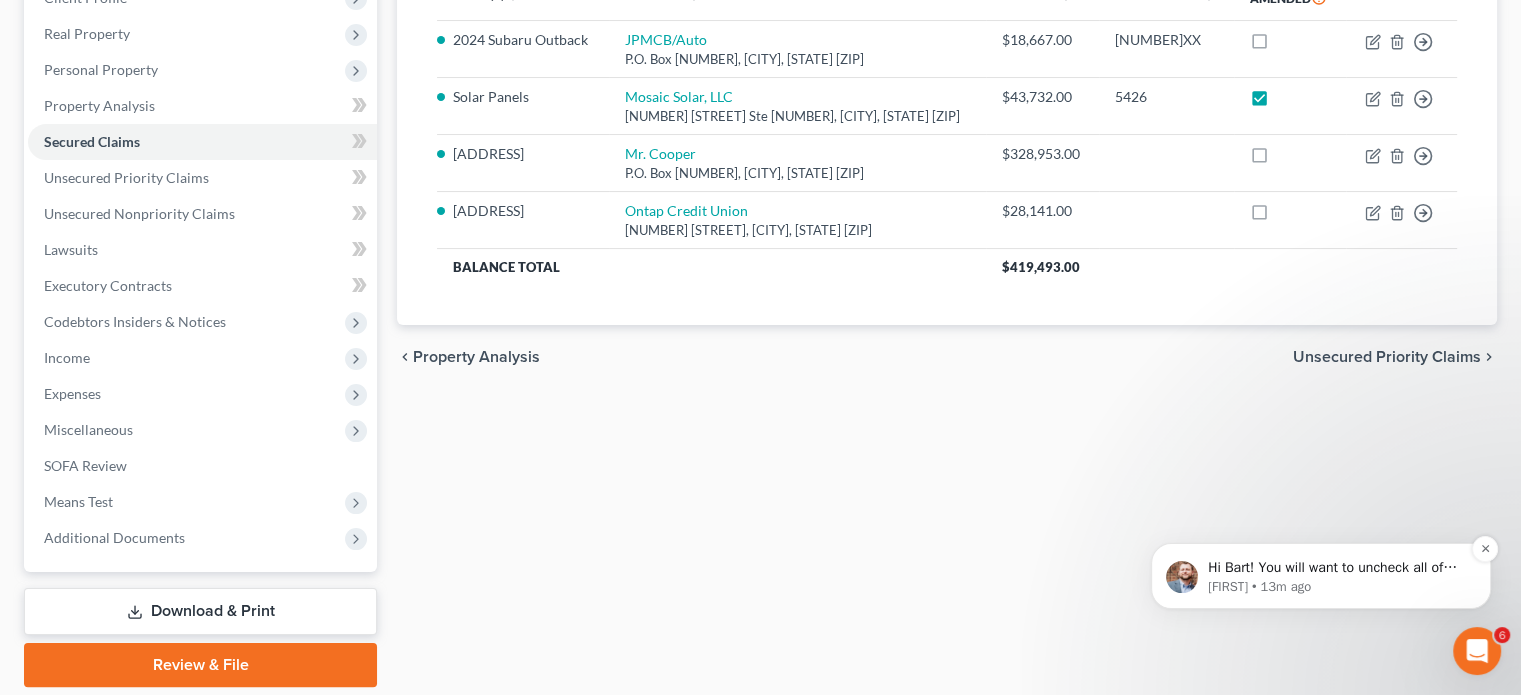 click on "[FIRST] • 13m ago" at bounding box center (1337, 587) 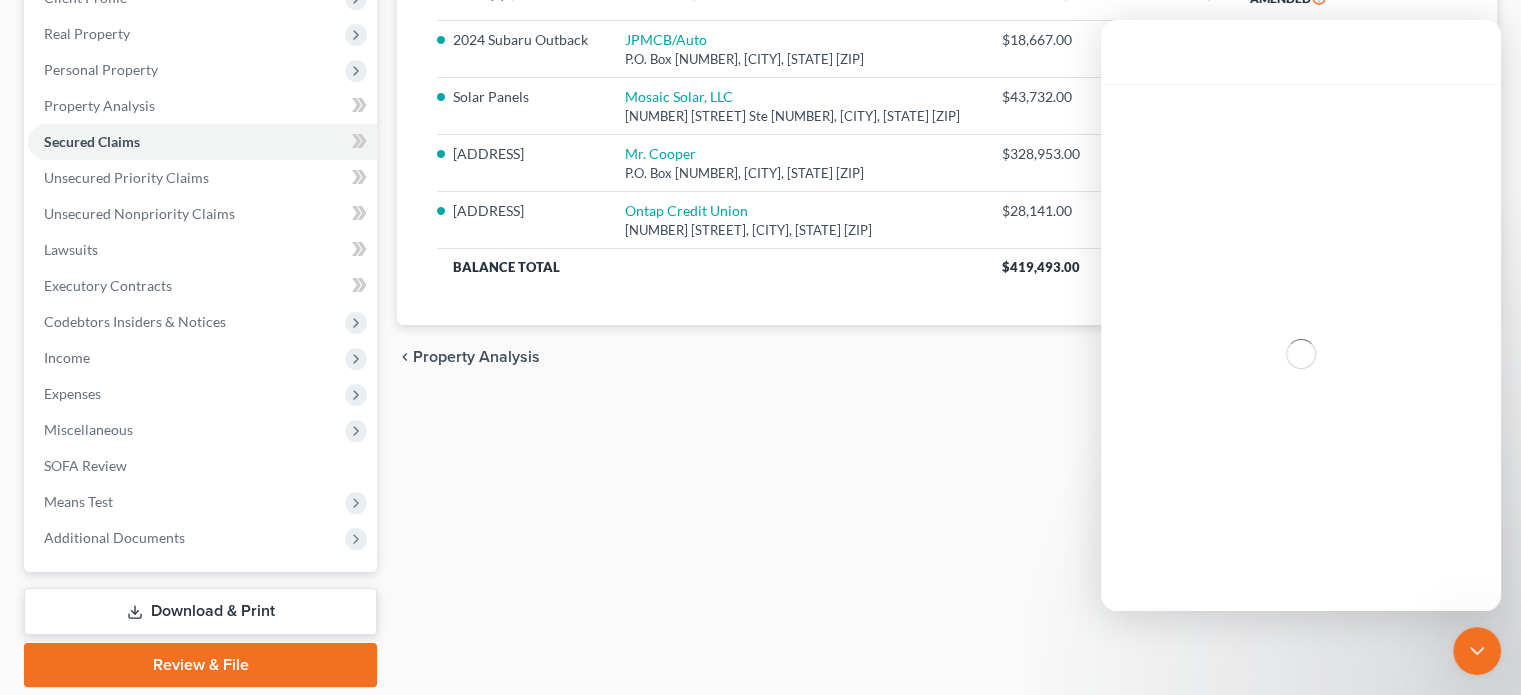 scroll, scrollTop: 3, scrollLeft: 0, axis: vertical 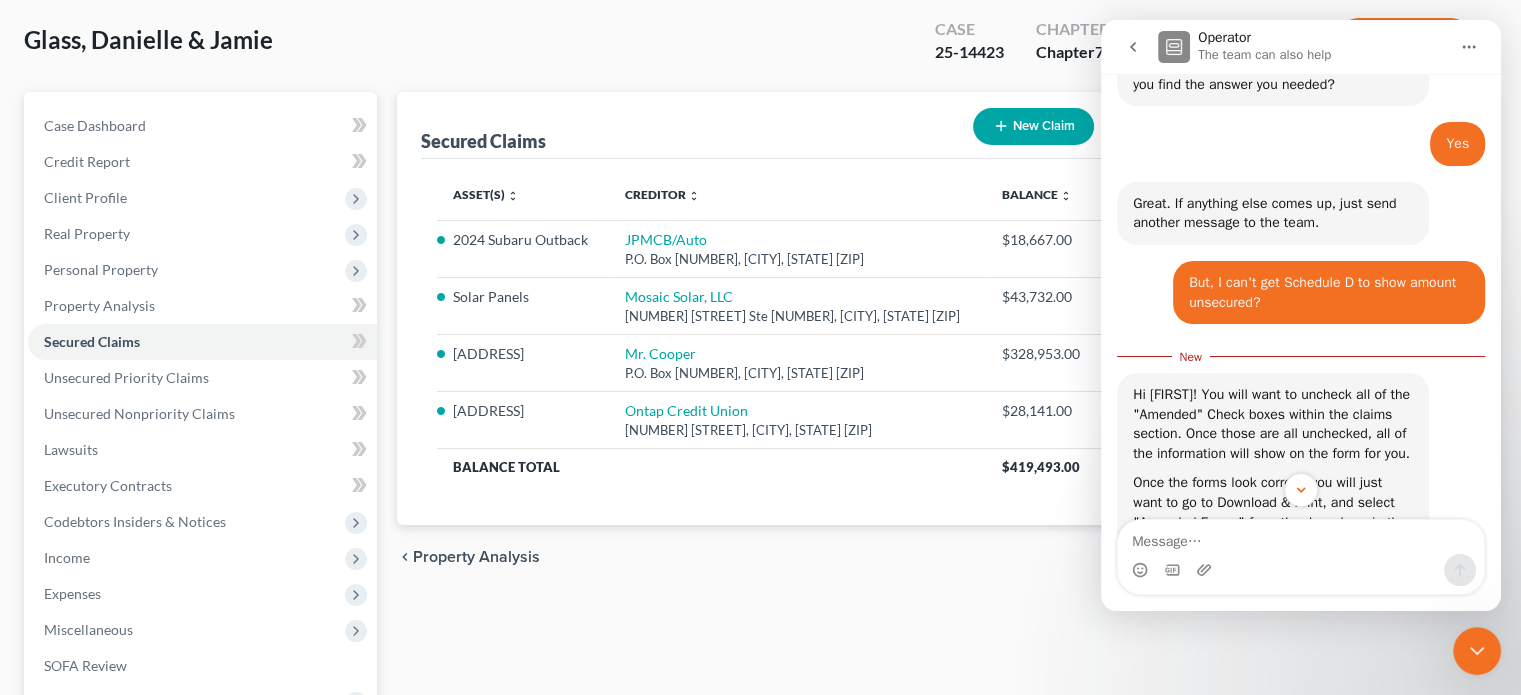 click on "Glass, Danielle & Jamie Upgraded Case [CASE NUMBER] Chapter Chapter  7 Status Filed District COB Preview" at bounding box center (760, 48) 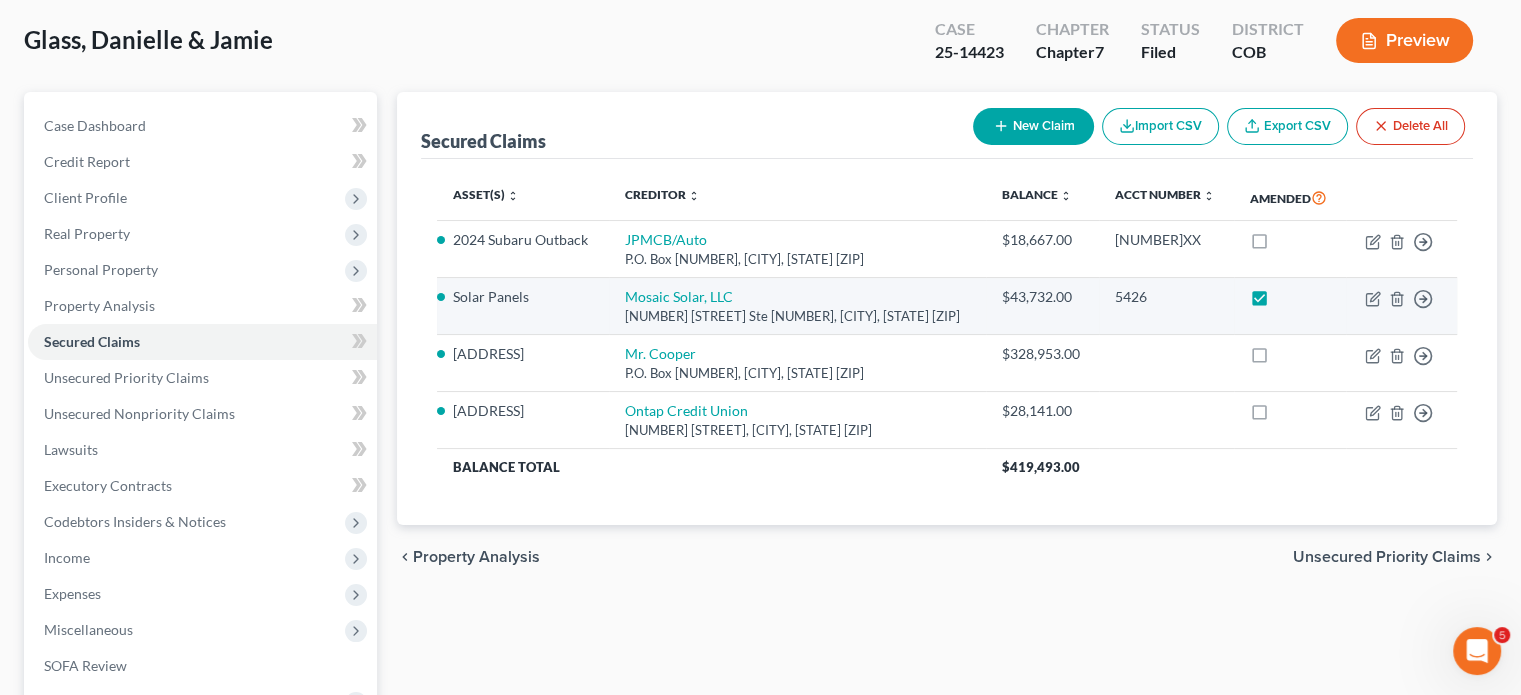 click at bounding box center (1278, 302) 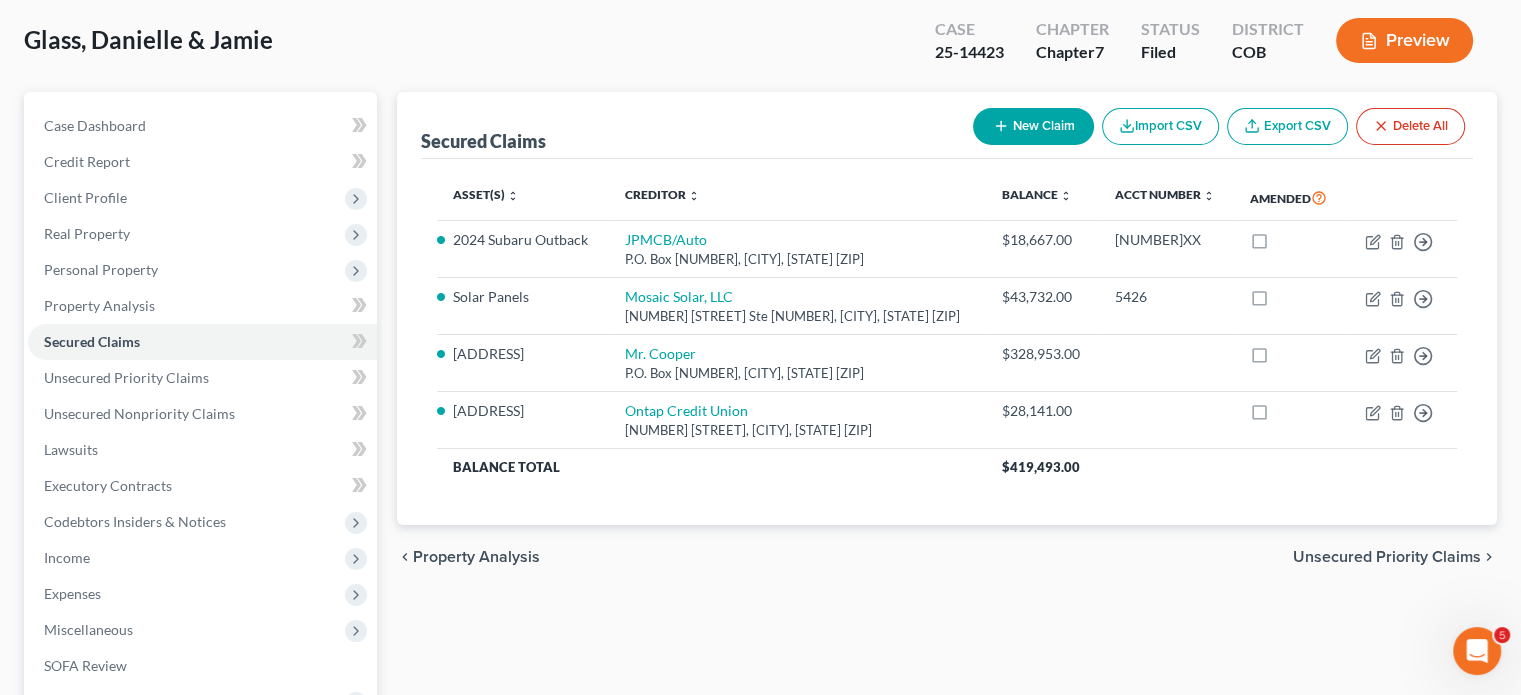 click 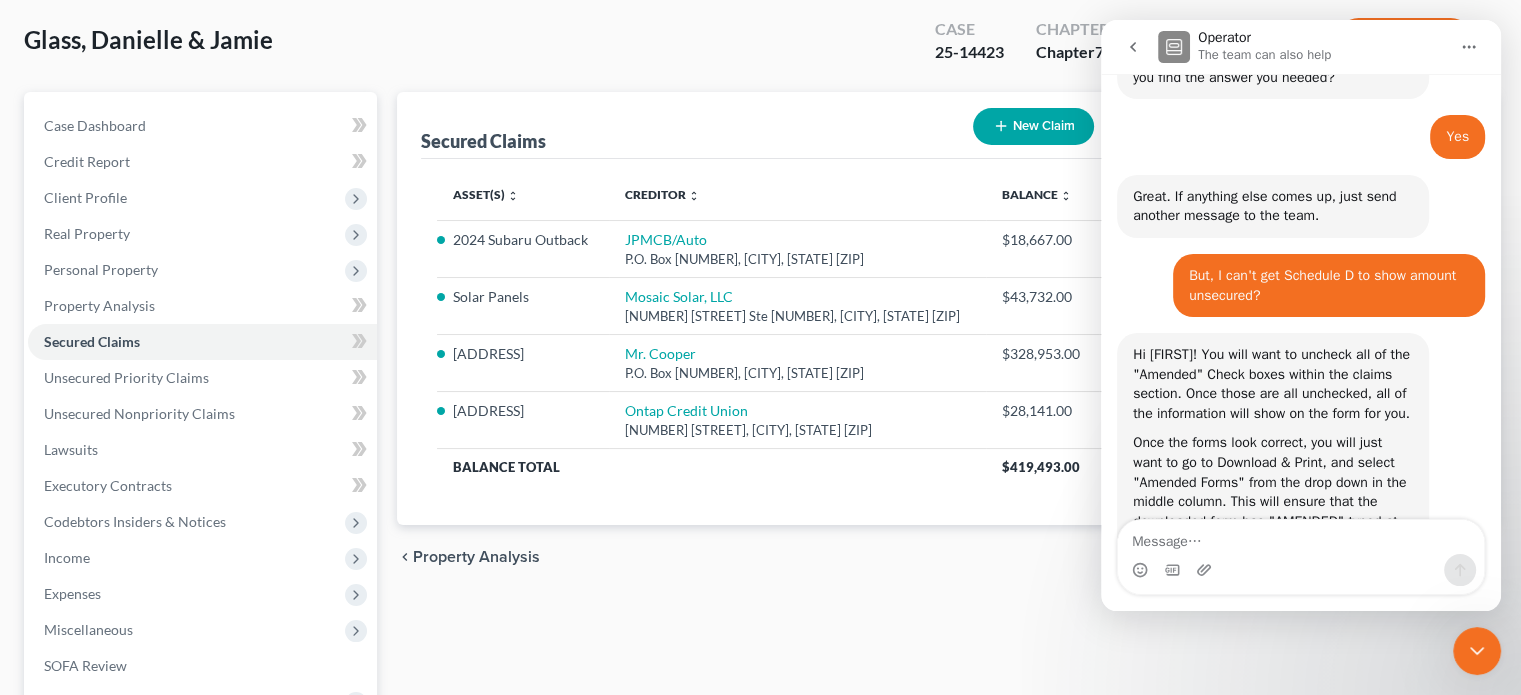 scroll, scrollTop: 870, scrollLeft: 0, axis: vertical 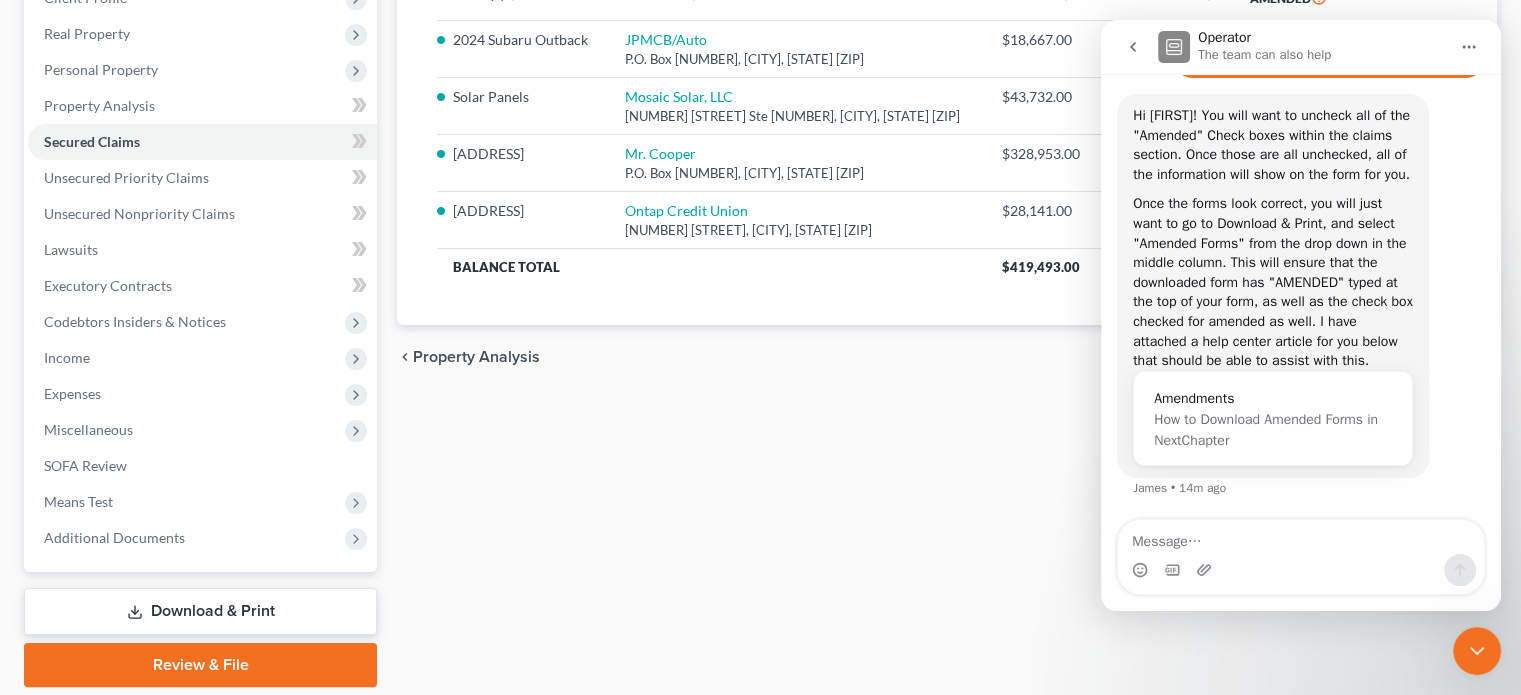 click on "Download & Print" at bounding box center [200, 611] 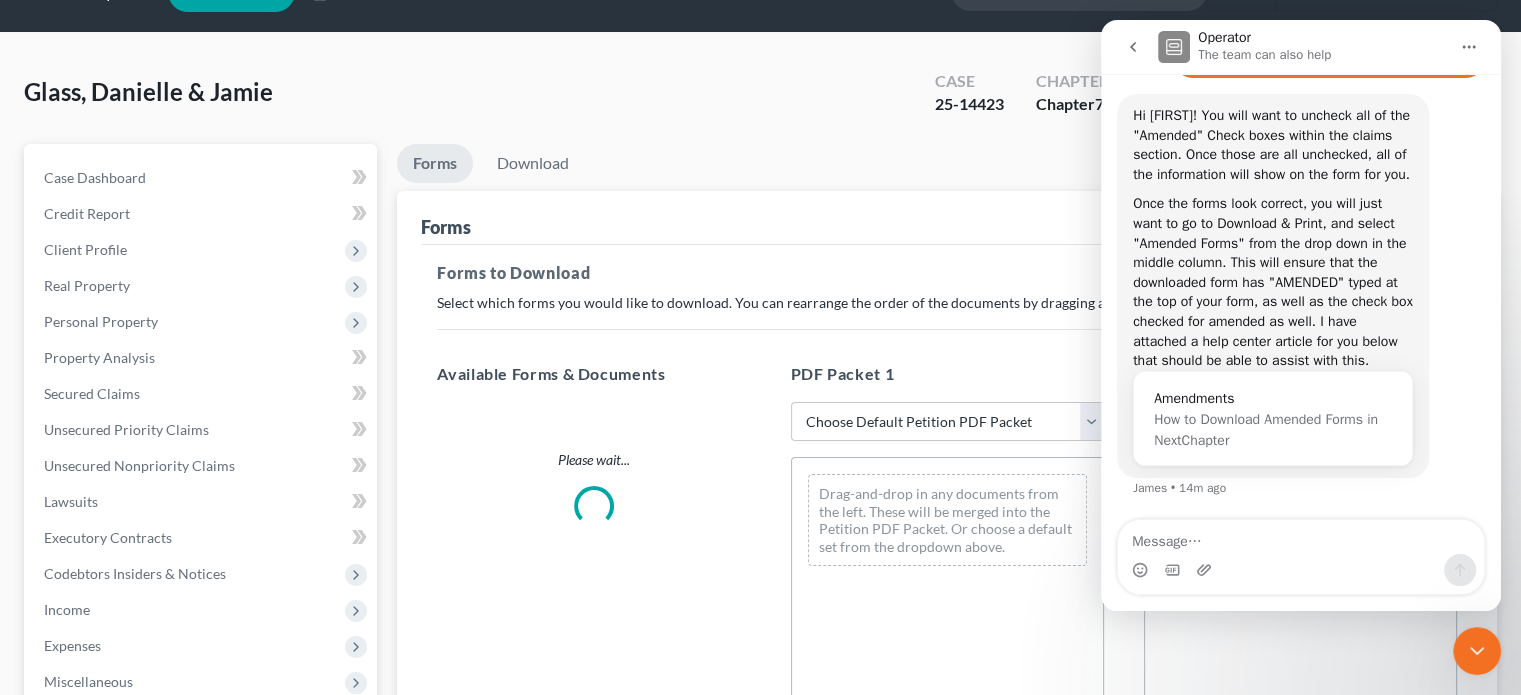 scroll, scrollTop: 0, scrollLeft: 0, axis: both 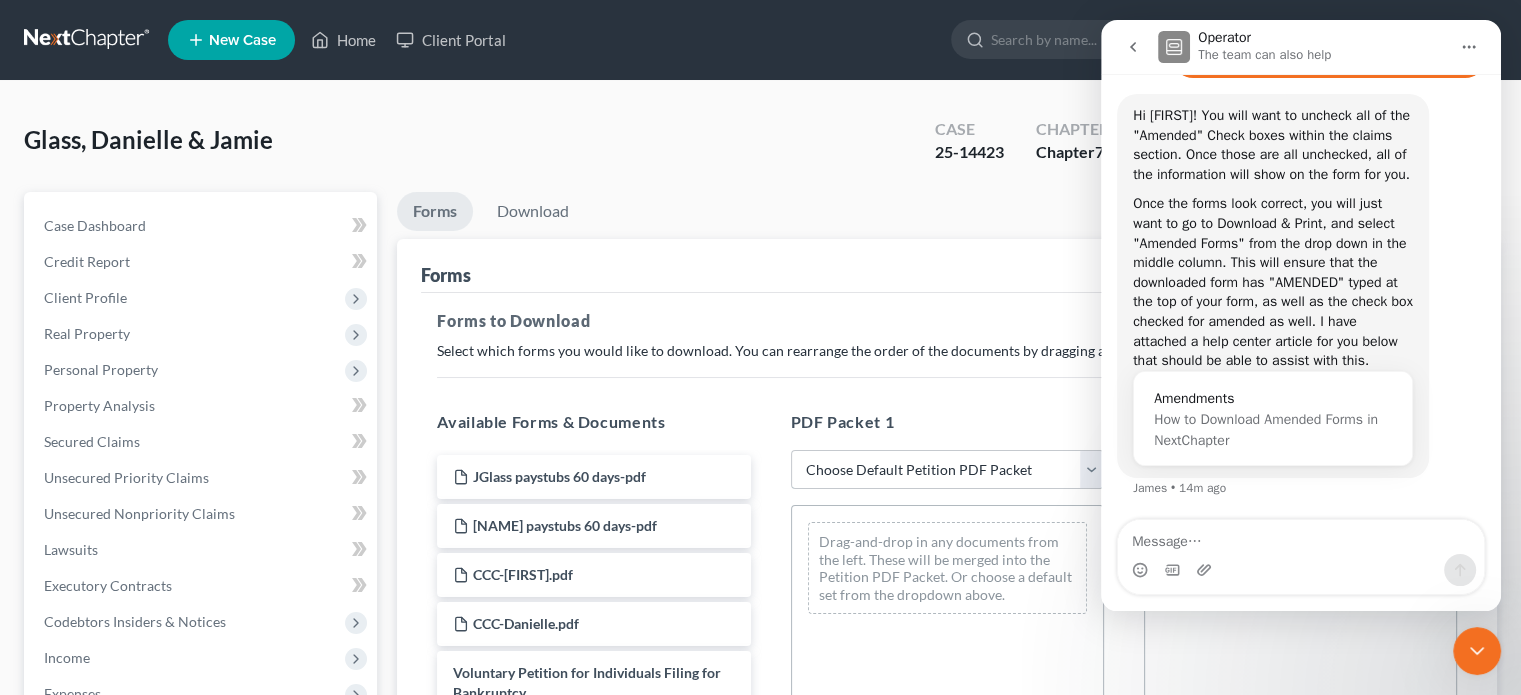 click on "Full filing Colorado Complete Packet" at bounding box center [947, 470] 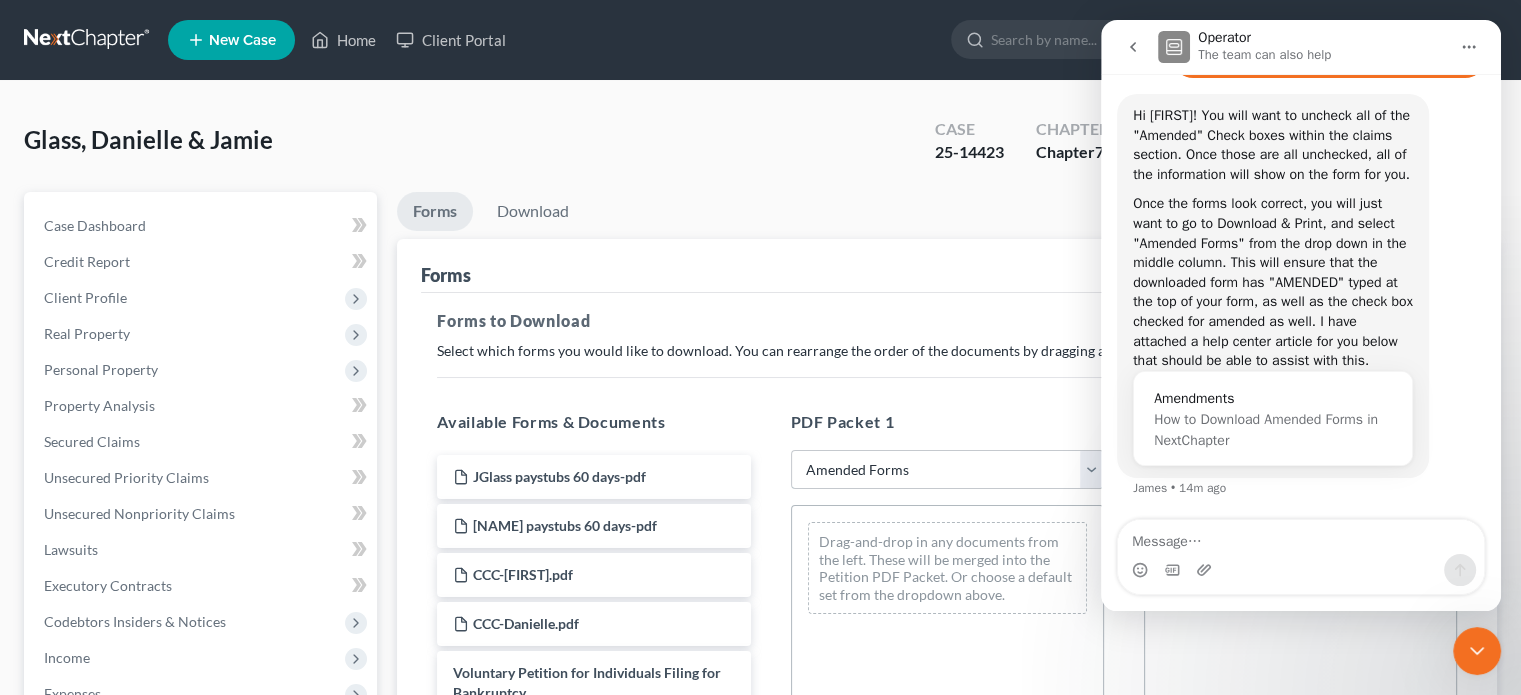 click on "Full filing Colorado Complete Packet" at bounding box center (947, 470) 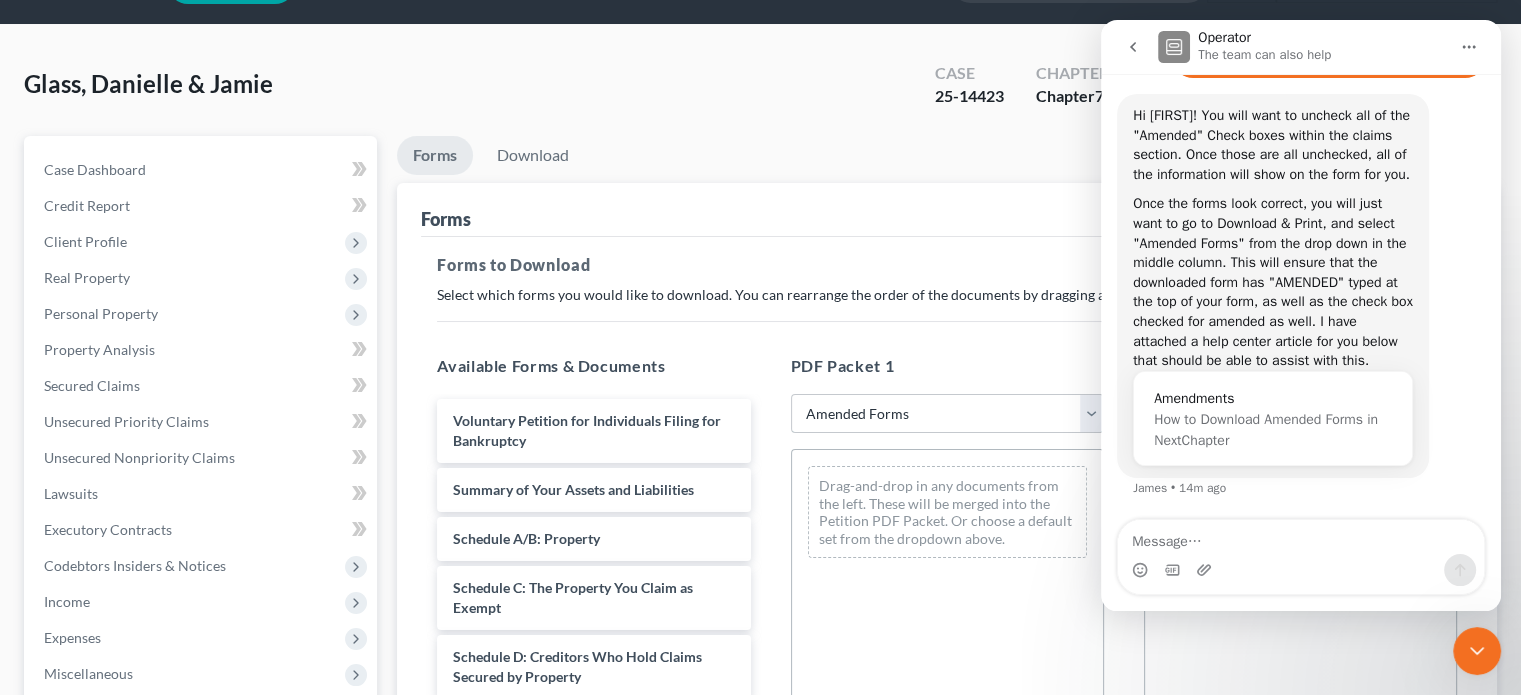 scroll, scrollTop: 100, scrollLeft: 0, axis: vertical 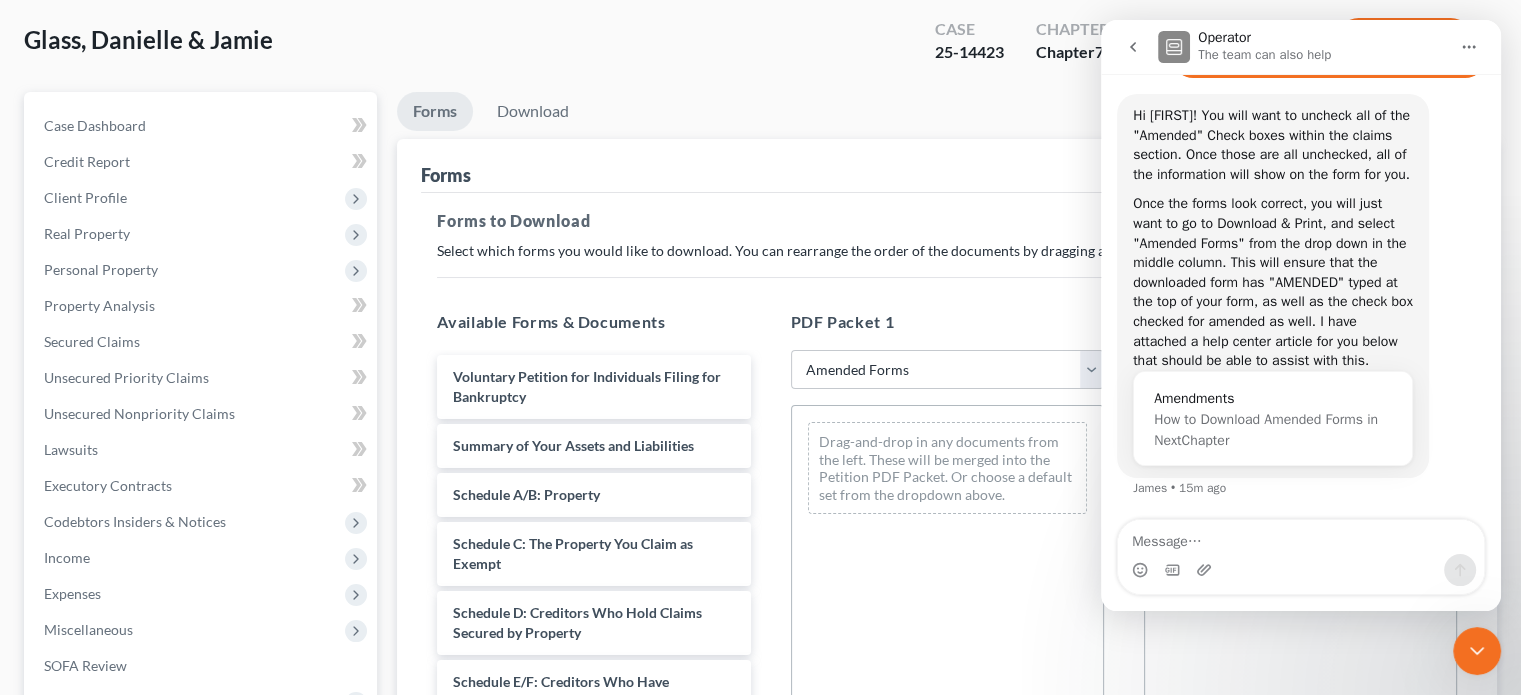 click 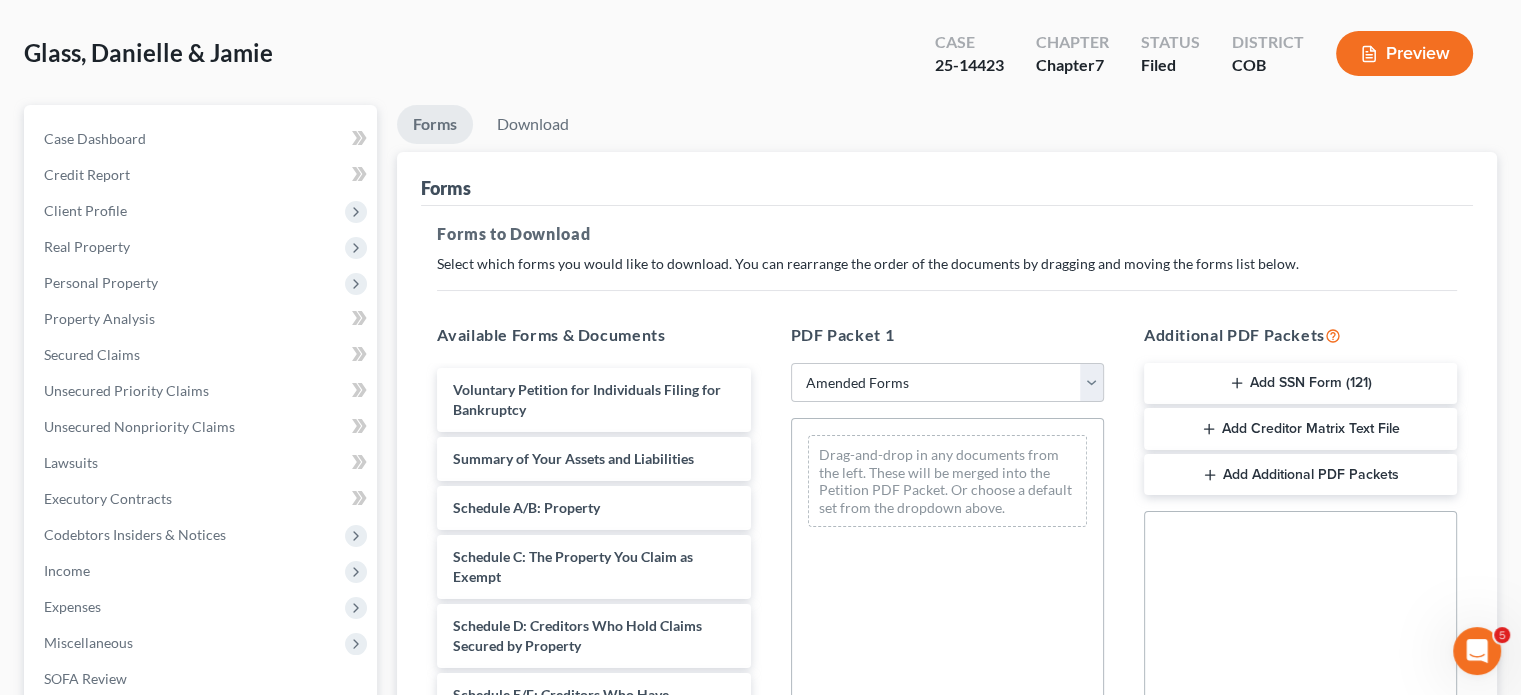 scroll, scrollTop: 0, scrollLeft: 0, axis: both 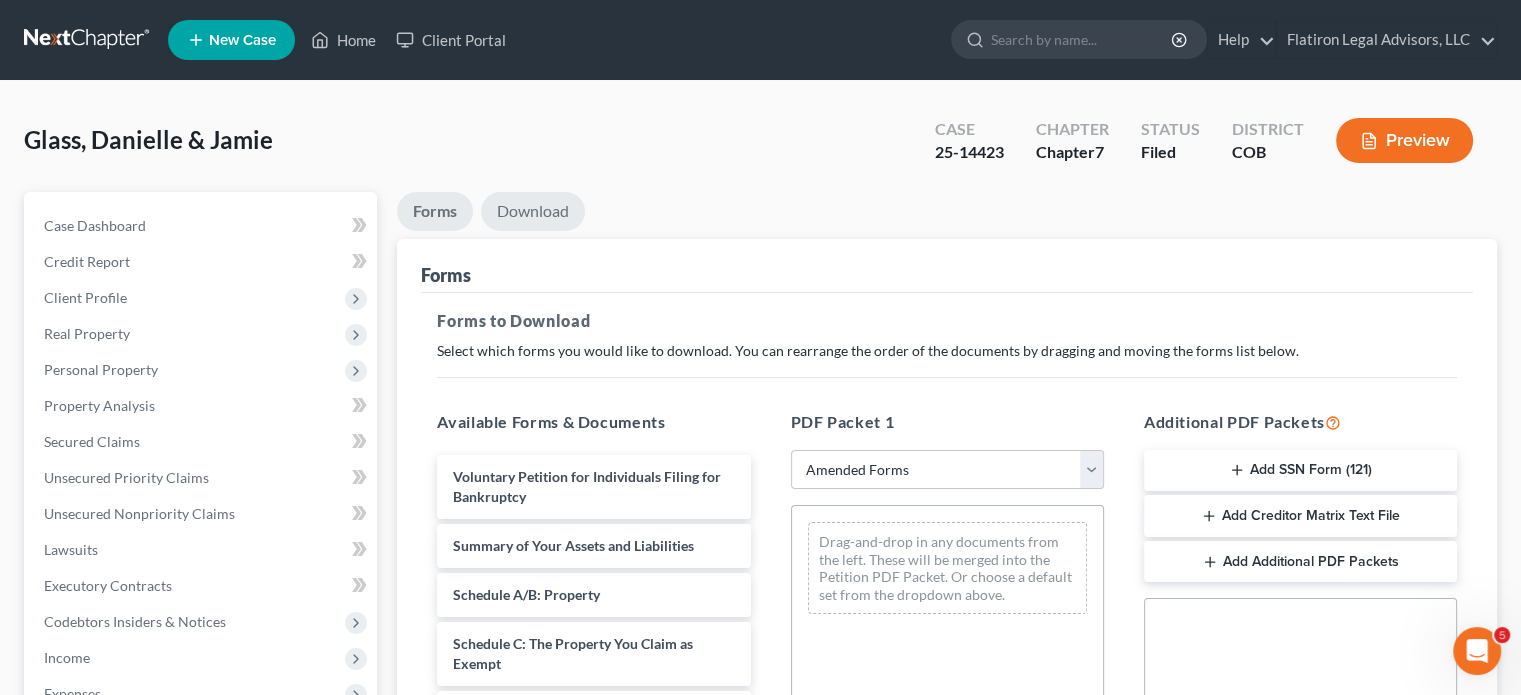 click on "Download" at bounding box center [533, 211] 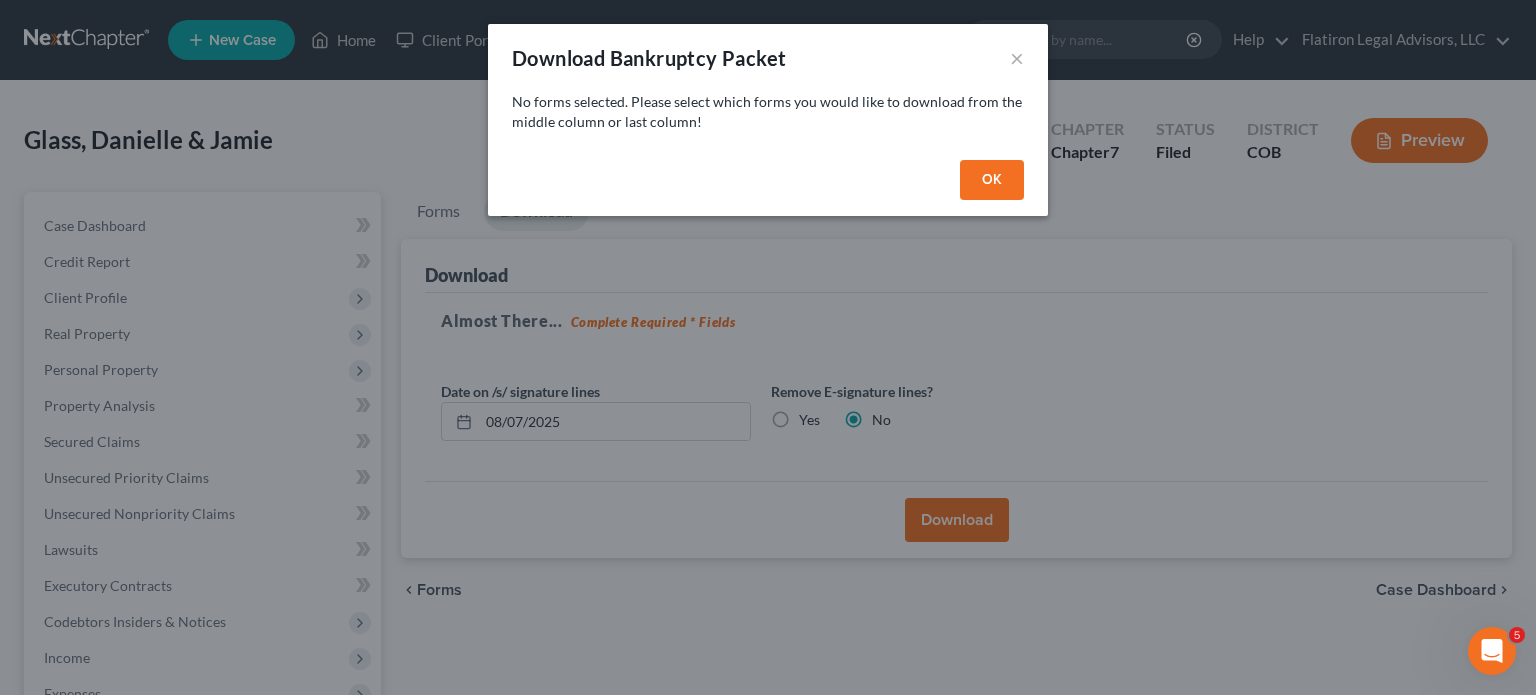 click on "OK" at bounding box center [992, 180] 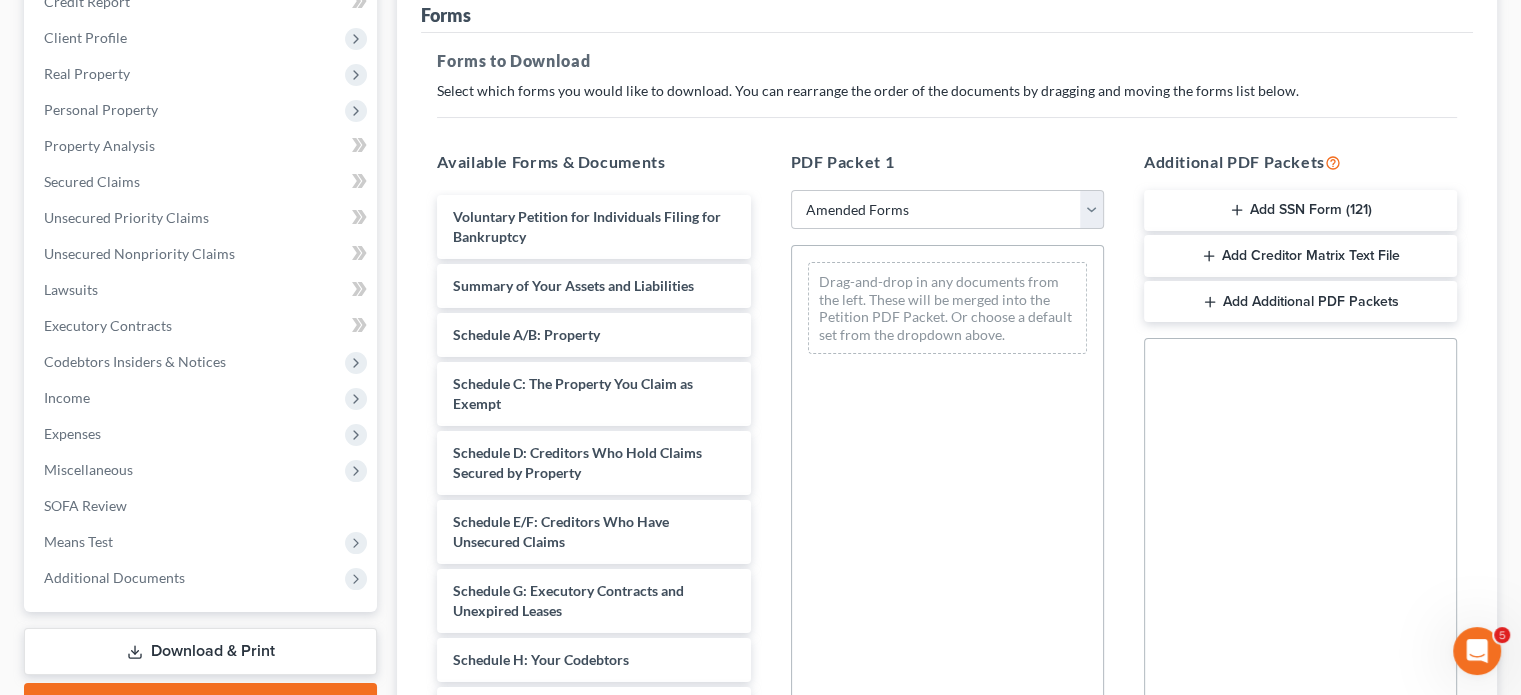 scroll, scrollTop: 300, scrollLeft: 0, axis: vertical 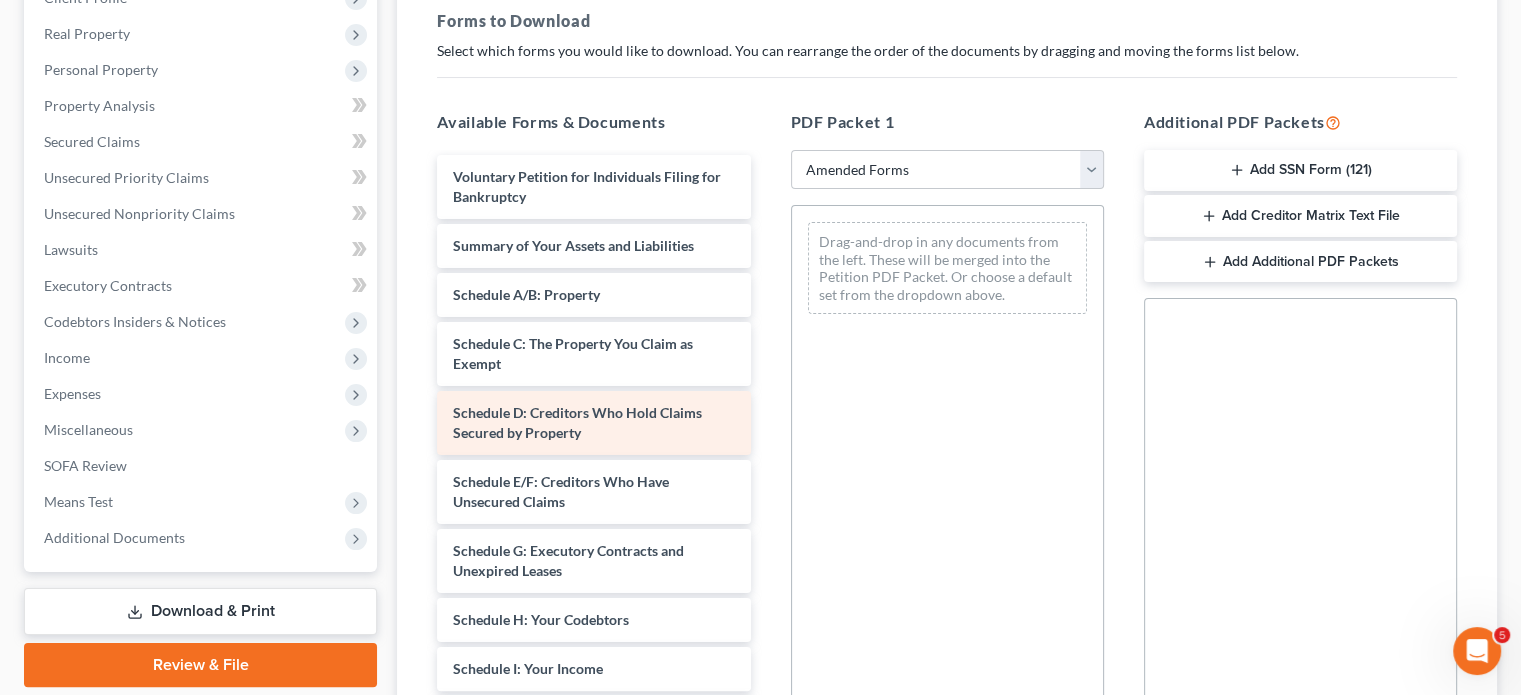 click on "Schedule D: Creditors Who Hold Claims Secured by Property" at bounding box center (593, 423) 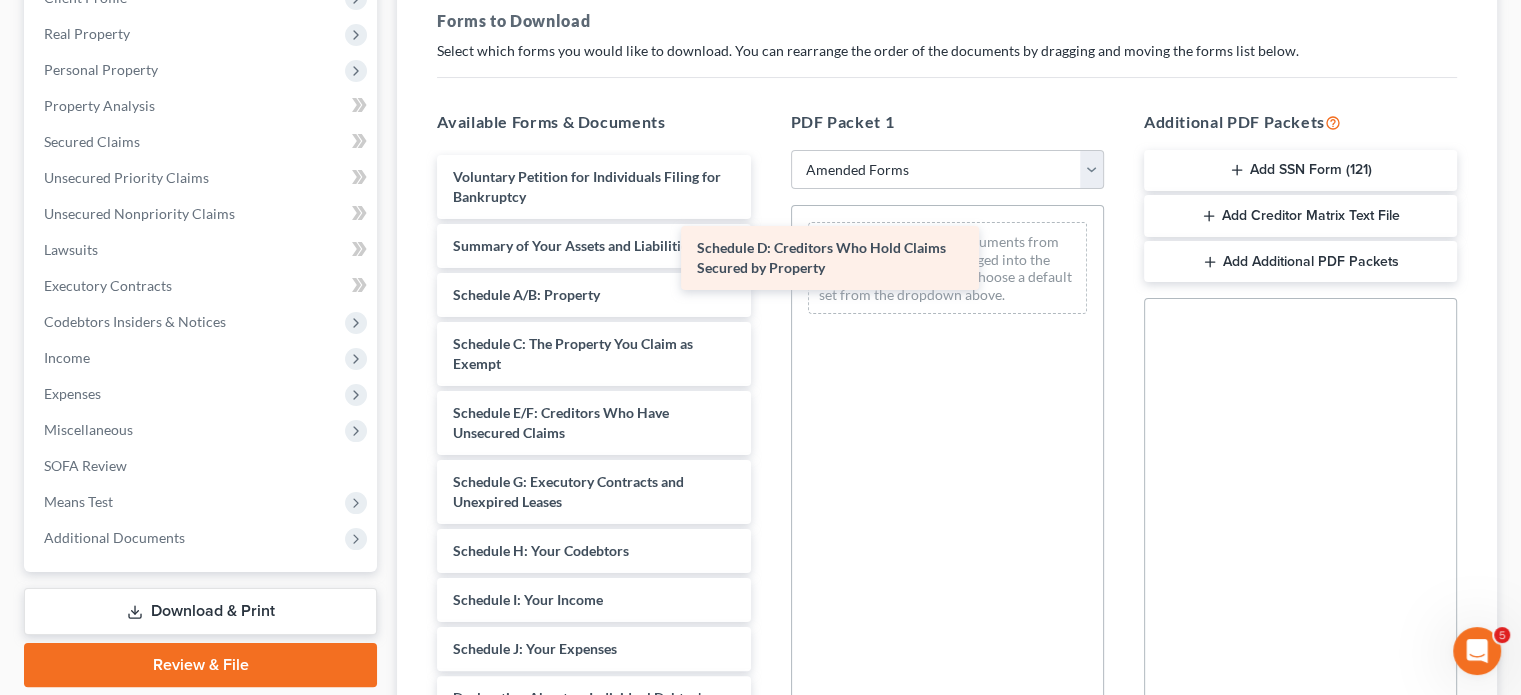 drag, startPoint x: 642, startPoint y: 435, endPoint x: 880, endPoint y: 275, distance: 286.78214 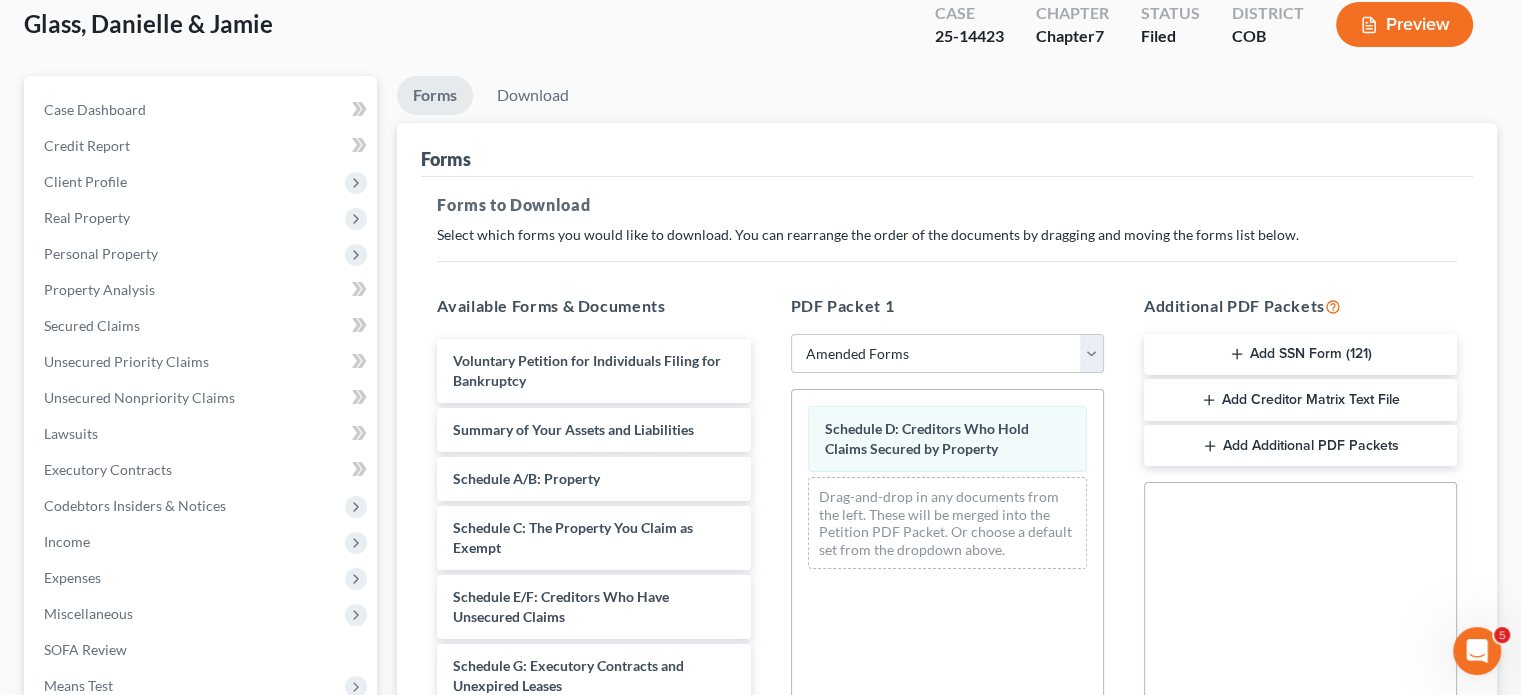 scroll, scrollTop: 38, scrollLeft: 0, axis: vertical 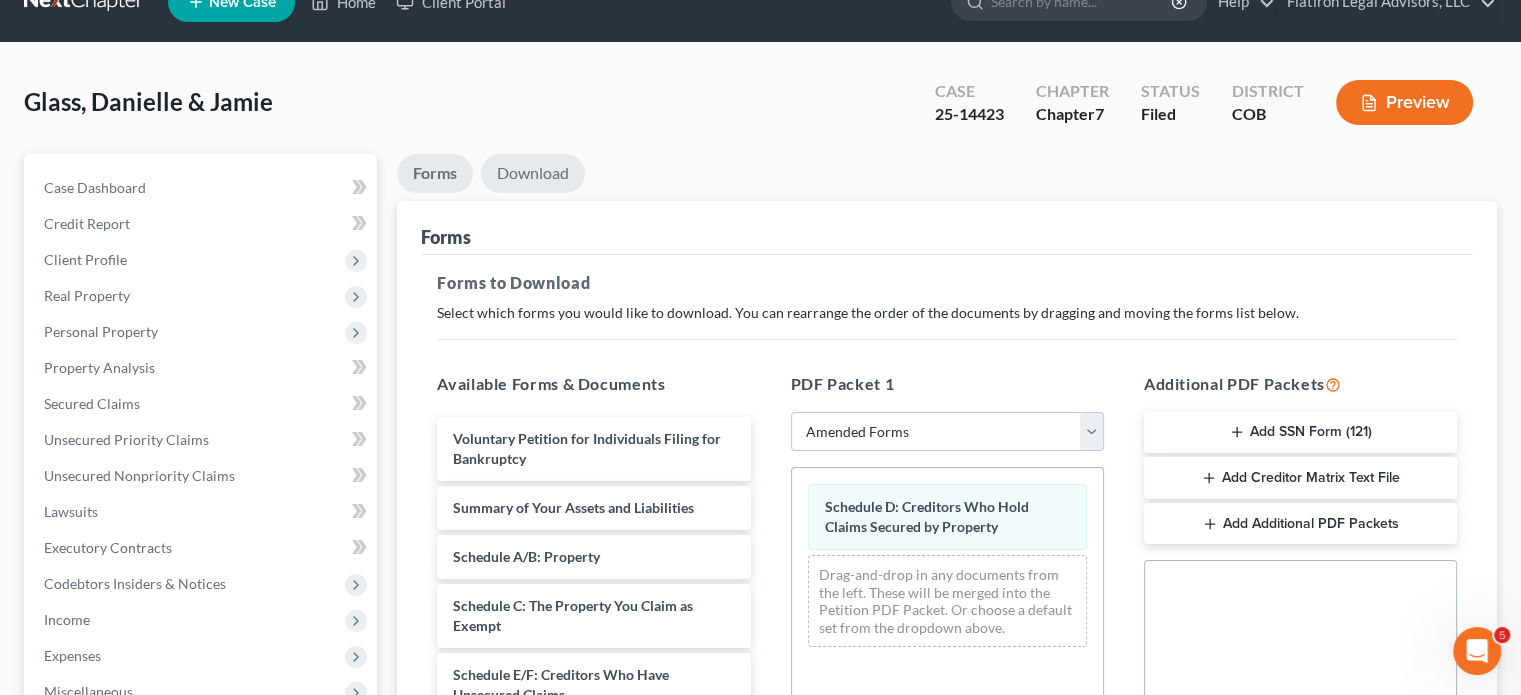 click on "Download" at bounding box center (533, 173) 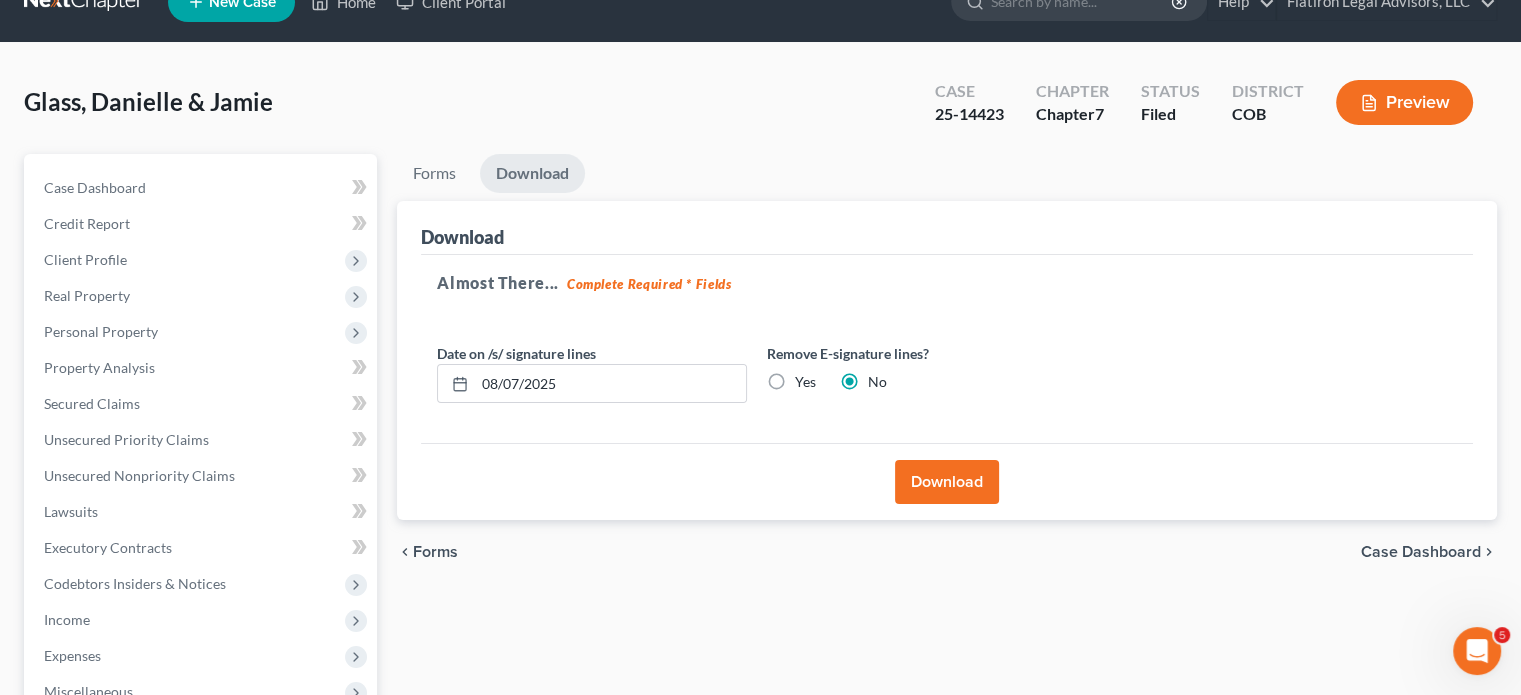click on "Download" at bounding box center (947, 482) 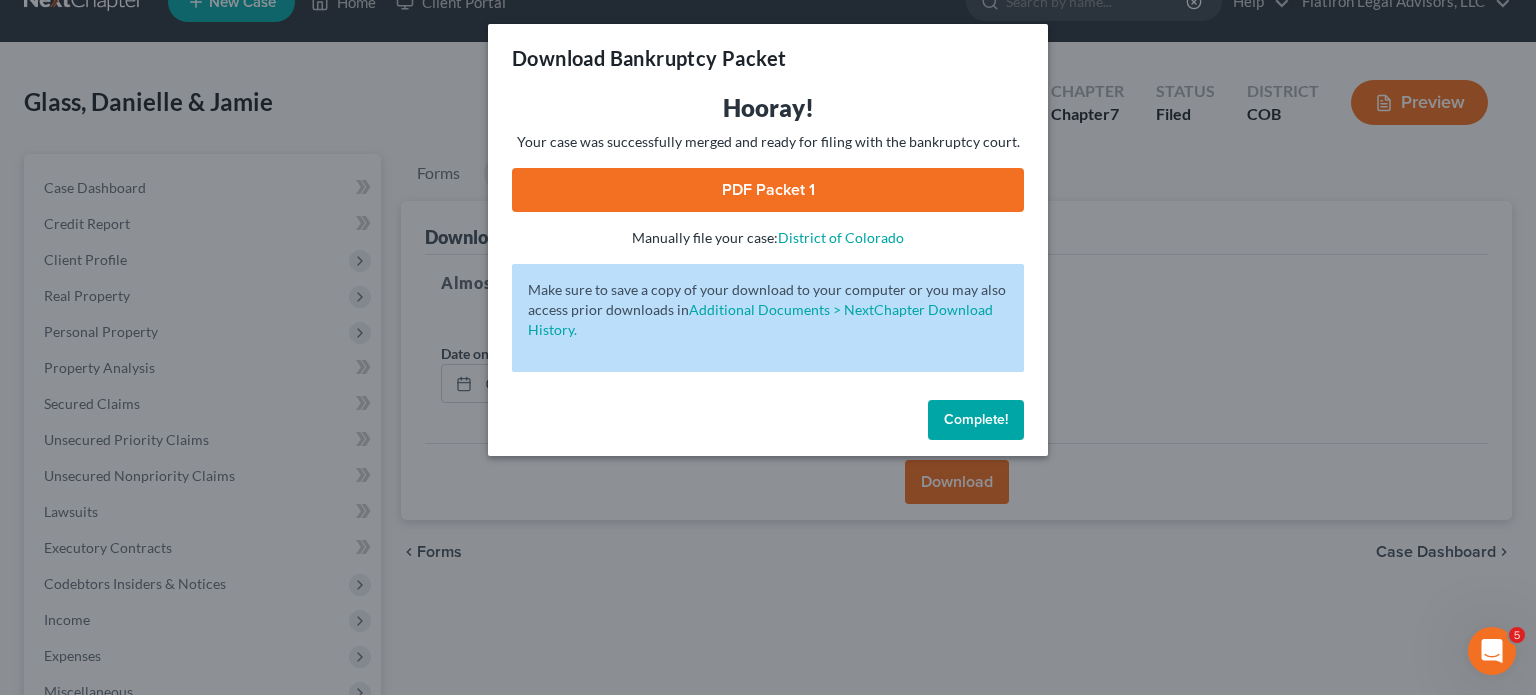click on "PDF Packet 1" at bounding box center (768, 190) 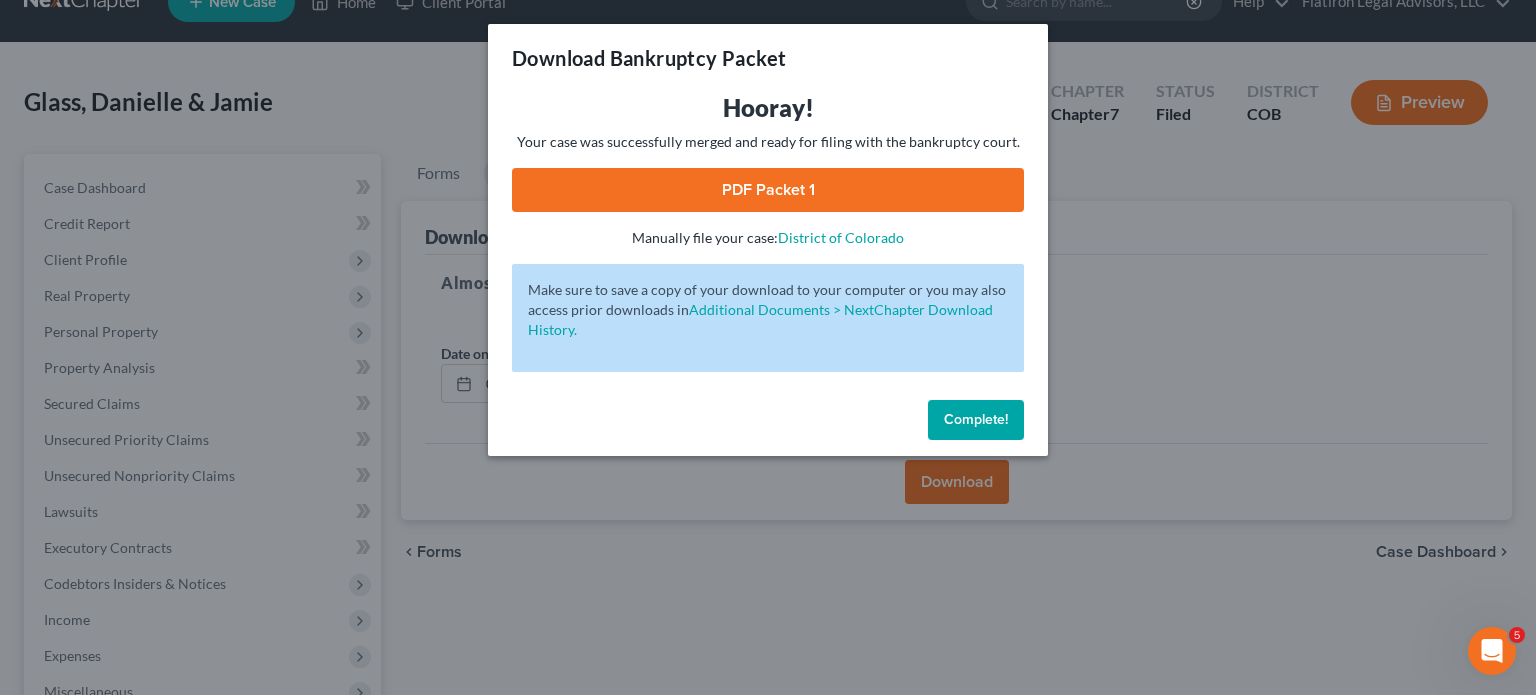 click on "Complete!" at bounding box center [976, 419] 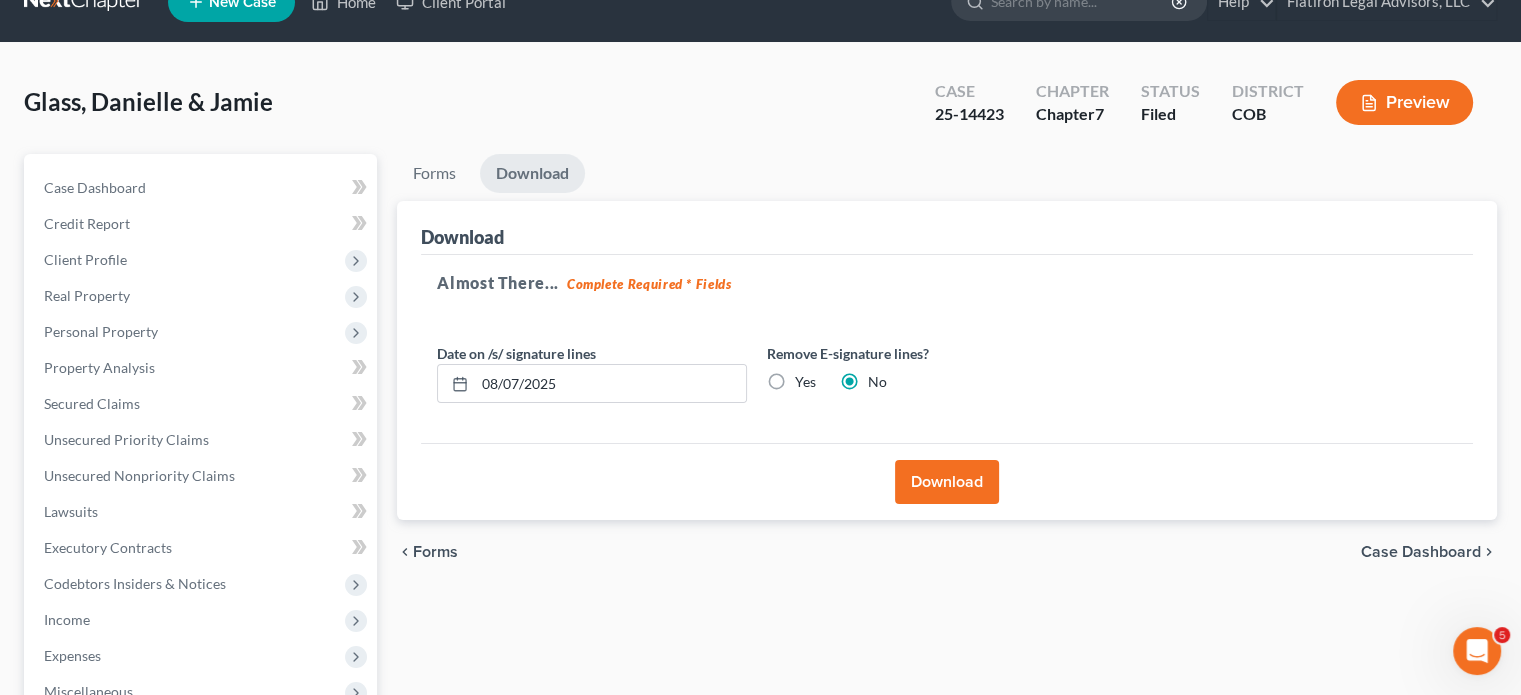 click 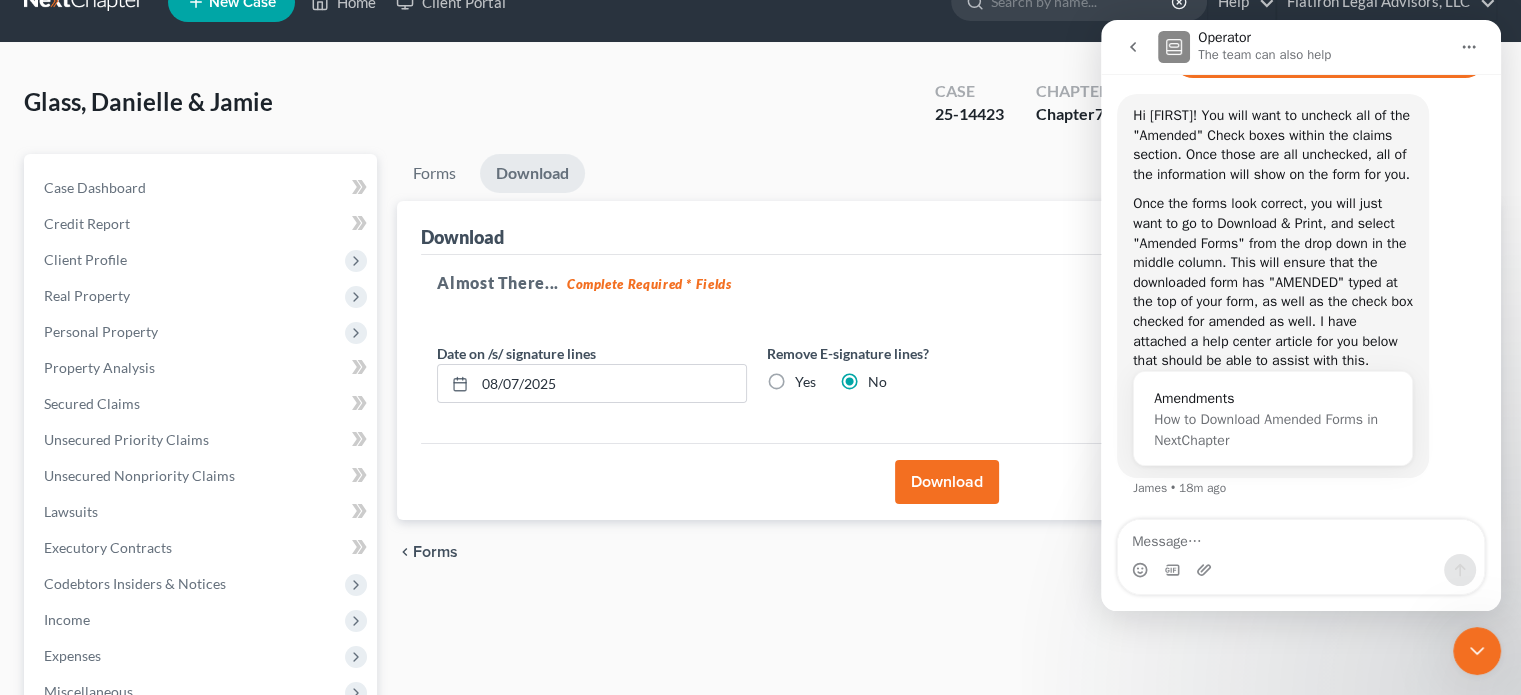 scroll, scrollTop: 870, scrollLeft: 0, axis: vertical 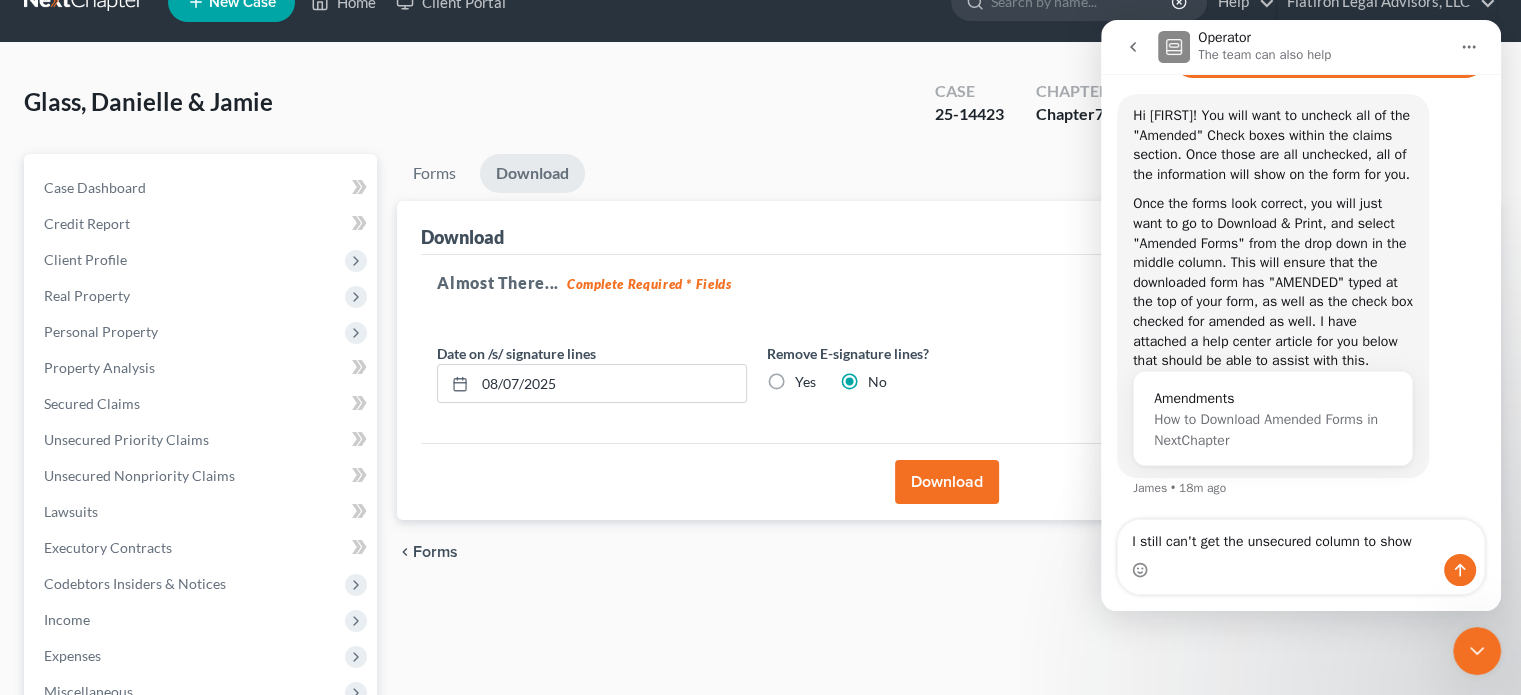 click on "I still can't get the unsecured column to show" at bounding box center (1301, 537) 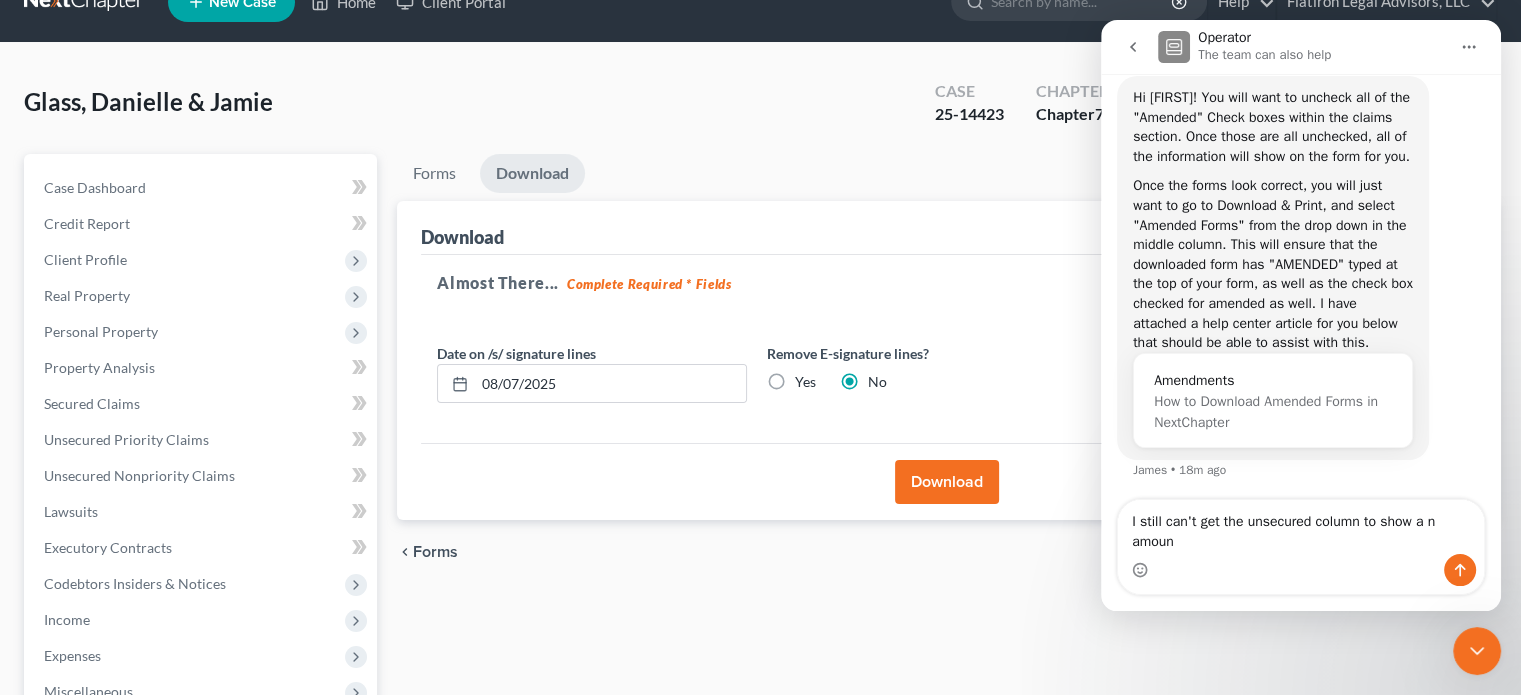 scroll, scrollTop: 890, scrollLeft: 0, axis: vertical 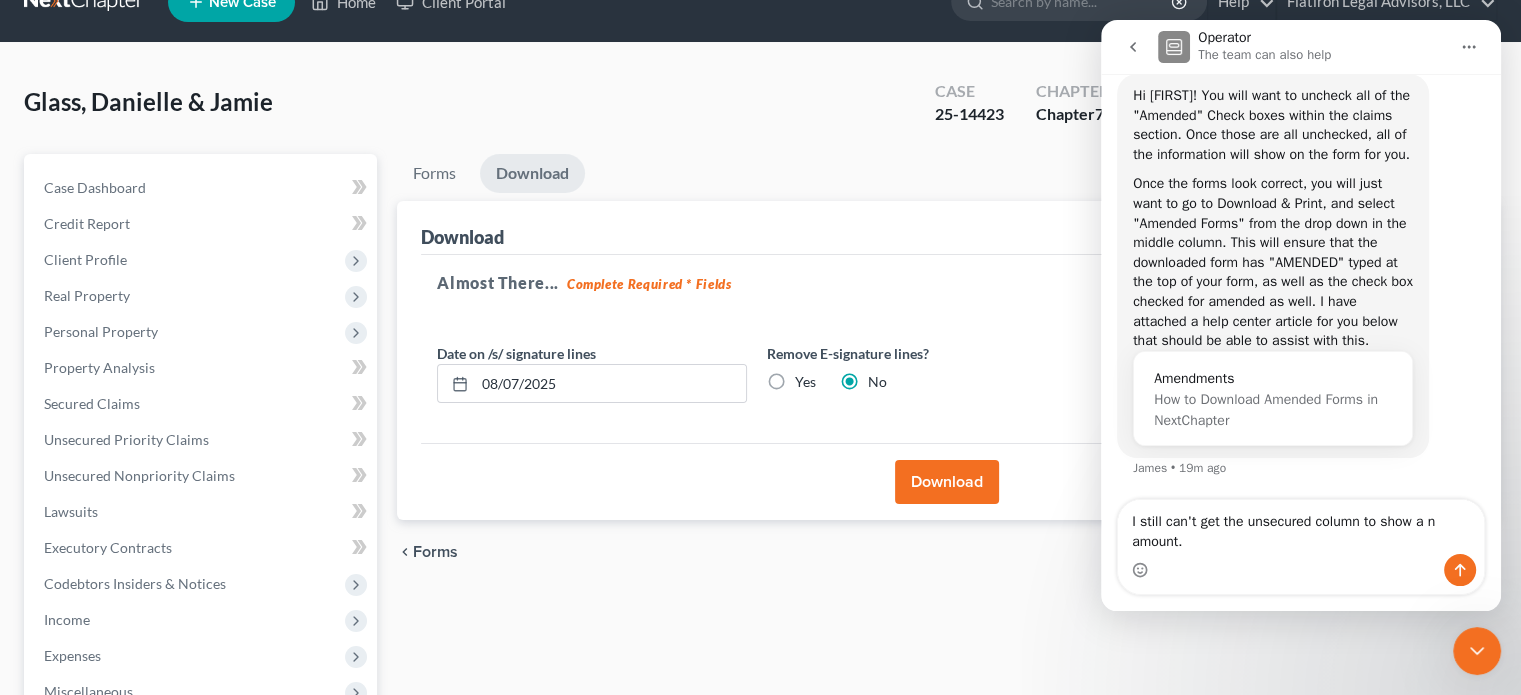 click on "I still can't get the unsecured column to show a n amount." at bounding box center [1301, 527] 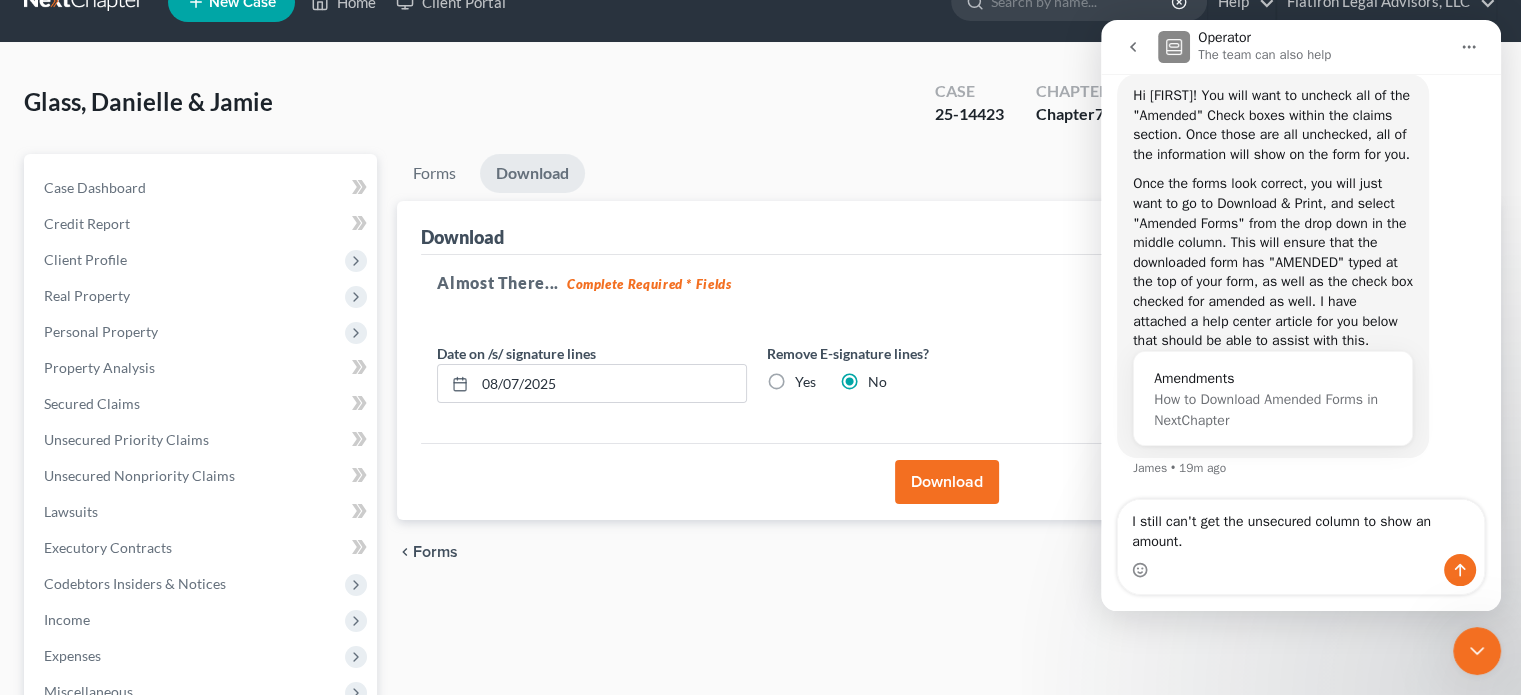 click on "I still can't get the unsecured column to show an amount." at bounding box center (1301, 527) 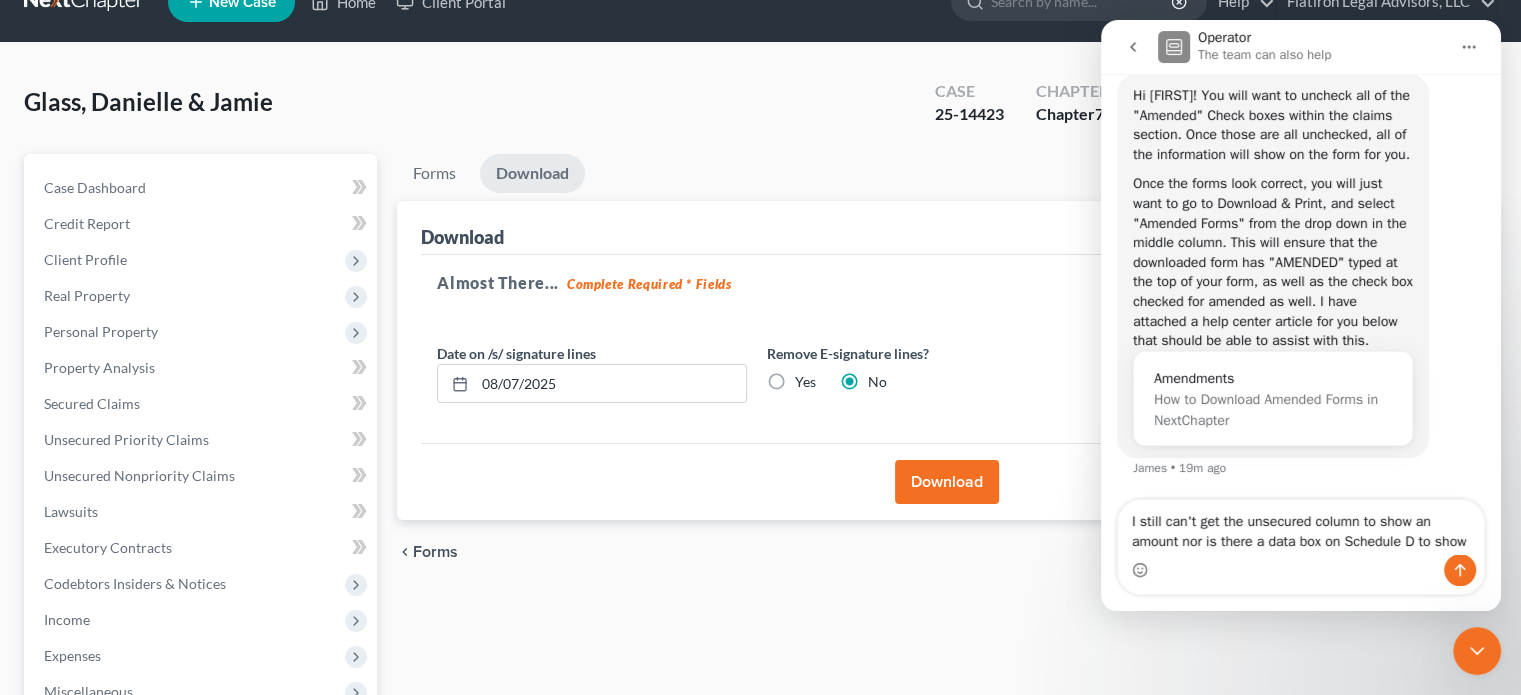scroll, scrollTop: 910, scrollLeft: 0, axis: vertical 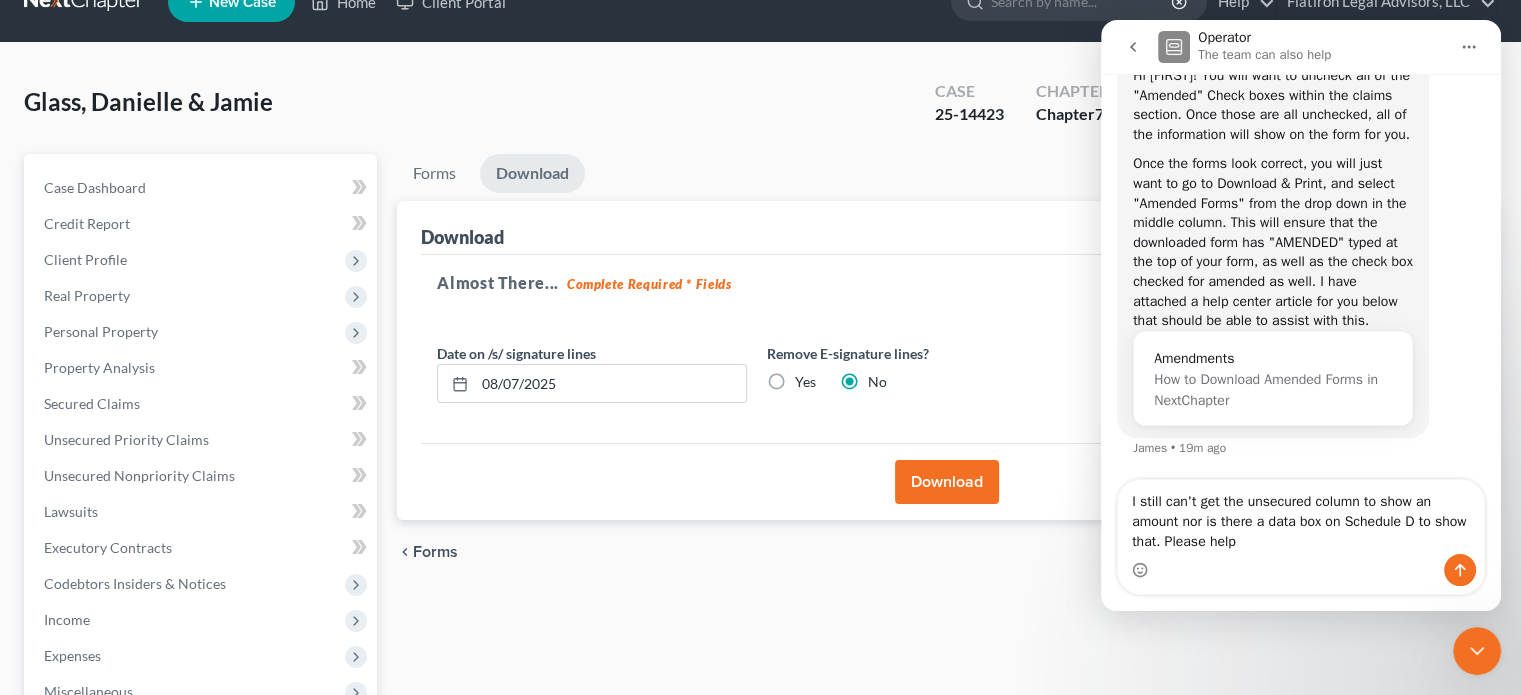 type on "I still can't get the unsecured column to show an amount nor is there a data box on Schedule D to show that. Please help." 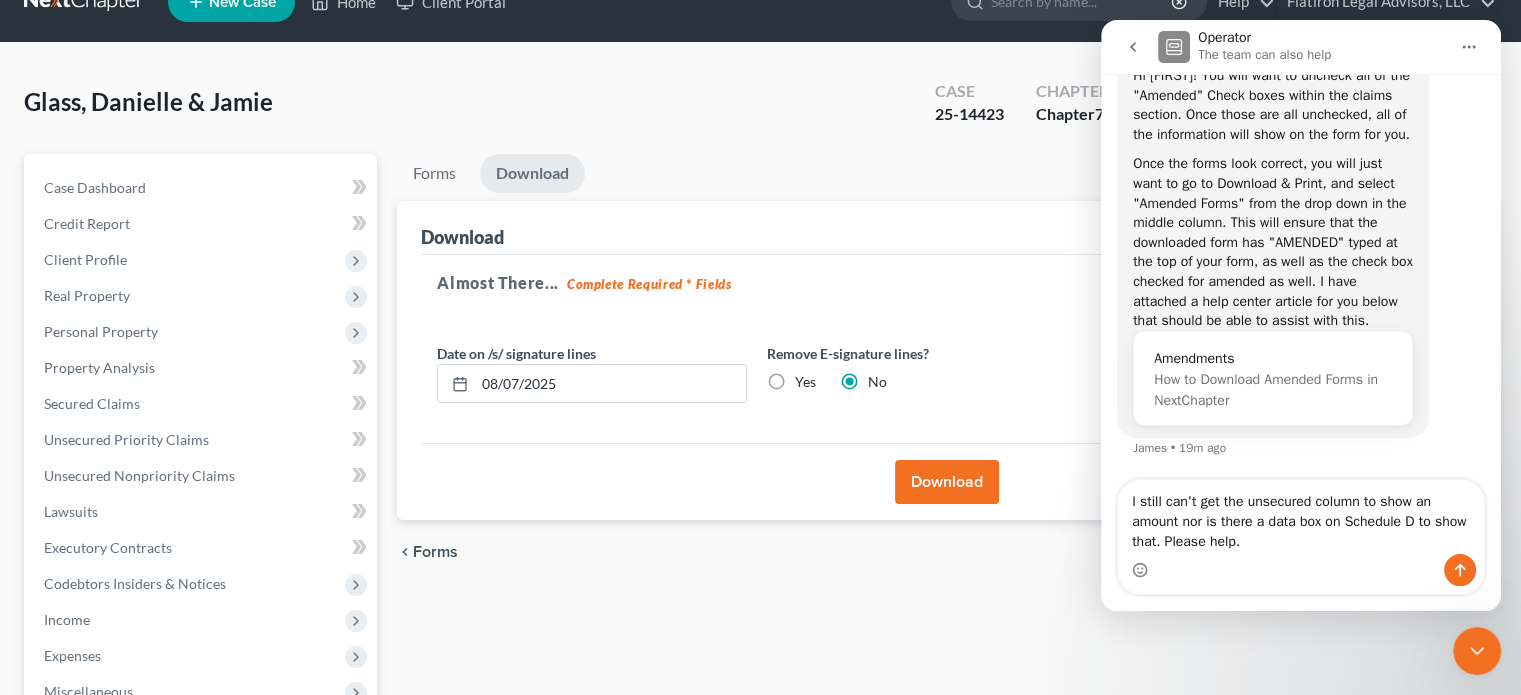 type 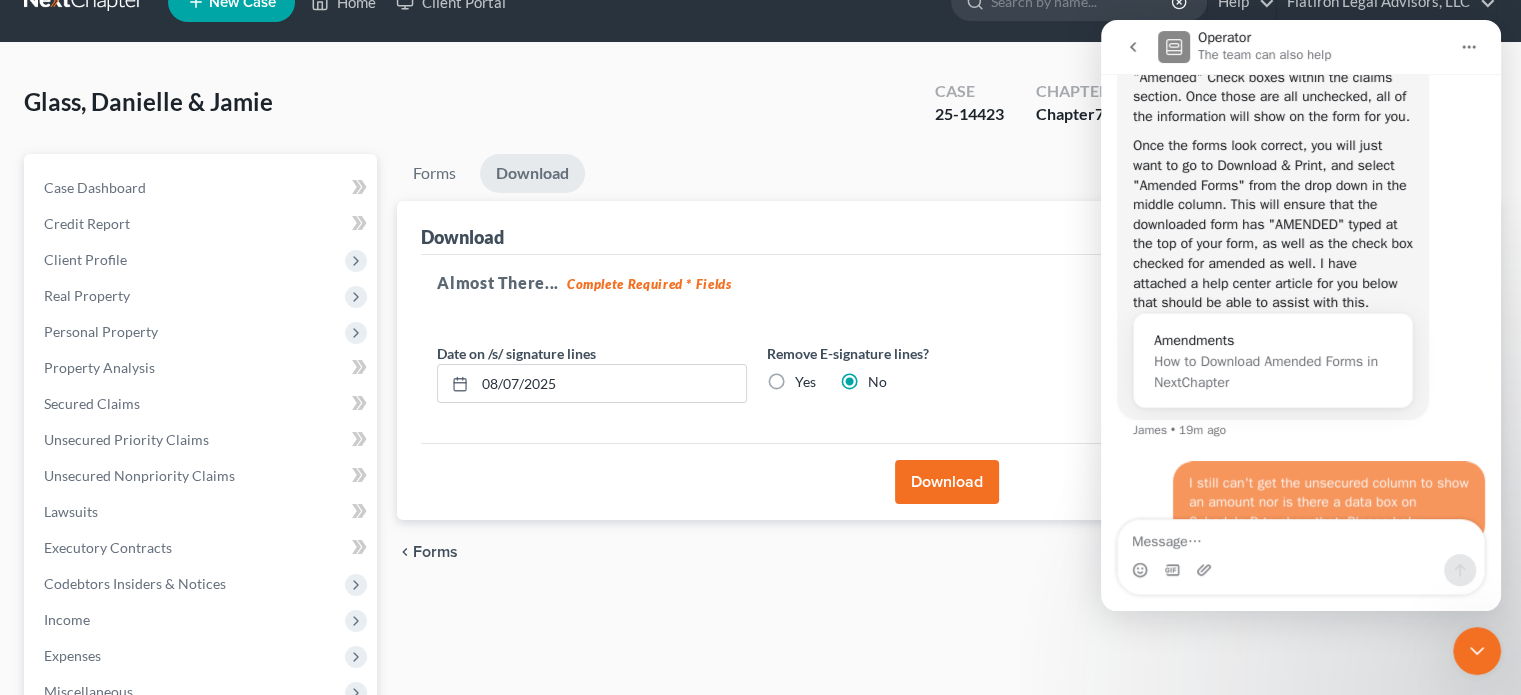 scroll, scrollTop: 969, scrollLeft: 0, axis: vertical 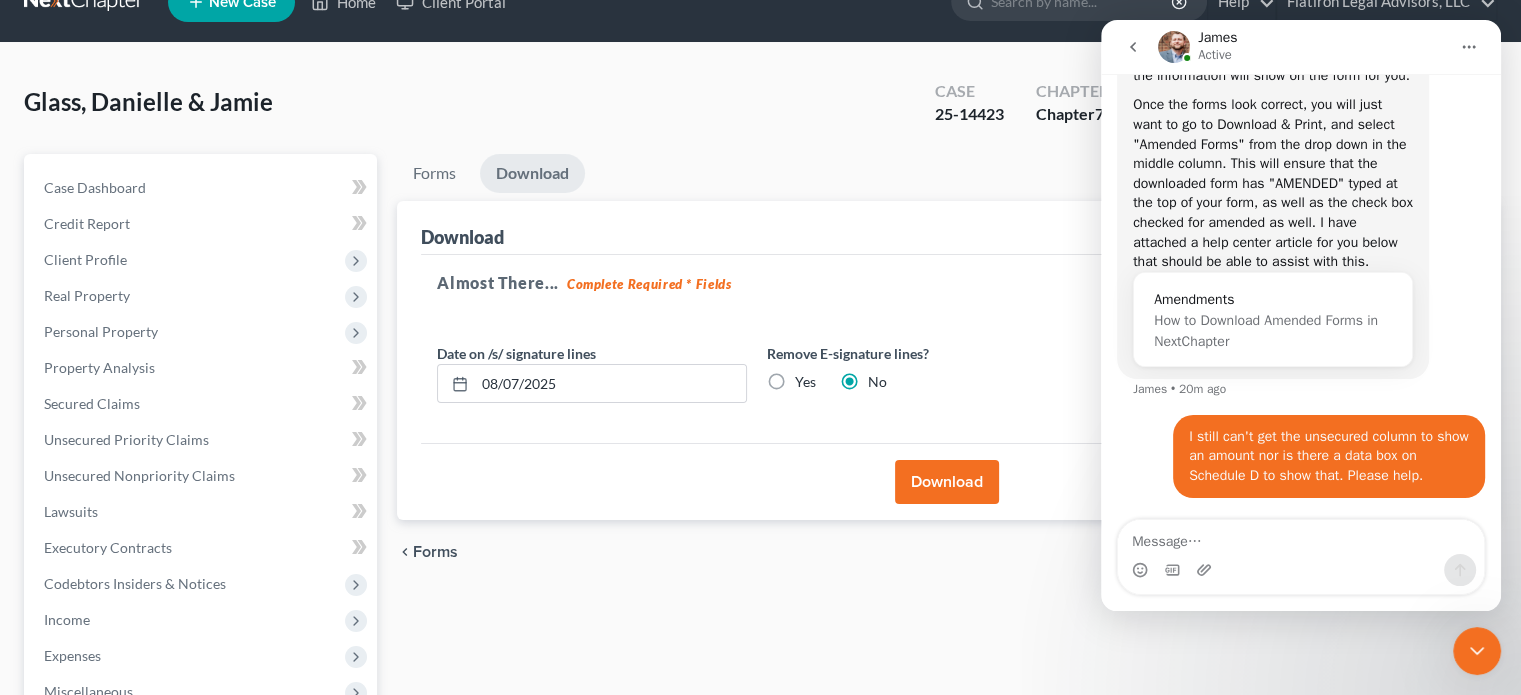click at bounding box center [1174, 47] 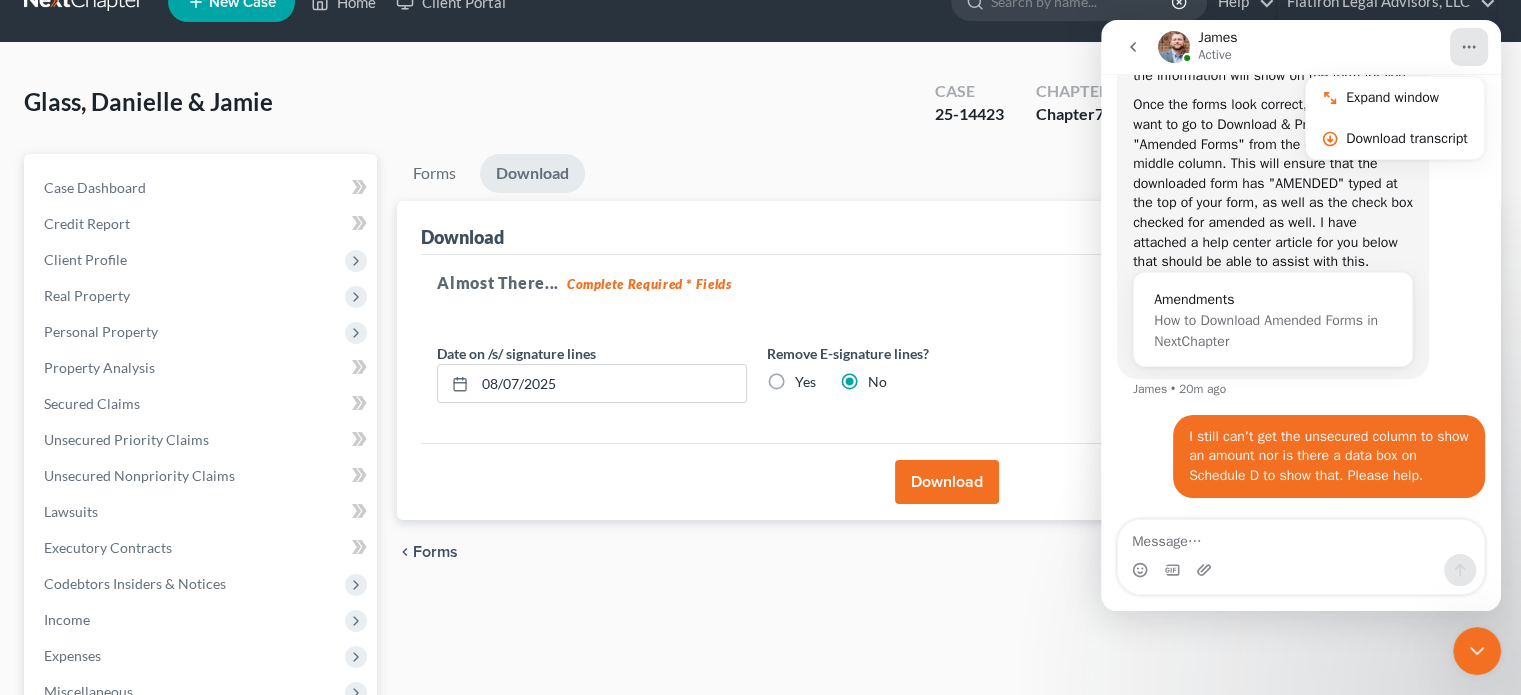 click on "James Active" at bounding box center [1303, 47] 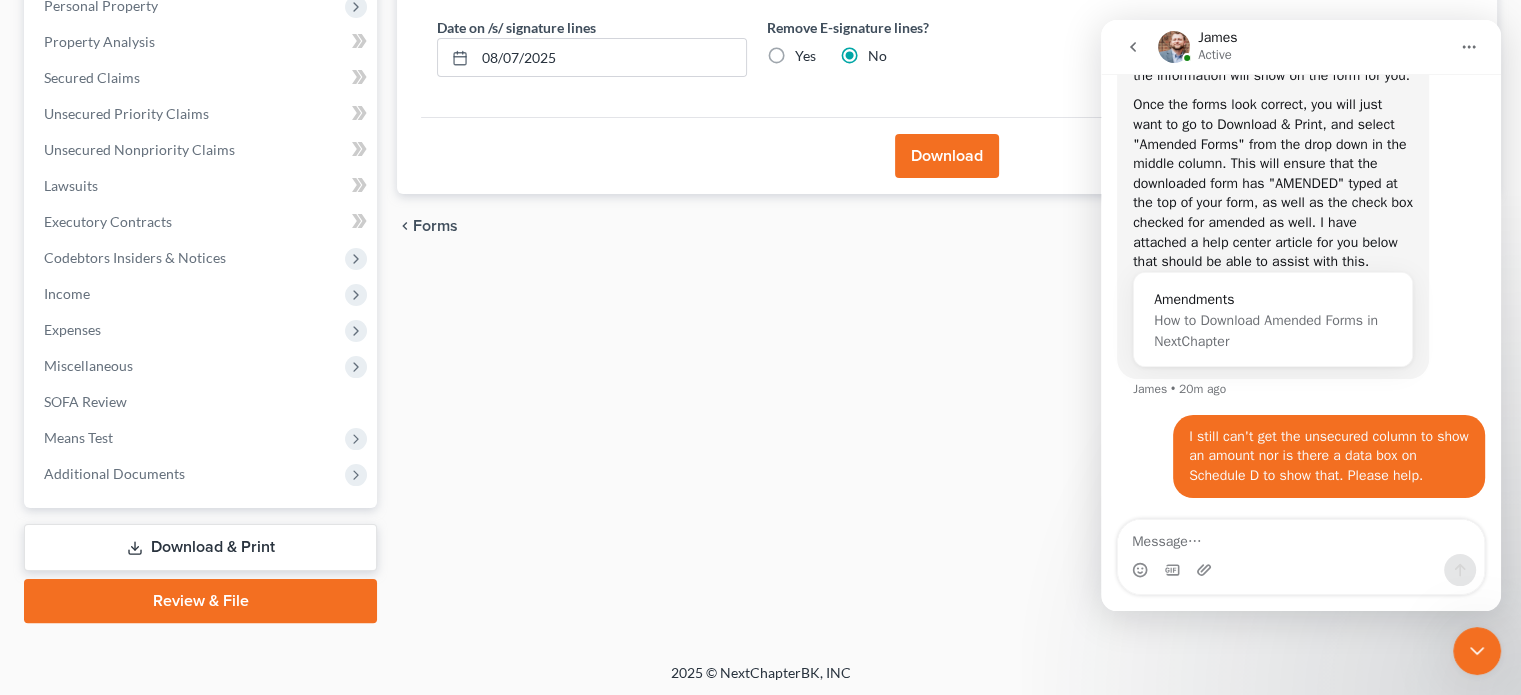 scroll, scrollTop: 366, scrollLeft: 0, axis: vertical 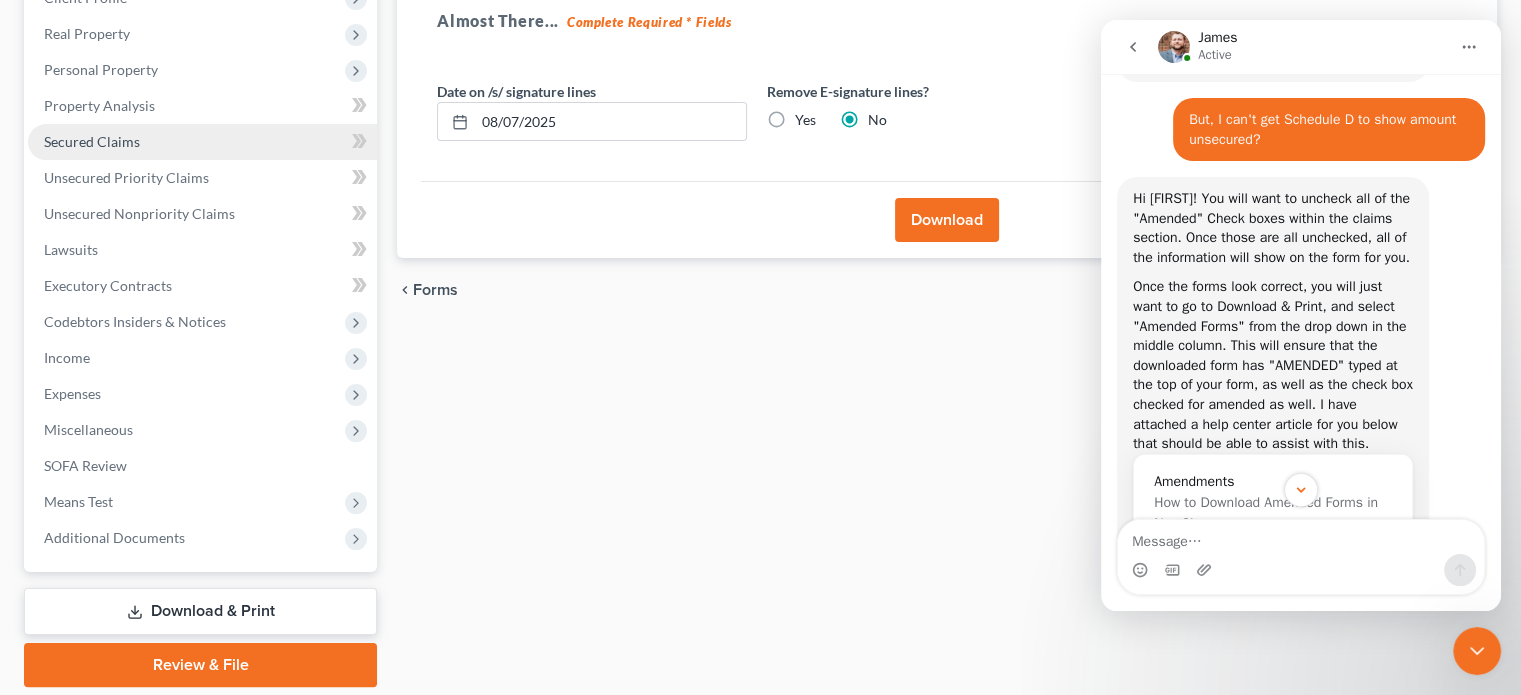 click on "Secured Claims" at bounding box center [202, 142] 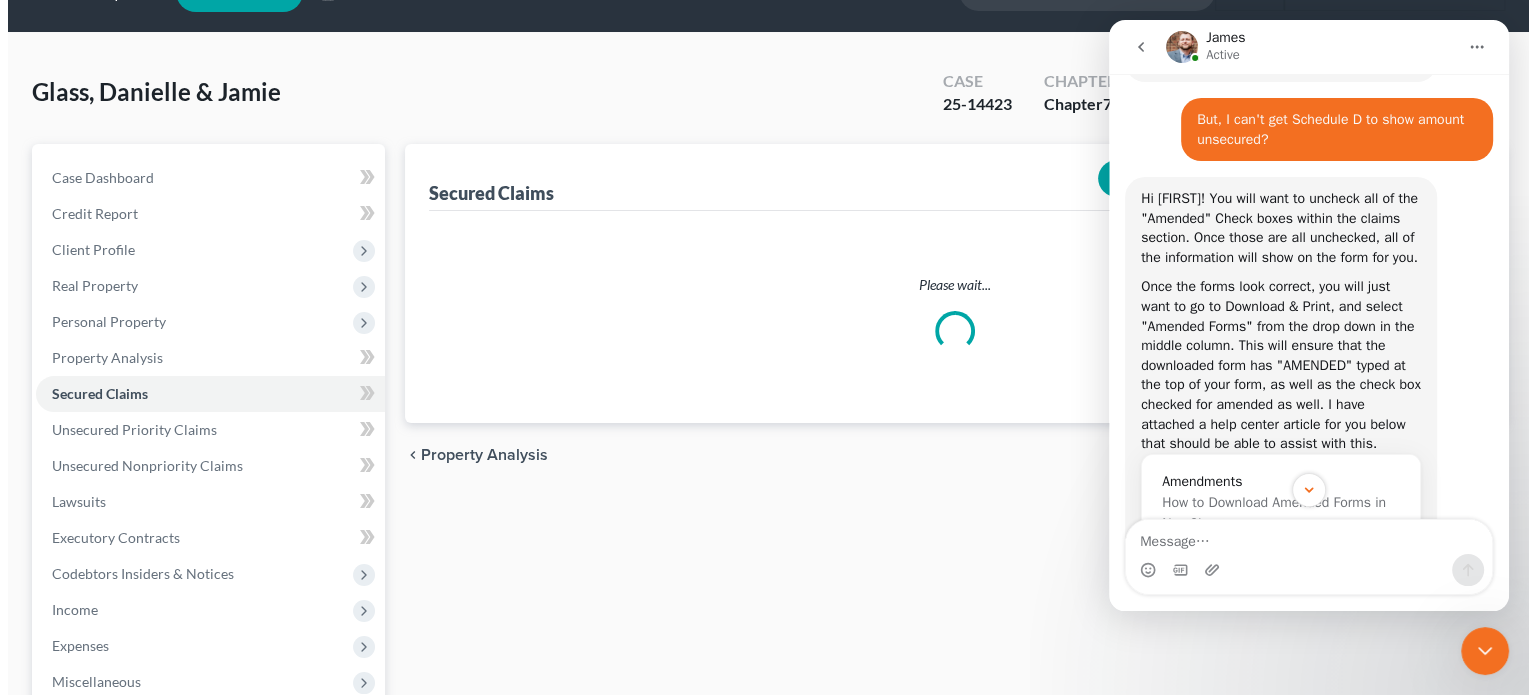 scroll, scrollTop: 0, scrollLeft: 0, axis: both 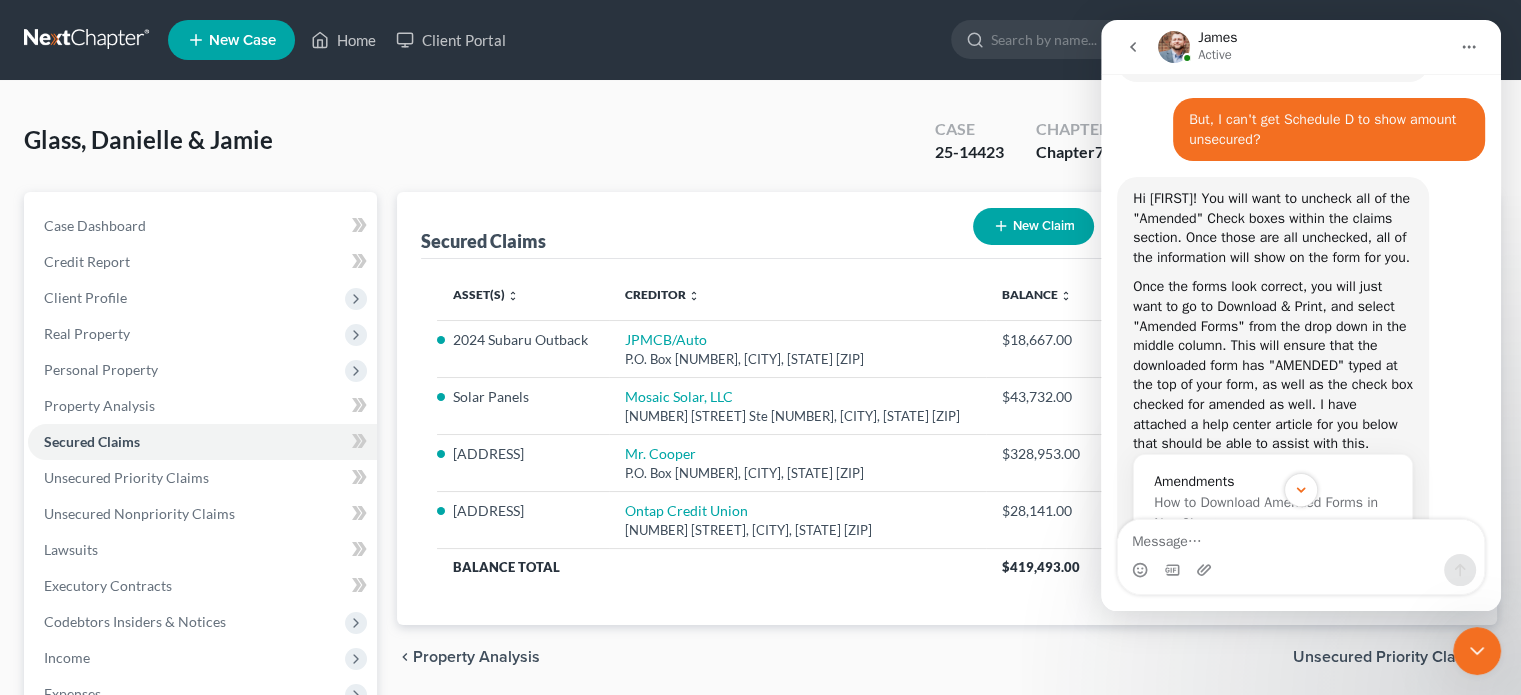 click 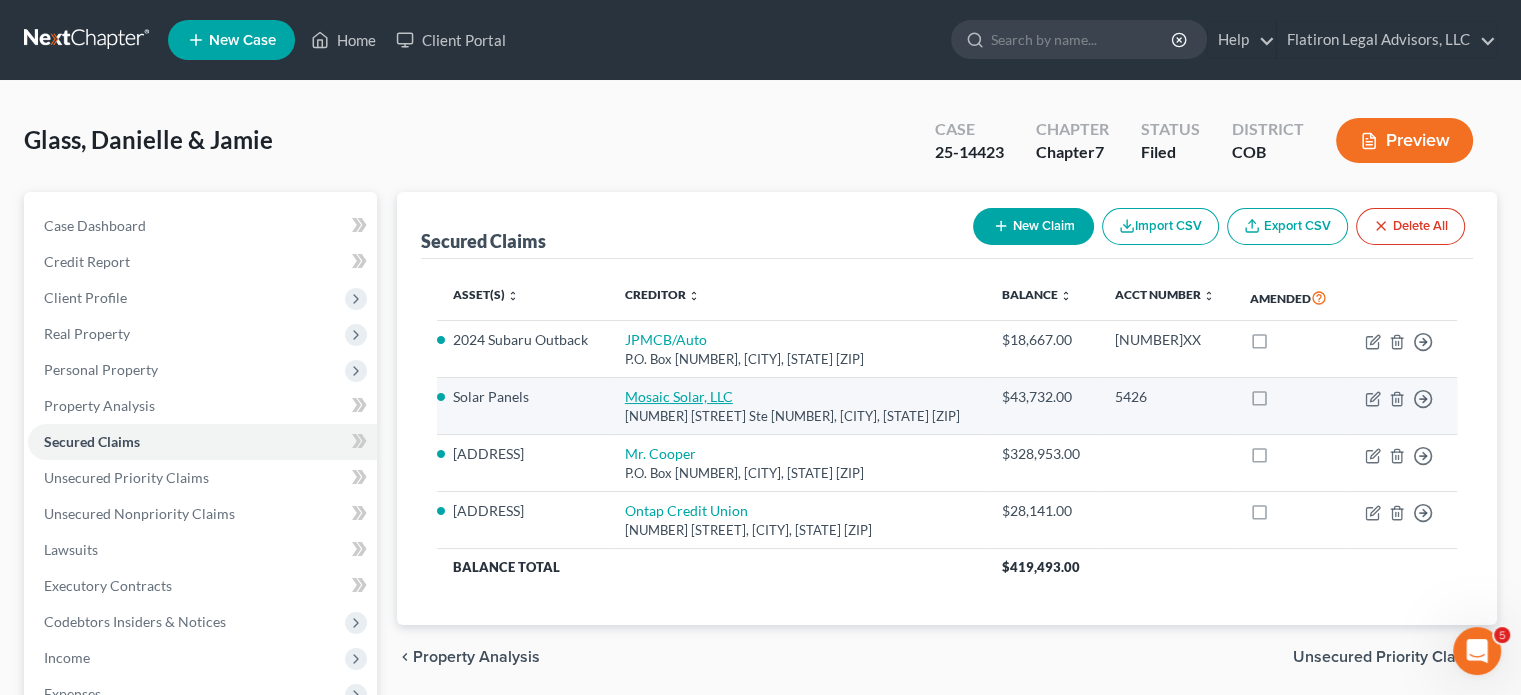 click on "Mosaic Solar, LLC" at bounding box center [679, 396] 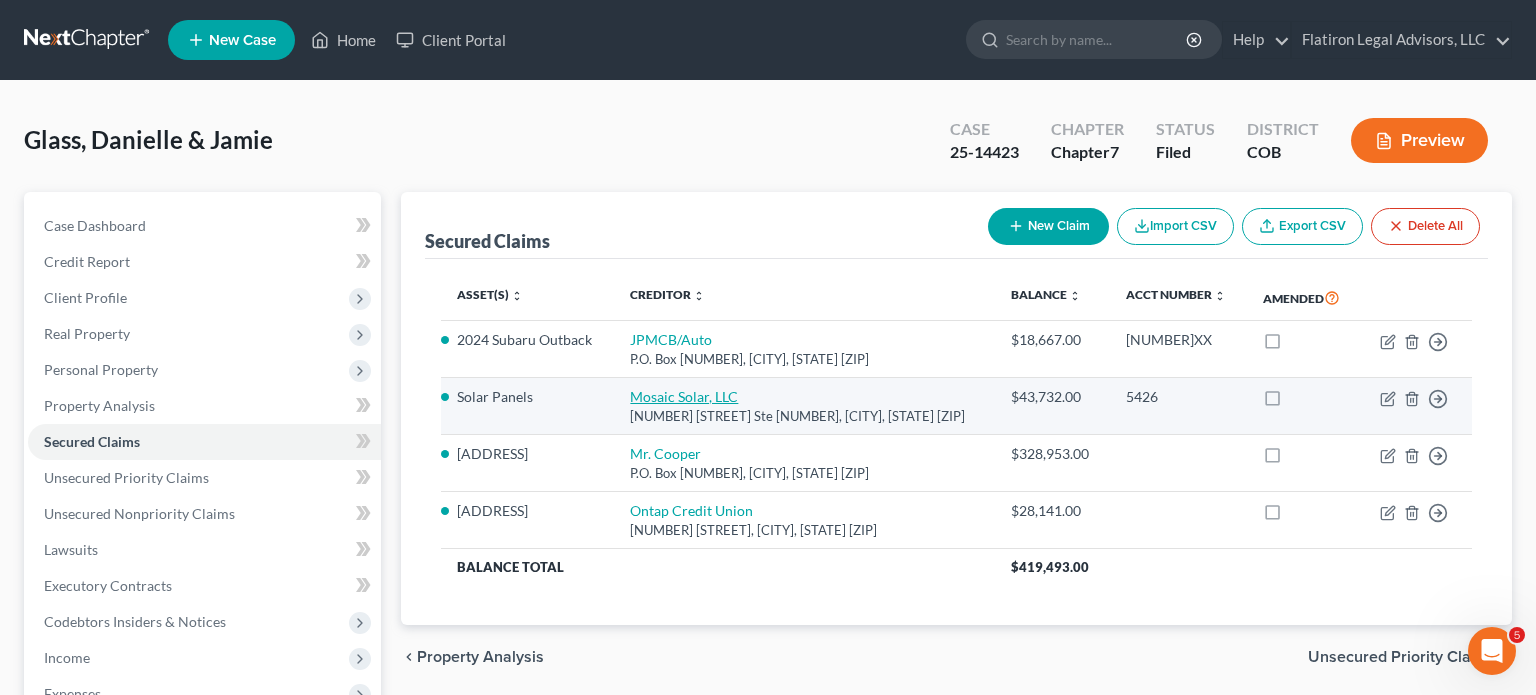 select on "4" 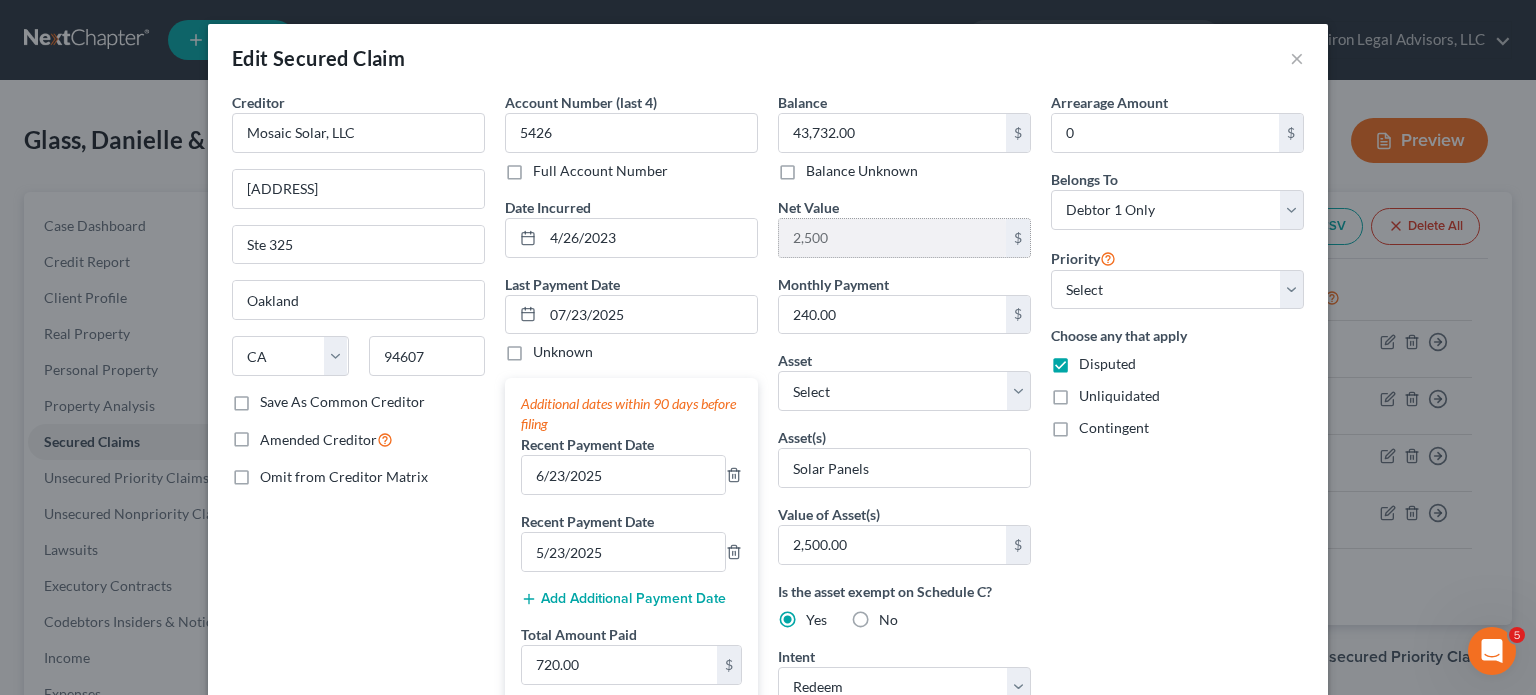 click on "2,500" at bounding box center (892, 238) 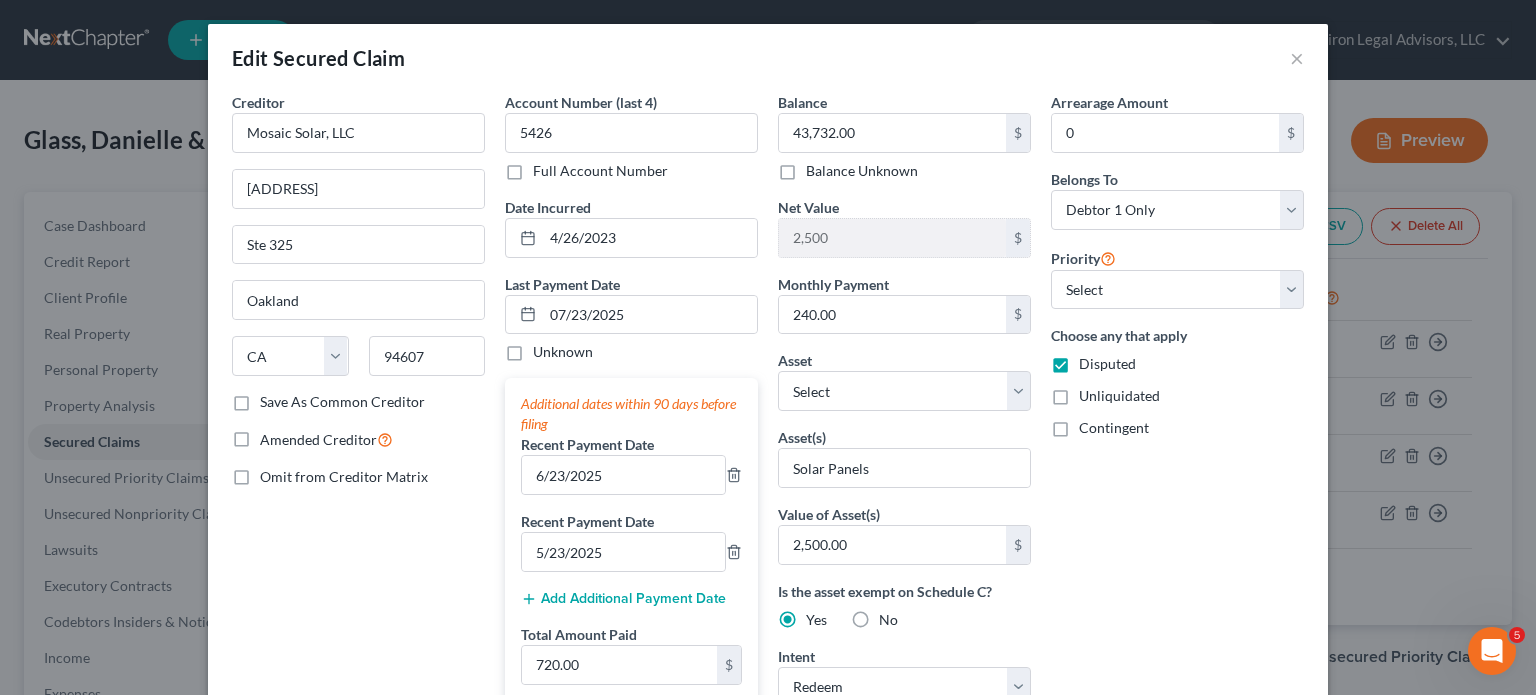 click on "Arrearage Amount 0 $
Belongs To
*
Select Debtor 1 Only Debtor 2 Only Debtor 1 And Debtor 2 Only At Least One Of The Debtors And Another Community Property Priority  Select 1st 2nd 3rd 4th 5th 6th 7th 8th 9th 10th 11th 12th 13th 14th 15th 16th 17th 18th 19th 20th 21th 22th 23th 24th 25th 26th 27th 28th 29th 30th Choose any that apply Disputed Unliquidated Contingent" at bounding box center [1177, 570] 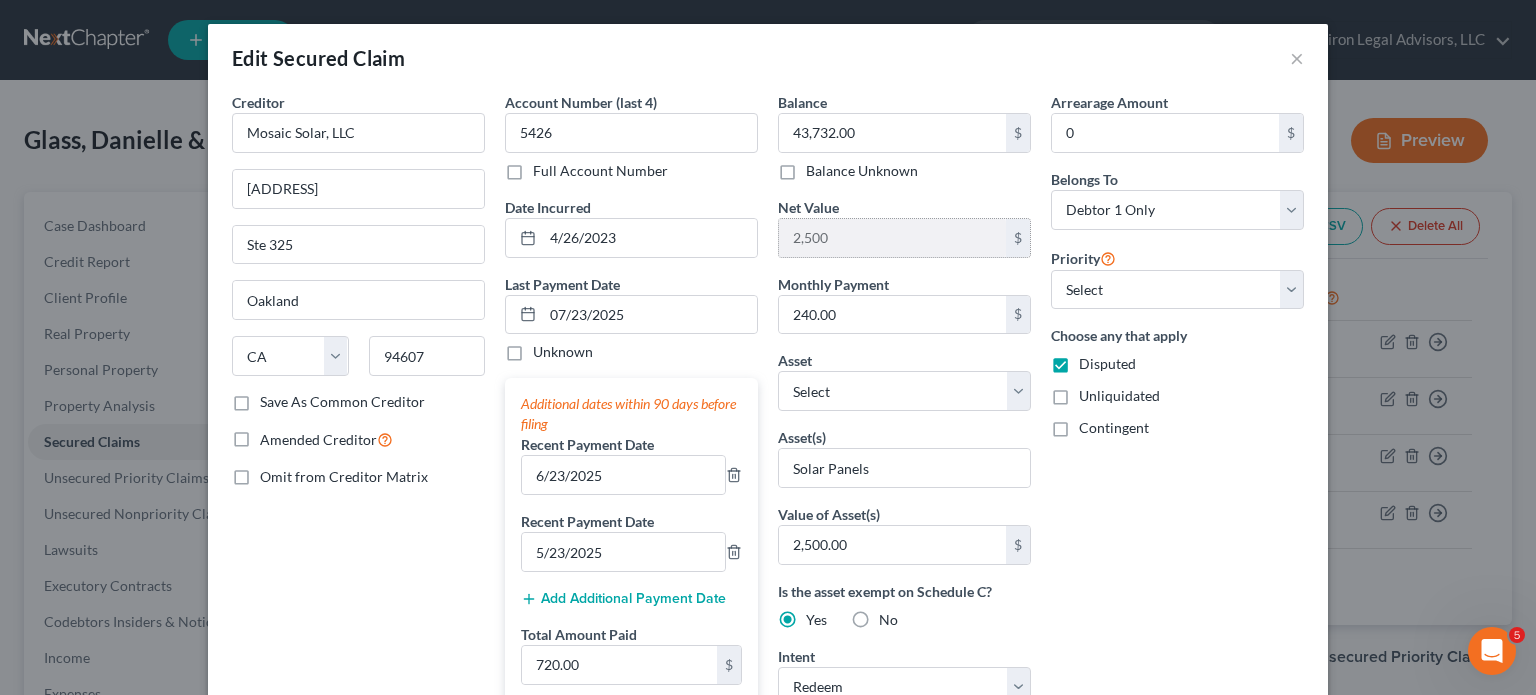 click on "2,500" at bounding box center (892, 238) 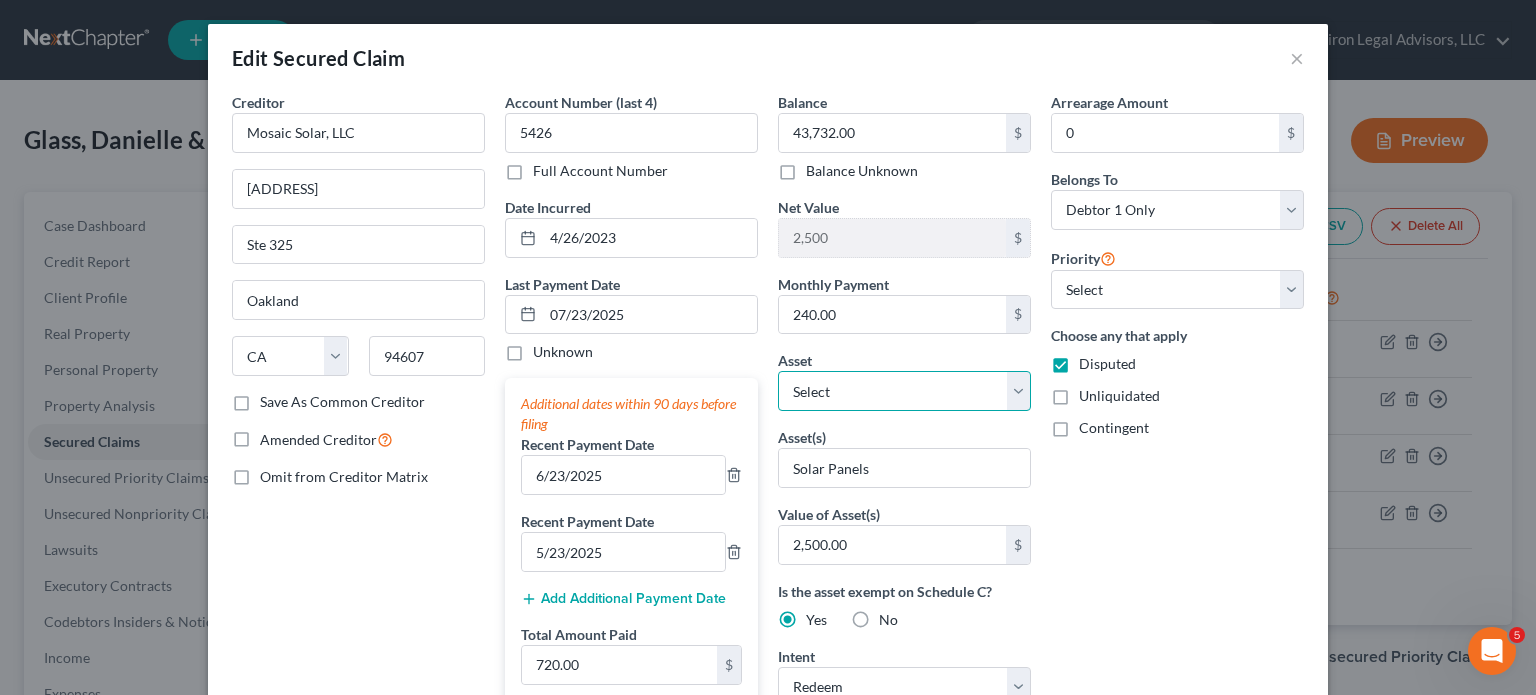 click on "Select Other Multiple Assets Robinhood Account (Brokerage) - $0.0 Self (Transfer) - $8944.0 2024 Subaru Outback - $33812.0 Clothing - Clothing - $500.0 [ADDRESS] - $4500.0 Citibank (Savings Account) - $0.0 Electronics - imac; 2 ipads; 2 iphones; apple watch; mac mini; 2 monitors; stereo receiver; 3 TVs. - $2100.0 Jade Cat Co. - $0.0 Capital One Bank (Savings Account) - $1.0 Jewelry - Wedding bands & ring - $1800.0 HSA Bank- Health Savings Account (Checking Account) - $200.0 Launch Credit Union (Savings Account) - $10.0 2 Company-Term Policies-Lincoln Financial - $0.0 Citibank (Checking Account) - $0.0 PERA - $15600.0 Fidelity 401k - $18000.0 Ontap Credit Union-Jamie (Checking Account) - $50.0 Capital One (Checking Account) - $6.0 Ontap Credit Union- Danielle (Checking Account) - $5.0" at bounding box center (904, 391) 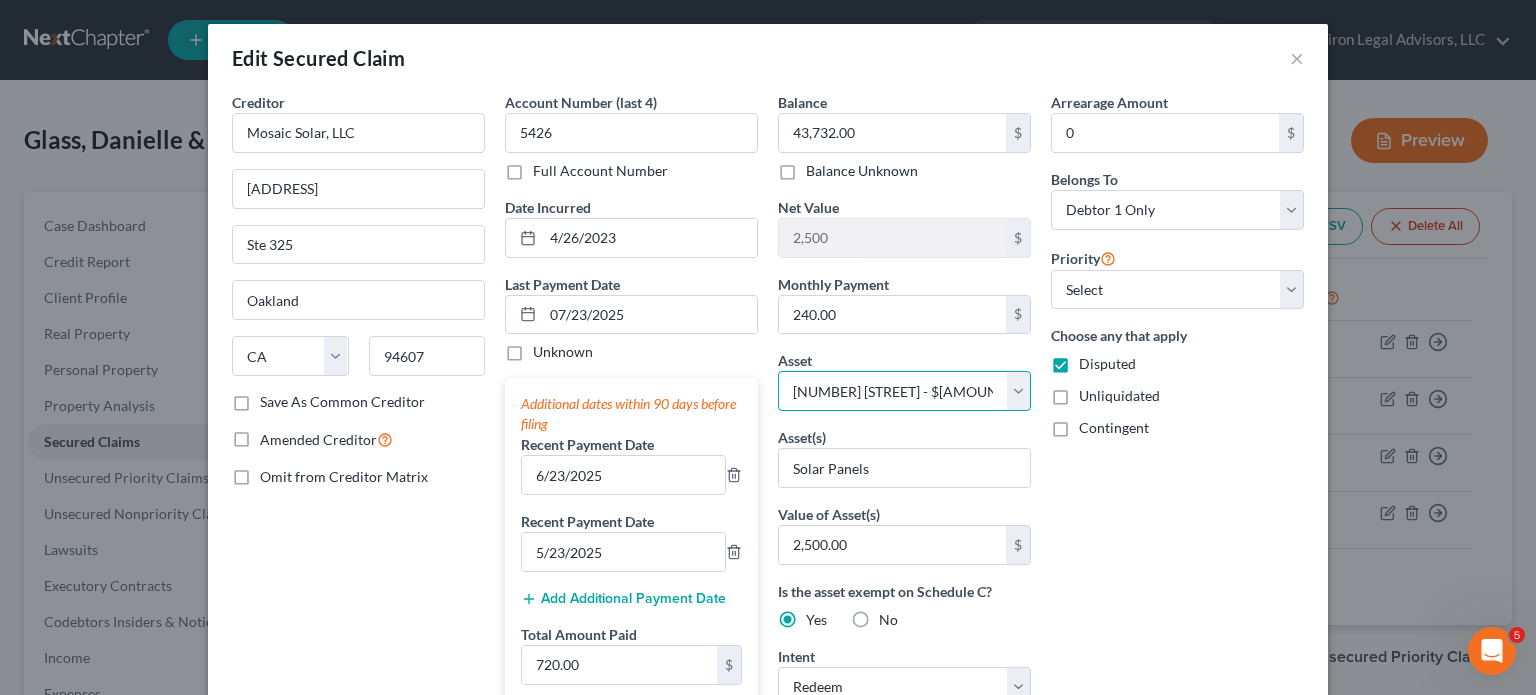 click on "Select Other Multiple Assets Robinhood Account (Brokerage) - $0.0 Self (Transfer) - $8944.0 2024 Subaru Outback - $33812.0 Clothing - Clothing - $500.0 [ADDRESS] - $4500.0 Citibank (Savings Account) - $0.0 Electronics - imac; 2 ipads; 2 iphones; apple watch; mac mini; 2 monitors; stereo receiver; 3 TVs. - $2100.0 Jade Cat Co. - $0.0 Capital One Bank (Savings Account) - $1.0 Jewelry - Wedding bands & ring - $1800.0 HSA Bank- Health Savings Account (Checking Account) - $200.0 Launch Credit Union (Savings Account) - $10.0 2 Company-Term Policies-Lincoln Financial - $0.0 Citibank (Checking Account) - $0.0 PERA - $15600.0 Fidelity 401k - $18000.0 Ontap Credit Union-Jamie (Checking Account) - $50.0 Capital One (Checking Account) - $6.0 Ontap Credit Union- Danielle (Checking Account) - $5.0" at bounding box center [904, 391] 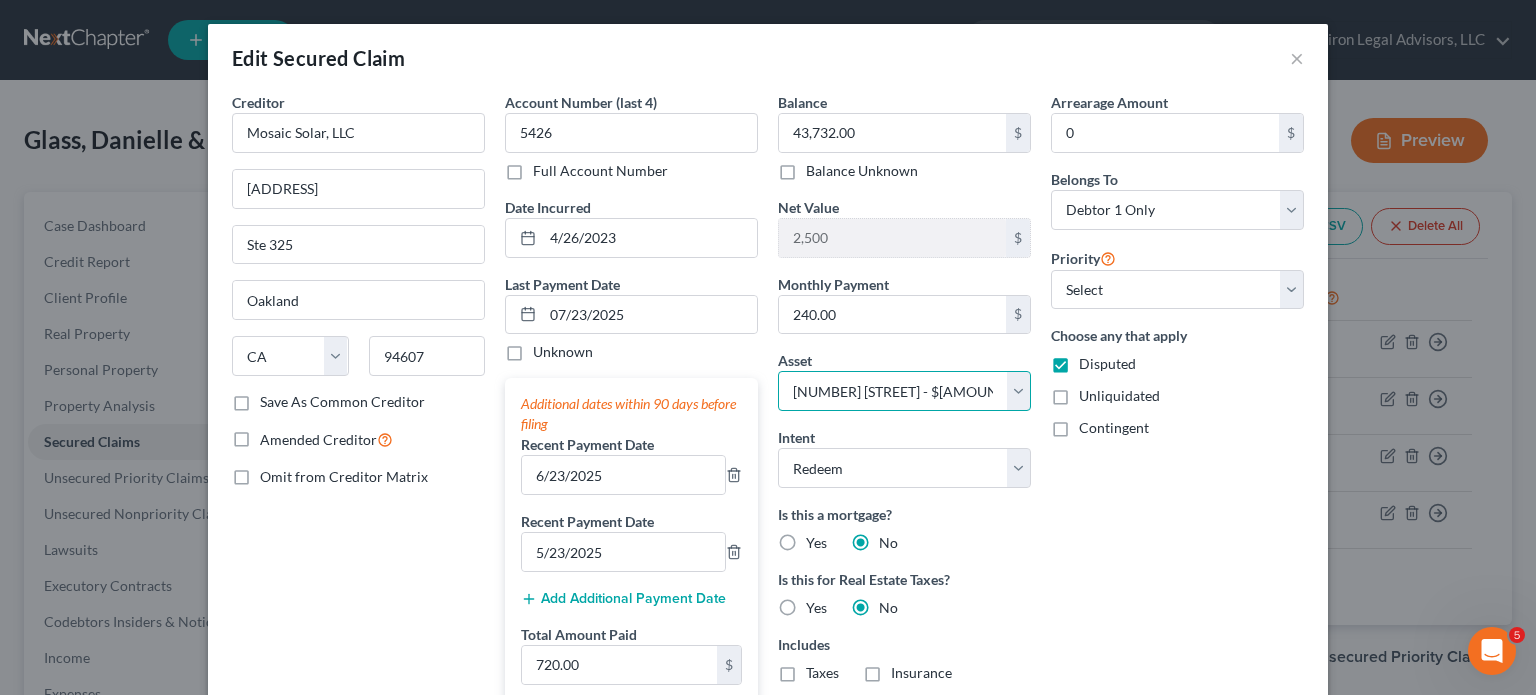 click on "Select Other Multiple Assets Robinhood Account (Brokerage) - $0.0 Self (Transfer) - $8944.0 2024 Subaru Outback - $33812.0 Clothing - Clothing - $500.0 [ADDRESS] - $4500.0 Citibank (Savings Account) - $0.0 Electronics - imac; 2 ipads; 2 iphones; apple watch; mac mini; 2 monitors; stereo receiver; 3 TVs. - $2100.0 Jade Cat Co. - $0.0 Capital One Bank (Savings Account) - $1.0 Jewelry - Wedding bands & ring - $1800.0 HSA Bank- Health Savings Account (Checking Account) - $200.0 Launch Credit Union (Savings Account) - $10.0 2 Company-Term Policies-Lincoln Financial - $0.0 Citibank (Checking Account) - $0.0 PERA - $15600.0 Fidelity 401k - $18000.0 Ontap Credit Union-Jamie (Checking Account) - $50.0 Capital One (Checking Account) - $6.0 Ontap Credit Union- Danielle (Checking Account) - $5.0" at bounding box center (904, 391) 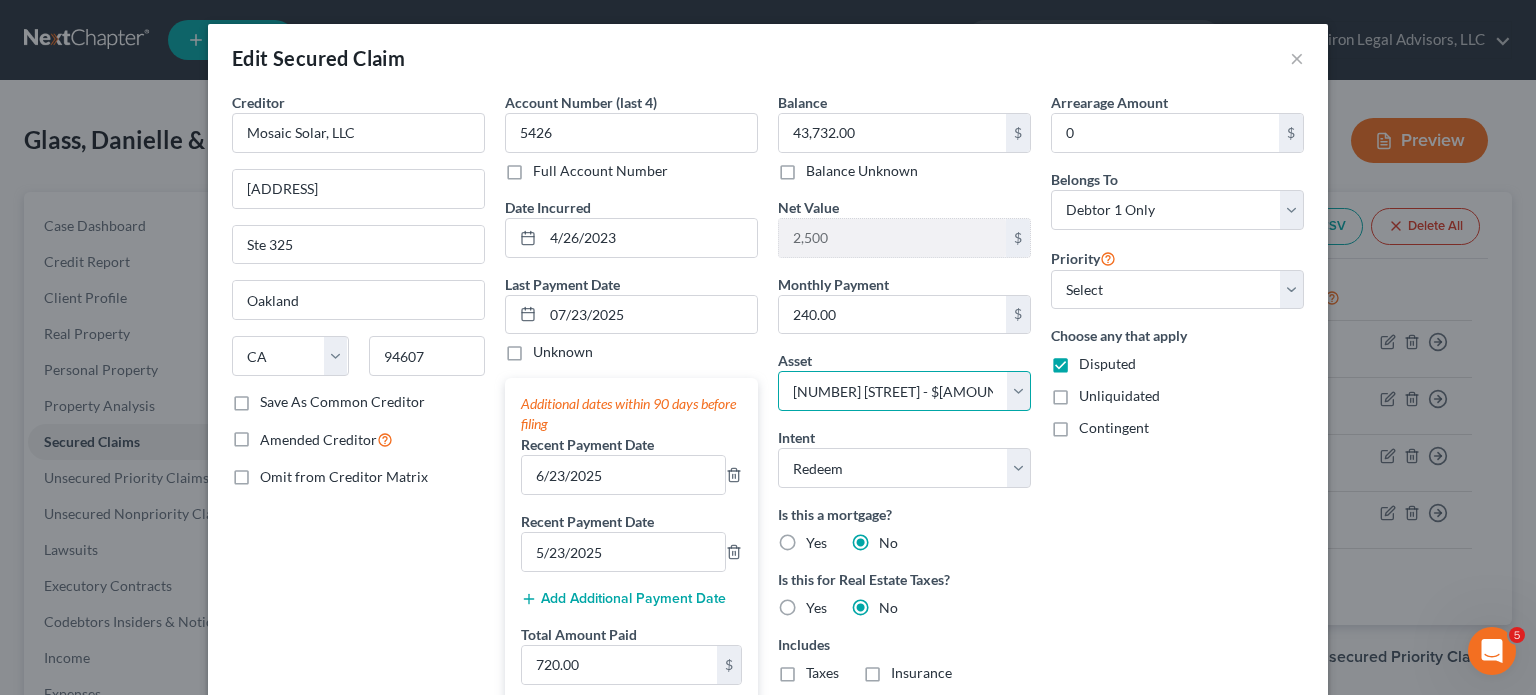 click on "Select Other Multiple Assets Robinhood Account (Brokerage) - $0.0 Self (Transfer) - $8944.0 2024 Subaru Outback - $33812.0 Clothing - Clothing - $500.0 [ADDRESS] - $4500.0 Citibank (Savings Account) - $0.0 Electronics - imac; 2 ipads; 2 iphones; apple watch; mac mini; 2 monitors; stereo receiver; 3 TVs. - $2100.0 Jade Cat Co. - $0.0 Capital One Bank (Savings Account) - $1.0 Jewelry - Wedding bands & ring - $1800.0 HSA Bank- Health Savings Account (Checking Account) - $200.0 Launch Credit Union (Savings Account) - $10.0 2 Company-Term Policies-Lincoln Financial - $0.0 Citibank (Checking Account) - $0.0 PERA - $15600.0 Fidelity 401k - $18000.0 Ontap Credit Union-Jamie (Checking Account) - $50.0 Capital One (Checking Account) - $6.0 Ontap Credit Union- Danielle (Checking Account) - $5.0" at bounding box center [904, 391] 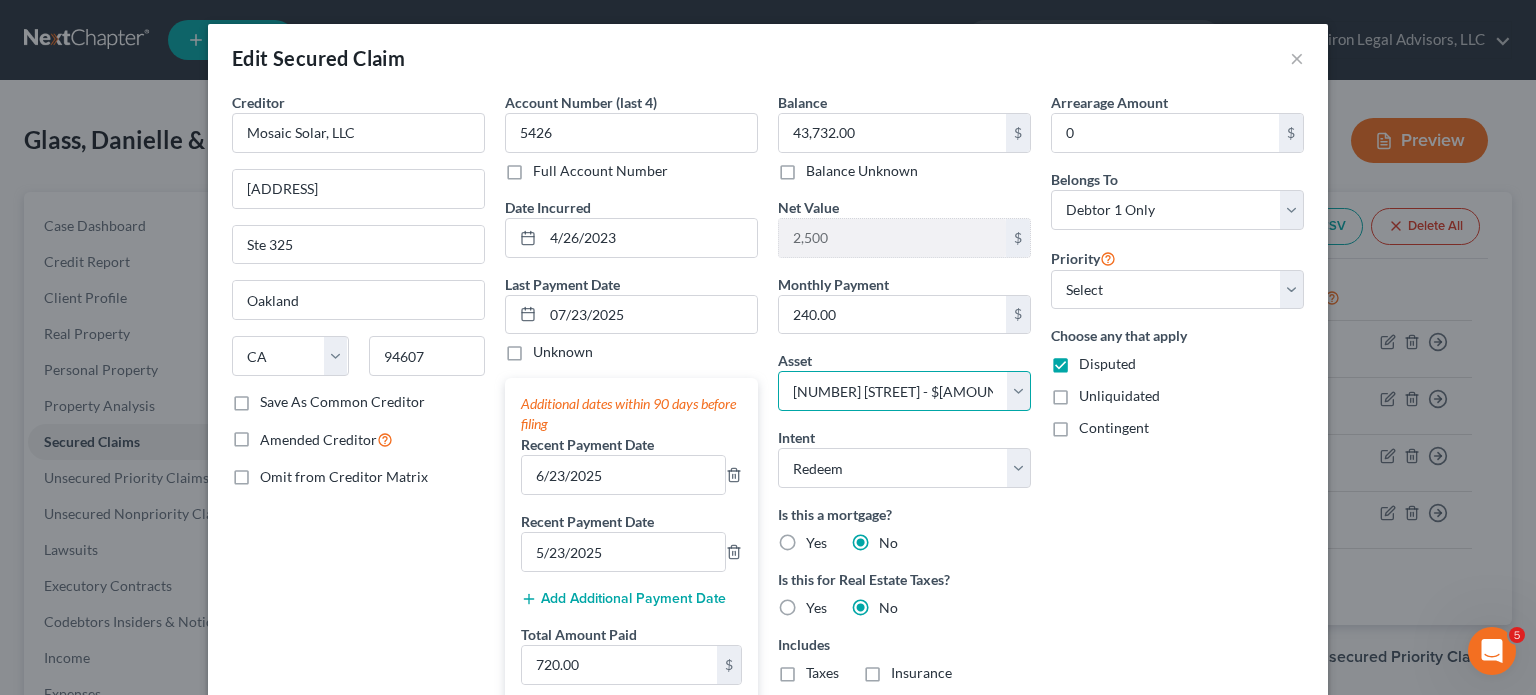 click on "Select Other Multiple Assets Robinhood Account (Brokerage) - $0.0 Self (Transfer) - $8944.0 2024 Subaru Outback - $33812.0 Clothing - Clothing - $500.0 [ADDRESS] - $4500.0 Citibank (Savings Account) - $0.0 Electronics - imac; 2 ipads; 2 iphones; apple watch; mac mini; 2 monitors; stereo receiver; 3 TVs. - $2100.0 Jade Cat Co. - $0.0 Capital One Bank (Savings Account) - $1.0 Jewelry - Wedding bands & ring - $1800.0 HSA Bank- Health Savings Account (Checking Account) - $200.0 Launch Credit Union (Savings Account) - $10.0 2 Company-Term Policies-Lincoln Financial - $0.0 Citibank (Checking Account) - $0.0 PERA - $15600.0 Fidelity 401k - $18000.0 Ontap Credit Union-Jamie (Checking Account) - $50.0 Capital One (Checking Account) - $6.0 Ontap Credit Union- Danielle (Checking Account) - $5.0" at bounding box center (904, 391) 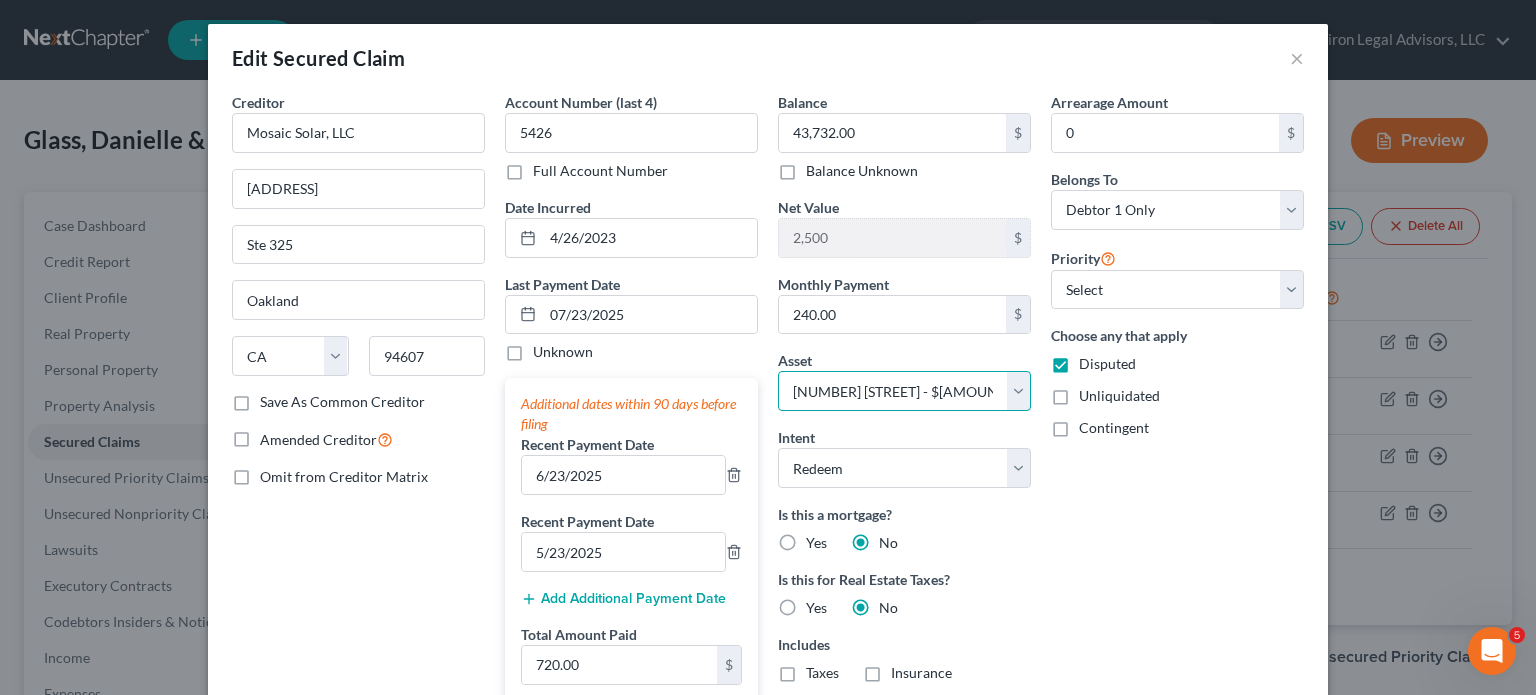 drag, startPoint x: 778, startPoint y: 388, endPoint x: 878, endPoint y: 395, distance: 100.2447 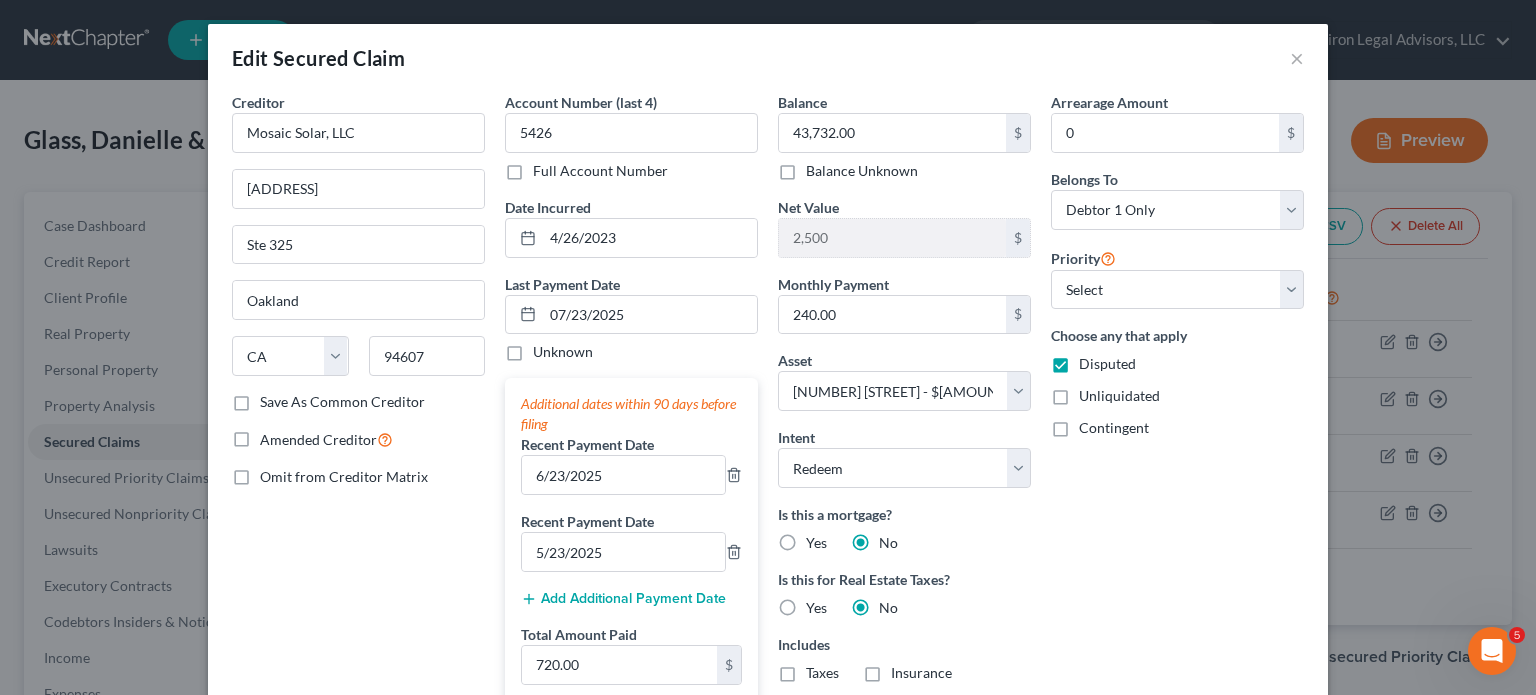 click on "Arrearage Amount 0 $
Belongs To
*
Select Debtor 1 Only Debtor 2 Only Debtor 1 And Debtor 2 Only At Least One Of The Debtors And Another Community Property Priority  Select 3rd 4th 5th 6th 7th 8th 9th 10th 11th 12th 13th 14th 15th 16th 17th 18th 19th 20th 21th 22th 23th 24th 25th 26th 27th 28th 29th 30th Choose any that apply Disputed Unliquidated Contingent" at bounding box center (1177, 541) 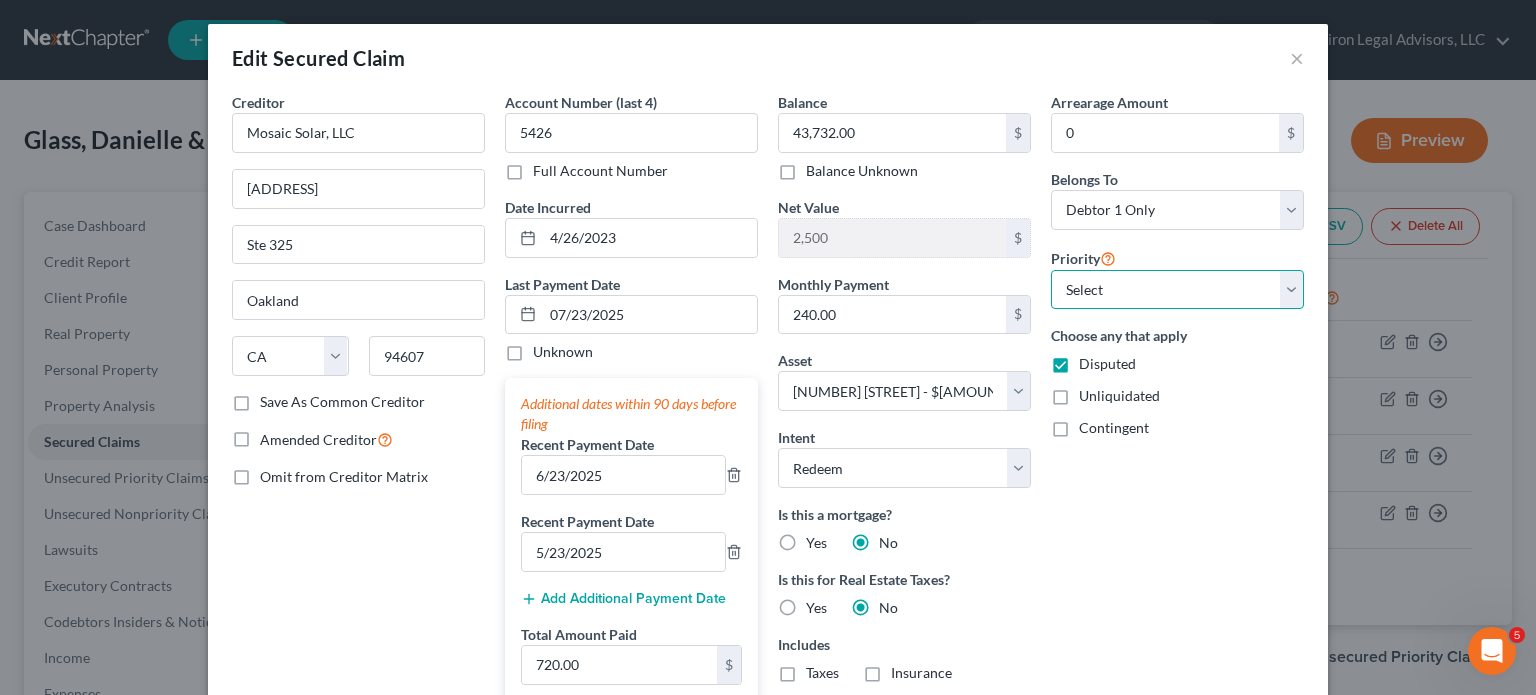click on "Select 3rd 4th 5th 6th 7th 8th 9th 10th 11th 12th 13th 14th 15th 16th 17th 18th 19th 20th 21th 22th 23th 24th 25th 26th 27th 28th 29th 30th" at bounding box center [1177, 290] 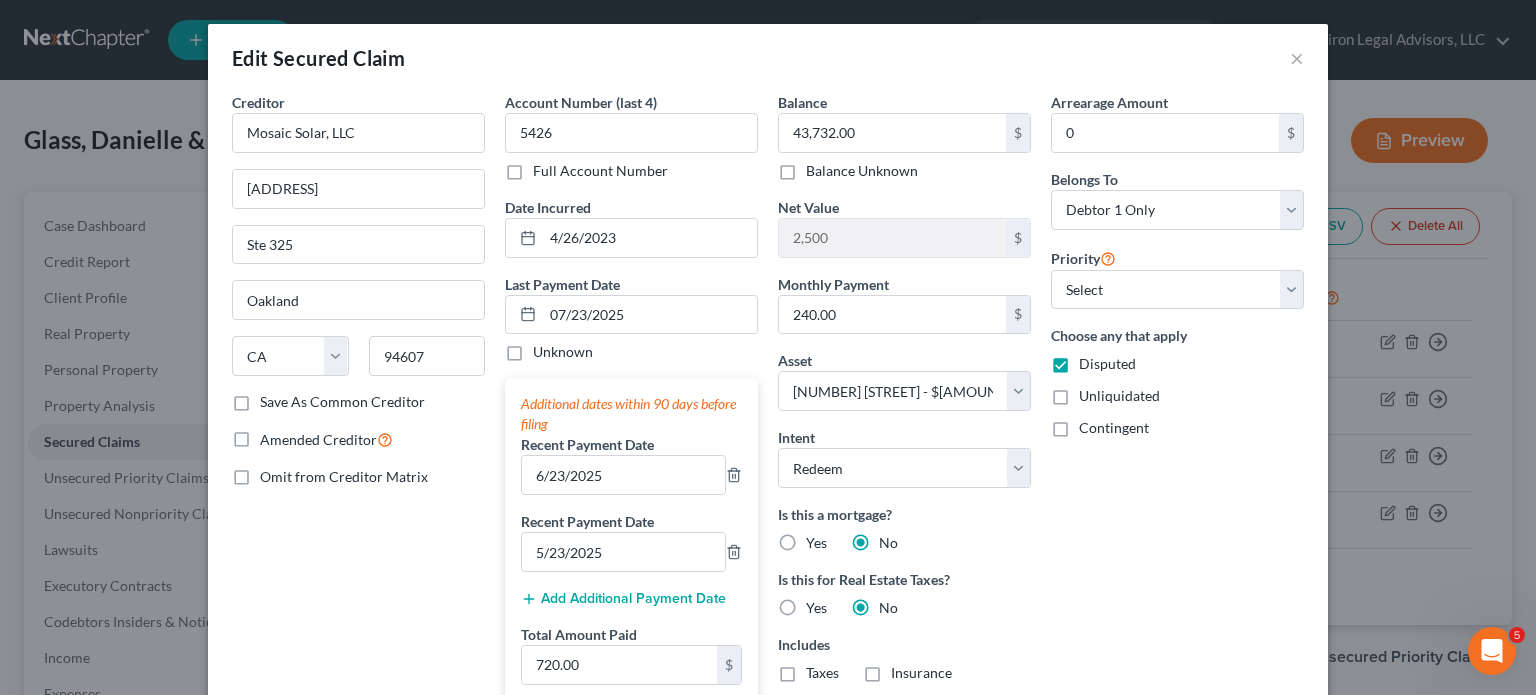 click on "Contingent" at bounding box center (1177, 428) 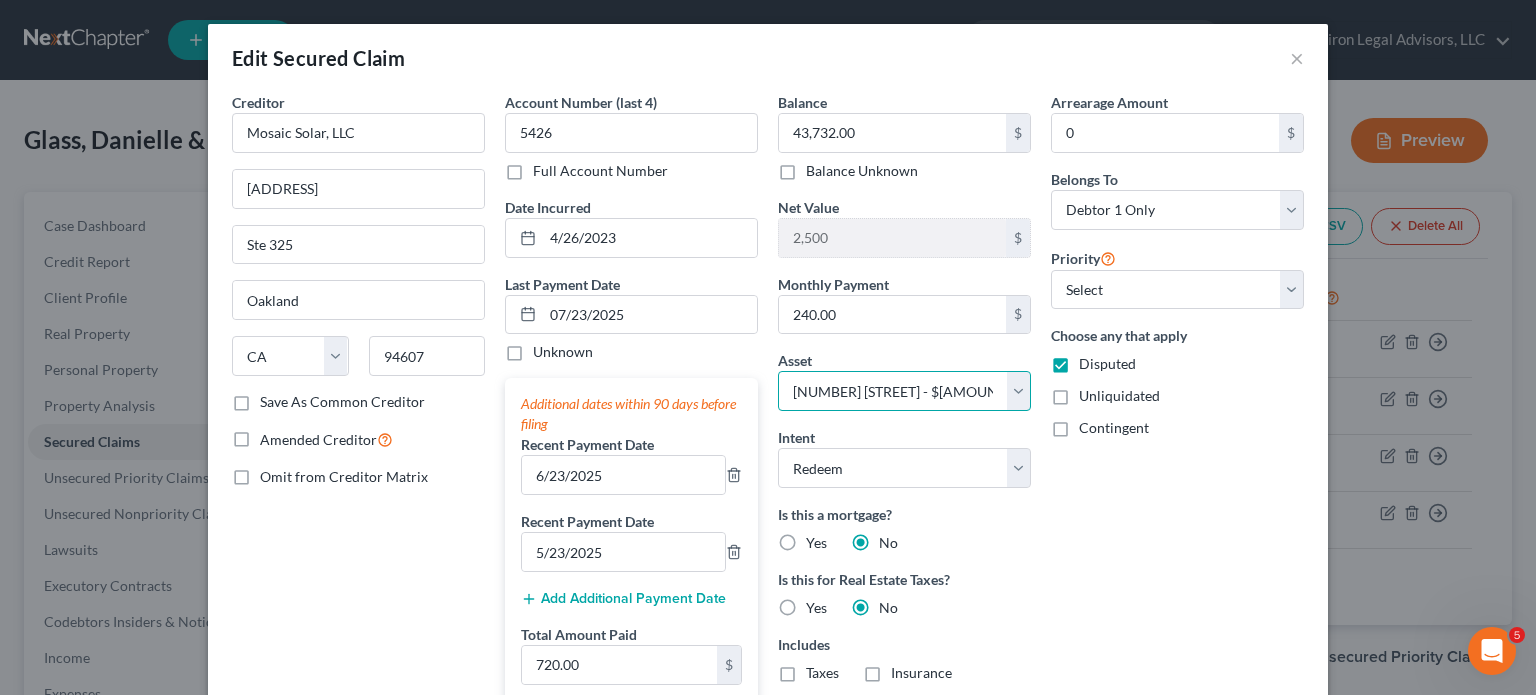 click on "Select Other Multiple Assets Robinhood Account (Brokerage) - $0.0 Self (Transfer) - $8944.0 2024 Subaru Outback - $33812.0 Clothing - Clothing - $500.0 [ADDRESS] - $4500.0 Citibank (Savings Account) - $0.0 Electronics - imac; 2 ipads; 2 iphones; apple watch; mac mini; 2 monitors; stereo receiver; 3 TVs. - $2100.0 Jade Cat Co. - $0.0 Capital One Bank (Savings Account) - $1.0 Jewelry - Wedding bands & ring - $1800.0 HSA Bank- Health Savings Account (Checking Account) - $200.0 Launch Credit Union (Savings Account) - $10.0 2 Company-Term Policies-Lincoln Financial - $0.0 Citibank (Checking Account) - $0.0 PERA - $15600.0 Fidelity 401k - $18000.0 Ontap Credit Union-Jamie (Checking Account) - $50.0 Capital One (Checking Account) - $6.0 Ontap Credit Union- Danielle (Checking Account) - $5.0" at bounding box center [904, 391] 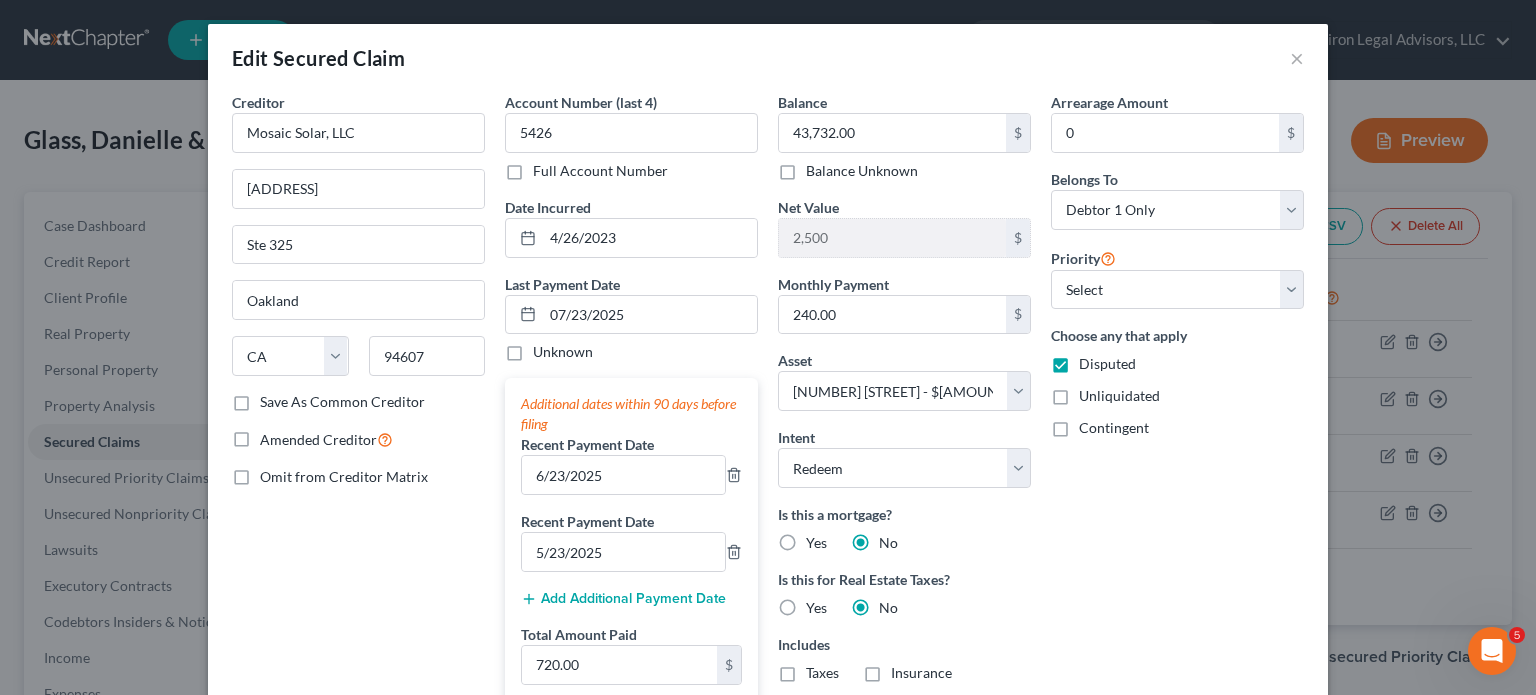 click on "Arrearage Amount 0 $
Belongs To
*
Select Debtor 1 Only Debtor 2 Only Debtor 1 And Debtor 2 Only At Least One Of The Debtors And Another Community Property Priority  Select 3rd 4th 5th 6th 7th 8th 9th 10th 11th 12th 13th 14th 15th 16th 17th 18th 19th 20th 21th 22th 23th 24th 25th 26th 27th 28th 29th 30th Choose any that apply Disputed Unliquidated Contingent" at bounding box center [1177, 541] 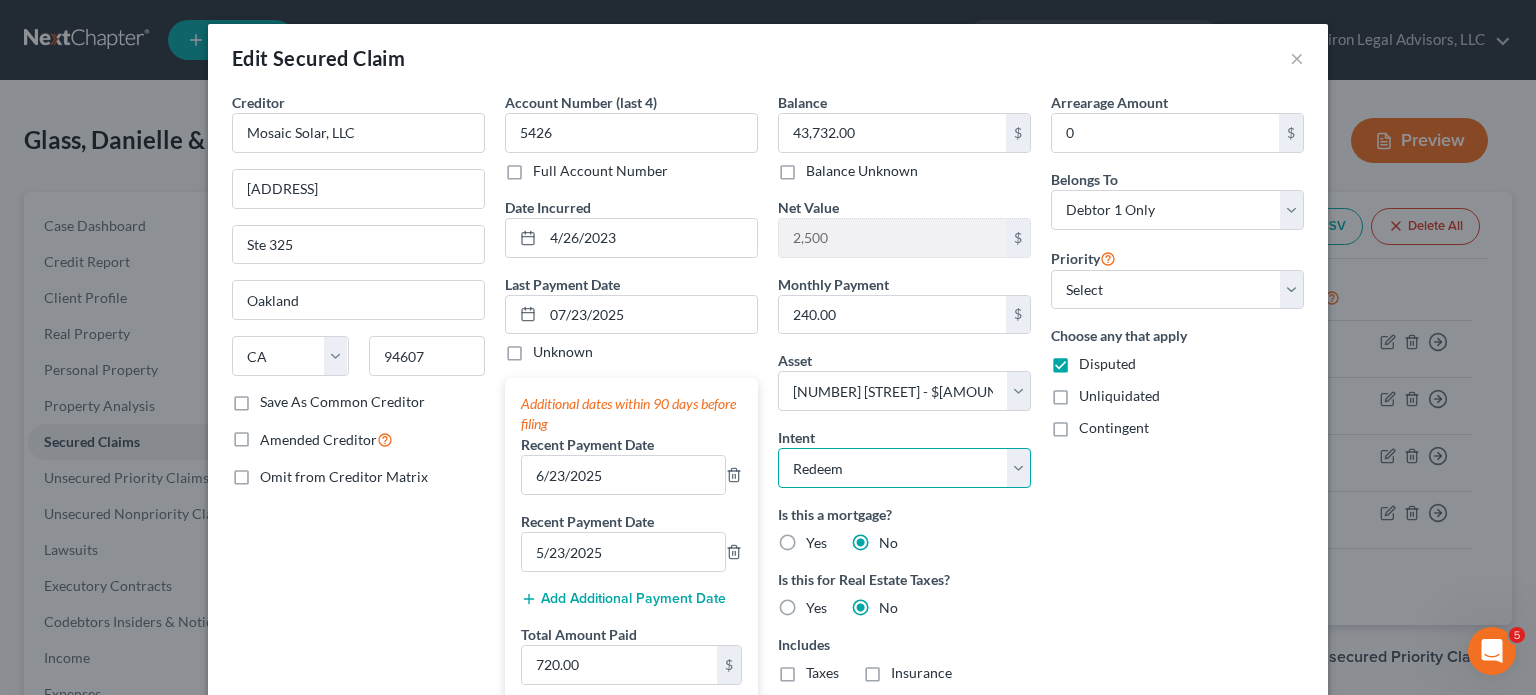 click on "Select Surrender Redeem Reaffirm Avoid Other" at bounding box center [904, 468] 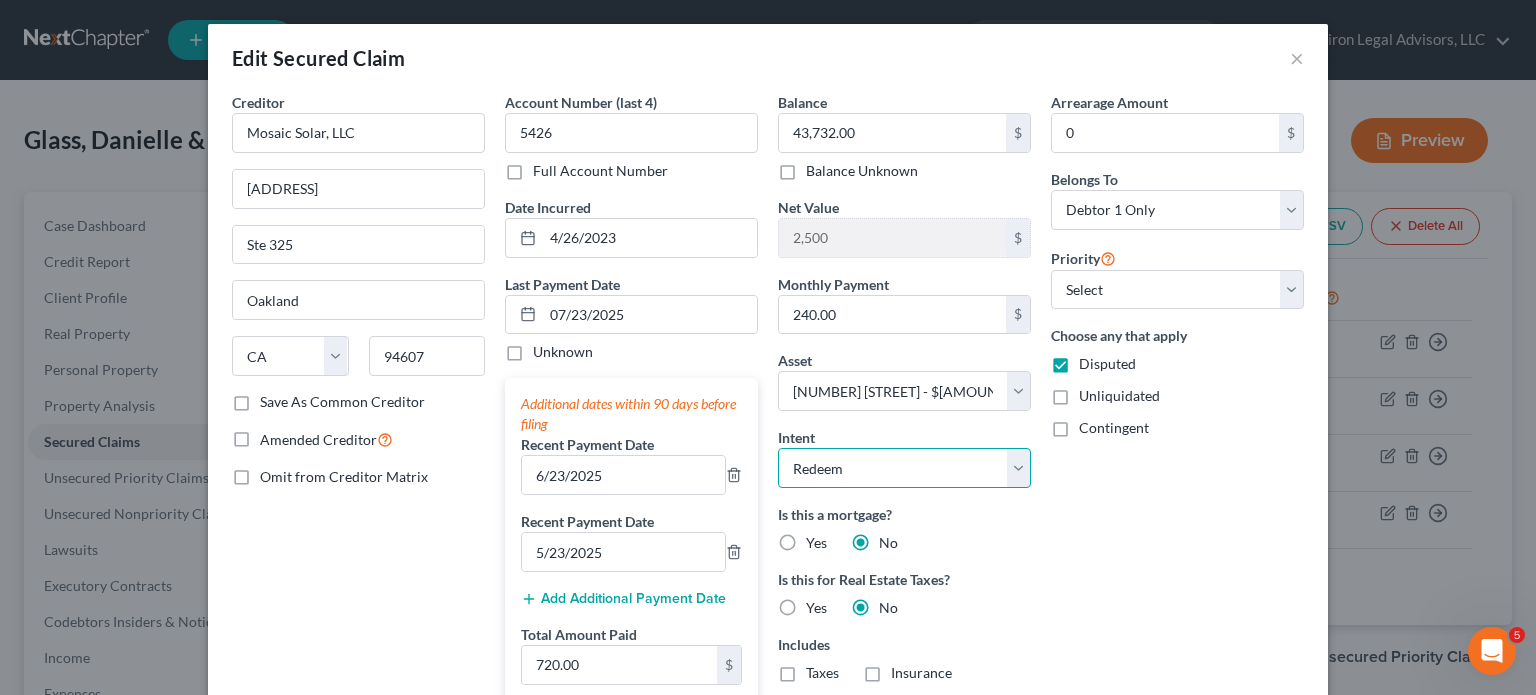 click on "Select Surrender Redeem Reaffirm Avoid Other" at bounding box center (904, 468) 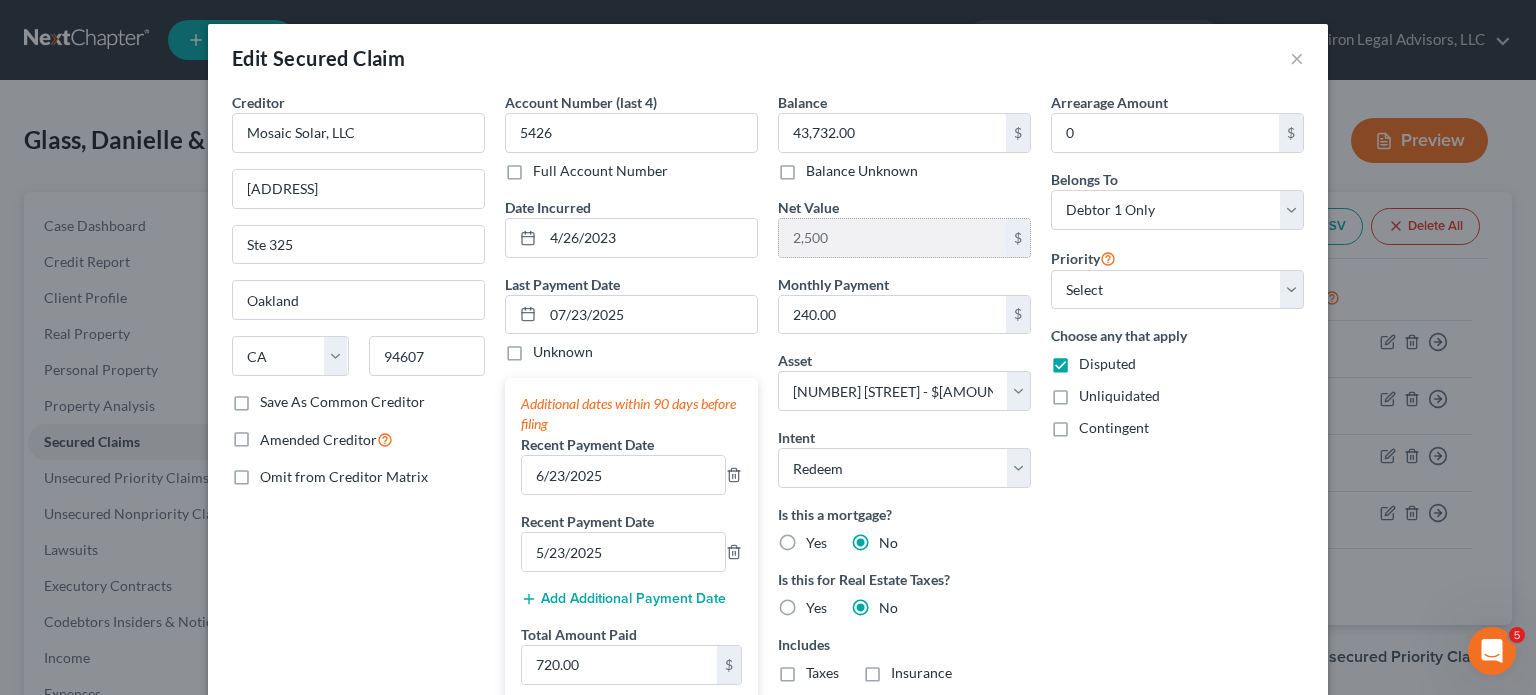 click on "2,500" at bounding box center (892, 238) 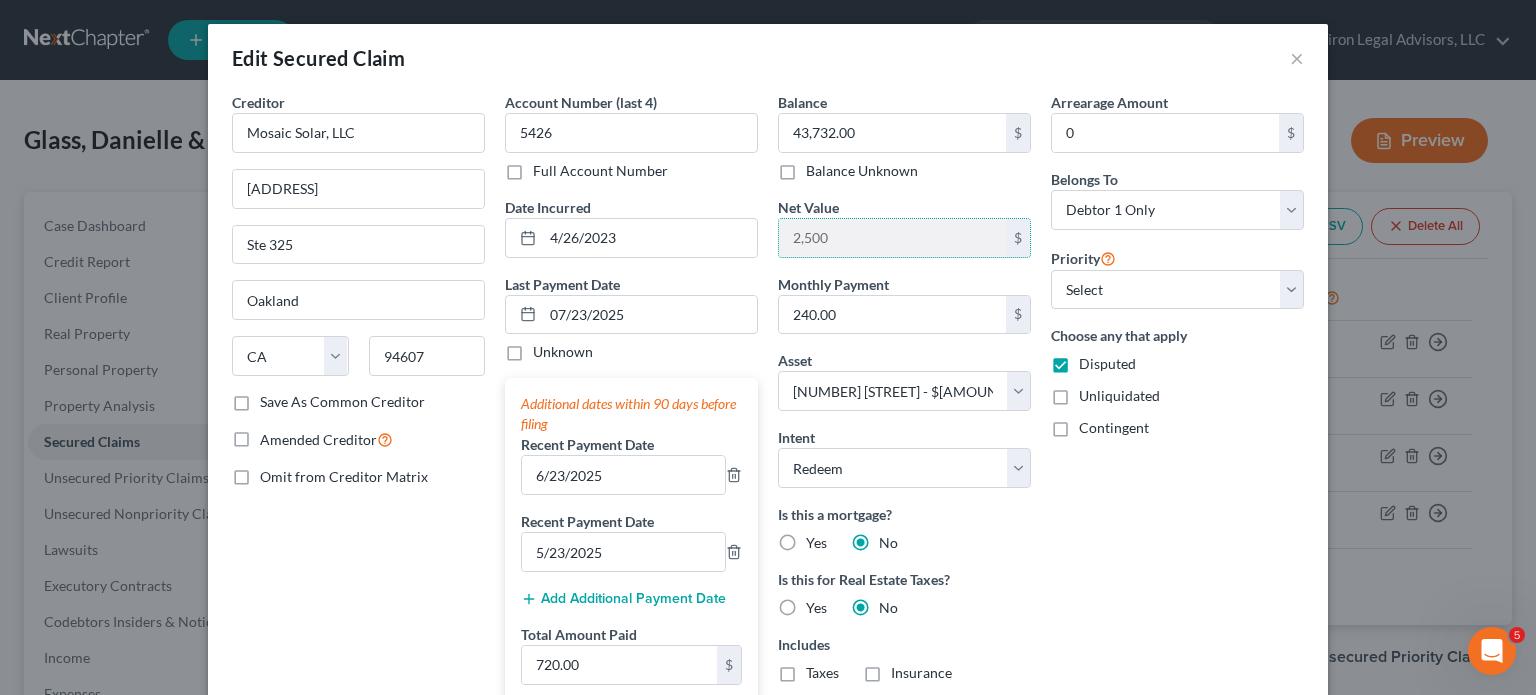 click on "Arrearage Amount 0 $
Belongs To
*
Select Debtor 1 Only Debtor 2 Only Debtor 1 And Debtor 2 Only At Least One Of The Debtors And Another Community Property Priority  Select 3rd 4th 5th 6th 7th 8th 9th 10th 11th 12th 13th 14th 15th 16th 17th 18th 19th 20th 21th 22th 23th 24th 25th 26th 27th 28th 29th 30th Choose any that apply Disputed Unliquidated Contingent" at bounding box center [1177, 541] 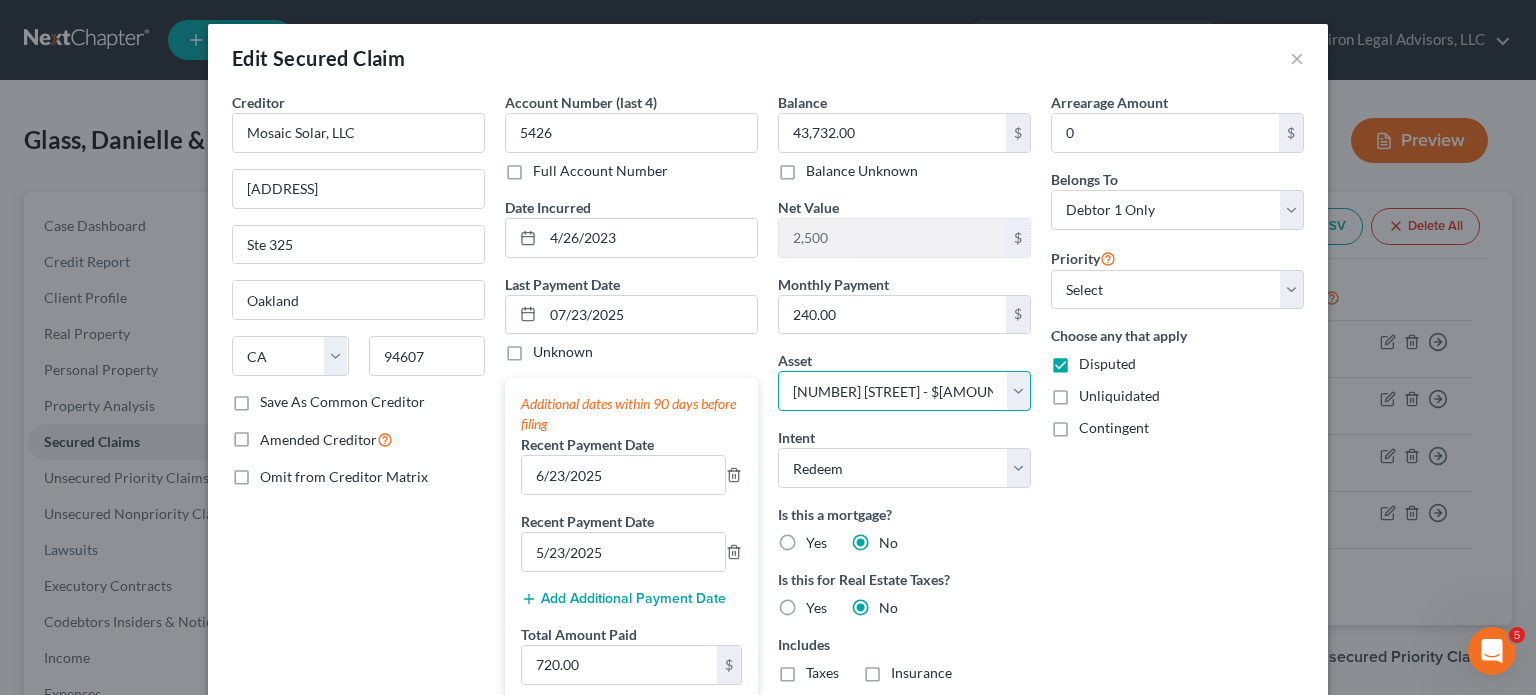 click on "Select Other Multiple Assets Robinhood Account (Brokerage) - $0.0 Self (Transfer) - $8944.0 2024 Subaru Outback - $33812.0 Clothing - Clothing - $500.0 [ADDRESS] - $4500.0 Citibank (Savings Account) - $0.0 Electronics - imac; 2 ipads; 2 iphones; apple watch; mac mini; 2 monitors; stereo receiver; 3 TVs. - $2100.0 Jade Cat Co. - $0.0 Capital One Bank (Savings Account) - $1.0 Jewelry - Wedding bands & ring - $1800.0 HSA Bank- Health Savings Account (Checking Account) - $200.0 Launch Credit Union (Savings Account) - $10.0 2 Company-Term Policies-Lincoln Financial - $0.0 Citibank (Checking Account) - $0.0 PERA - $15600.0 Fidelity 401k - $18000.0 Ontap Credit Union-Jamie (Checking Account) - $50.0 Capital One (Checking Account) - $6.0 Ontap Credit Union- Danielle (Checking Account) - $5.0" at bounding box center [904, 391] 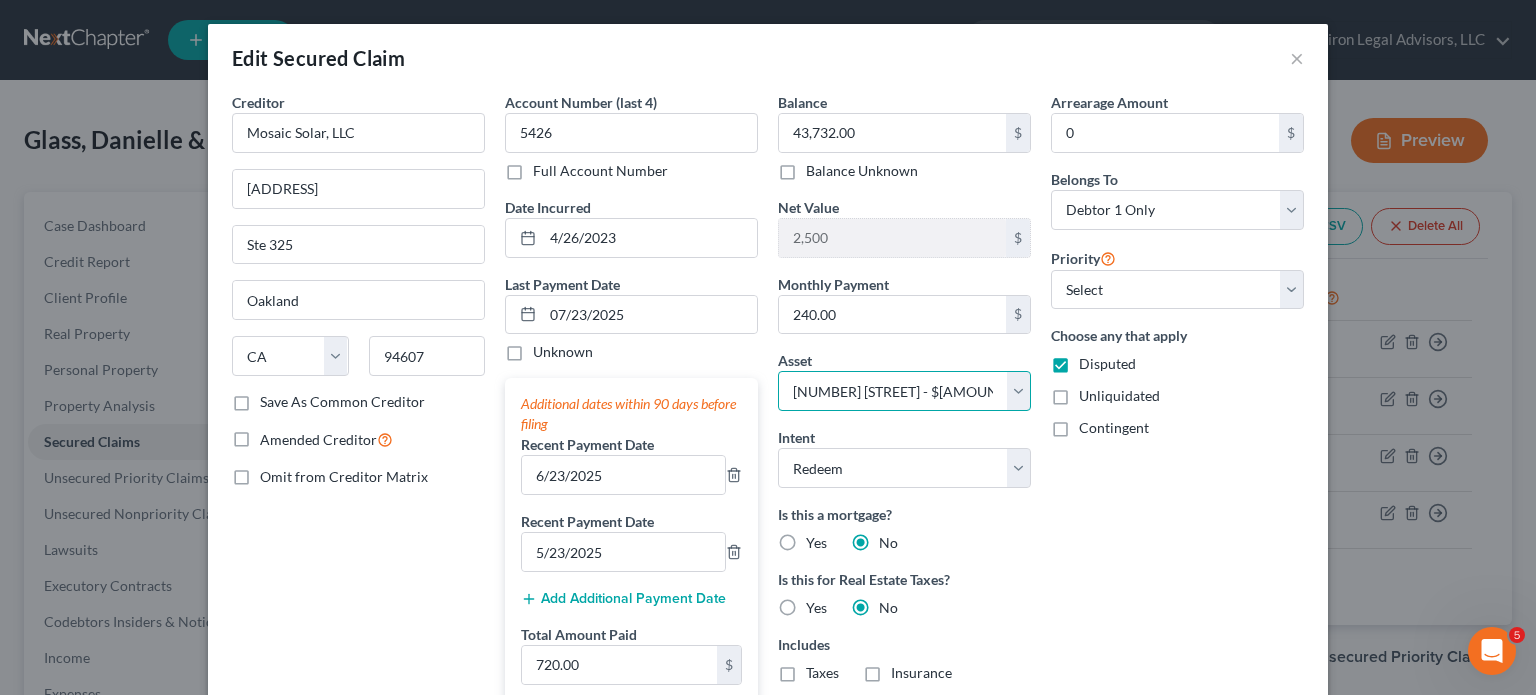 select on "0" 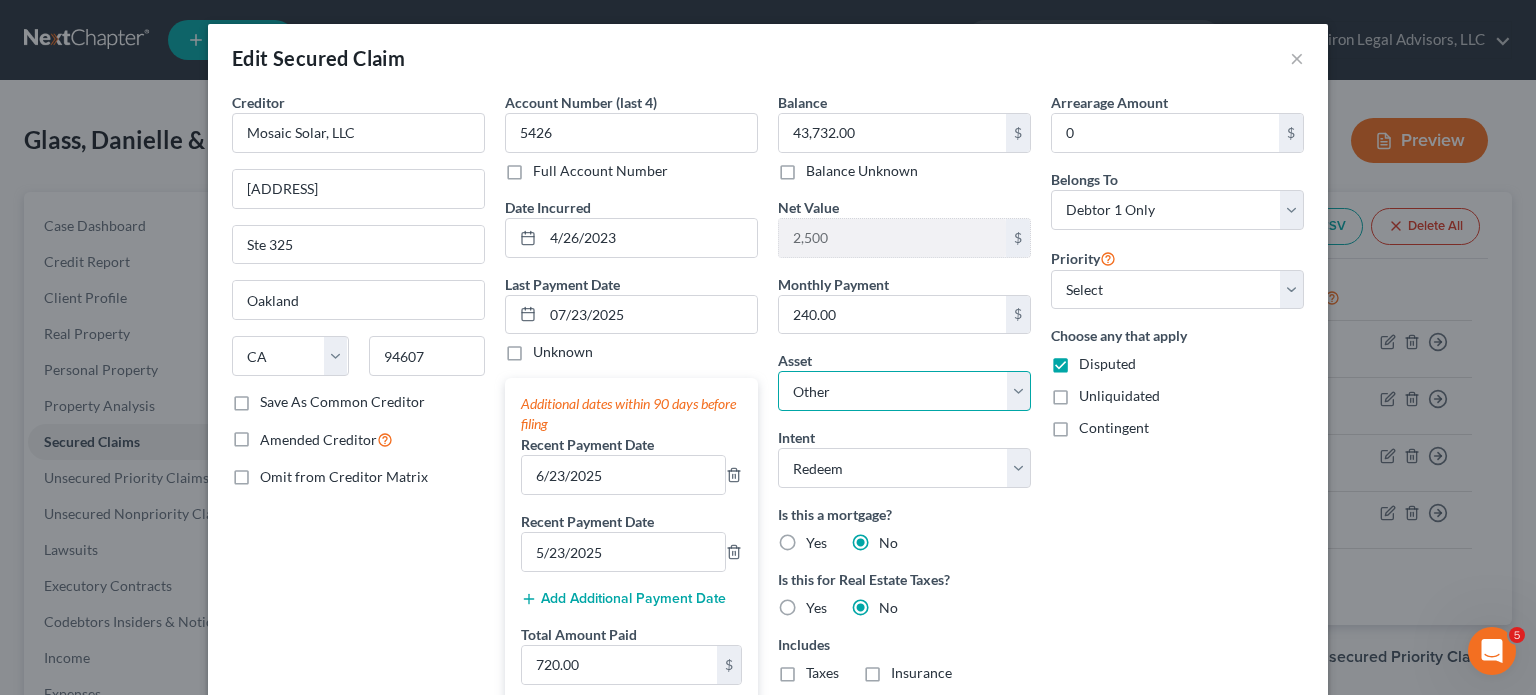 click on "Select Other Multiple Assets Robinhood Account (Brokerage) - $0.0 Self (Transfer) - $8944.0 2024 Subaru Outback - $33812.0 Clothing - Clothing - $500.0 [ADDRESS] - $4500.0 Citibank (Savings Account) - $0.0 Electronics - imac; 2 ipads; 2 iphones; apple watch; mac mini; 2 monitors; stereo receiver; 3 TVs. - $2100.0 Jade Cat Co. - $0.0 Capital One Bank (Savings Account) - $1.0 Jewelry - Wedding bands & ring - $1800.0 HSA Bank- Health Savings Account (Checking Account) - $200.0 Launch Credit Union (Savings Account) - $10.0 2 Company-Term Policies-Lincoln Financial - $0.0 Citibank (Checking Account) - $0.0 PERA - $15600.0 Fidelity 401k - $18000.0 Ontap Credit Union-Jamie (Checking Account) - $50.0 Capital One (Checking Account) - $6.0 Ontap Credit Union- Danielle (Checking Account) - $5.0" at bounding box center (904, 391) 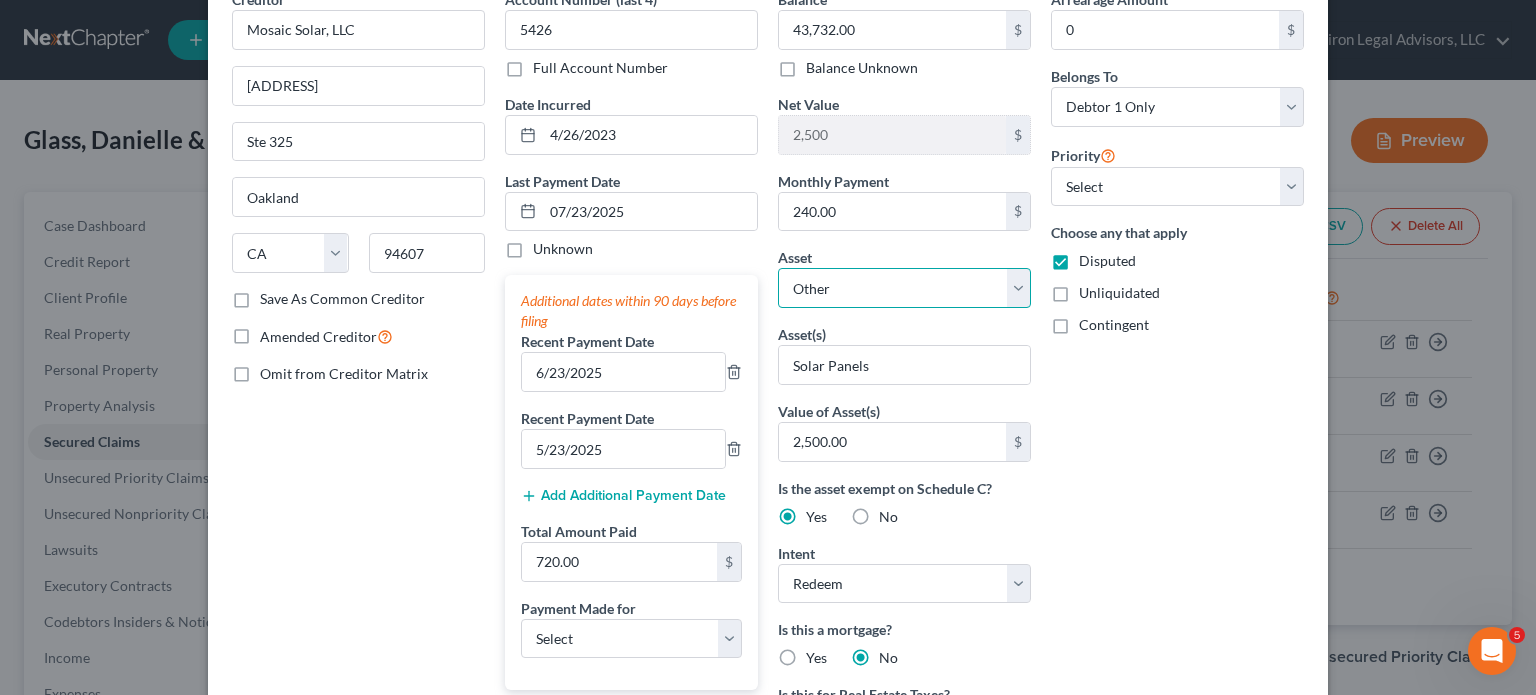 scroll, scrollTop: 534, scrollLeft: 0, axis: vertical 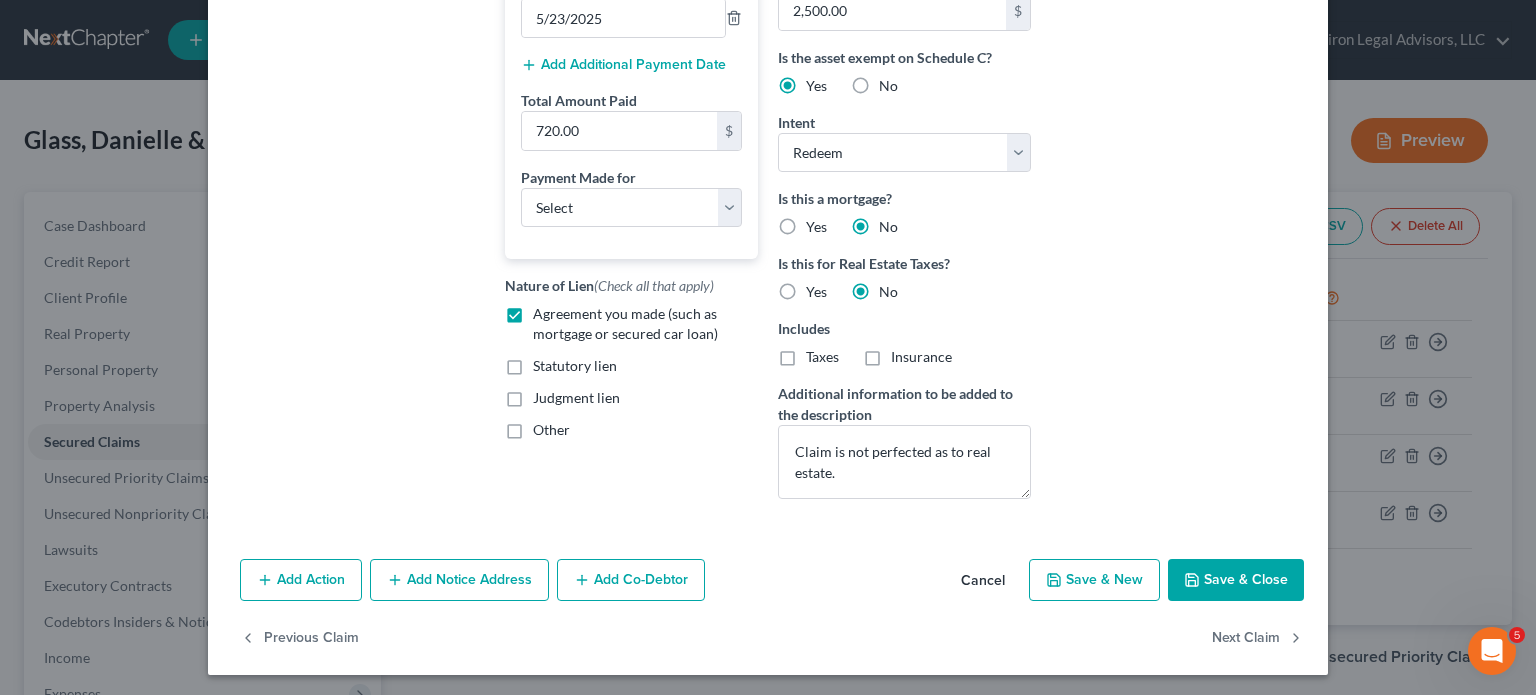 click on "Save & Close" at bounding box center [1236, 580] 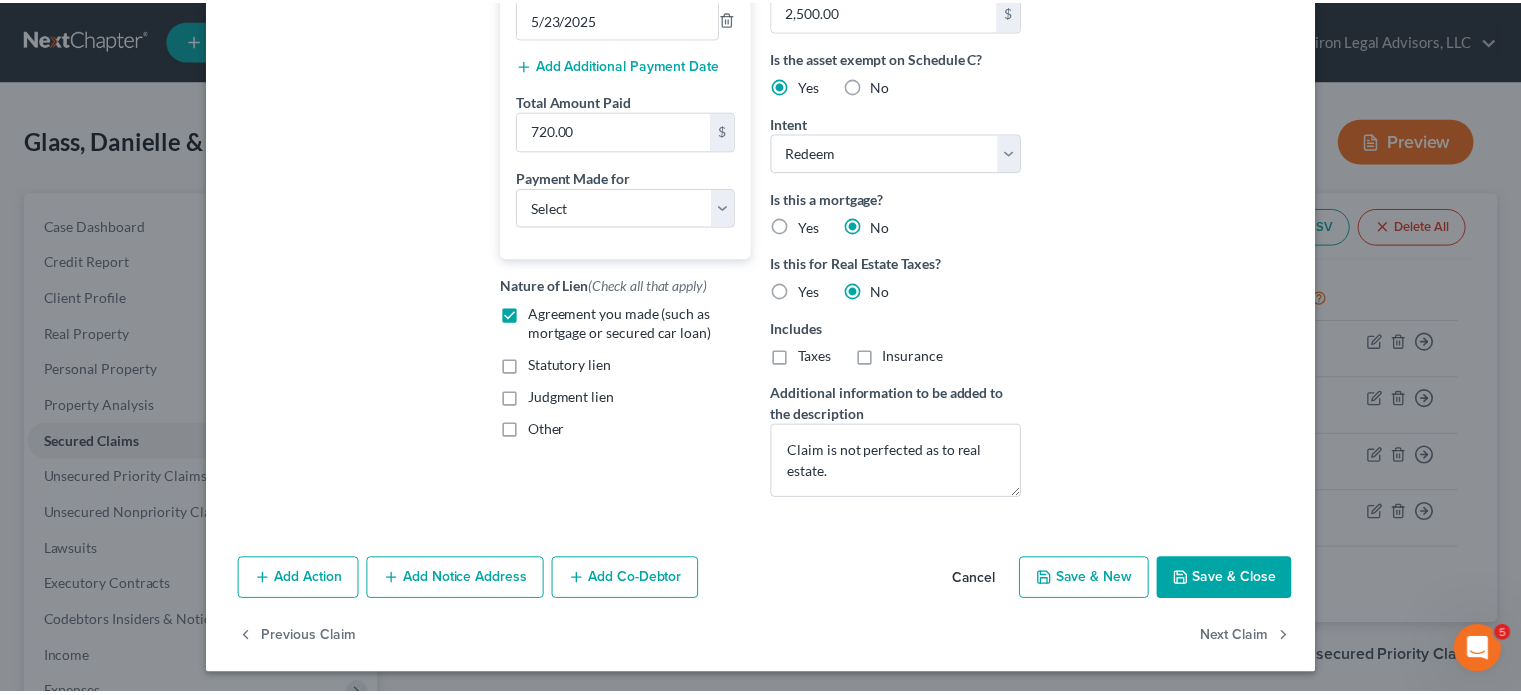 scroll, scrollTop: 476, scrollLeft: 0, axis: vertical 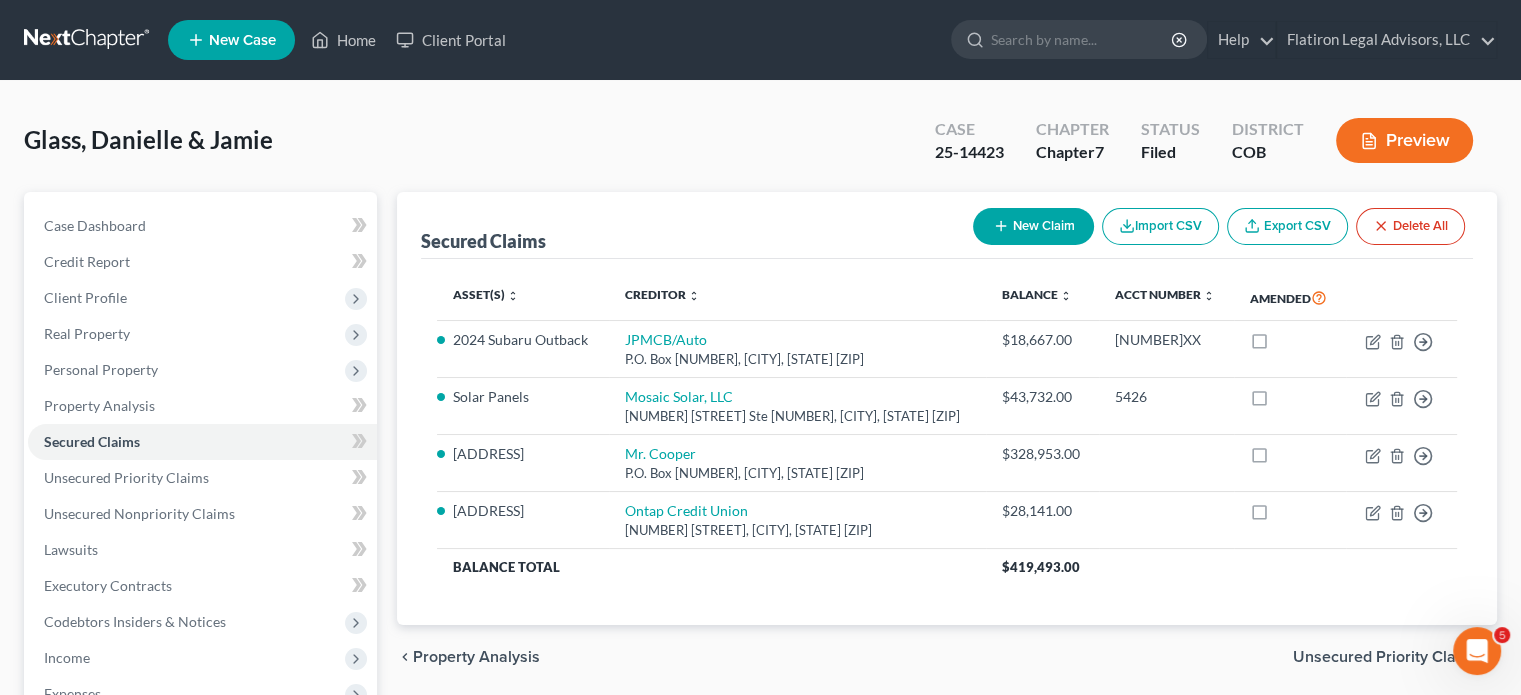 click 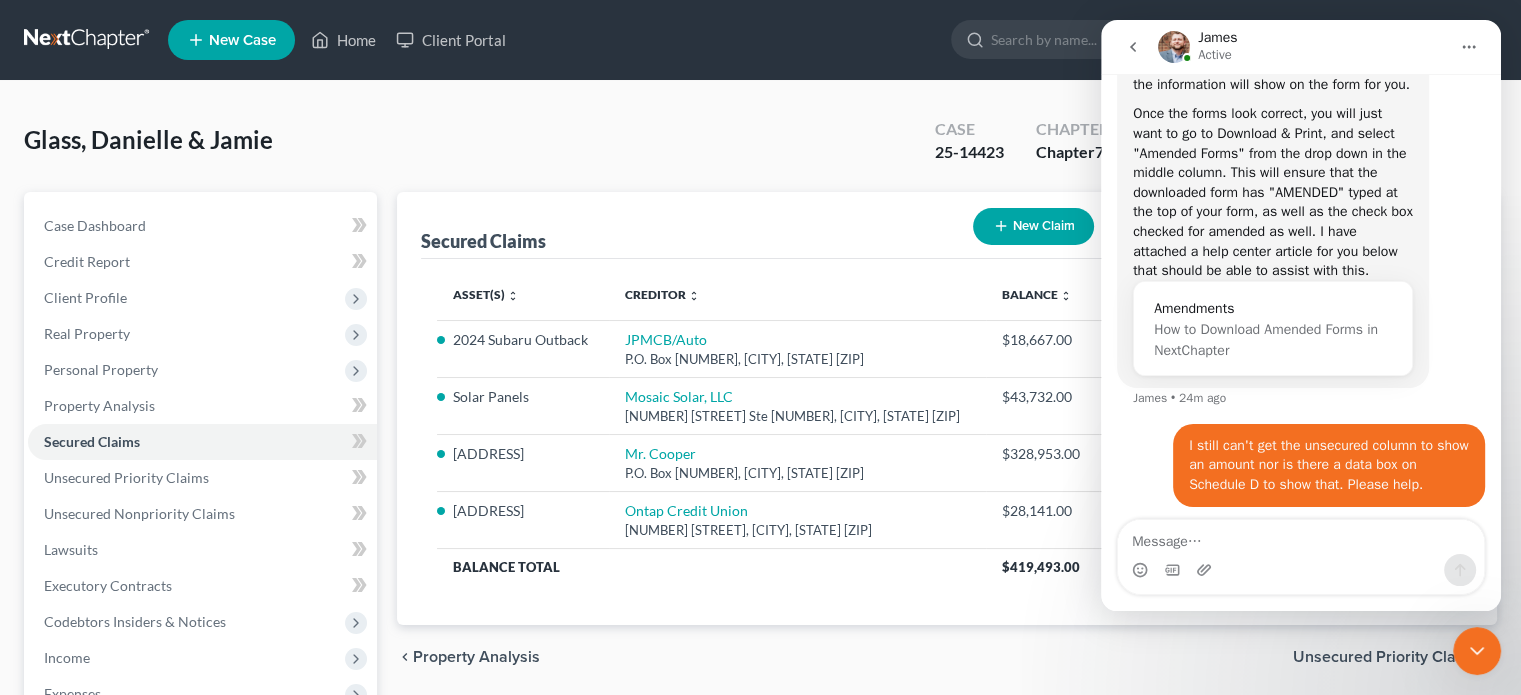 scroll, scrollTop: 969, scrollLeft: 0, axis: vertical 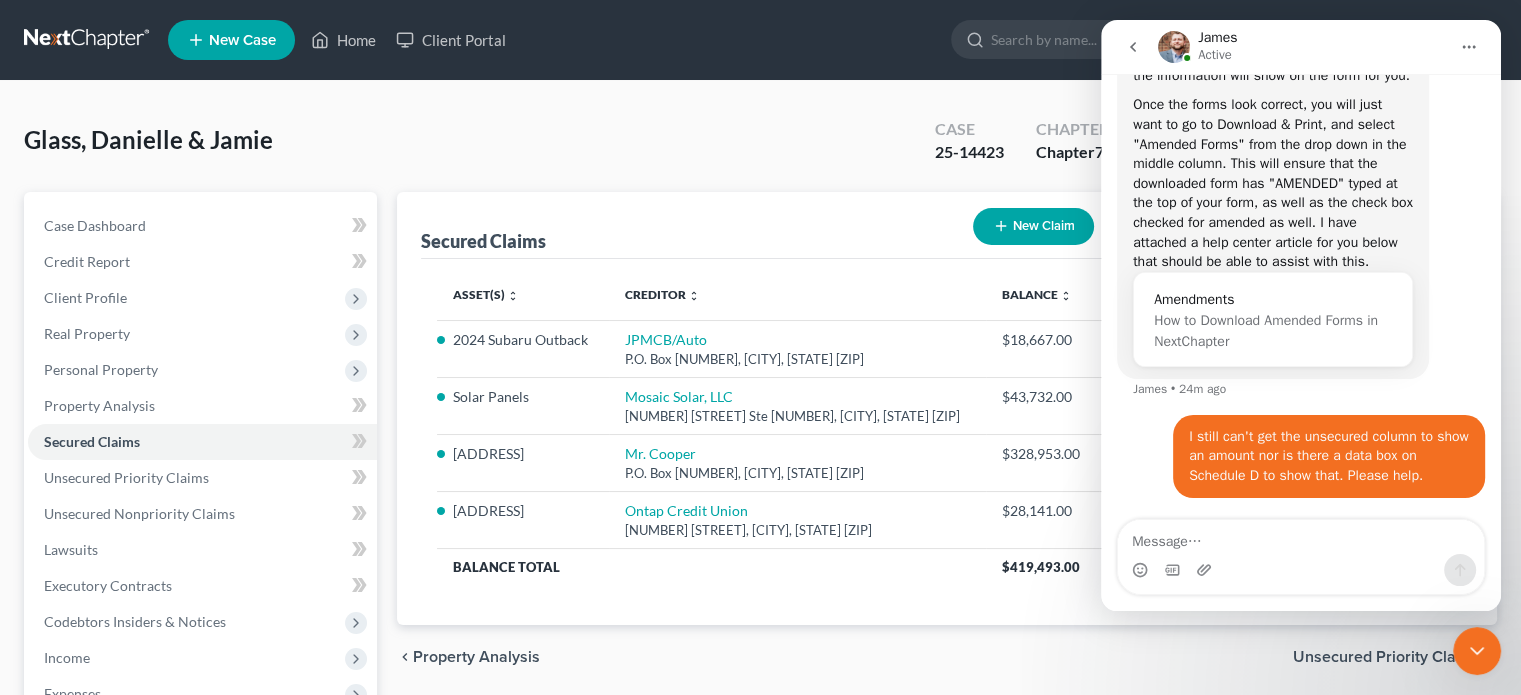 click on "chevron_left
Property Analysis
Unsecured Priority Claims
chevron_right" at bounding box center [947, 657] 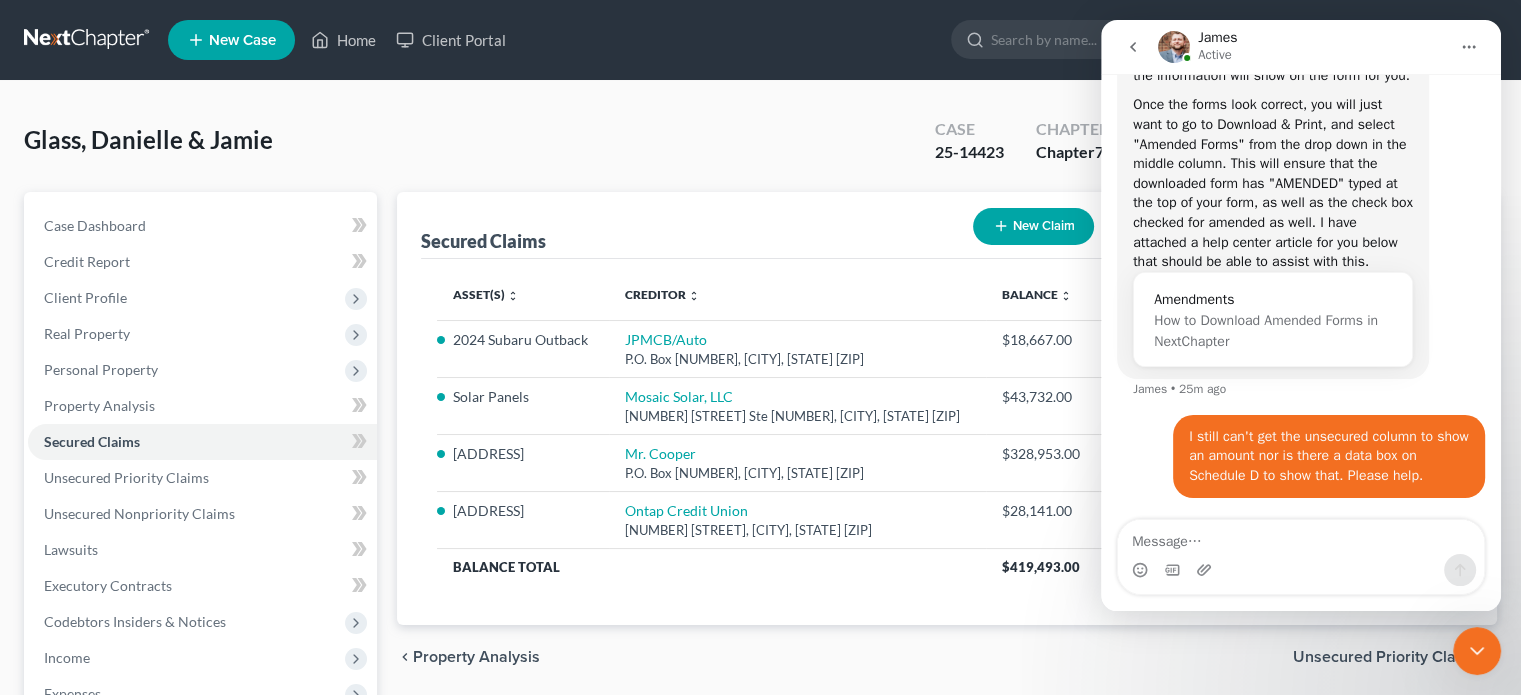 click on "Glass, Danielle & Jamie Upgraded Case [CASE NUMBER] Chapter Chapter  7 Status Filed District COB Preview" at bounding box center [760, 148] 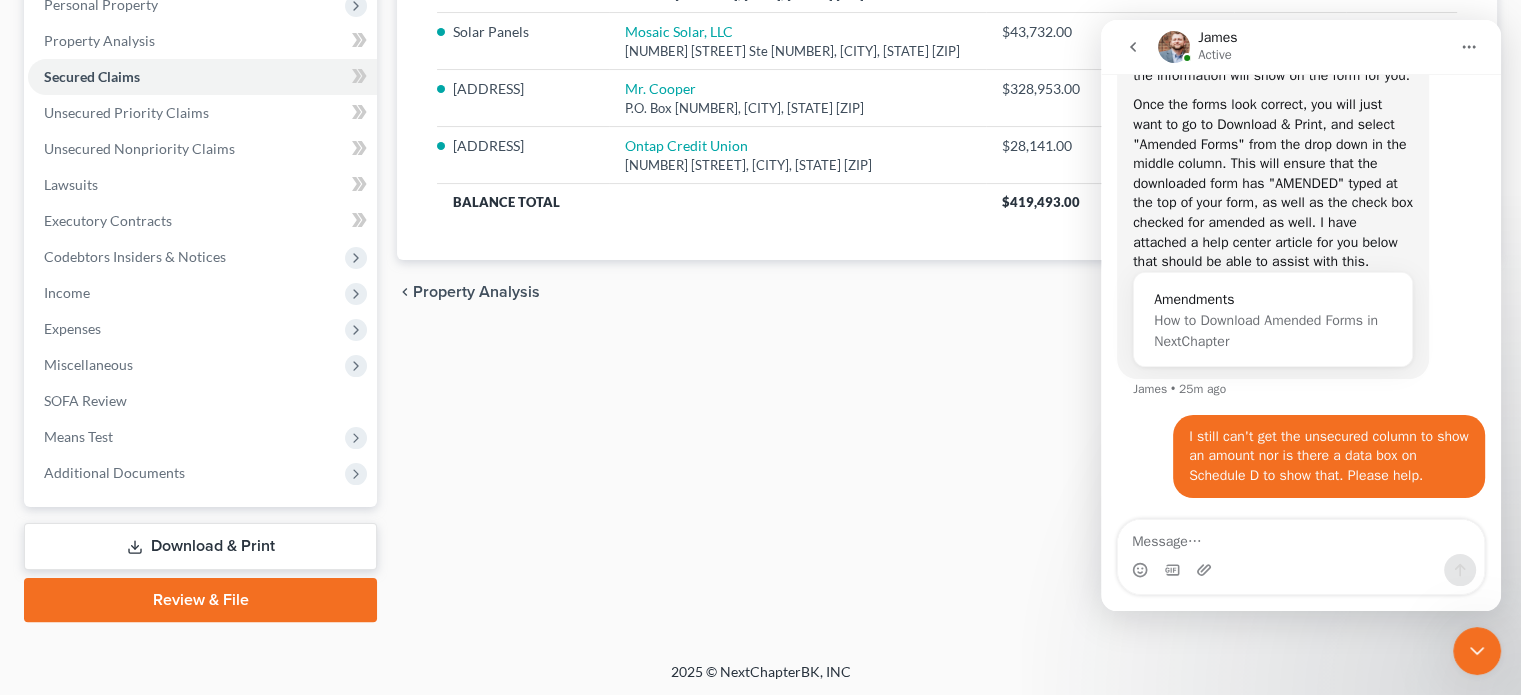 scroll, scrollTop: 366, scrollLeft: 0, axis: vertical 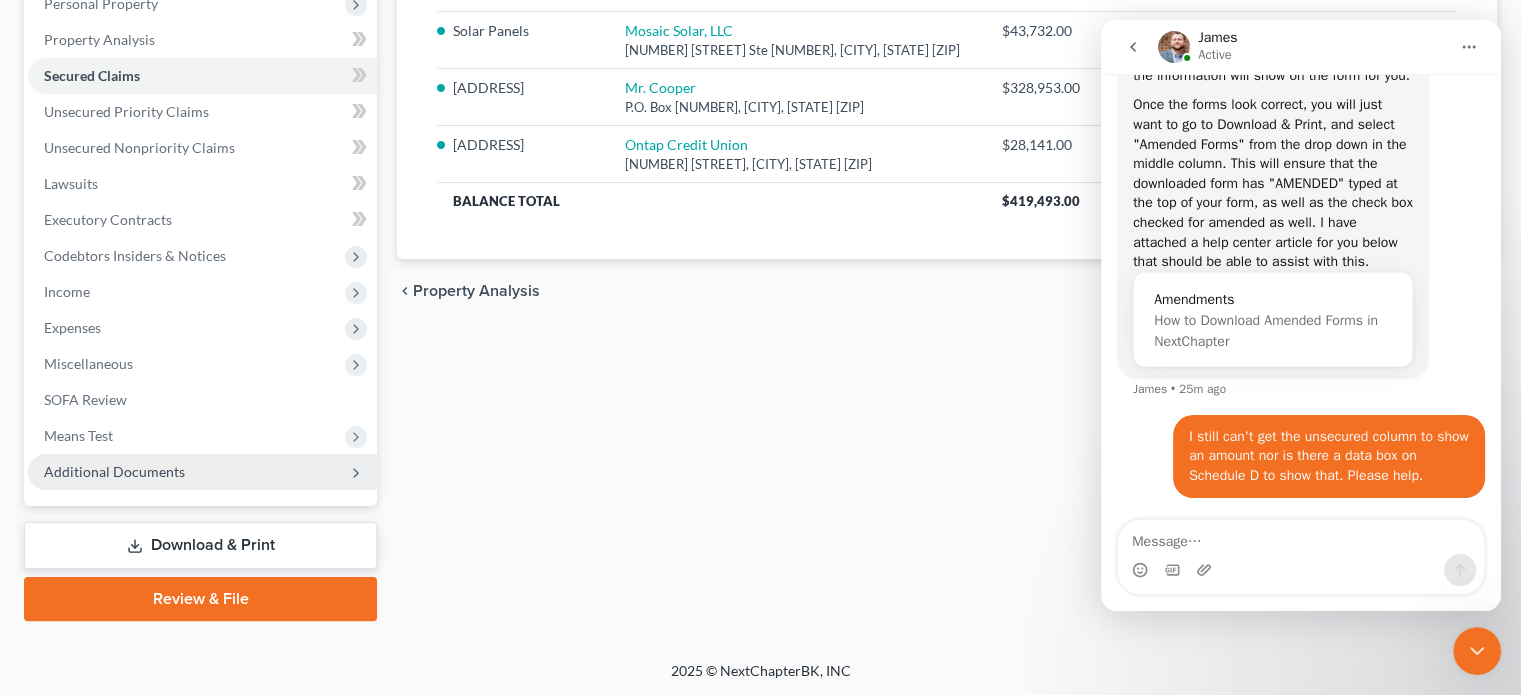 click on "Additional Documents" at bounding box center [202, 472] 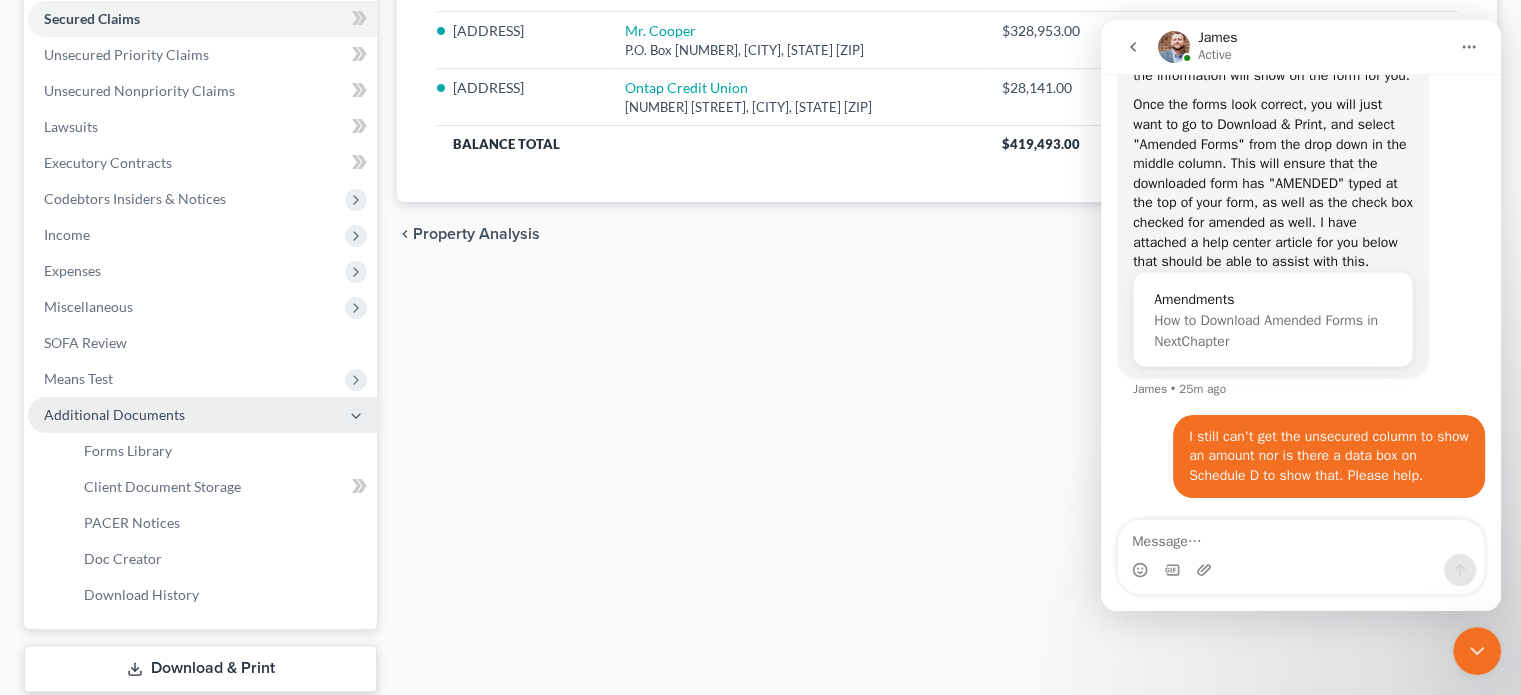 scroll, scrollTop: 466, scrollLeft: 0, axis: vertical 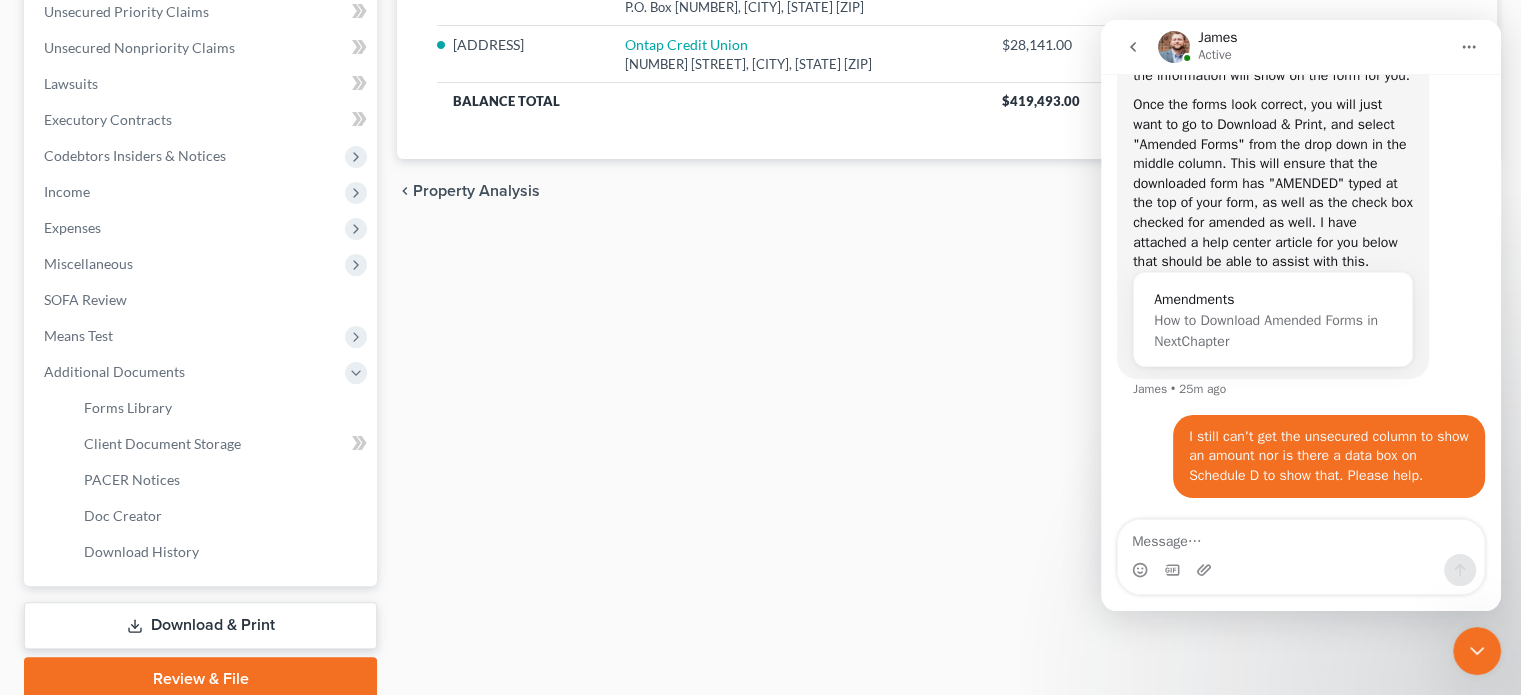 click on "Secured Claims New Claim
Import CSV
Export CSV Delete All
Asset(s)  expand_more   expand_less   unfold_more Creditor  expand_more   expand_less   unfold_more Balance  expand_more   expand_less   unfold_more Acct Number  expand_more   expand_less   unfold_more Amended  2024 Subaru Outback JPMCB/Auto P.O. Box 901003, Fort Worth, [STATE] [ZIP] $18,667.00 138933XX Move to E Move to F Move to G Move to Notice Only Solar Panels Mosaic Solar, LLC 601 12th St. Ste 325, Oakland, [STATE] [ZIP] $43,732.00 5426 Move to E Move to F Move to G Move to Notice Only 4919 E. 119th Ct. Mr. Cooper P.O. Box 818060, Cleveland, [STATE] [ZIP] $328,953.00 Move to E Move to F Move to G Move to Notice Only 4919 E. 119th Ct. Ontap Credit Union 816 Washington Ave, Golden, [STATE] [ZIP] $28,141.00 Move to E Move to F Move to G Move to Notice Only Balance Total $419,493.00
Previous
1
Next
chevron_left
Property Analysis
Unsecured Priority Claims
chevron_right" at bounding box center [947, 213] 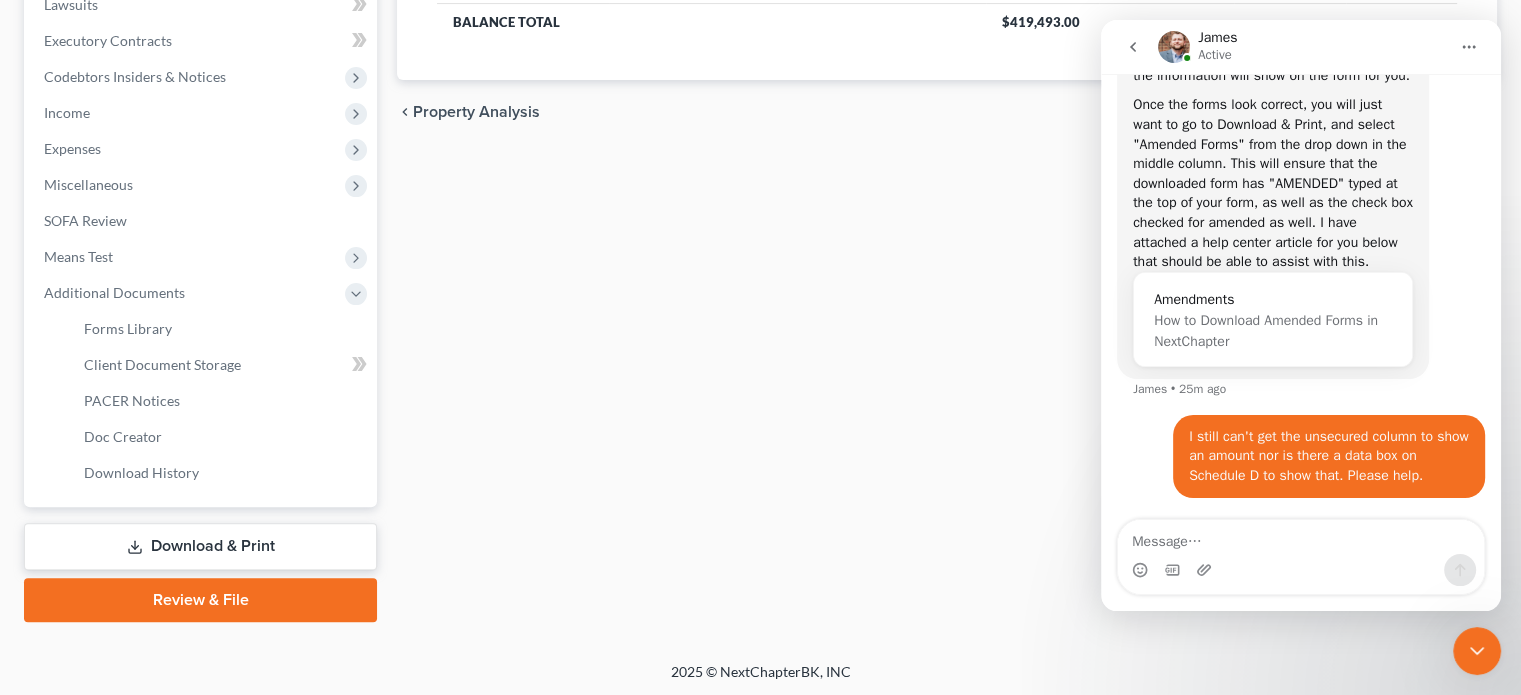 scroll, scrollTop: 546, scrollLeft: 0, axis: vertical 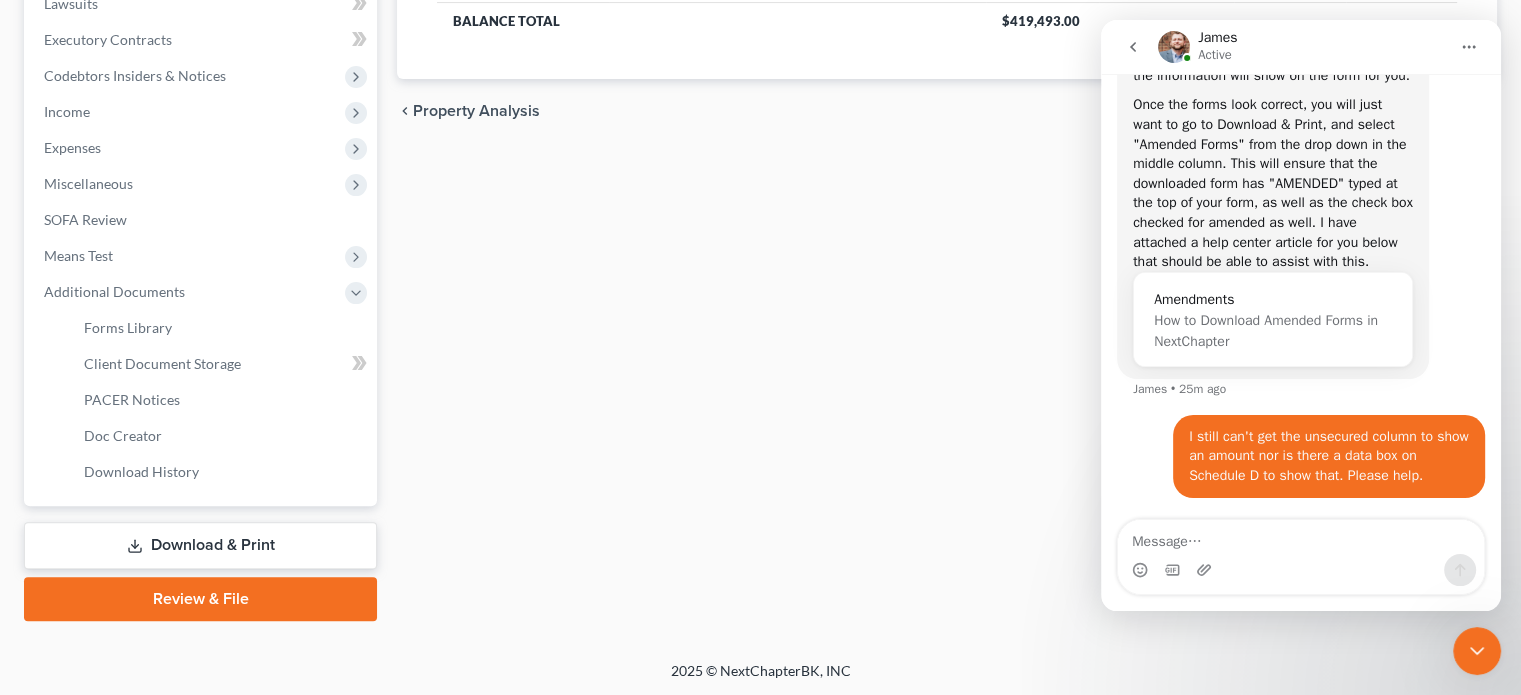 click on "Download & Print" at bounding box center [200, 545] 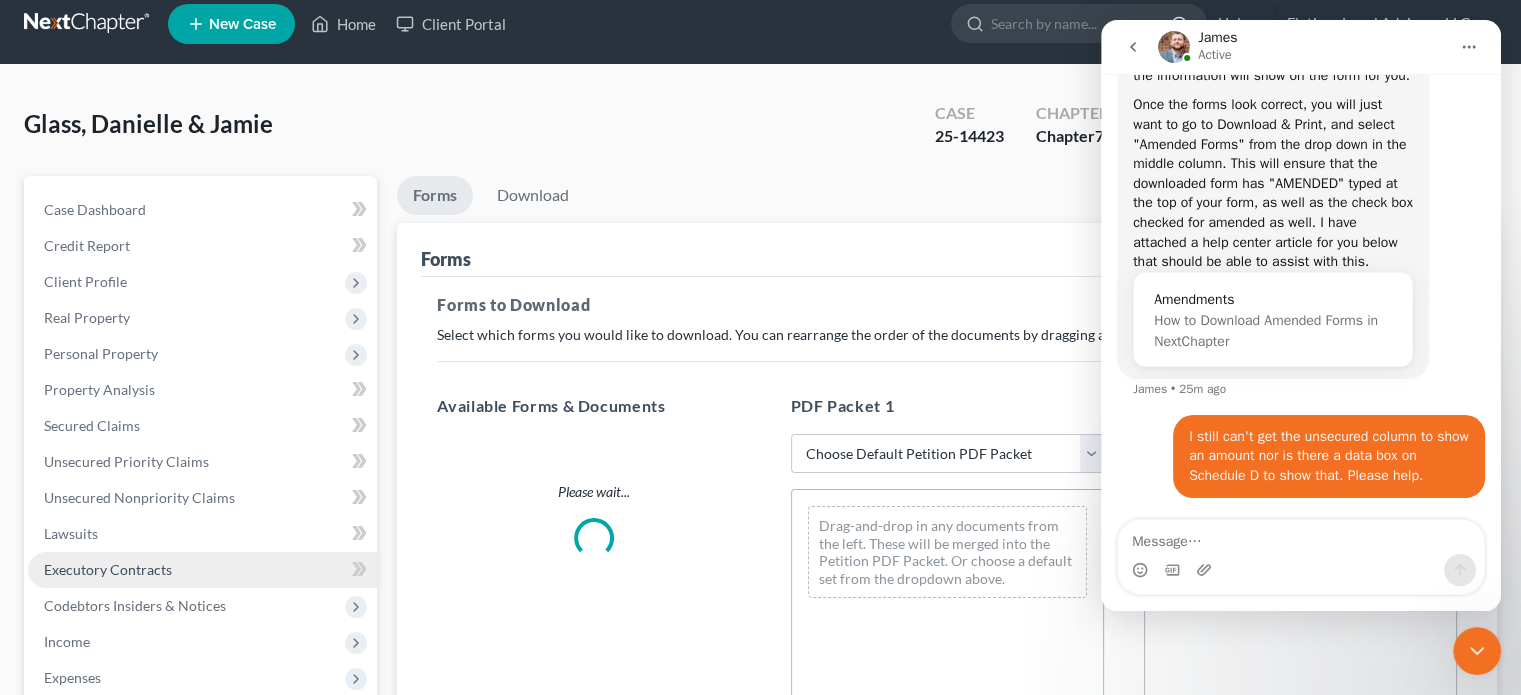 scroll, scrollTop: 0, scrollLeft: 0, axis: both 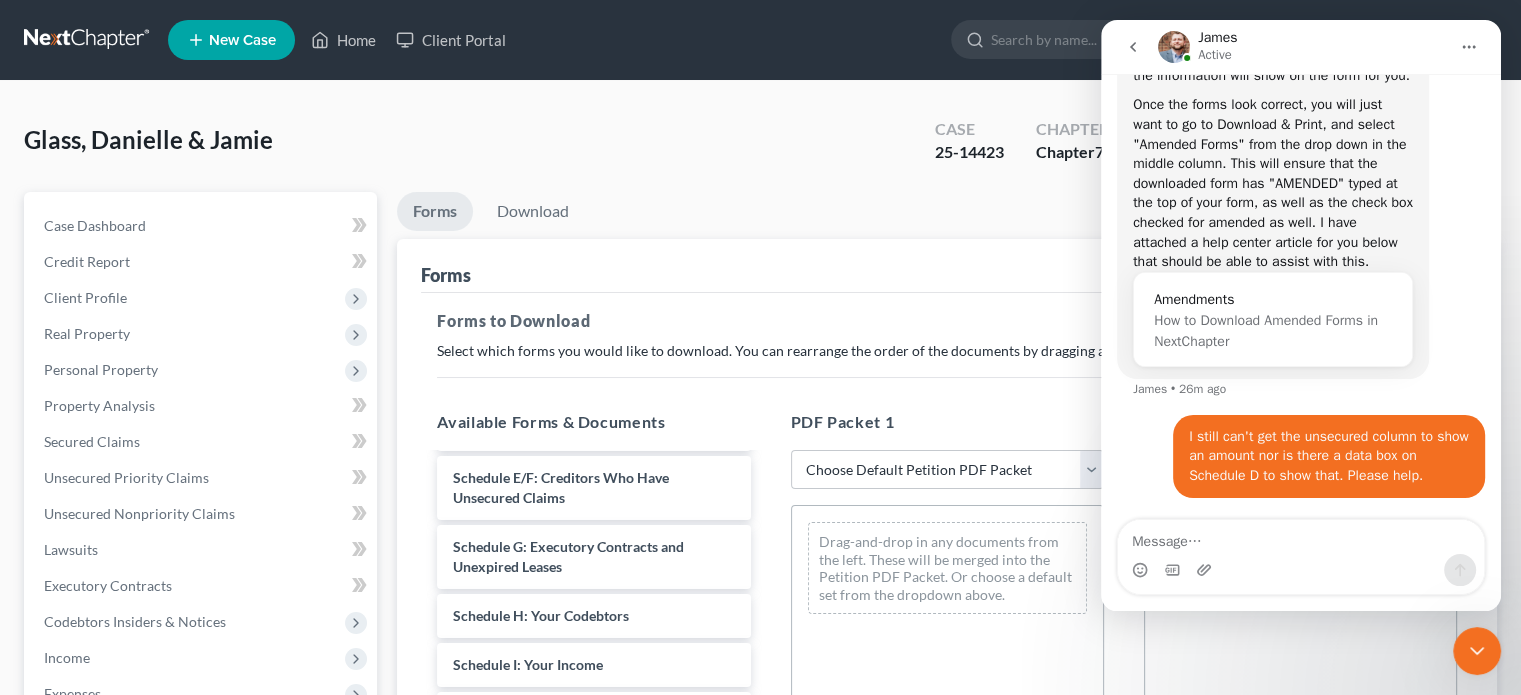 click 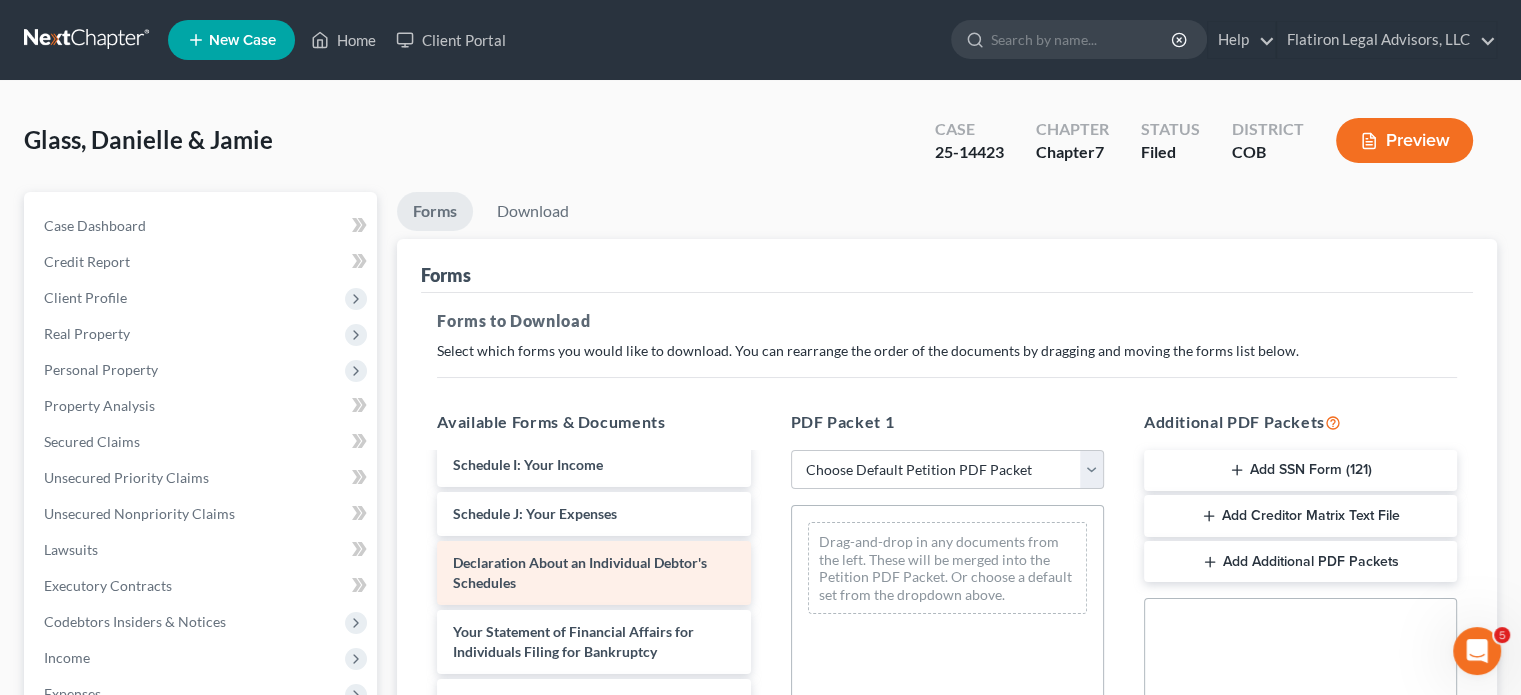 scroll, scrollTop: 752, scrollLeft: 0, axis: vertical 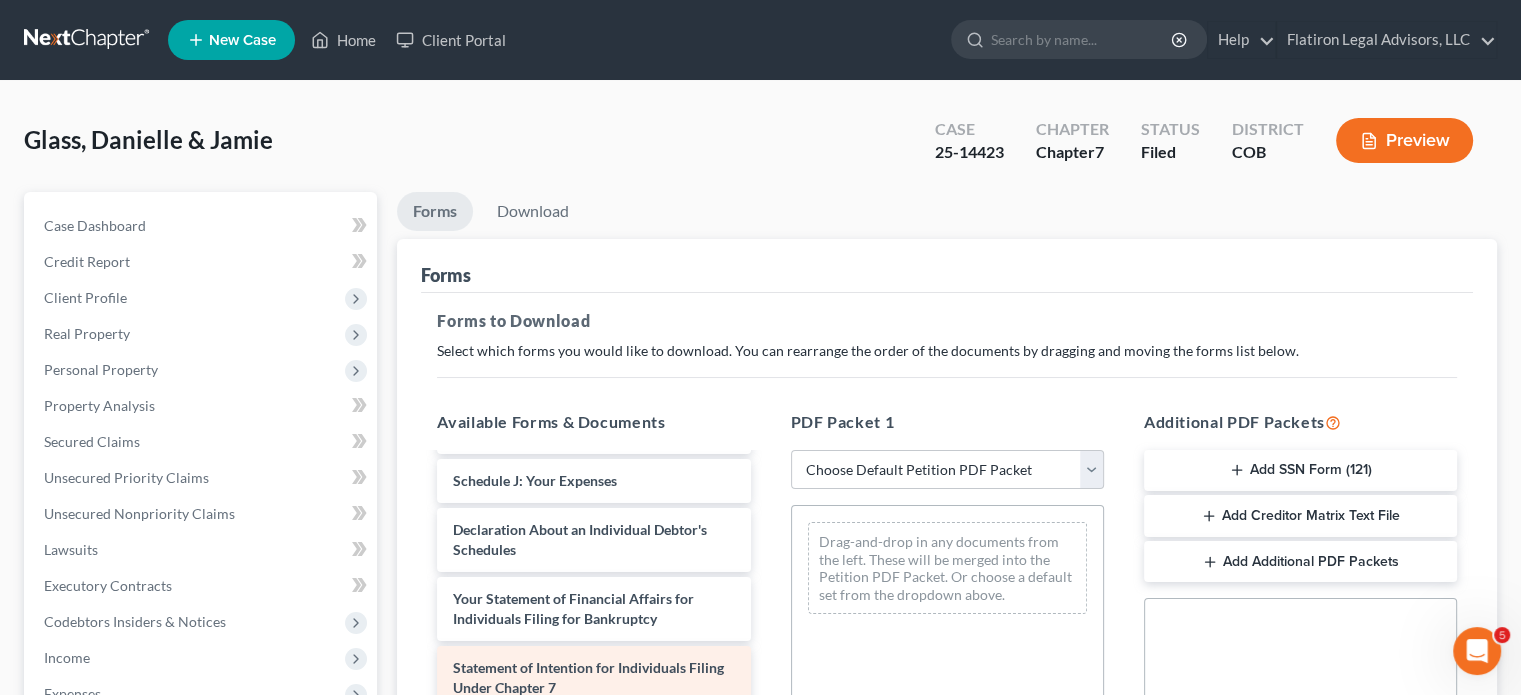 click on "Statement of Intention for Individuals Filing Under Chapter 7" at bounding box center (593, 678) 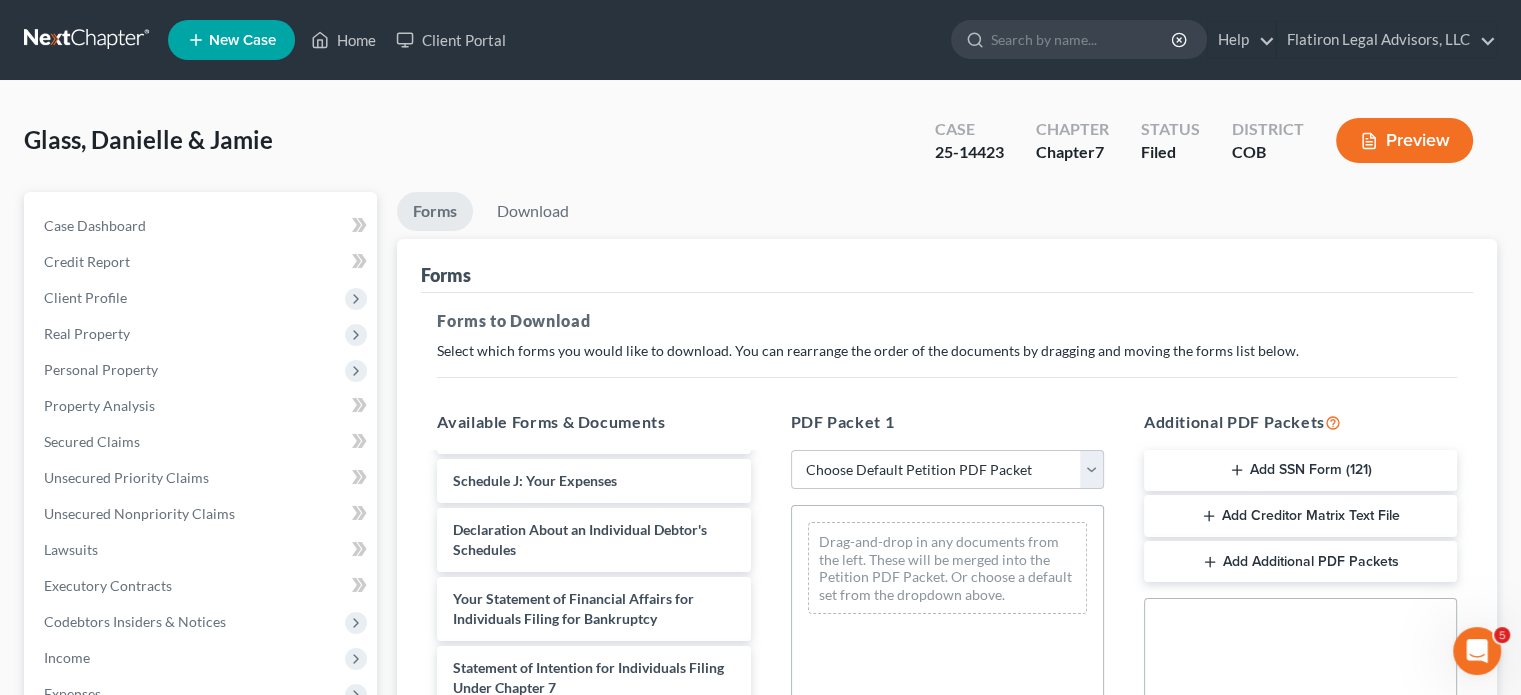scroll, scrollTop: 200, scrollLeft: 0, axis: vertical 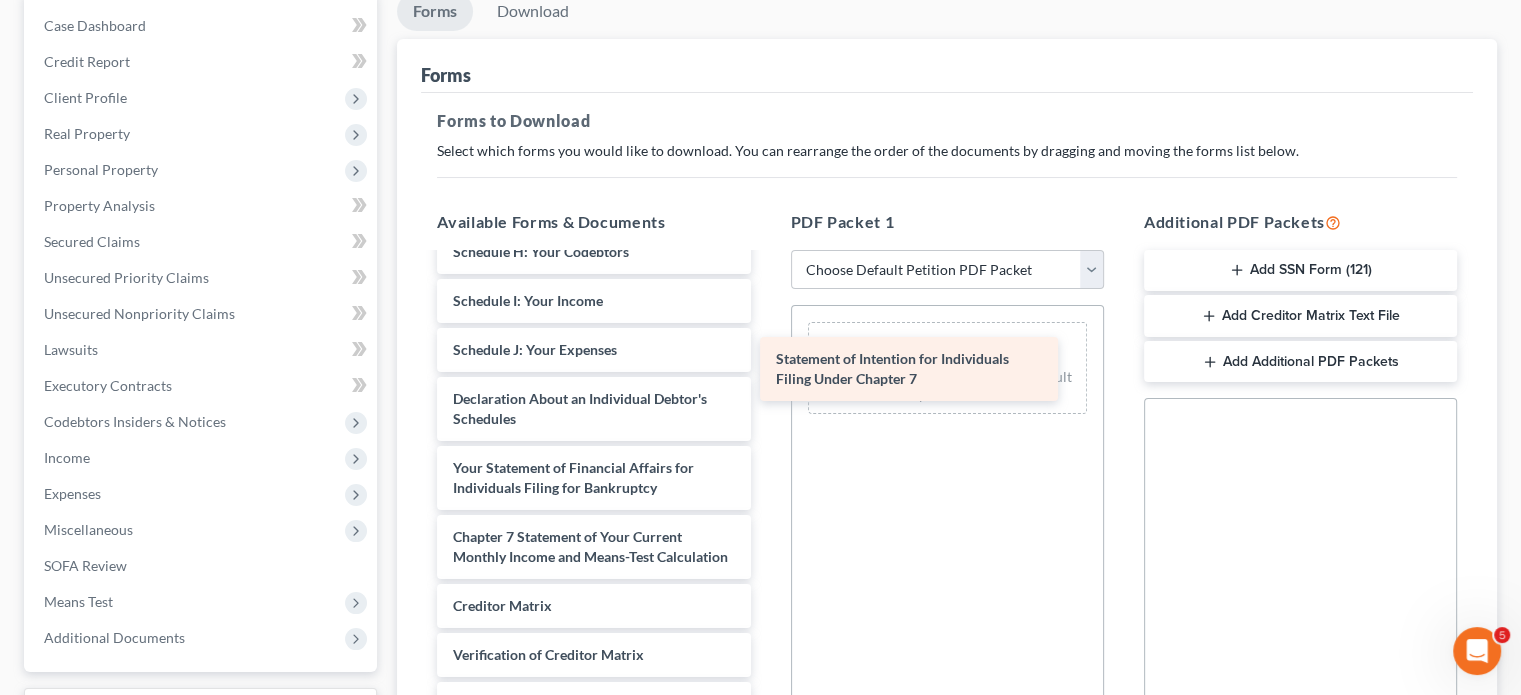 drag, startPoint x: 571, startPoint y: 455, endPoint x: 894, endPoint y: 367, distance: 334.77307 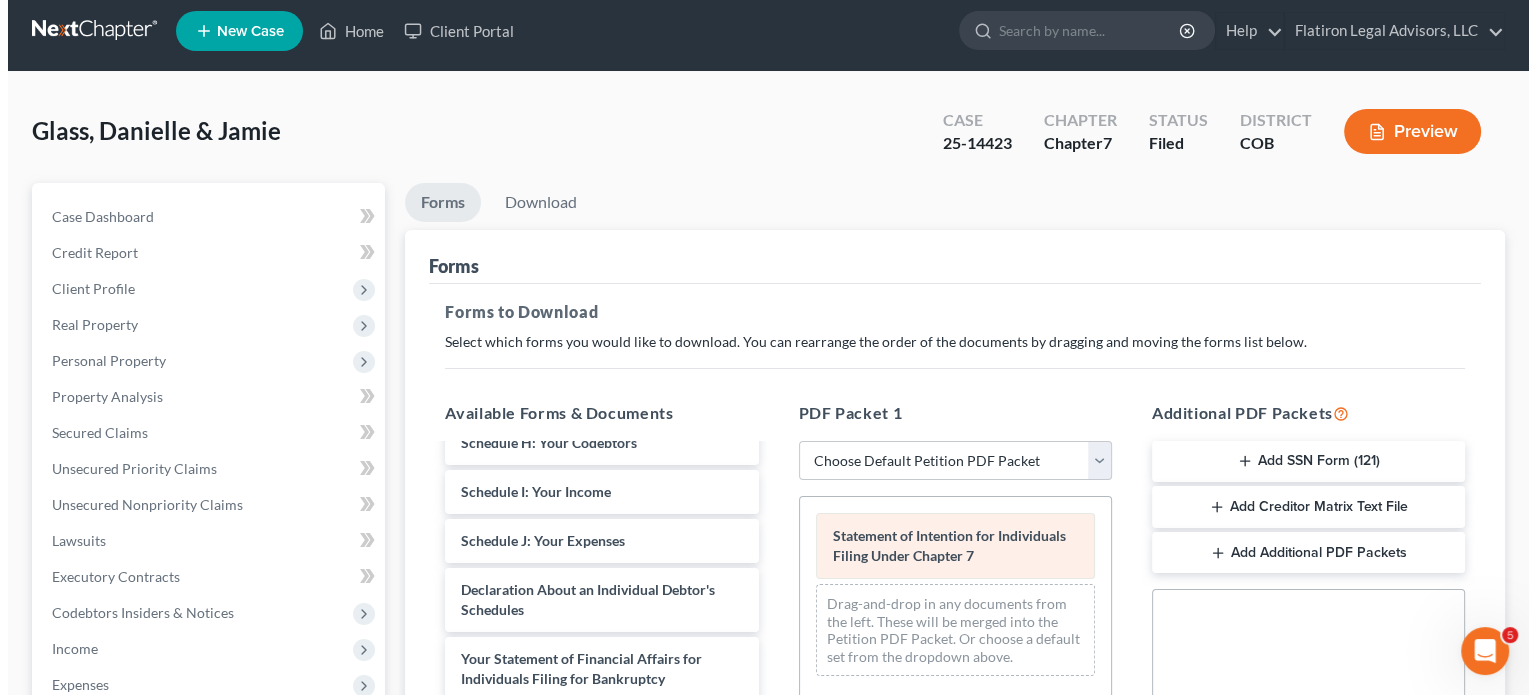 scroll, scrollTop: 0, scrollLeft: 0, axis: both 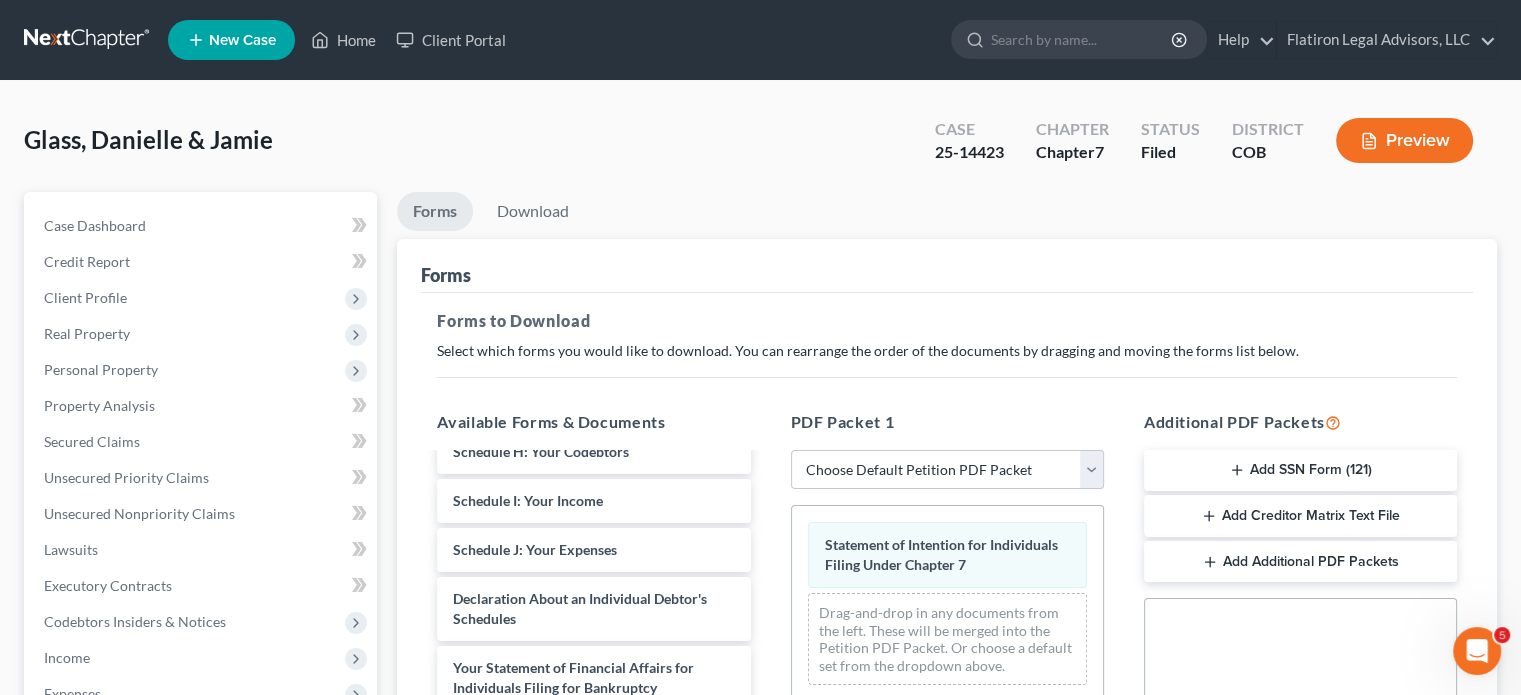 click on "Preview" at bounding box center [1404, 140] 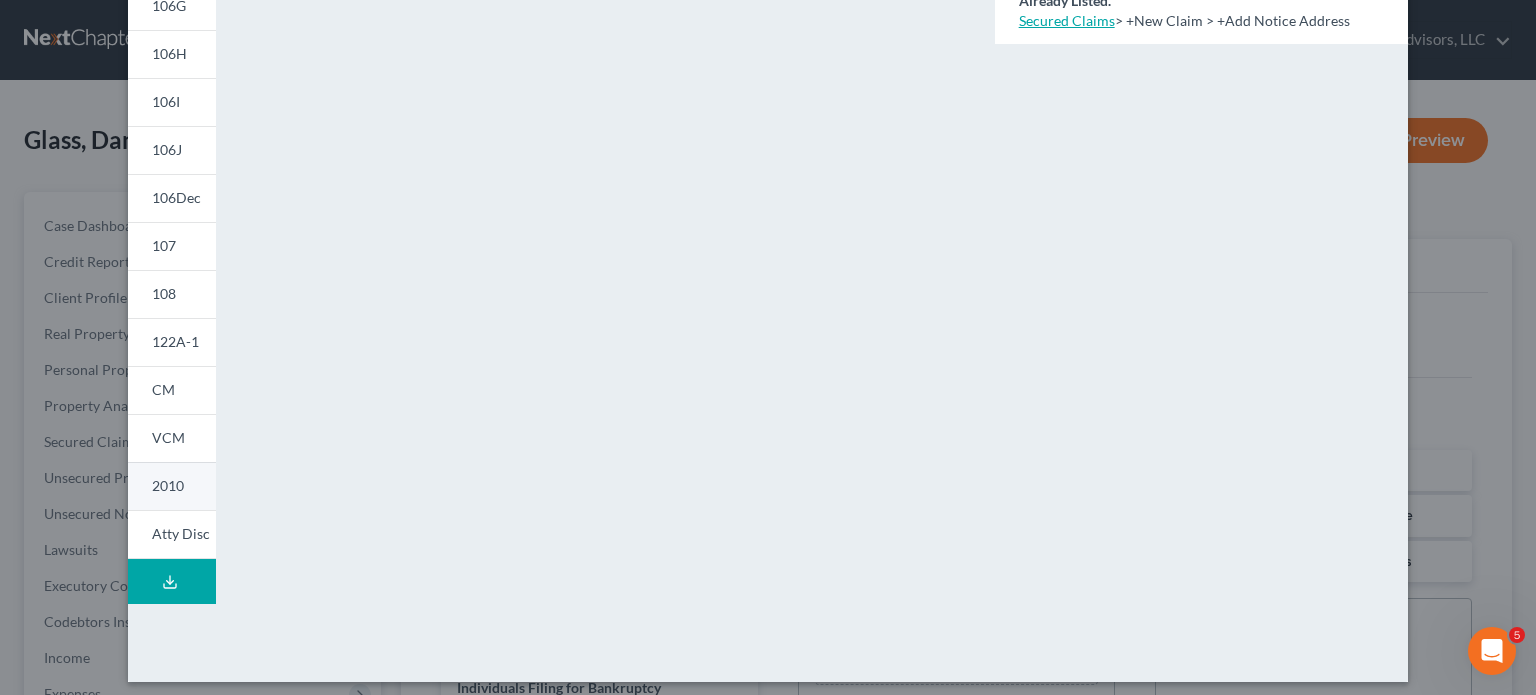 scroll, scrollTop: 432, scrollLeft: 0, axis: vertical 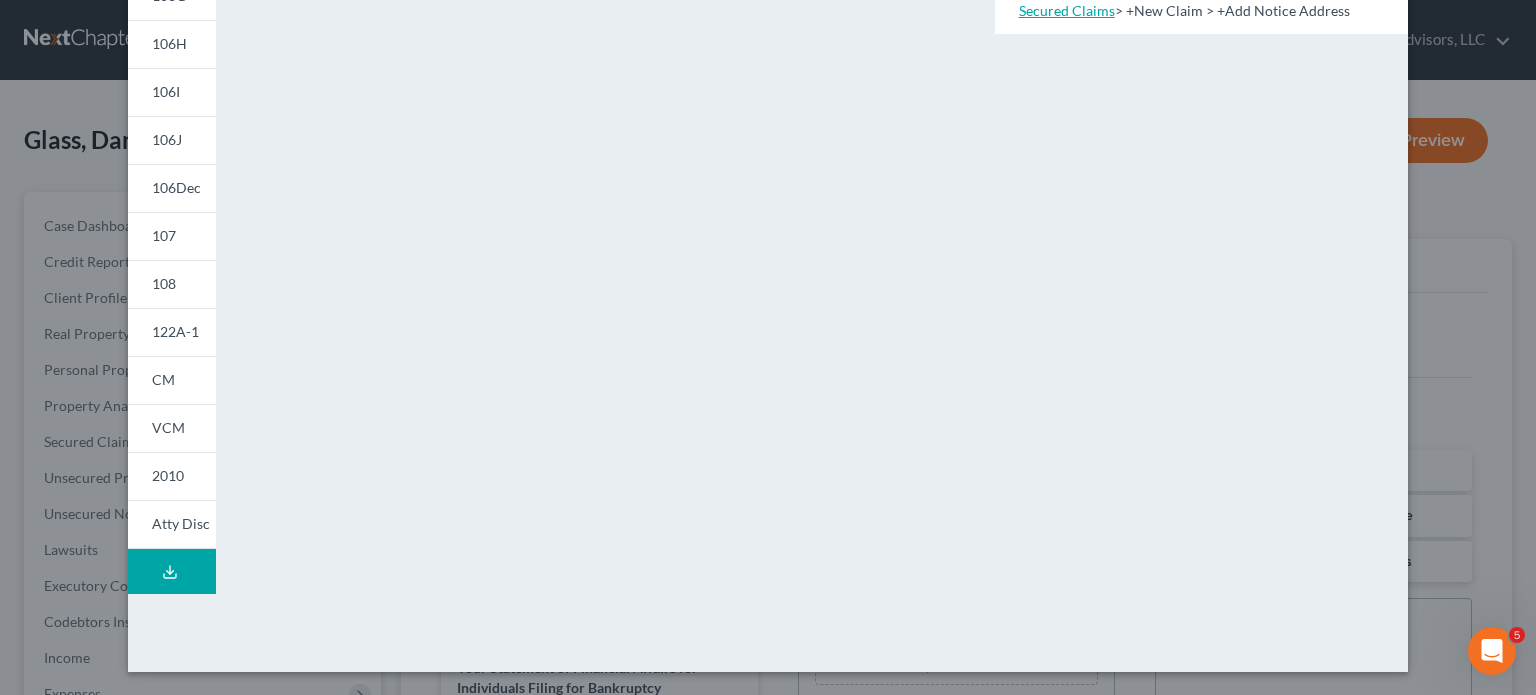 click 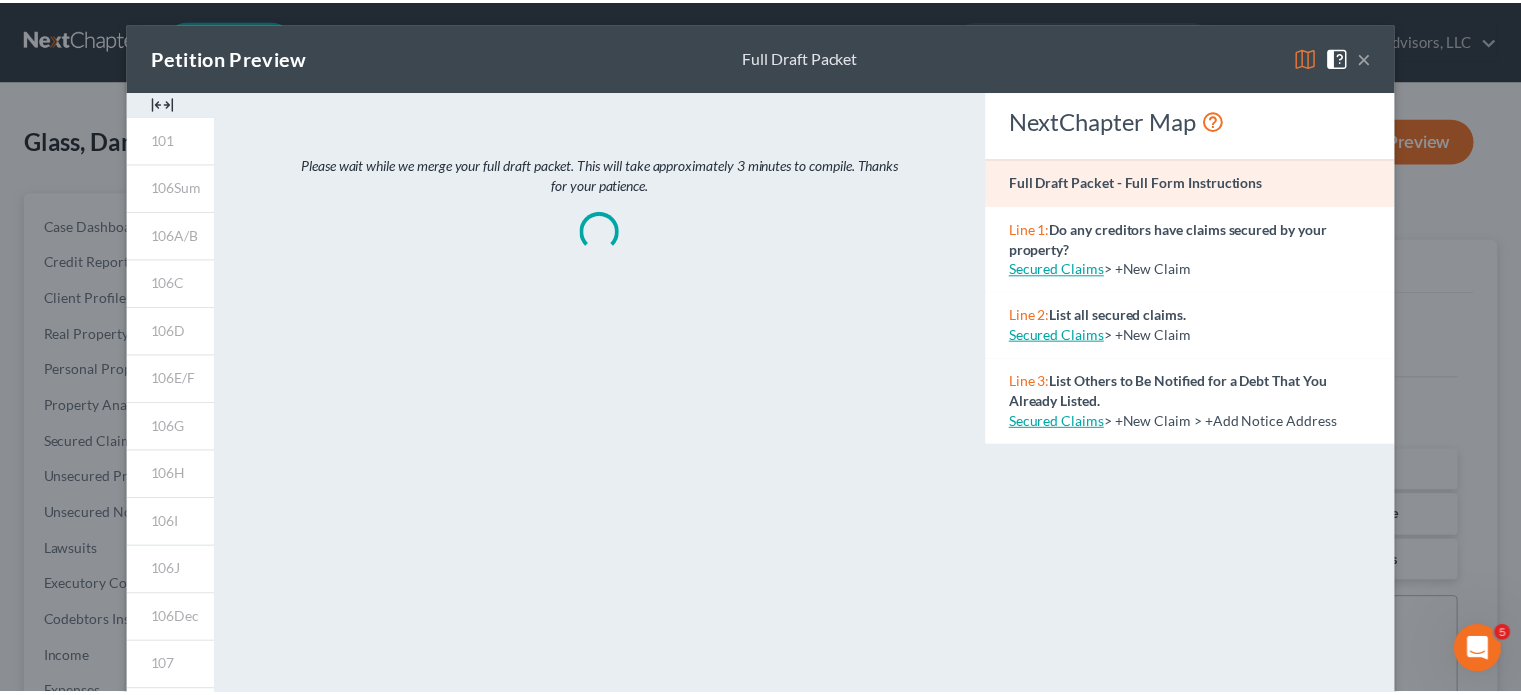 scroll, scrollTop: 0, scrollLeft: 0, axis: both 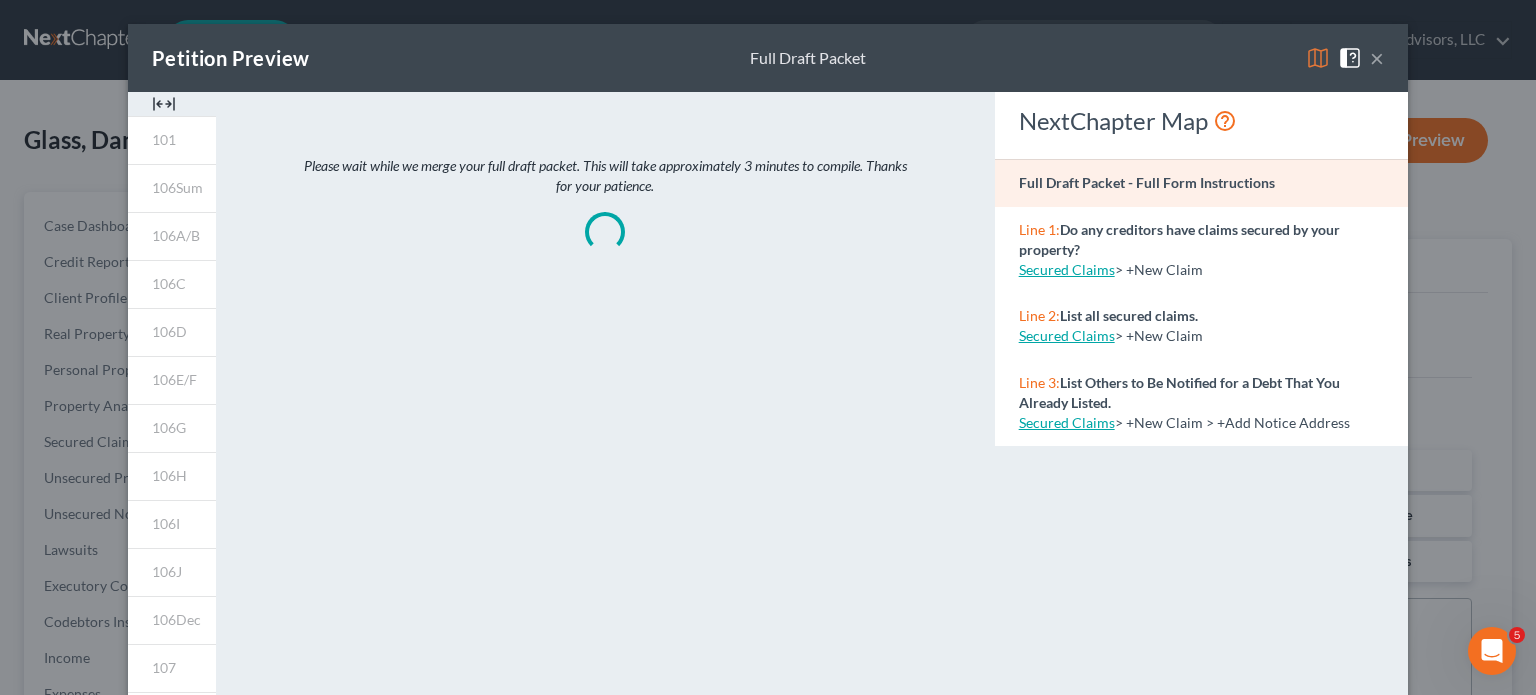 click on "×" at bounding box center (1377, 58) 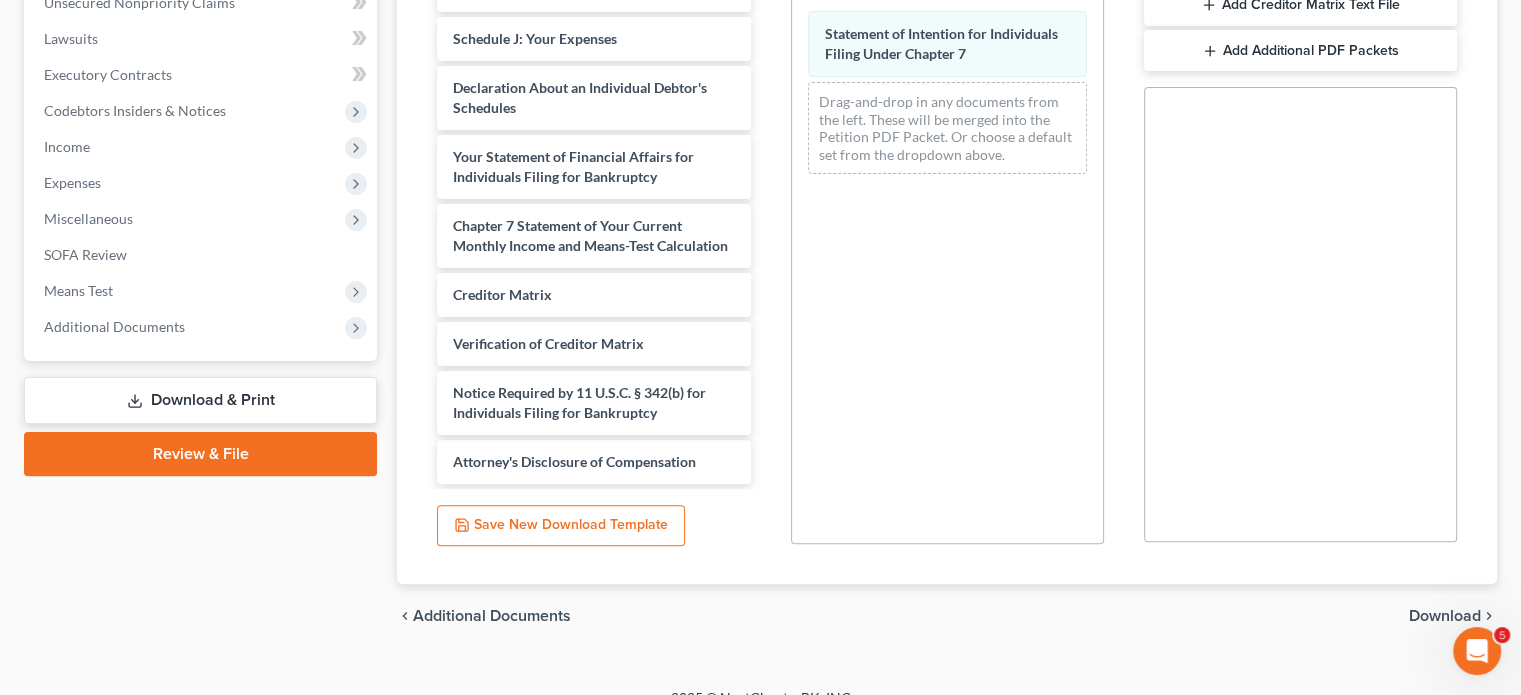 scroll, scrollTop: 538, scrollLeft: 0, axis: vertical 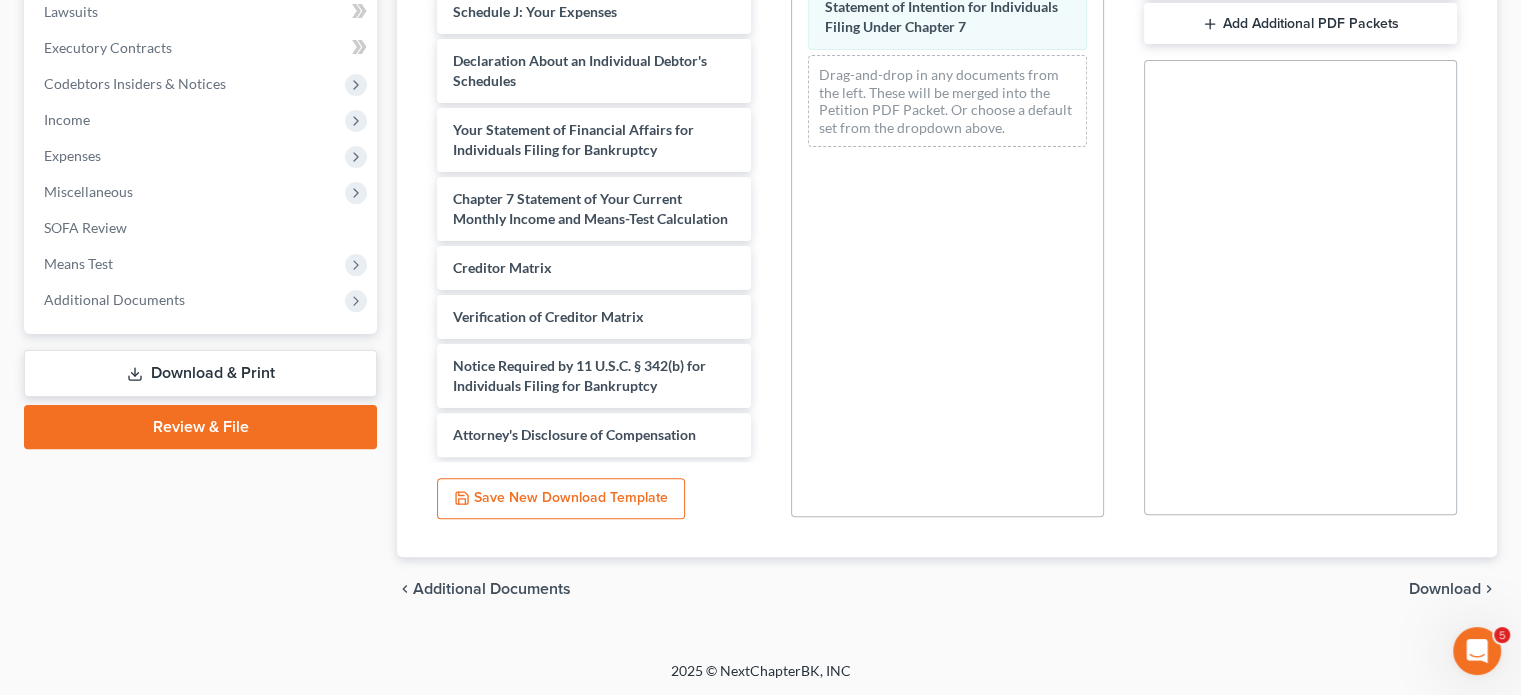 click on "Download & Print" at bounding box center [200, 373] 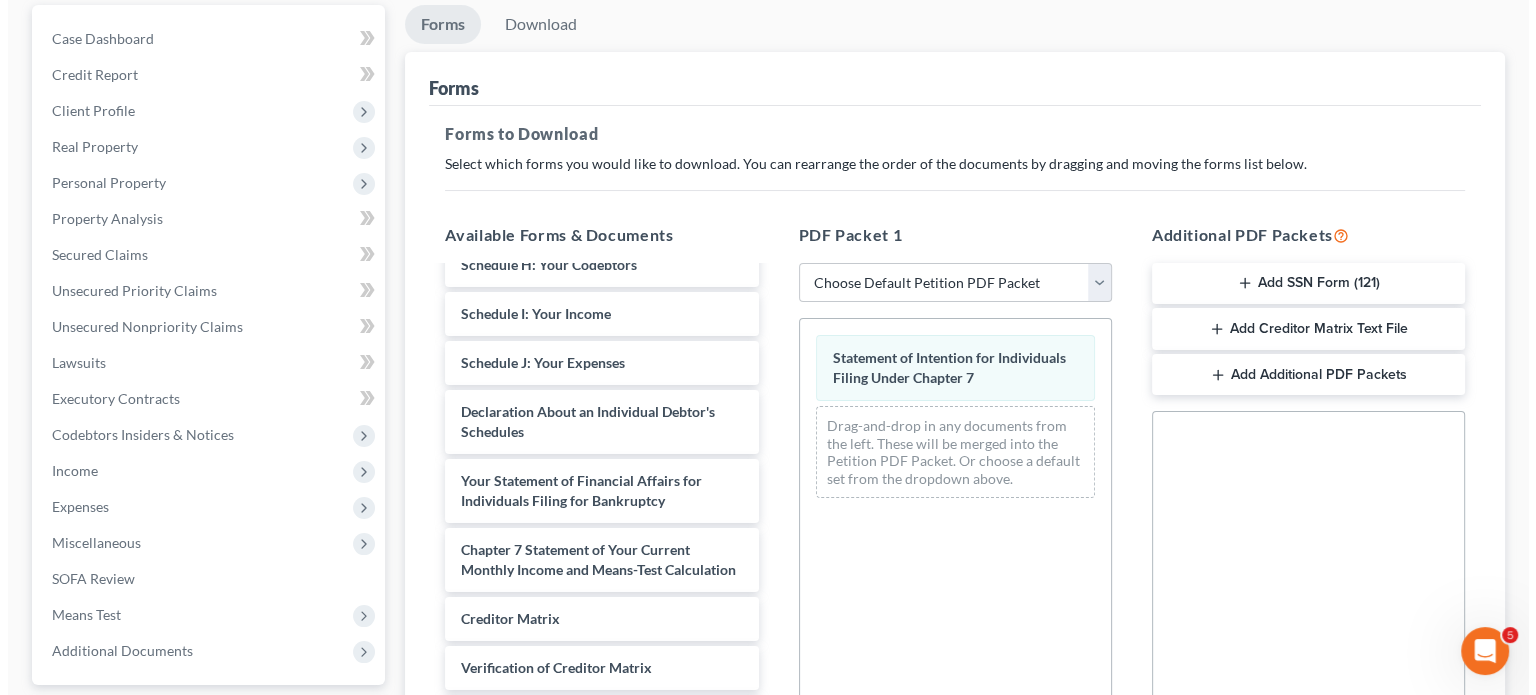 scroll, scrollTop: 138, scrollLeft: 0, axis: vertical 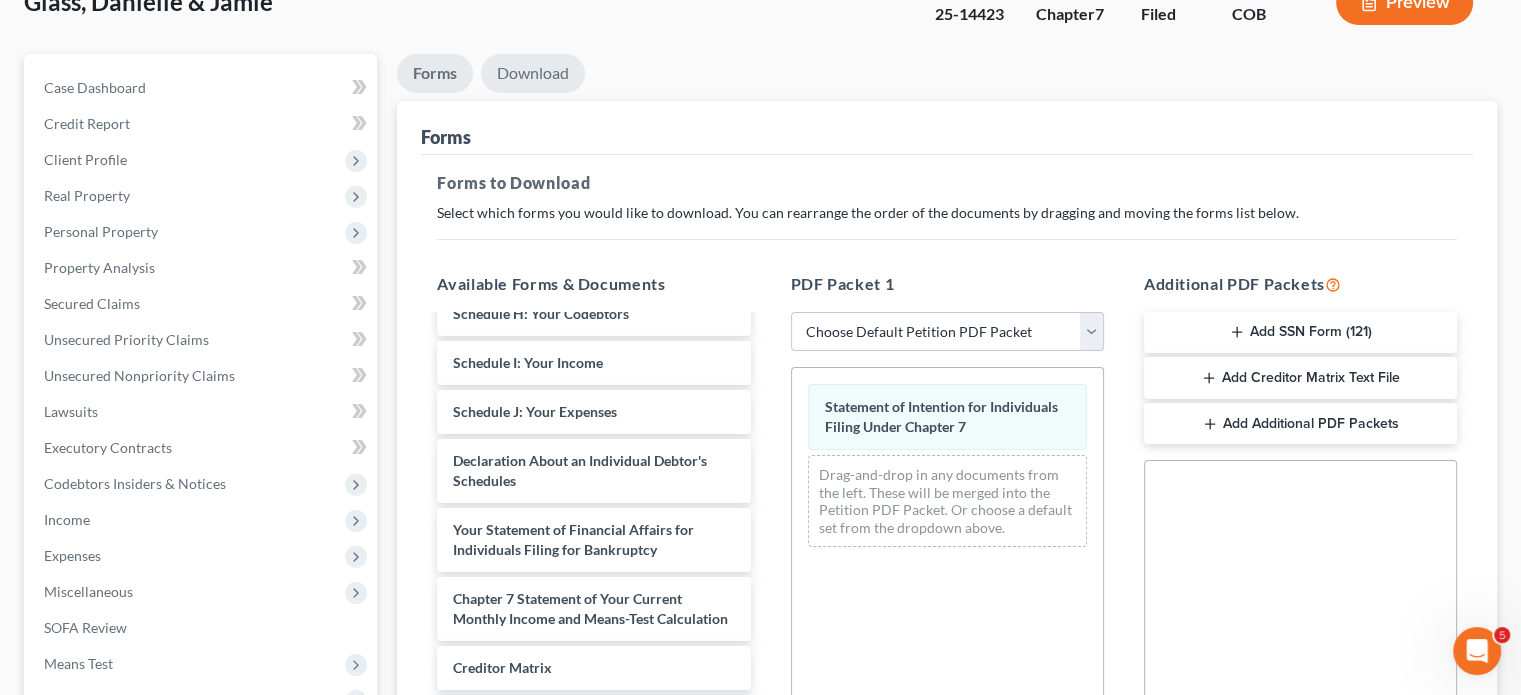 click on "Download" at bounding box center [533, 73] 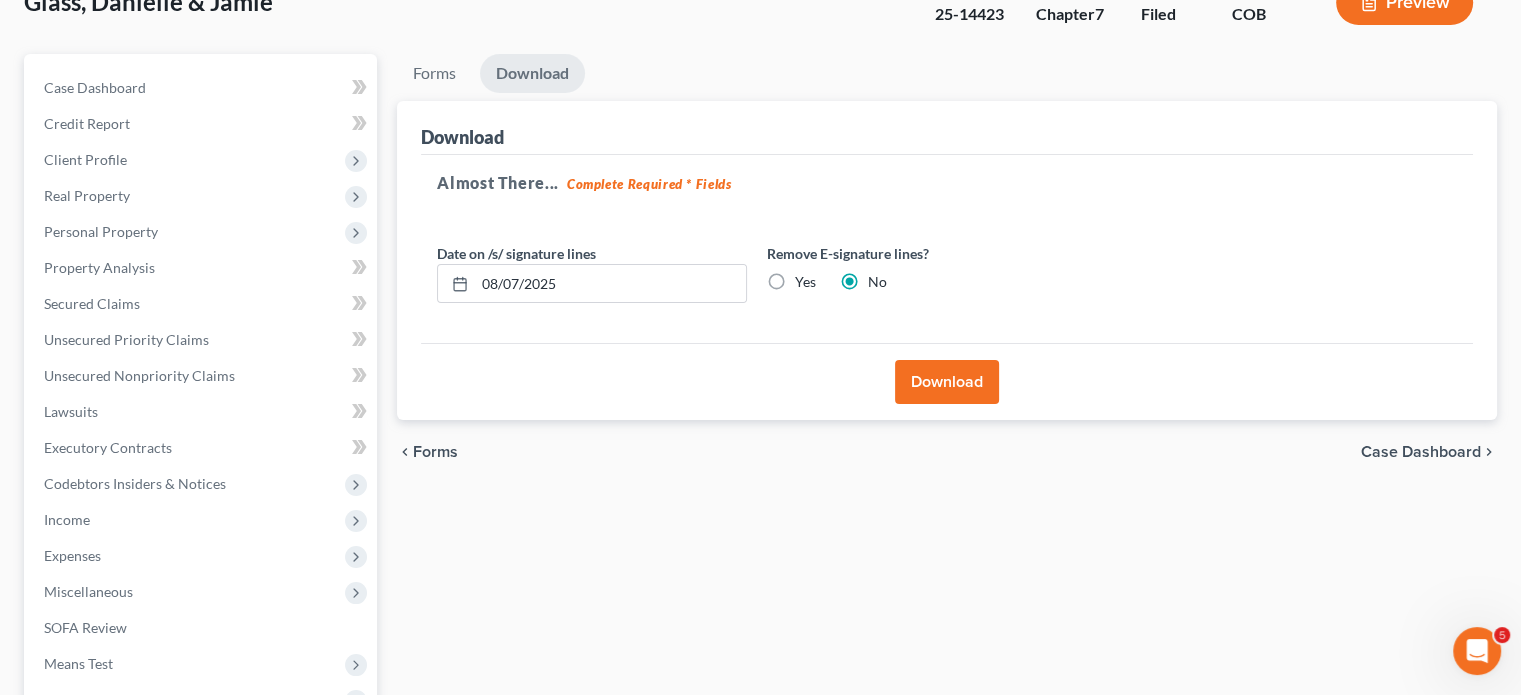 click on "Download" at bounding box center (947, 382) 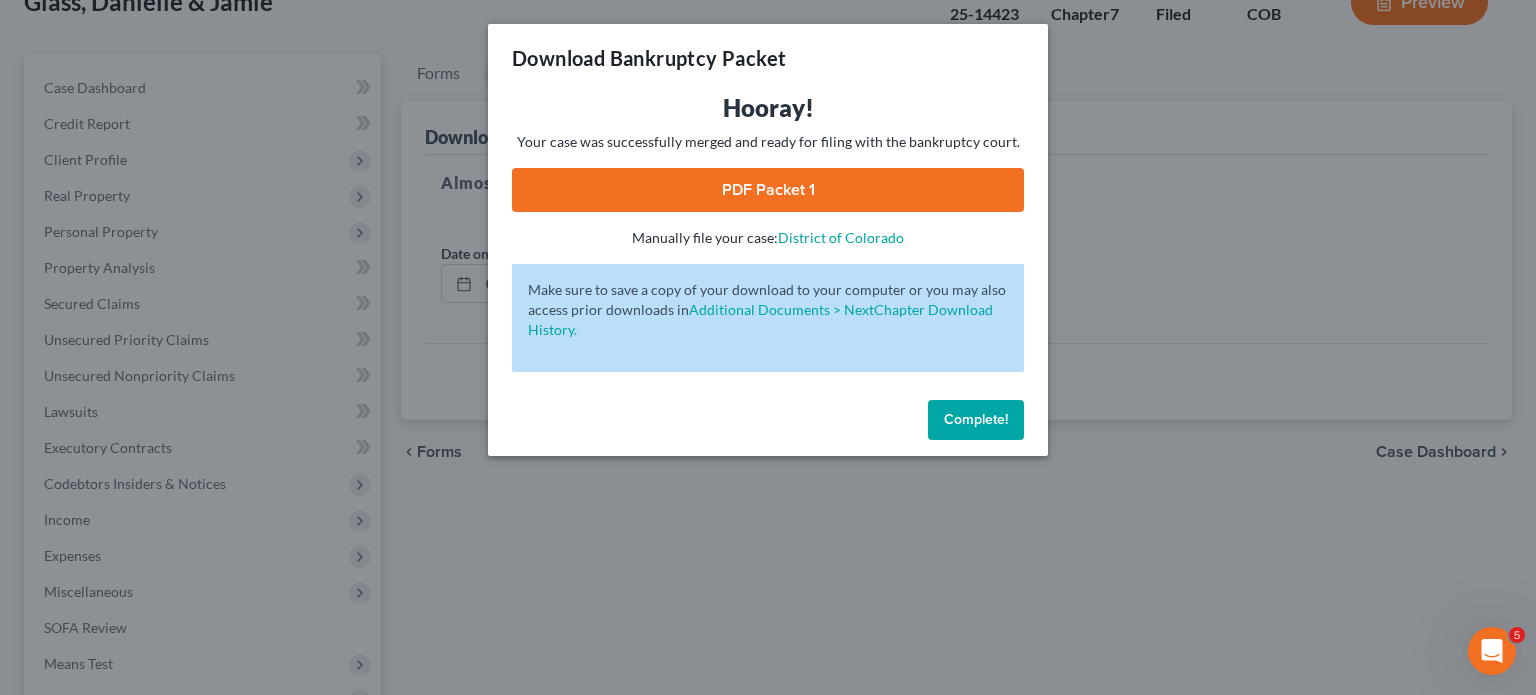 click on "PDF Packet 1" at bounding box center (768, 190) 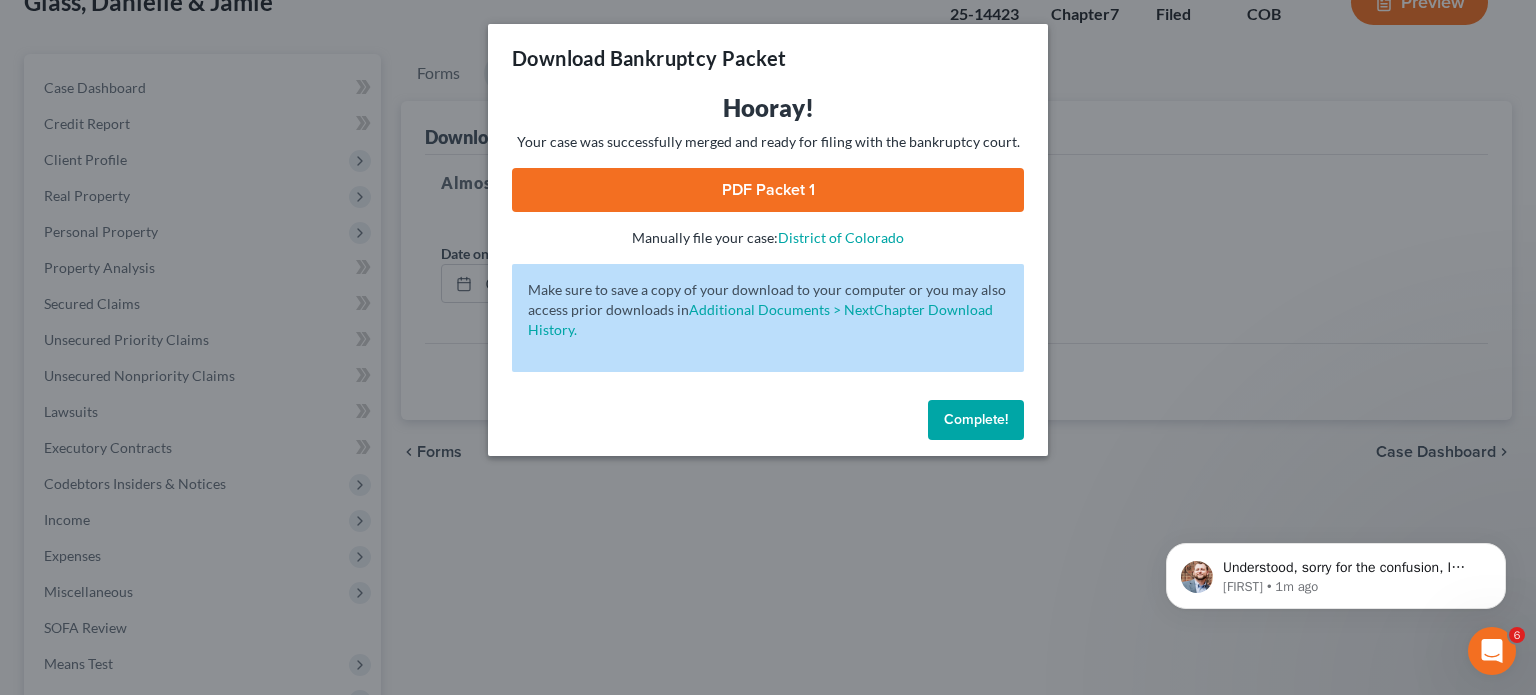 scroll, scrollTop: 0, scrollLeft: 0, axis: both 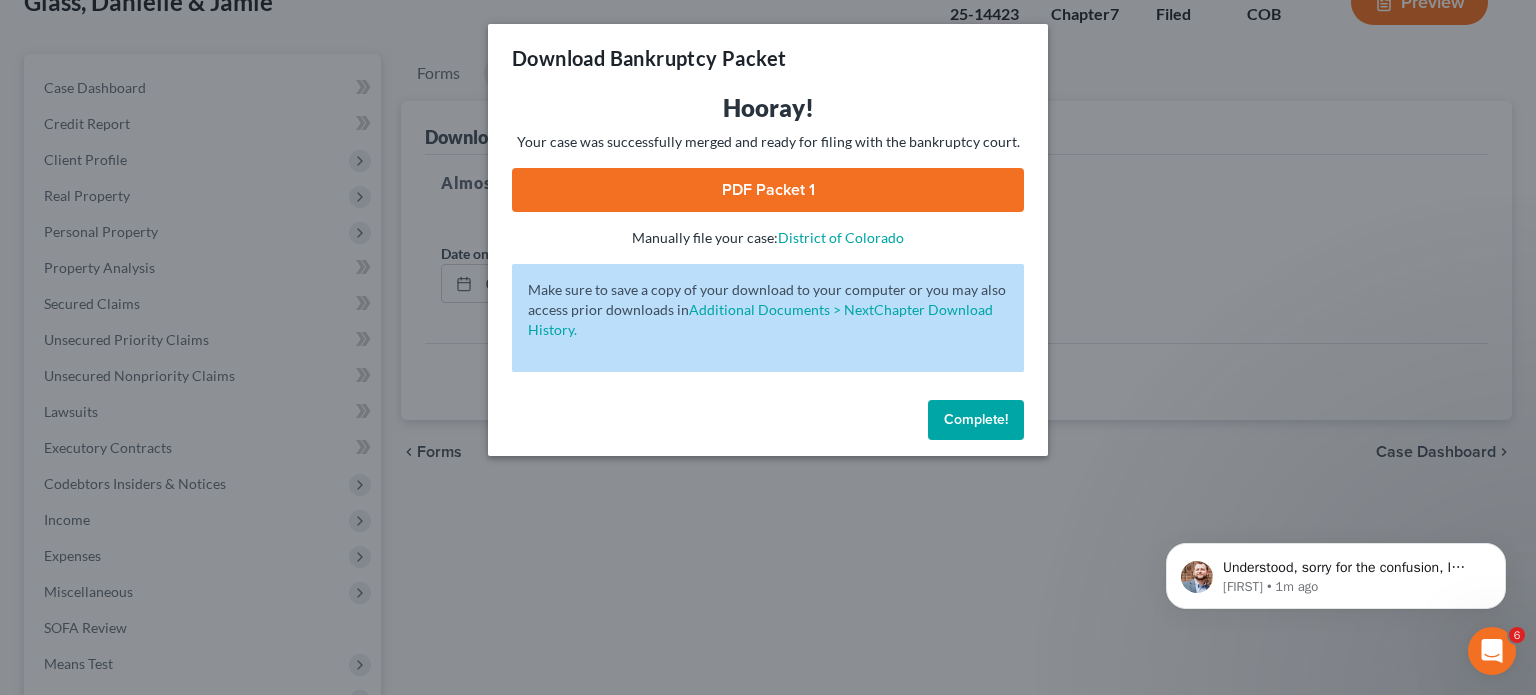 click on "Complete!" at bounding box center [976, 419] 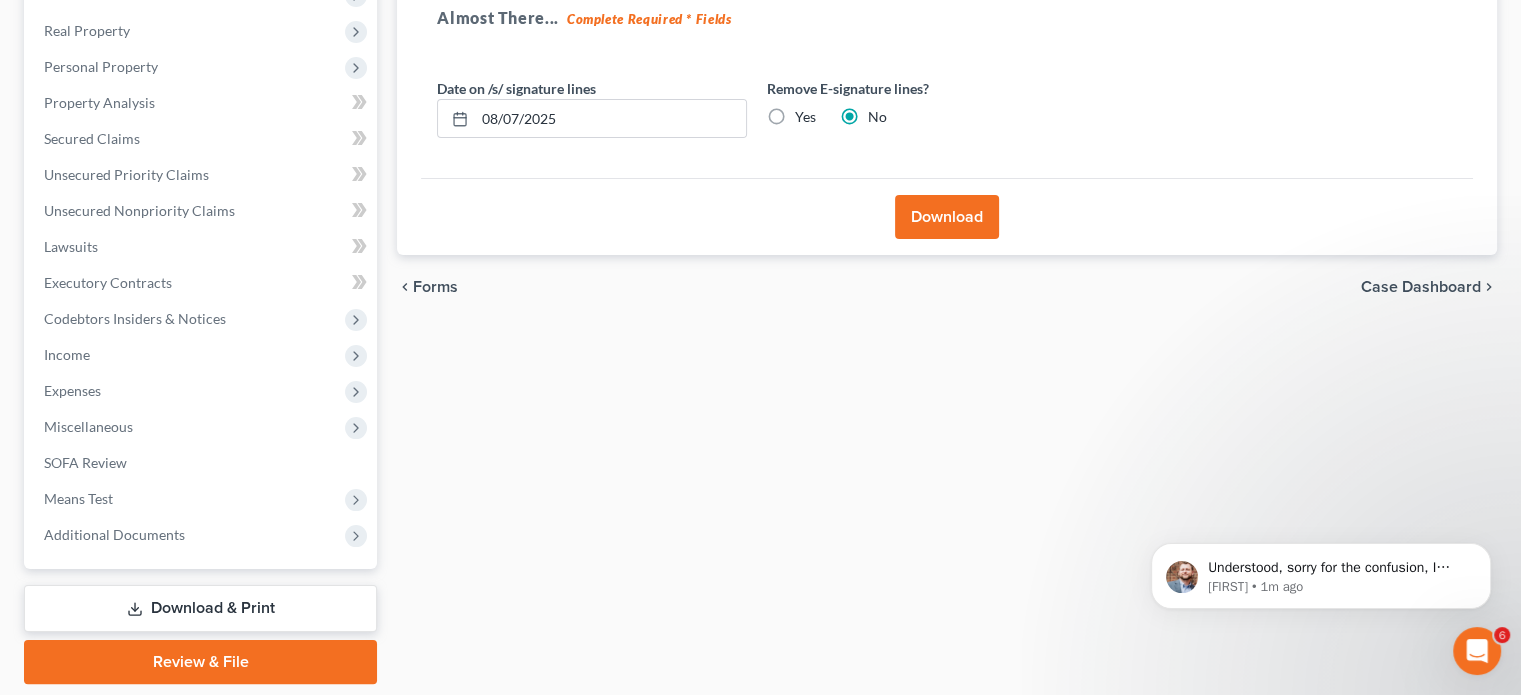 scroll, scrollTop: 366, scrollLeft: 0, axis: vertical 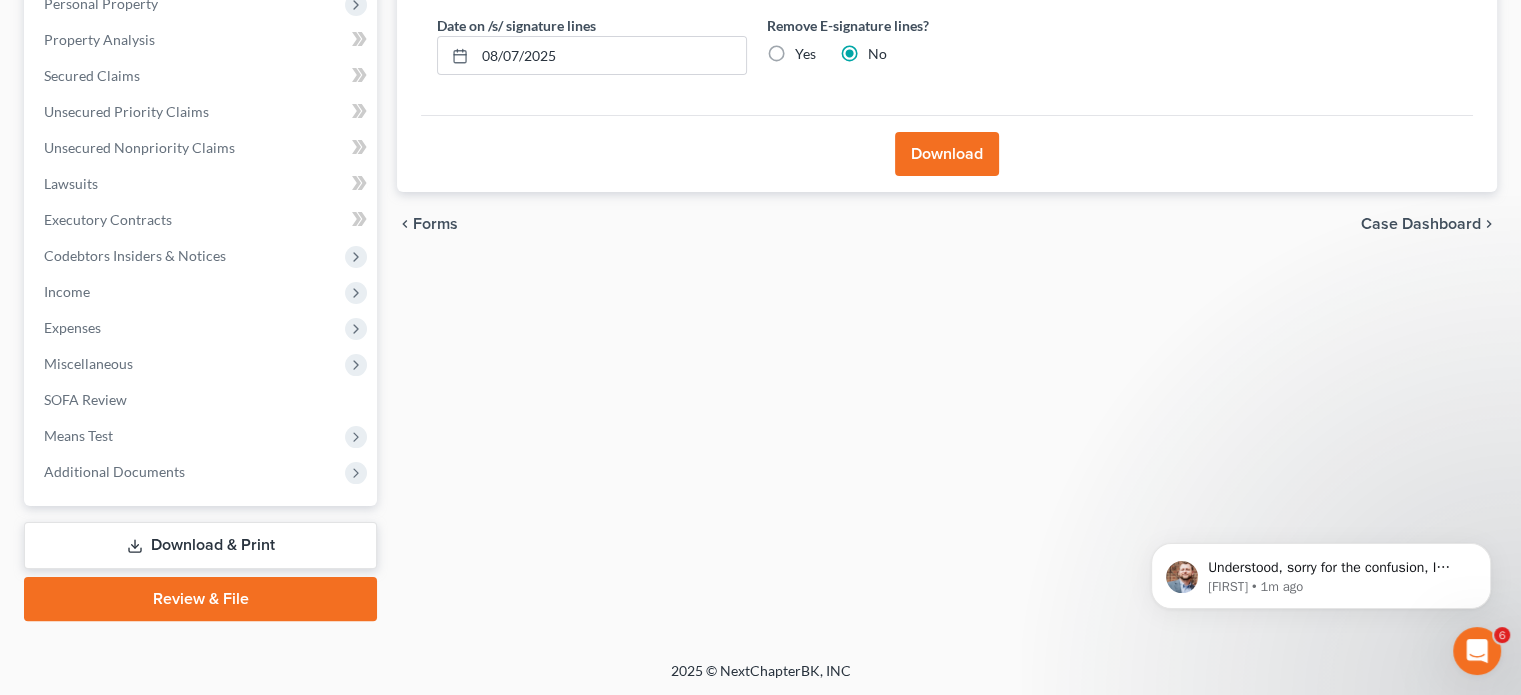 click on "Download & Print" at bounding box center [200, 545] 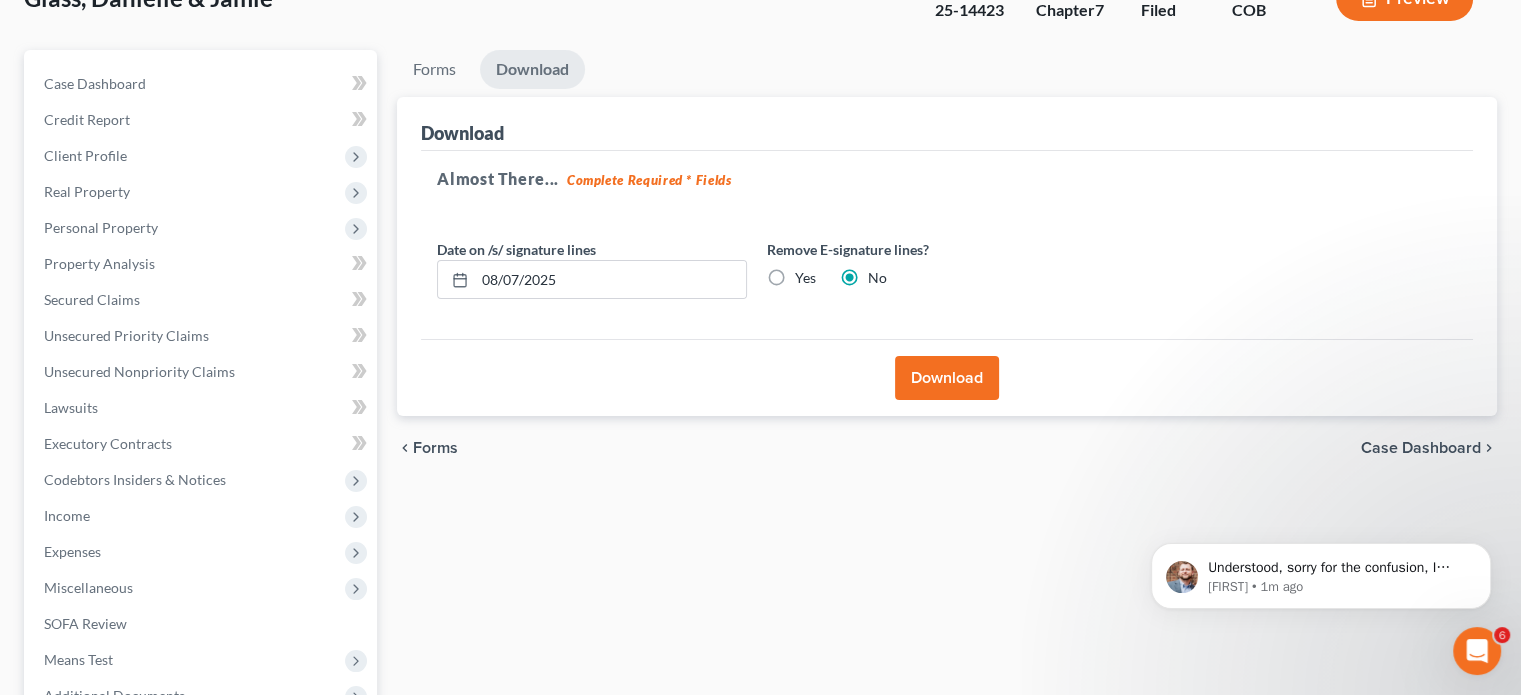 scroll, scrollTop: 200, scrollLeft: 0, axis: vertical 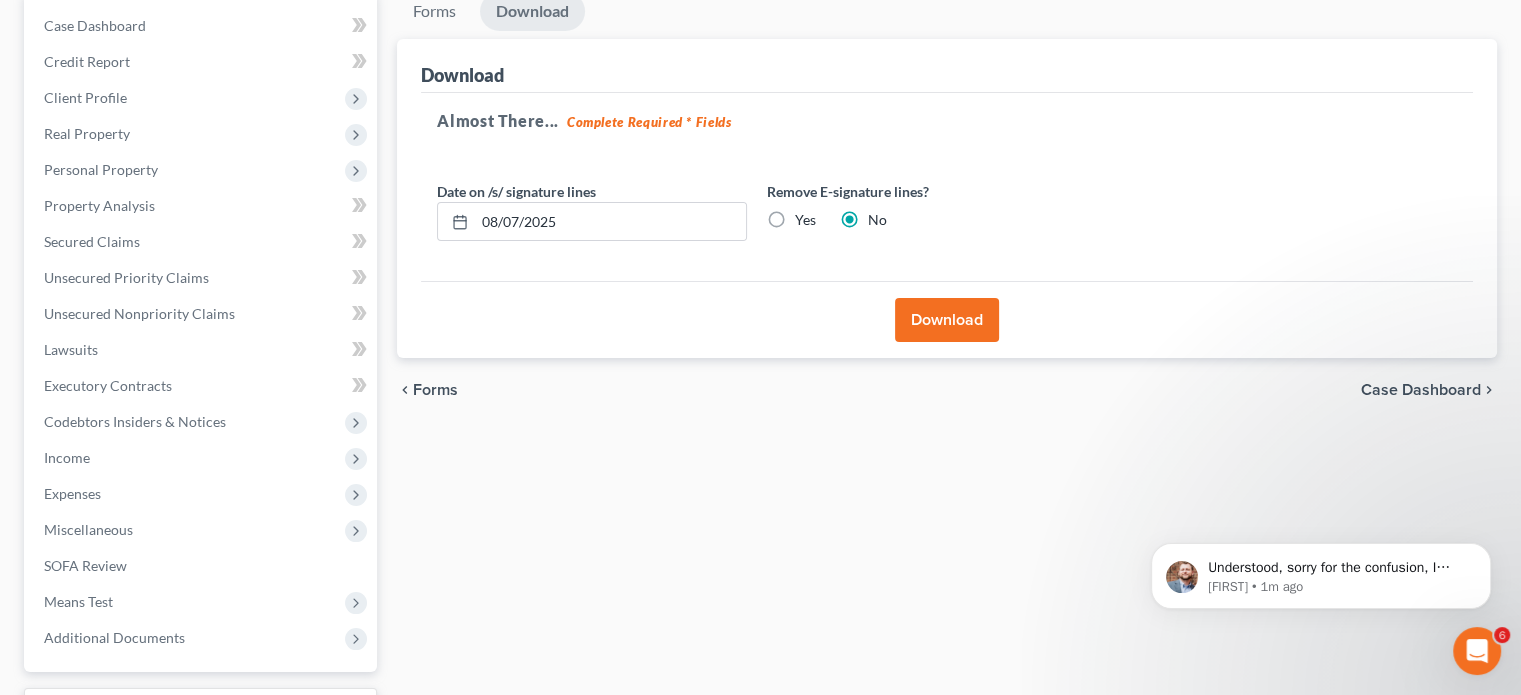 click on "Download" at bounding box center [947, 320] 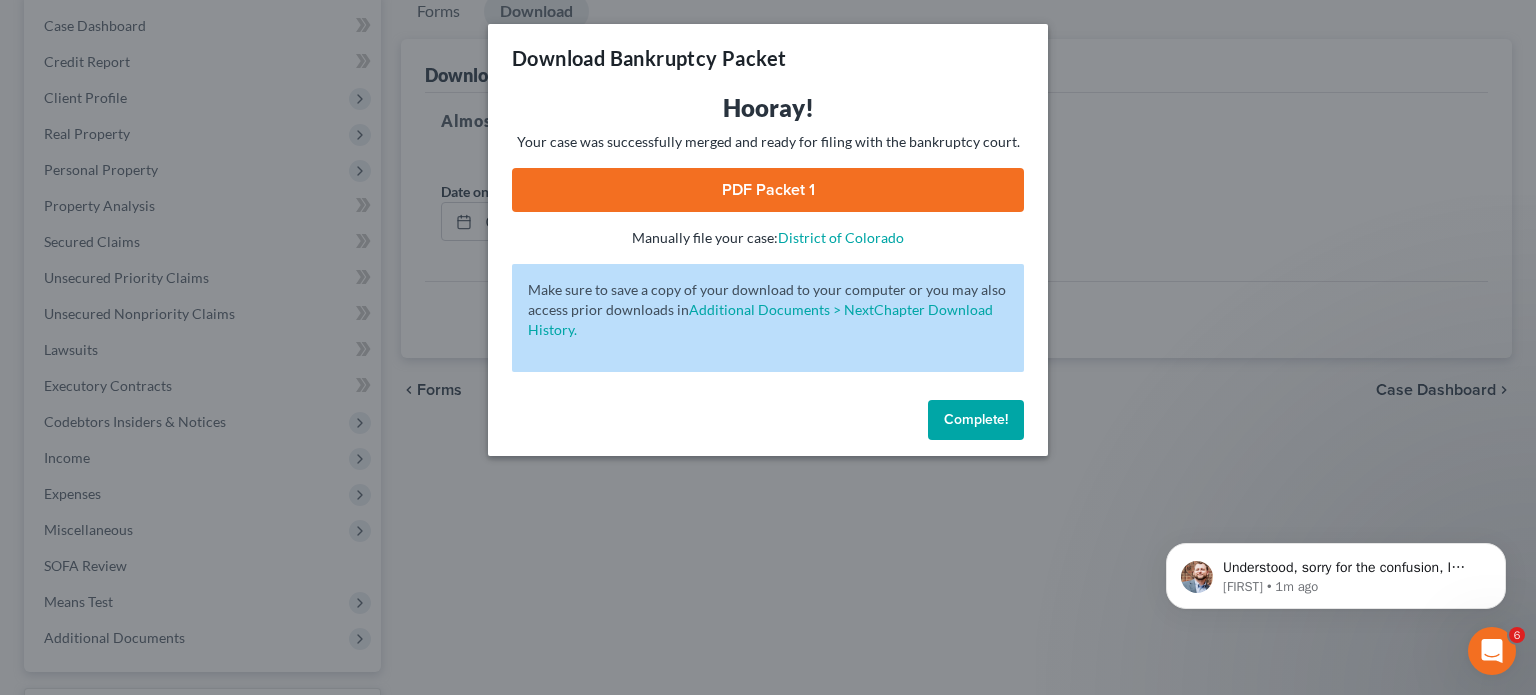 click on "Complete!" at bounding box center (976, 419) 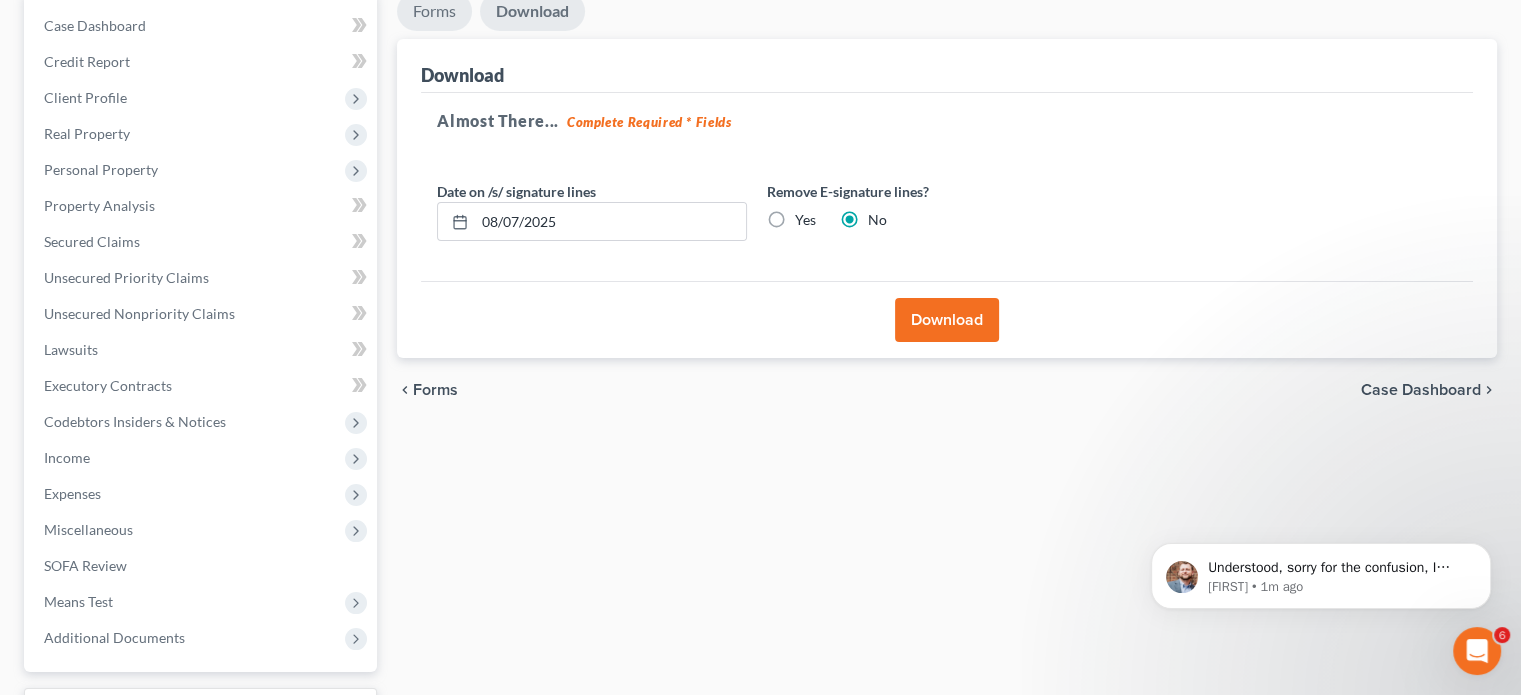 click on "Forms" at bounding box center (434, 11) 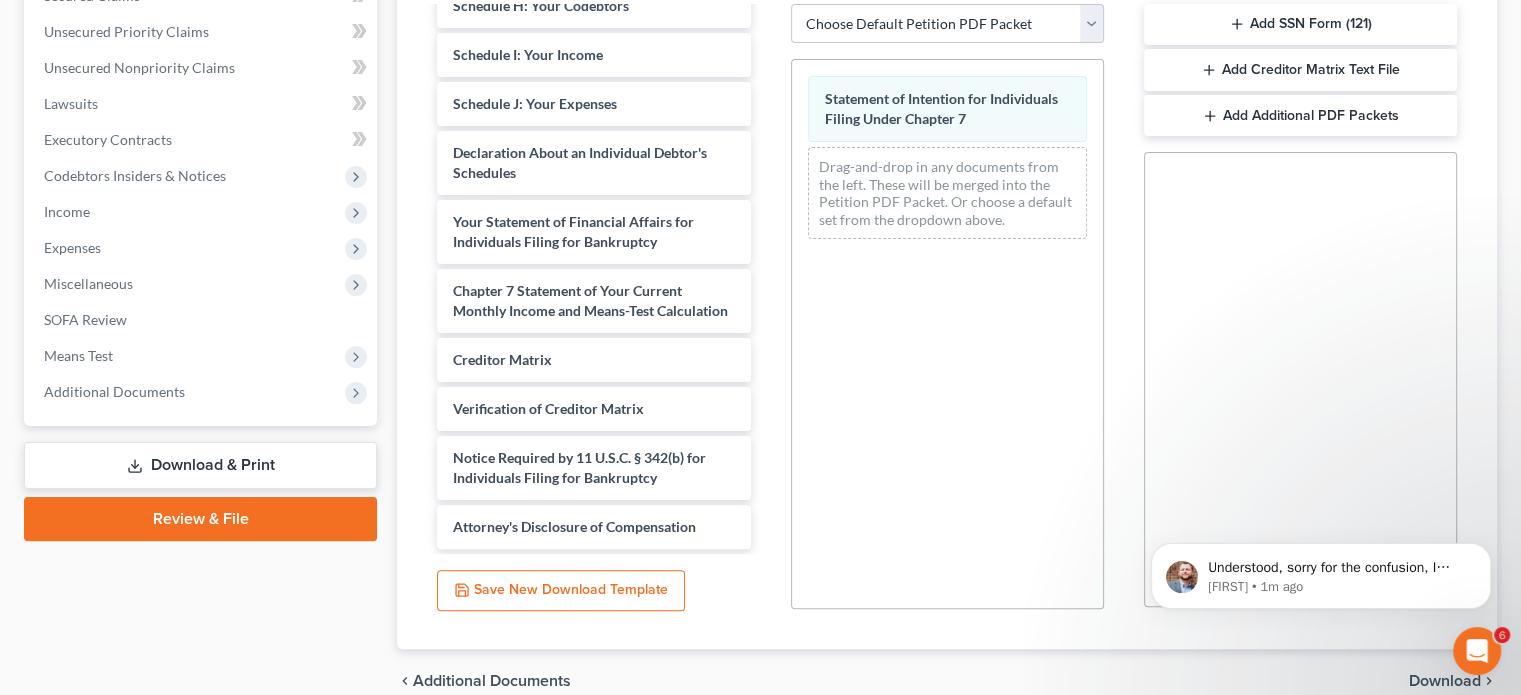 scroll, scrollTop: 400, scrollLeft: 0, axis: vertical 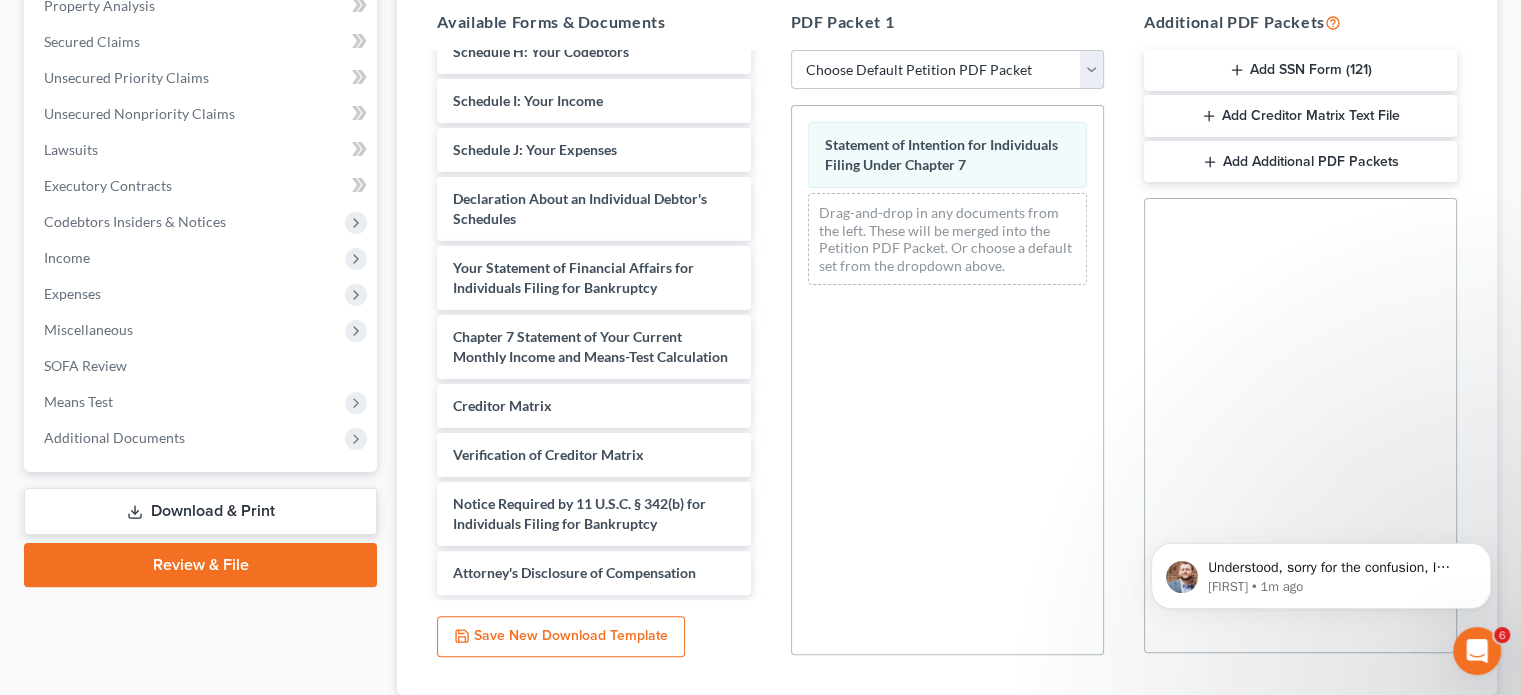 click on "Full filing Colorado Complete Packet" at bounding box center (947, 70) 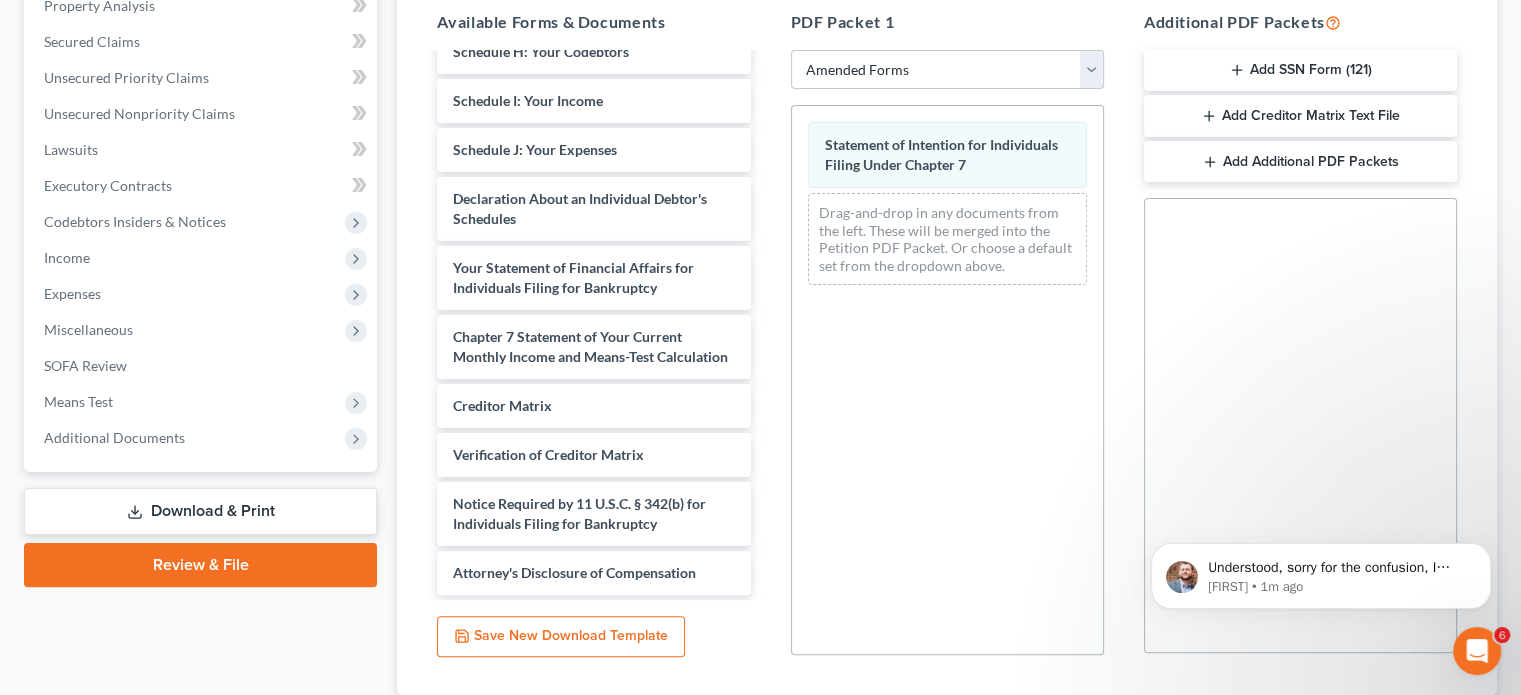 click on "Full filing Colorado Complete Packet" at bounding box center [947, 70] 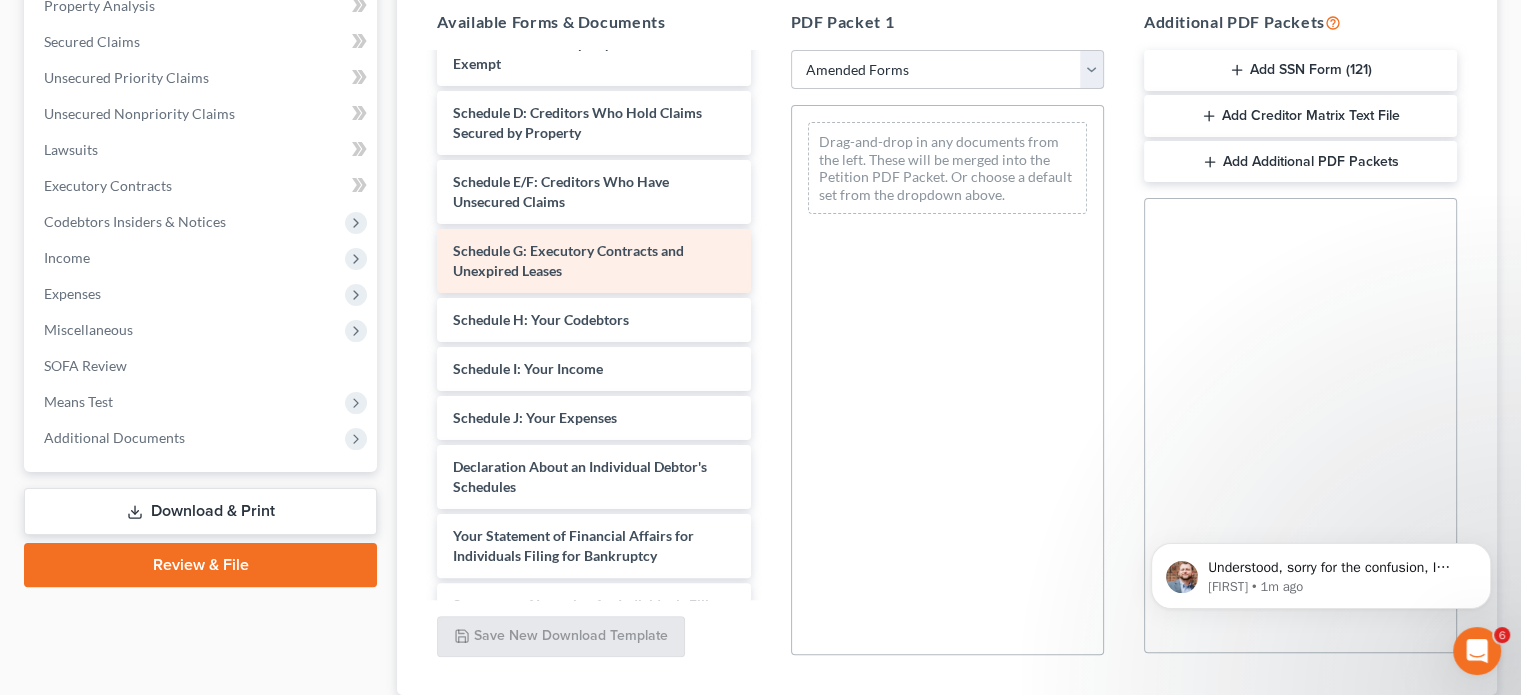 scroll, scrollTop: 156, scrollLeft: 0, axis: vertical 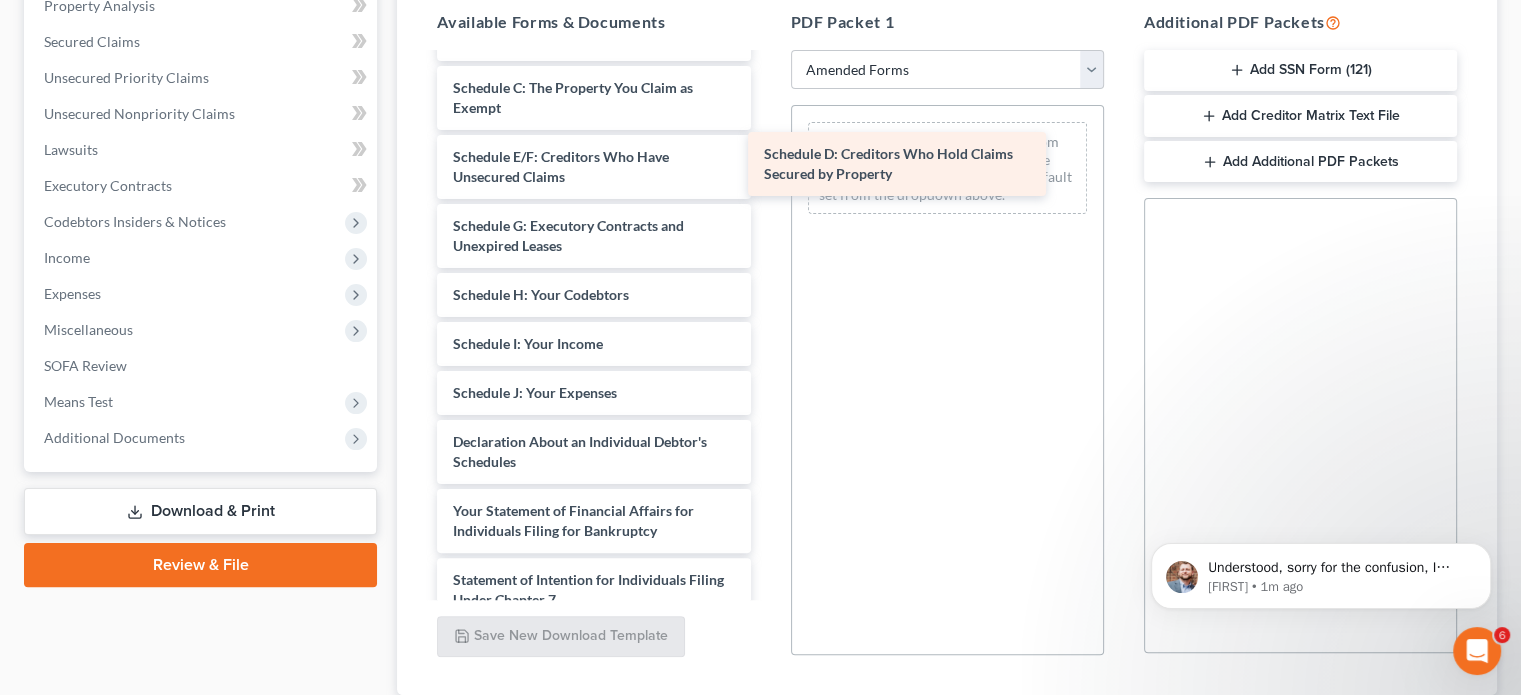drag, startPoint x: 545, startPoint y: 164, endPoint x: 866, endPoint y: 163, distance: 321.00156 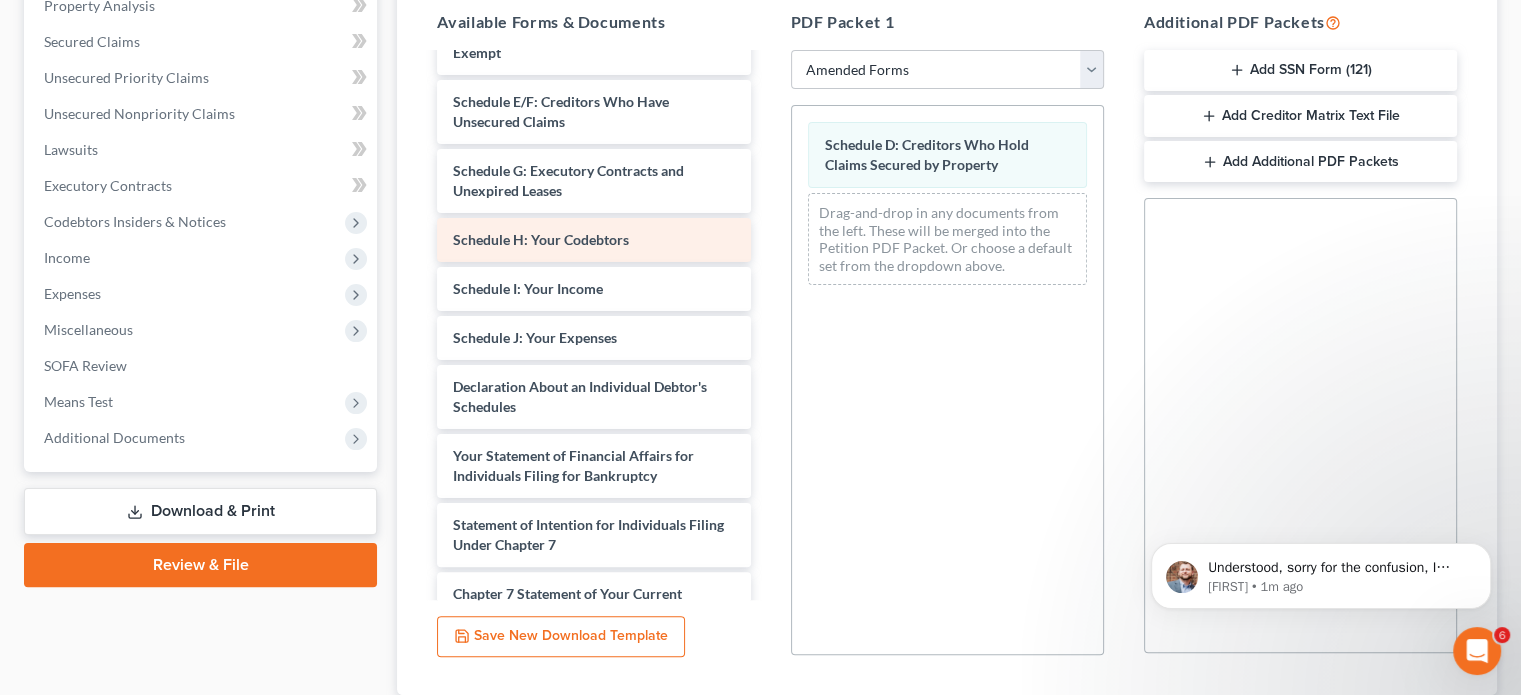 scroll, scrollTop: 256, scrollLeft: 0, axis: vertical 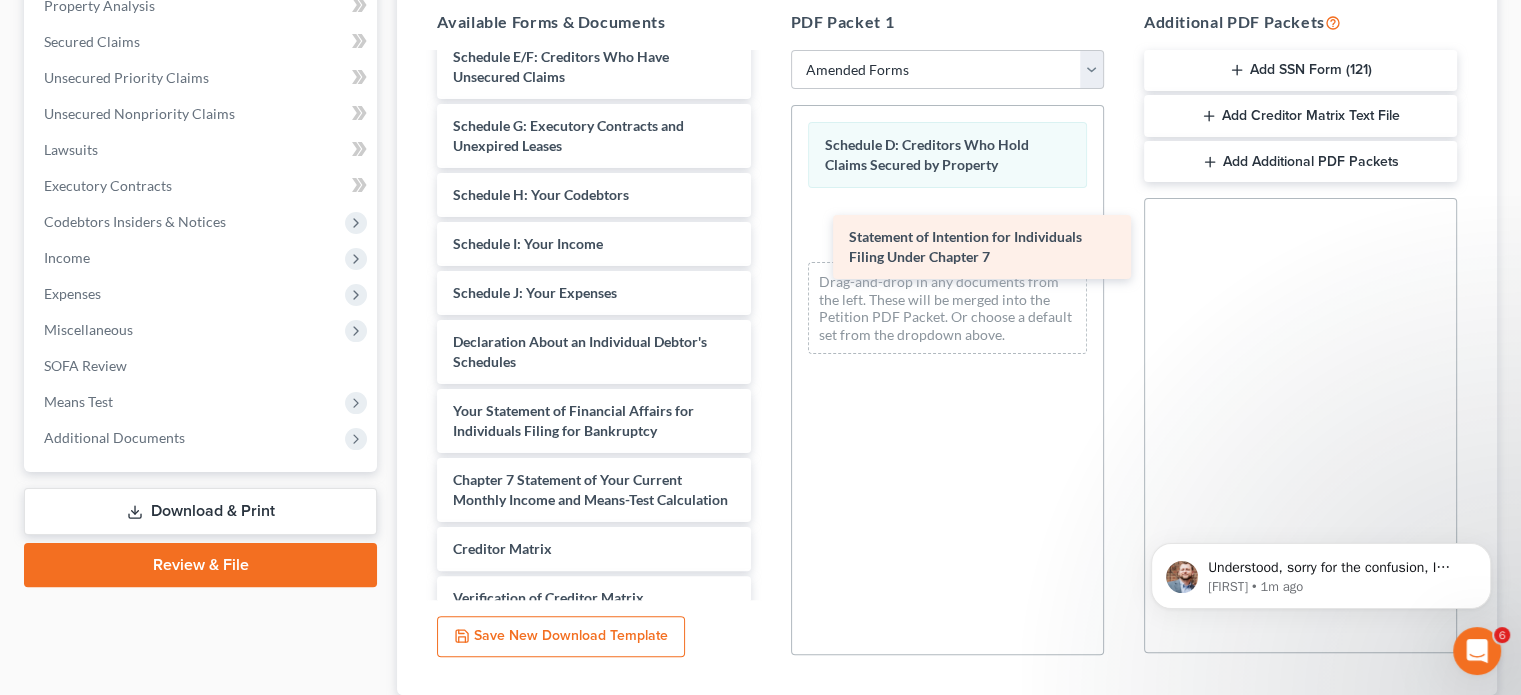 drag, startPoint x: 527, startPoint y: 484, endPoint x: 886, endPoint y: 239, distance: 434.63318 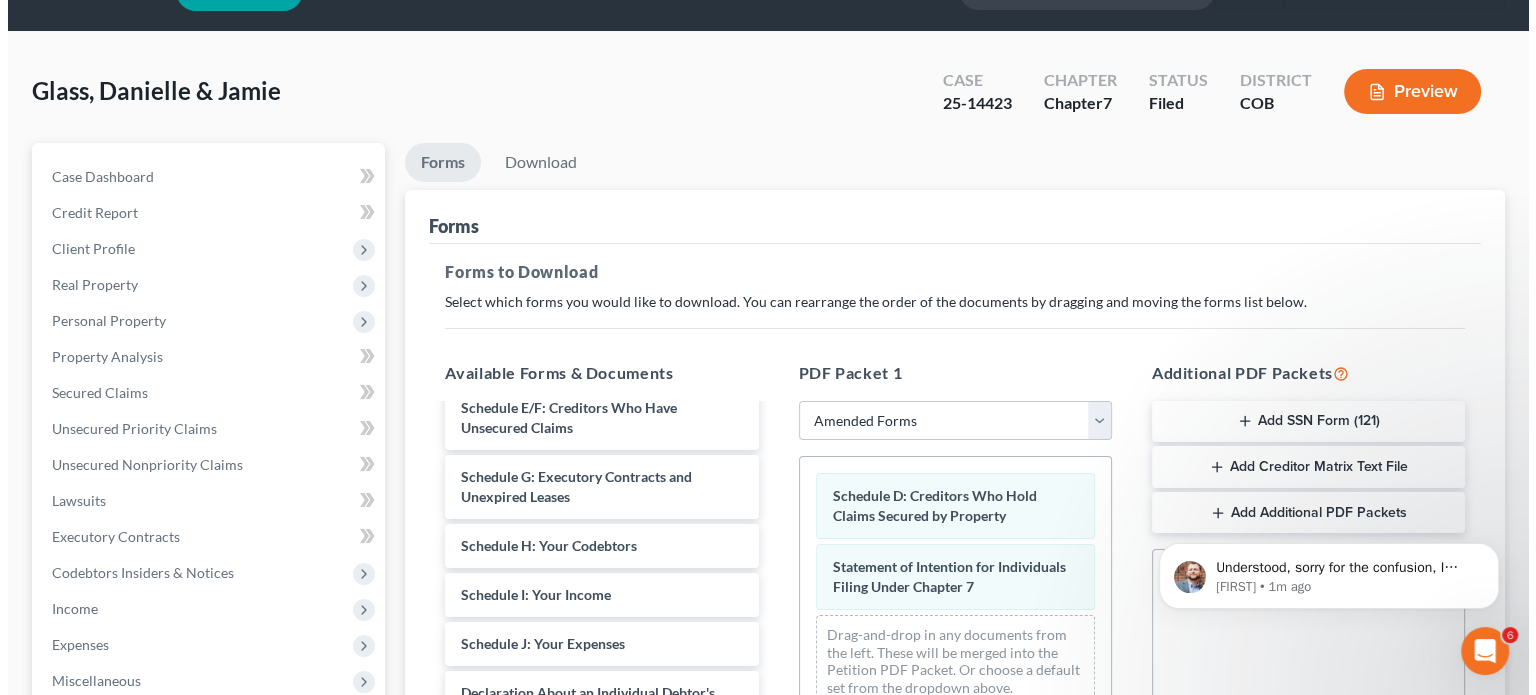 scroll, scrollTop: 0, scrollLeft: 0, axis: both 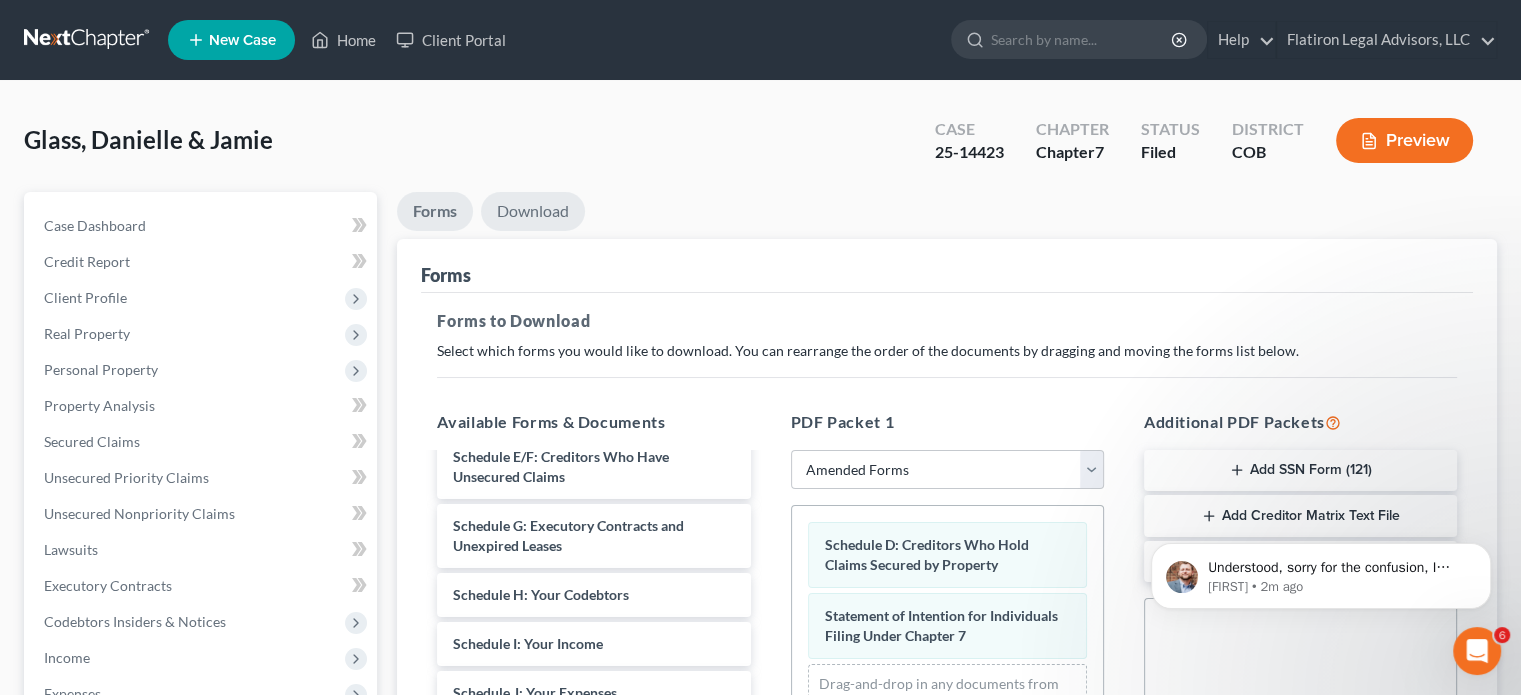 click on "Download" at bounding box center (533, 211) 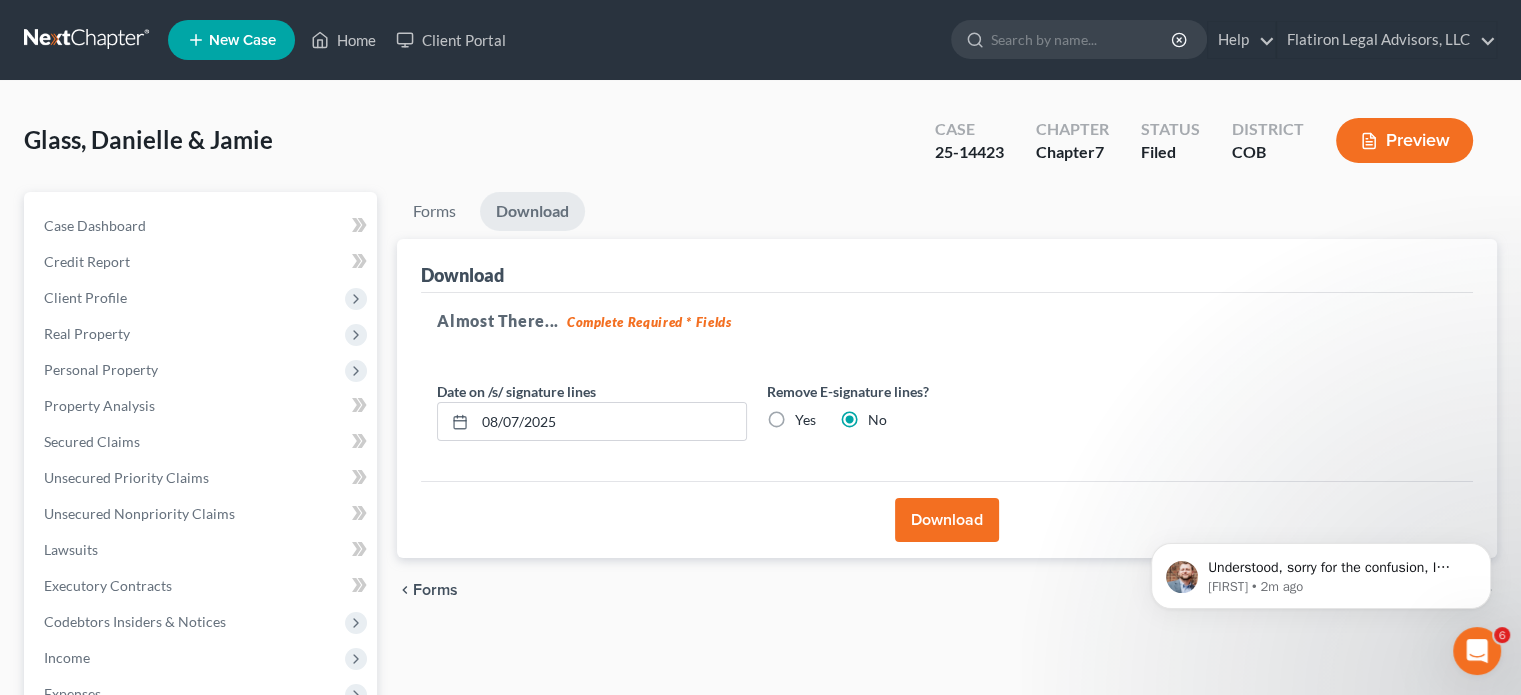 click on "Download" at bounding box center [947, 520] 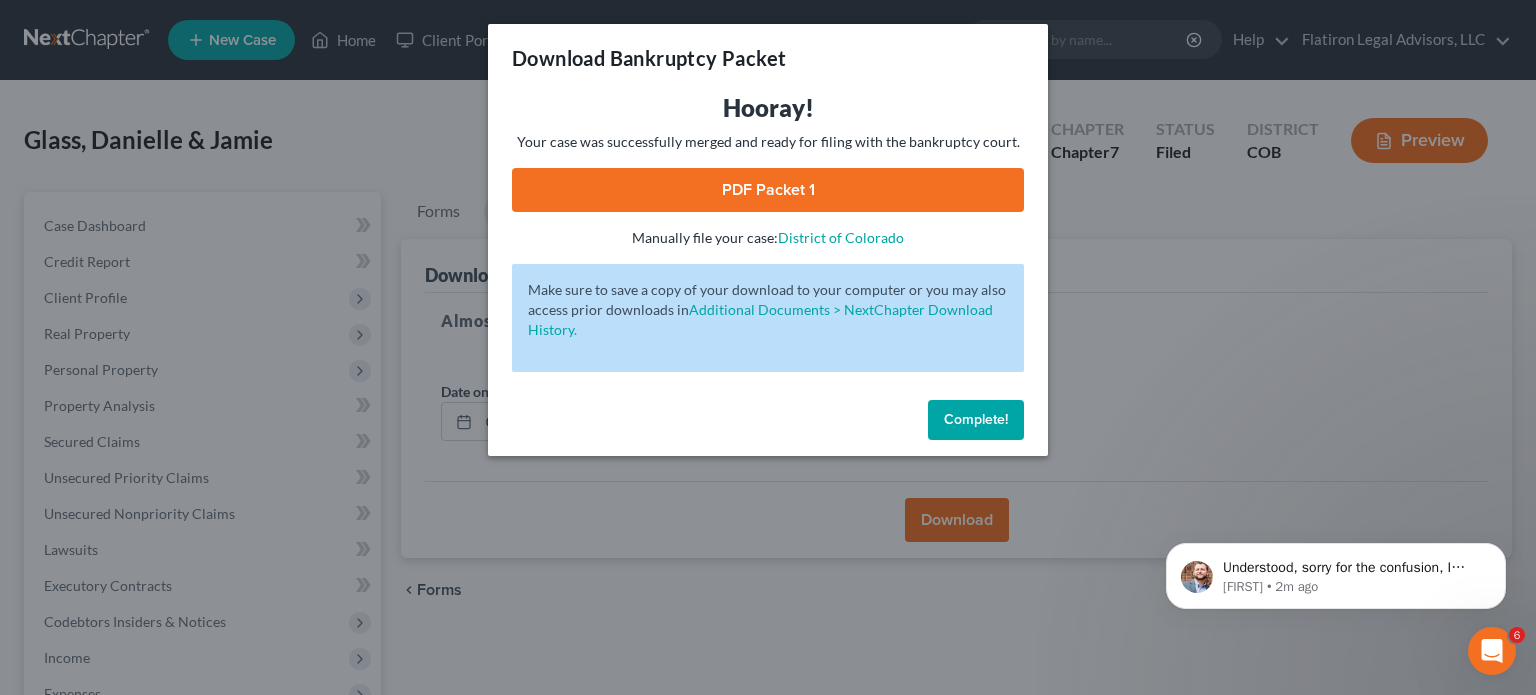 click on "PDF Packet 1" at bounding box center (768, 190) 